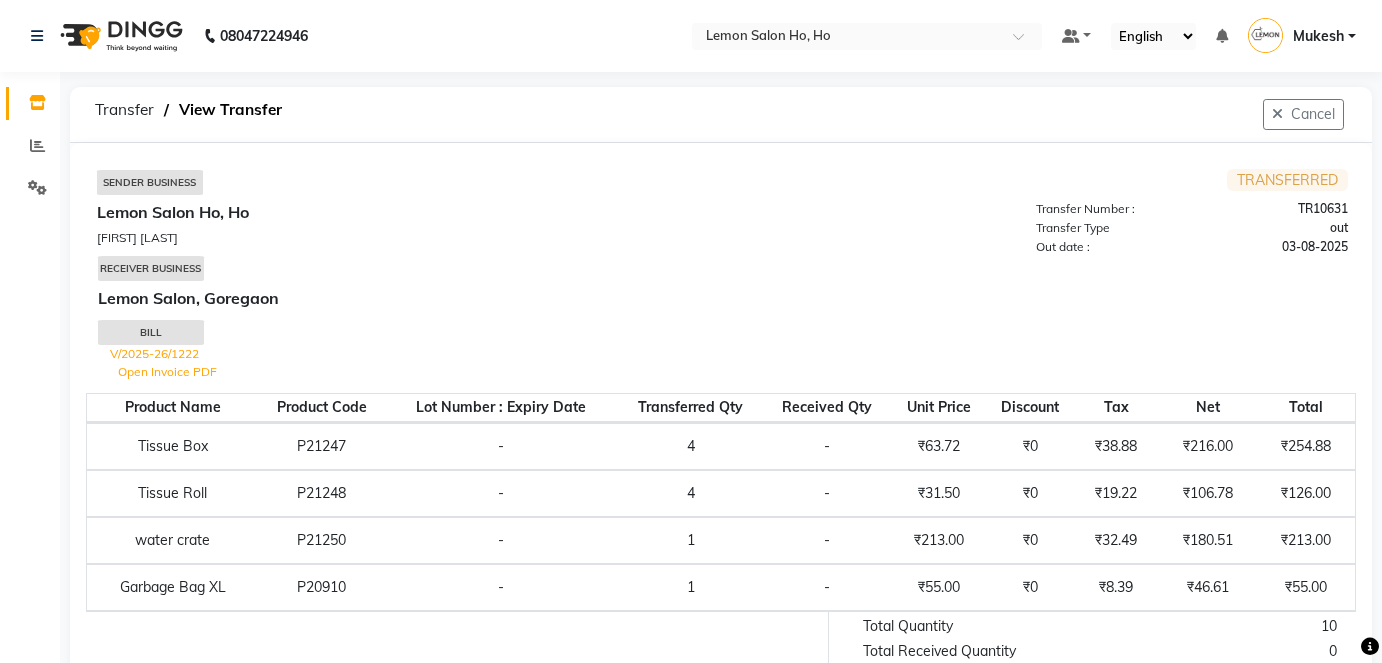 scroll, scrollTop: 0, scrollLeft: 0, axis: both 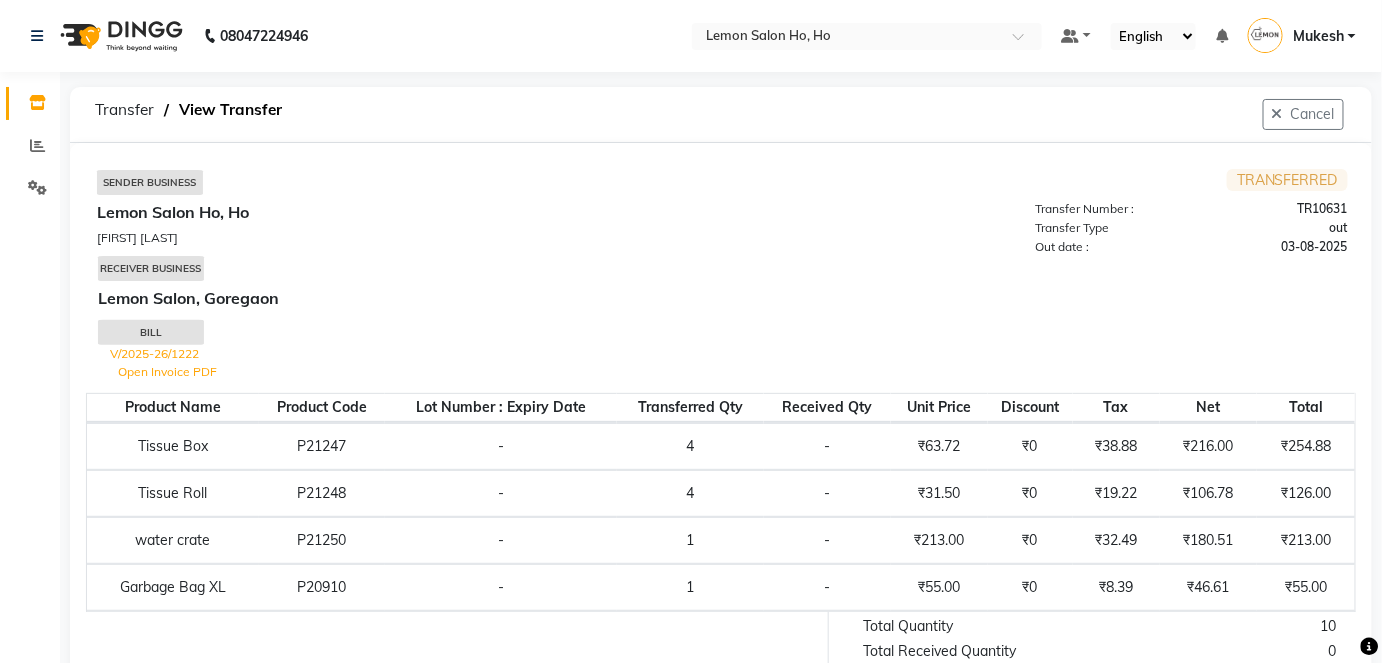 select on "sender" 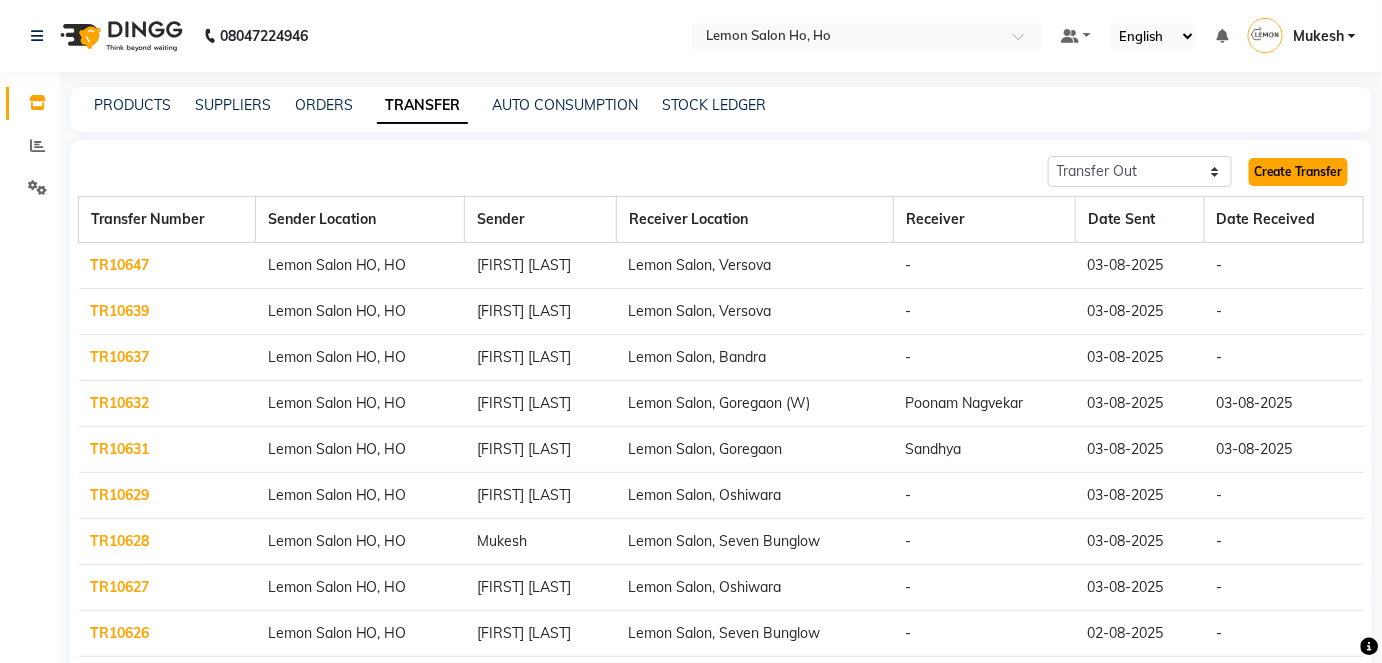 click on "Create Transfer" 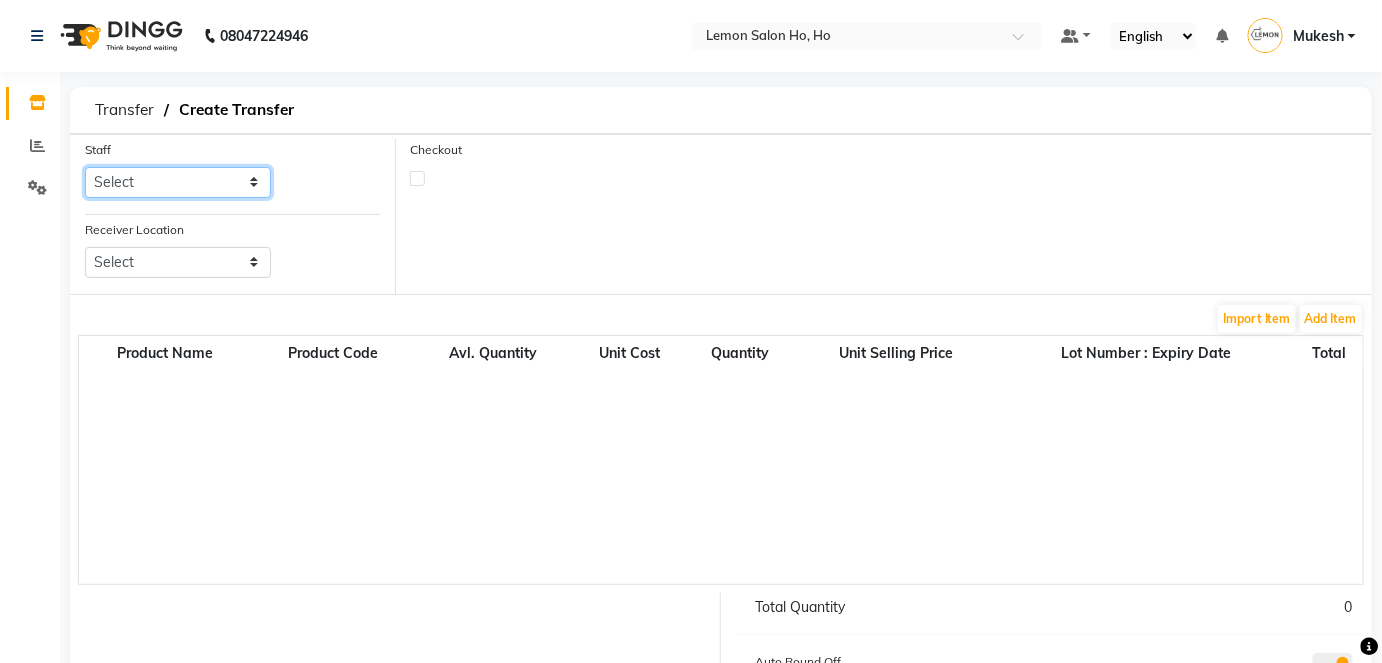click on "Select Annie DC DINGG Support Farheen Ansari Kalpesh Kumavat  Mohammed Faisal Mukesh  Rohit Bhosle Roselooks Beauty  Runa Farah Das  Shadab" at bounding box center (178, 182) 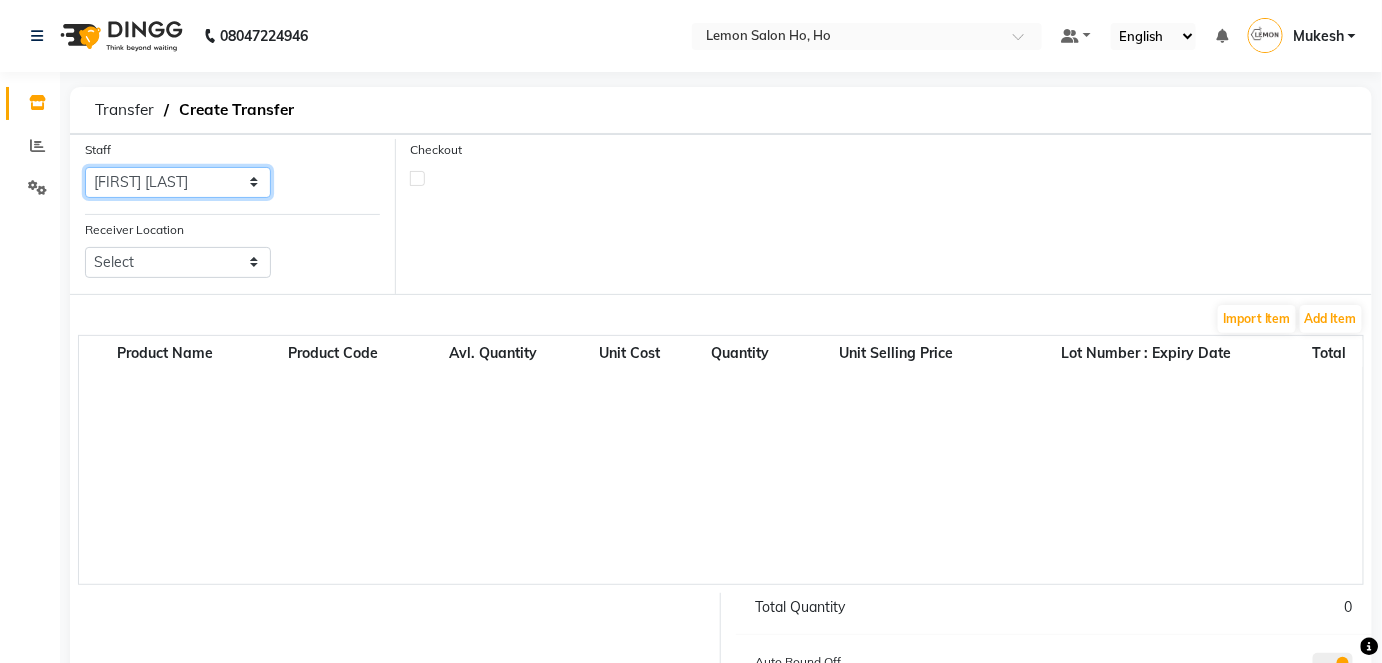 click on "Select Annie DC DINGG Support Farheen Ansari Kalpesh Kumavat  Mohammed Faisal Mukesh  Rohit Bhosle Roselooks Beauty  Runa Farah Das  Shadab" at bounding box center [178, 182] 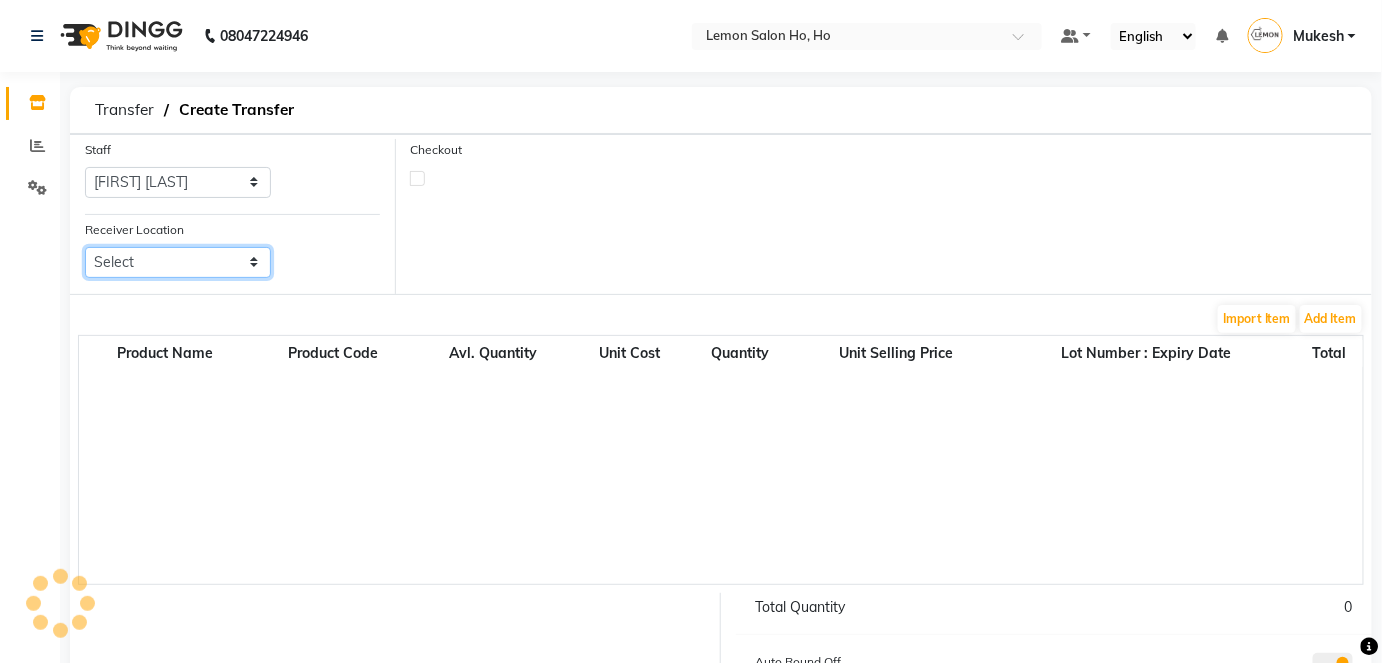 click on "Select Lemon Salon, Lokhandwala  Lemon Salon, Malad Lemon Salon, Seven Bunglow Lemon Salon, Bandra Lemon Salon, Versova Lemon Salon, Goregaon Lemon Salon, Oshiwara Lemon Salon, Borivali Lemon Salon, Mira Road Lemon Salon, Kandivali Lemon Salon, Goregaon (W)" at bounding box center (178, 262) 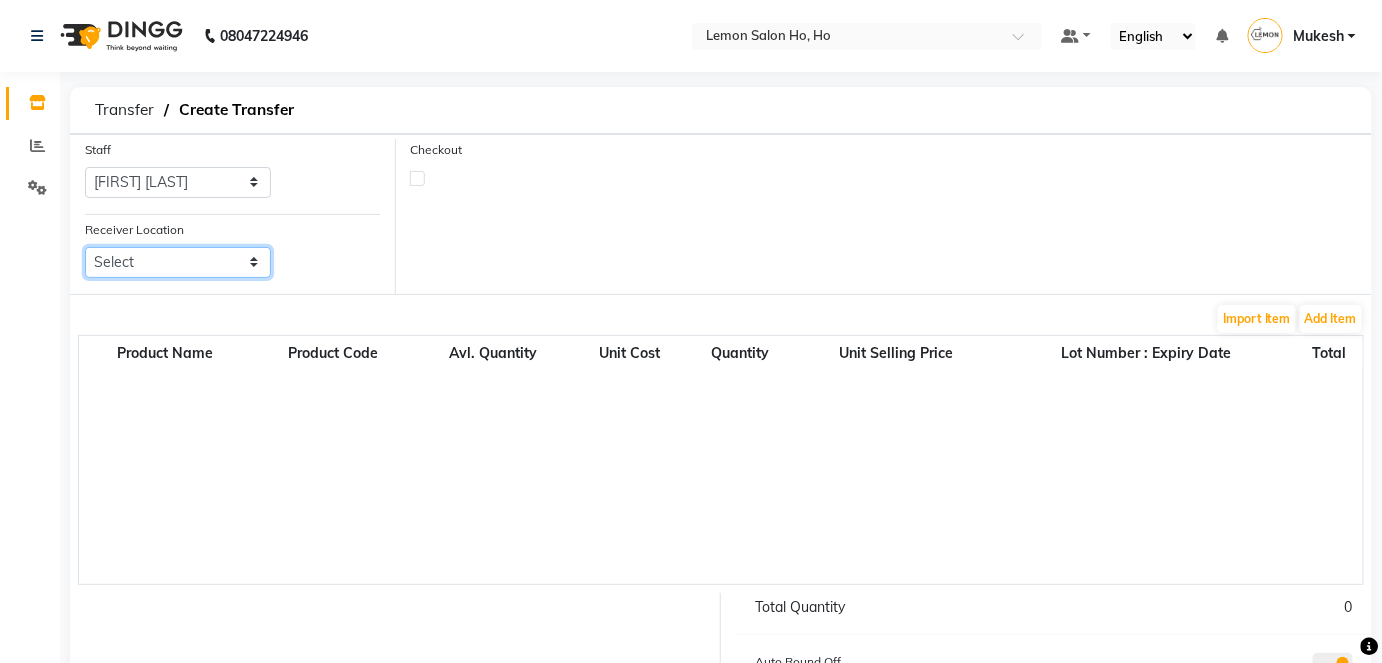 click on "Select Lemon Salon, Lokhandwala  Lemon Salon, Malad Lemon Salon, Seven Bunglow Lemon Salon, Bandra Lemon Salon, Versova Lemon Salon, Goregaon Lemon Salon, Oshiwara Lemon Salon, Borivali Lemon Salon, Mira Road Lemon Salon, Kandivali Lemon Salon, Goregaon (W)" at bounding box center [178, 262] 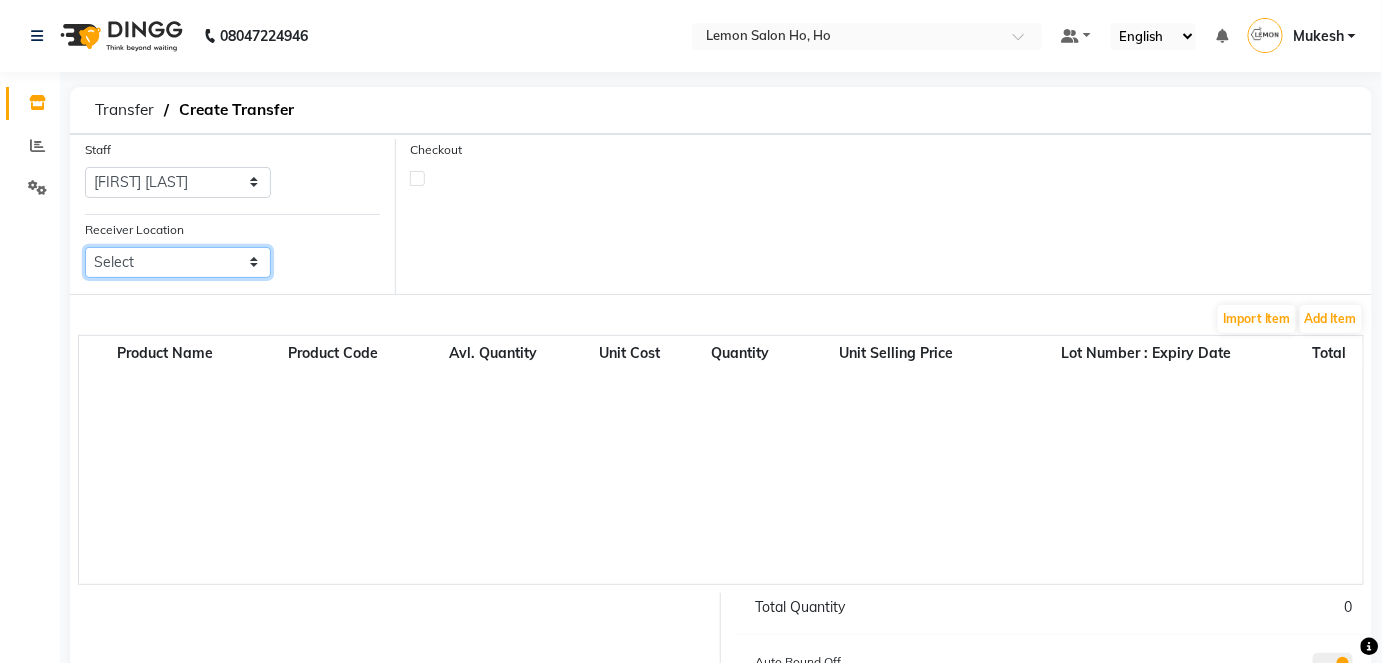 select on "956" 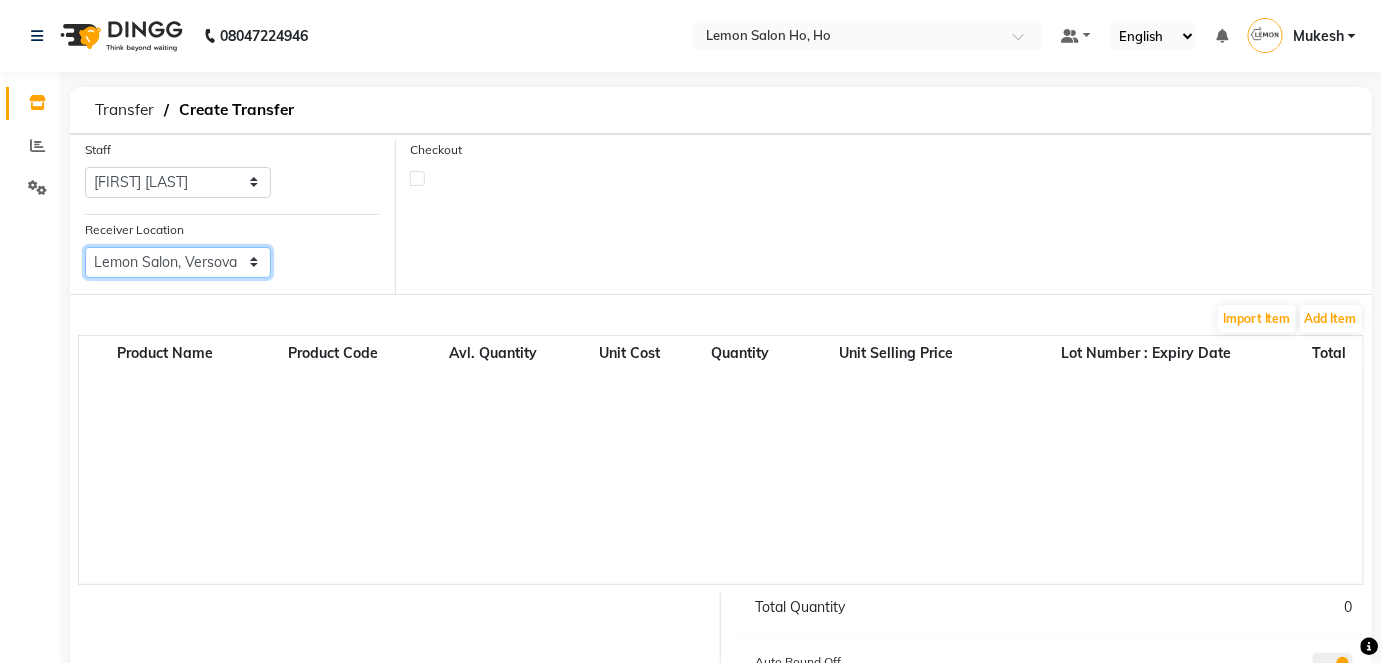 click on "Select Lemon Salon, Lokhandwala  Lemon Salon, Malad Lemon Salon, Seven Bunglow Lemon Salon, Bandra Lemon Salon, Versova Lemon Salon, Goregaon Lemon Salon, Oshiwara Lemon Salon, Borivali Lemon Salon, Mira Road Lemon Salon, Kandivali Lemon Salon, Goregaon (W)" at bounding box center [178, 262] 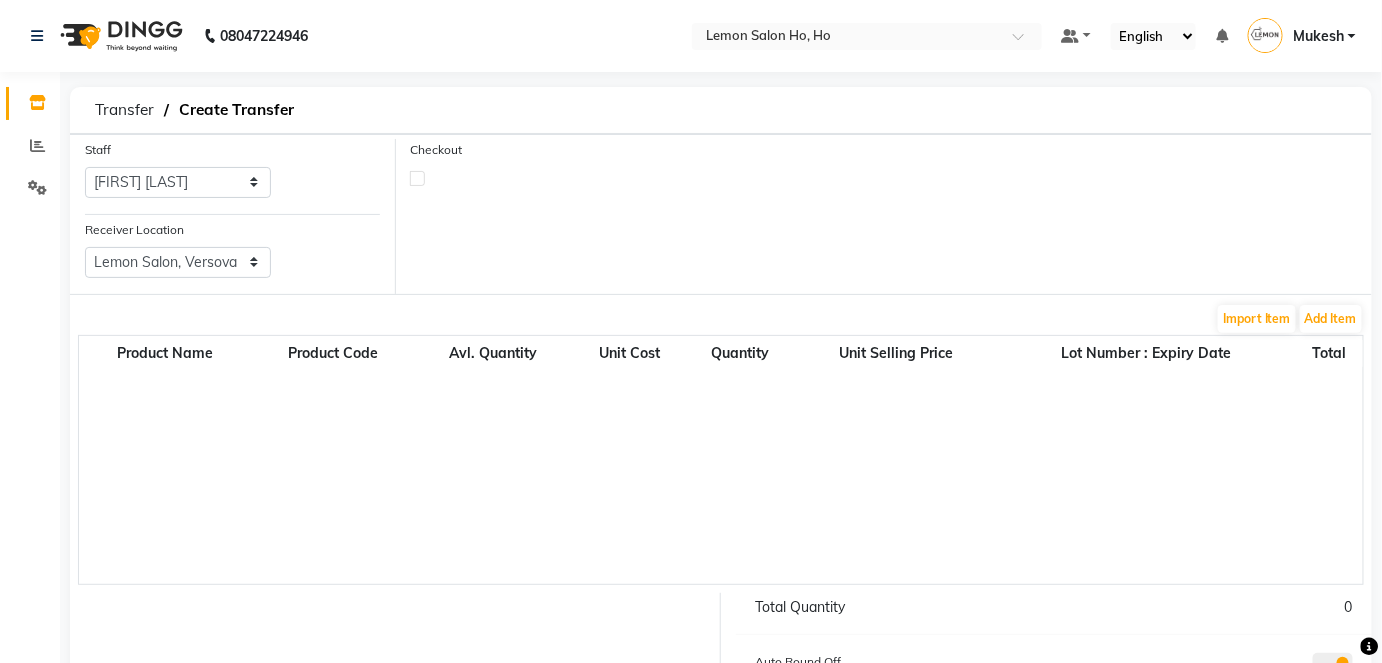 click 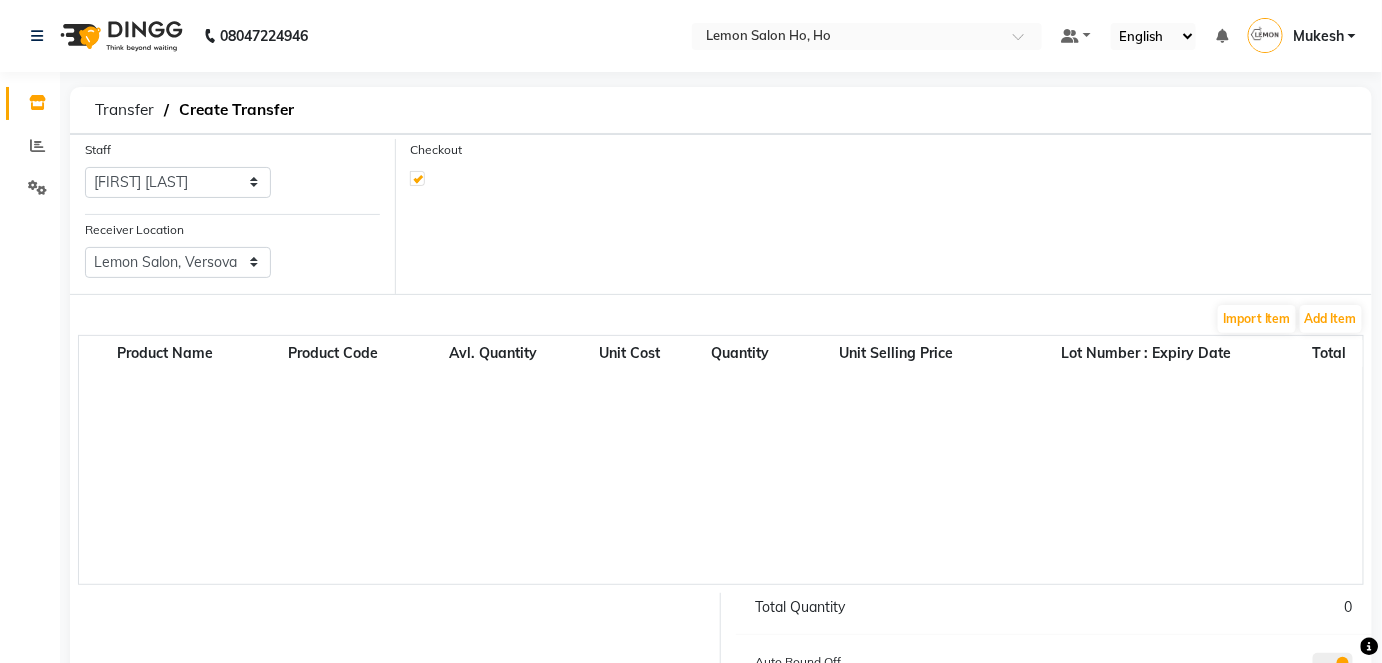 select on "true" 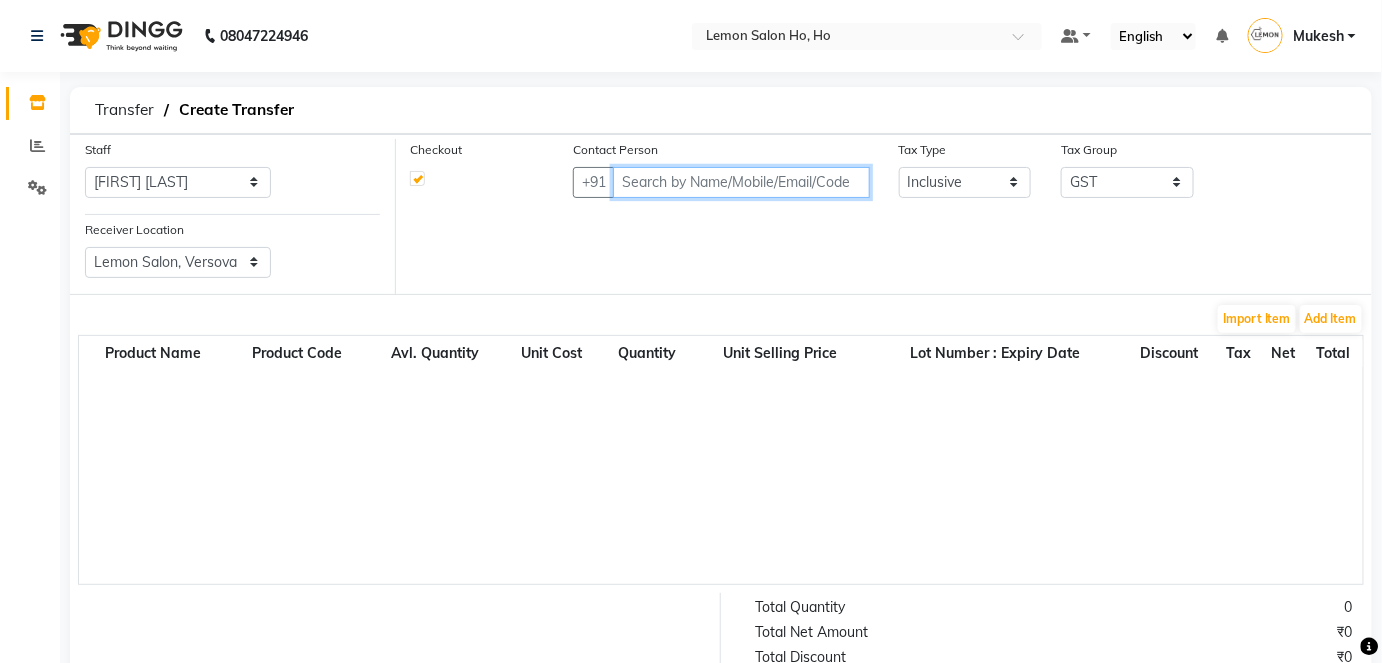 click at bounding box center [741, 182] 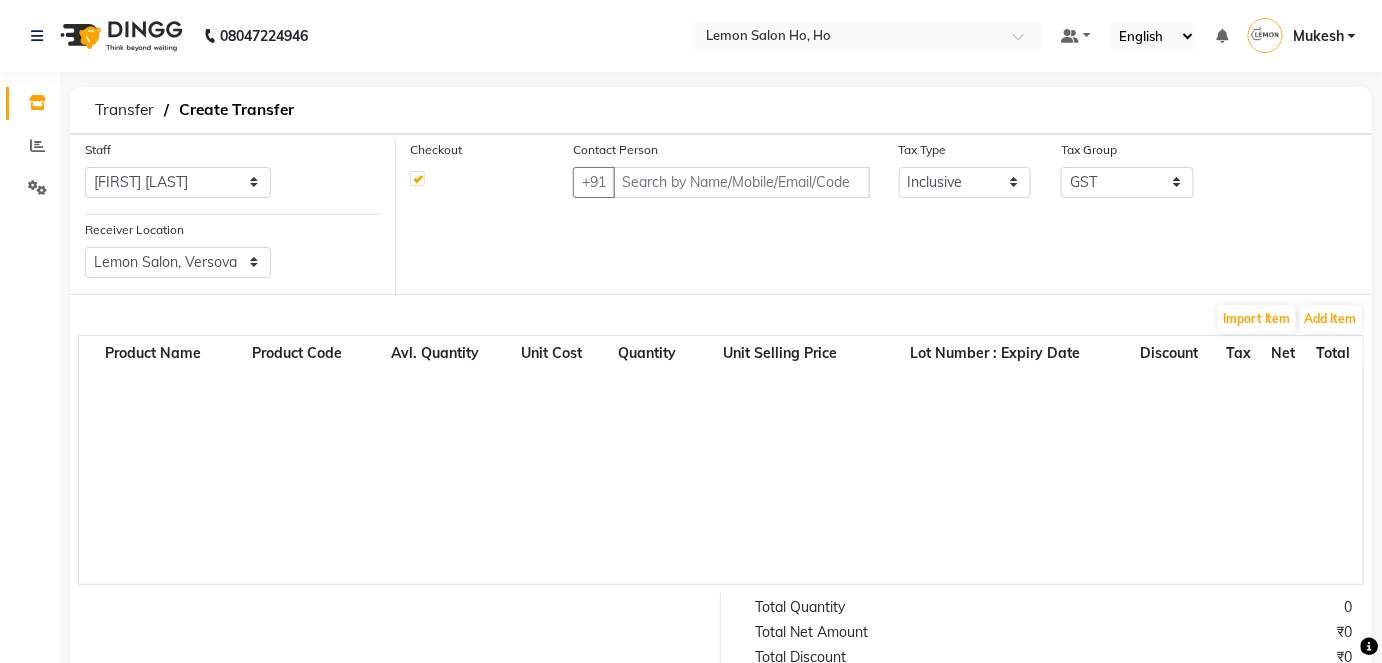 select on "sender" 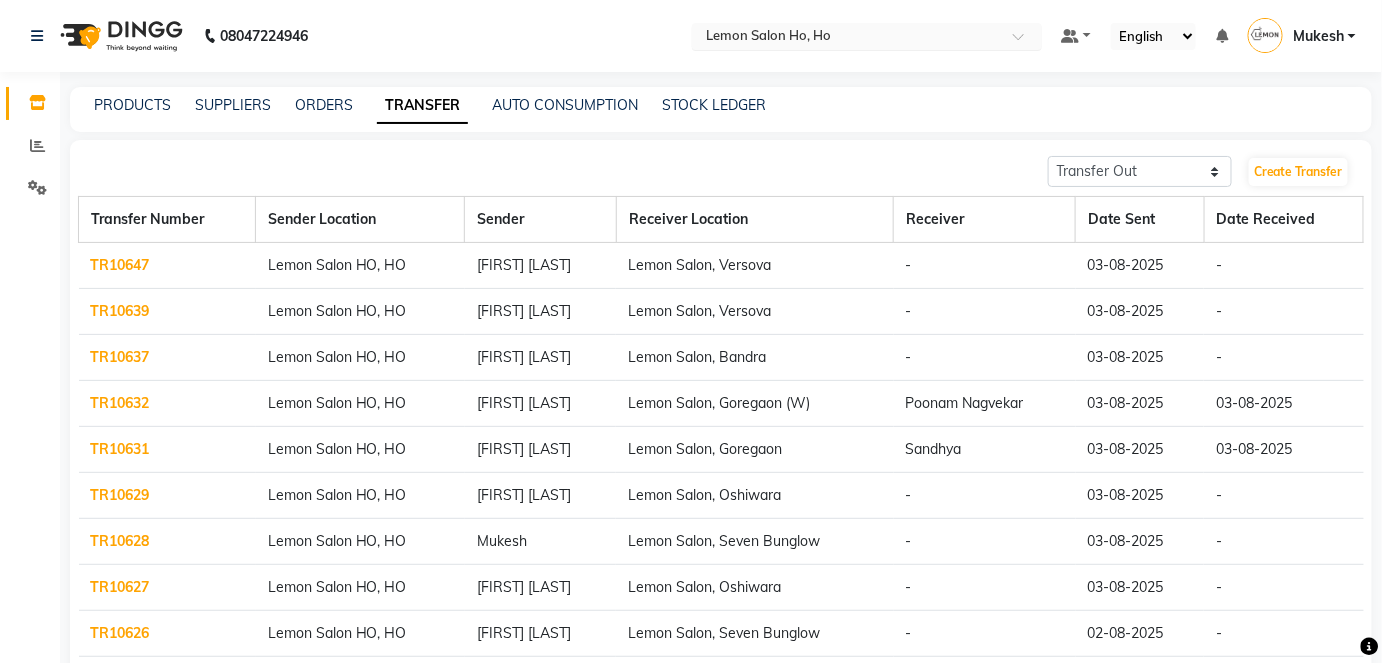 click at bounding box center [1025, 42] 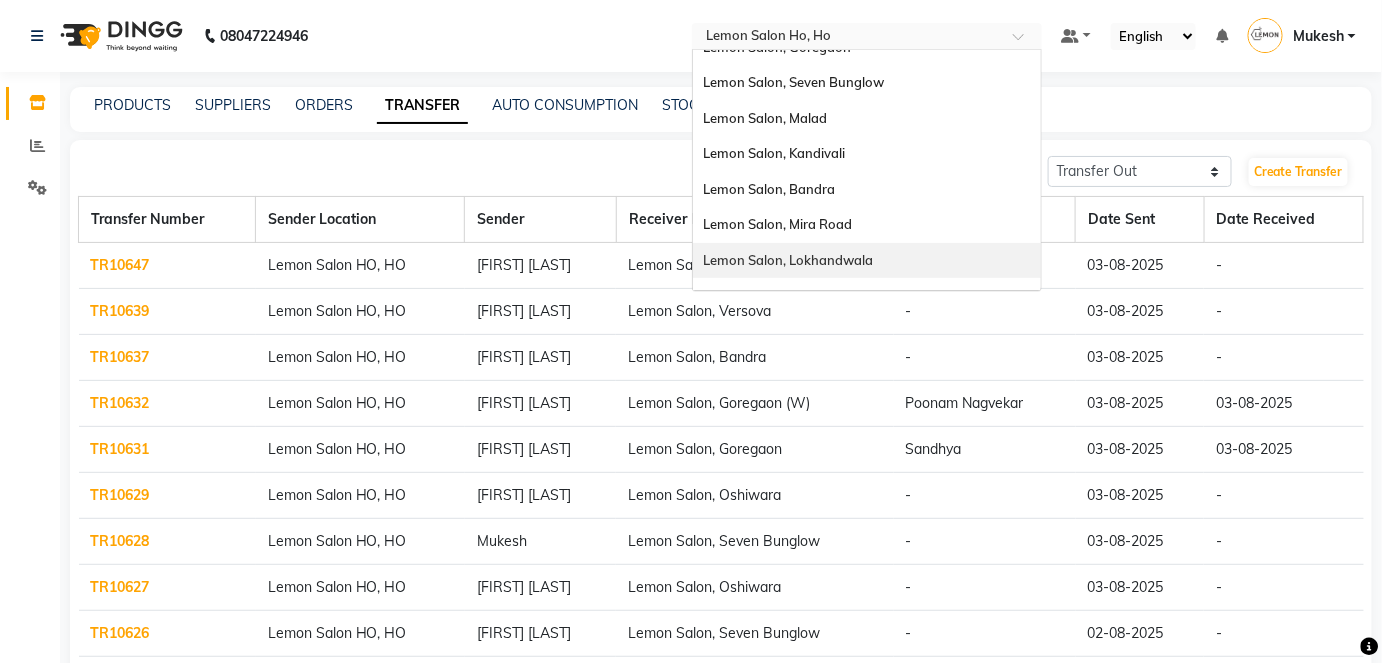 scroll, scrollTop: 3, scrollLeft: 0, axis: vertical 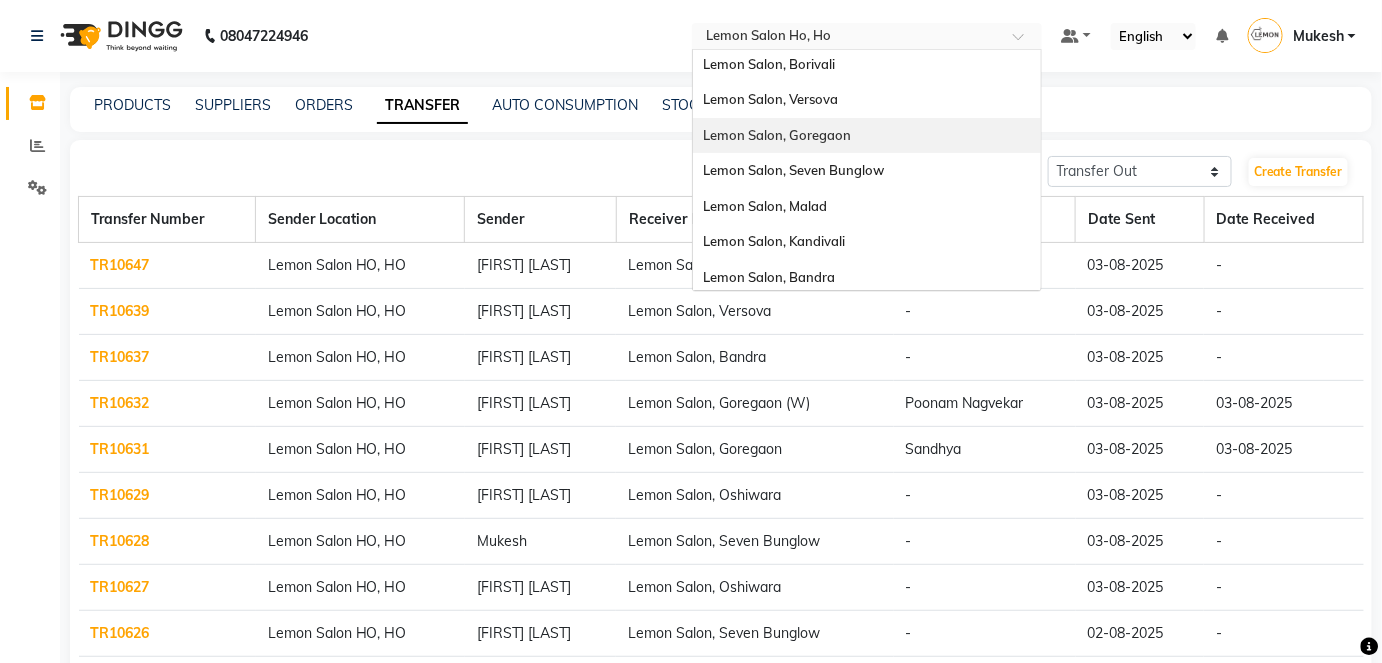 click on "Lemon Salon, Goregaon" at bounding box center [777, 135] 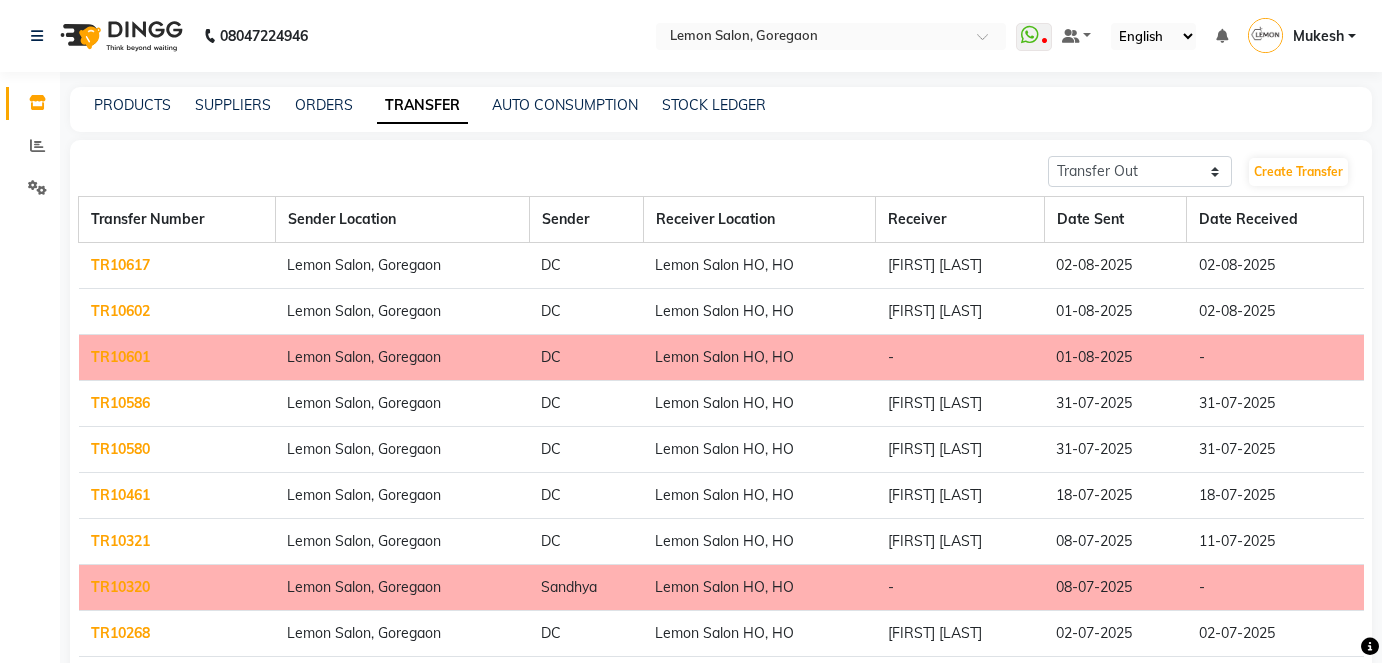 select on "sender" 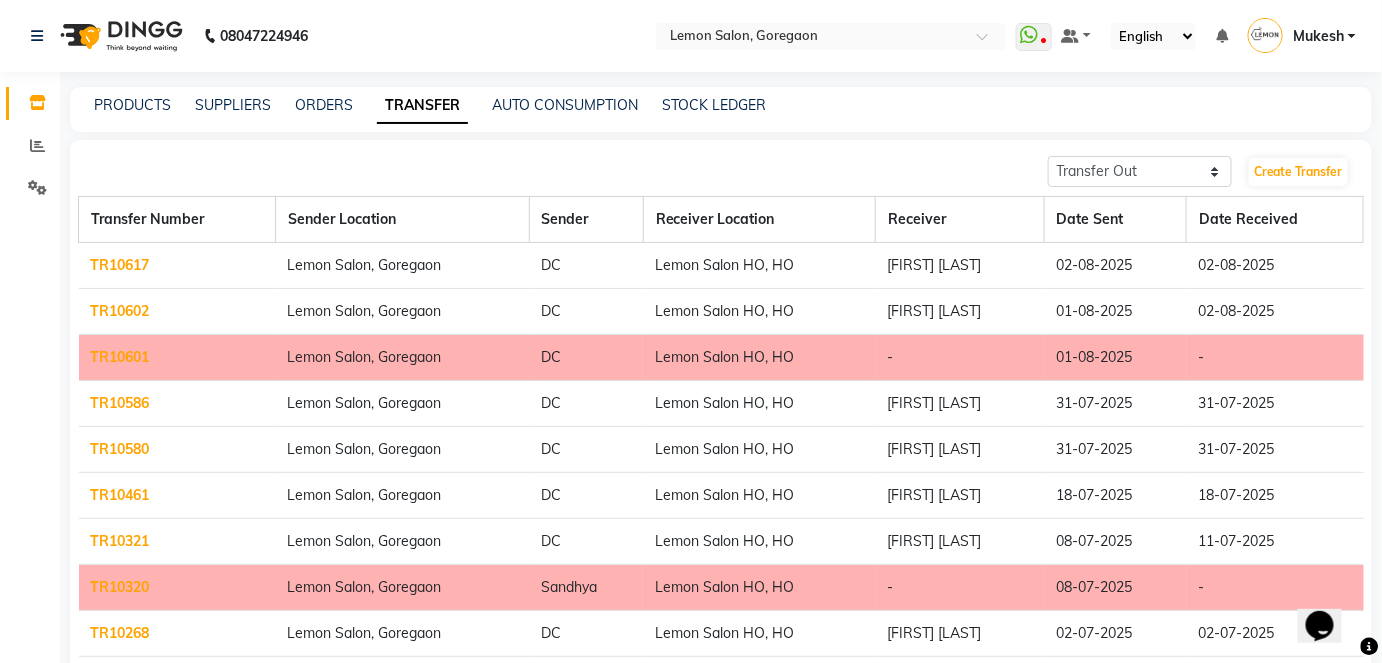 scroll, scrollTop: 0, scrollLeft: 0, axis: both 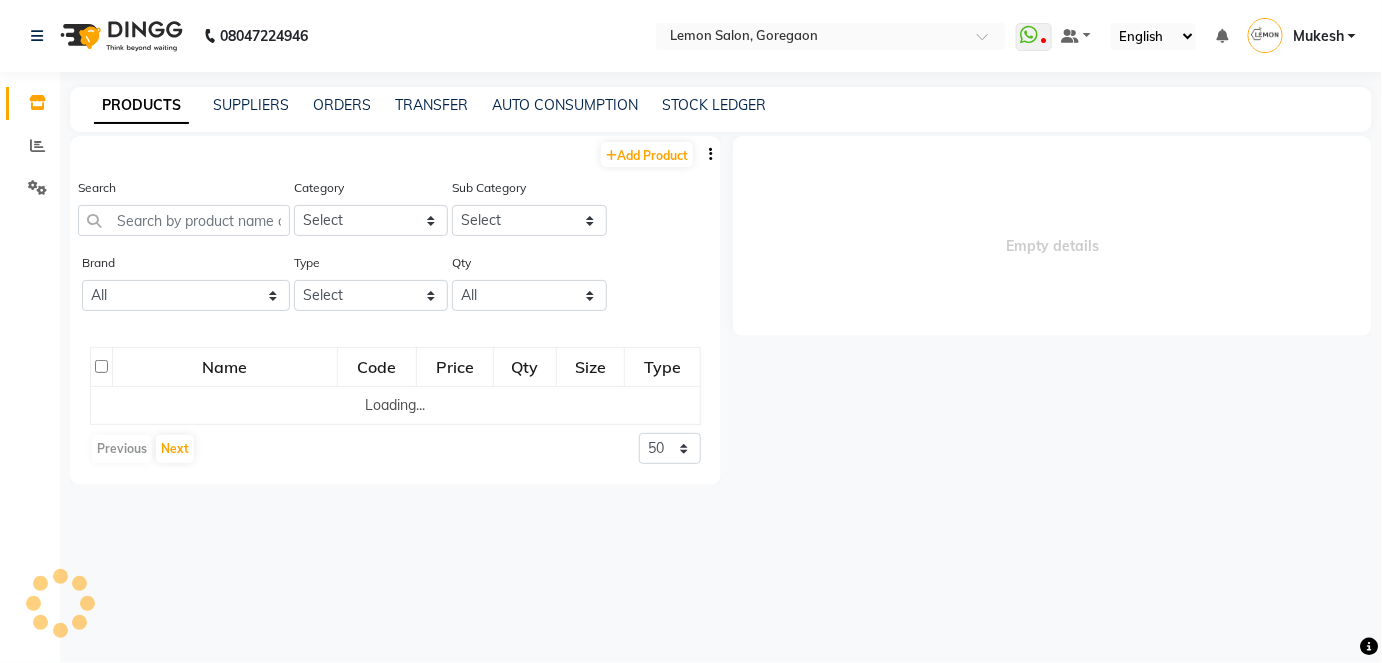 select 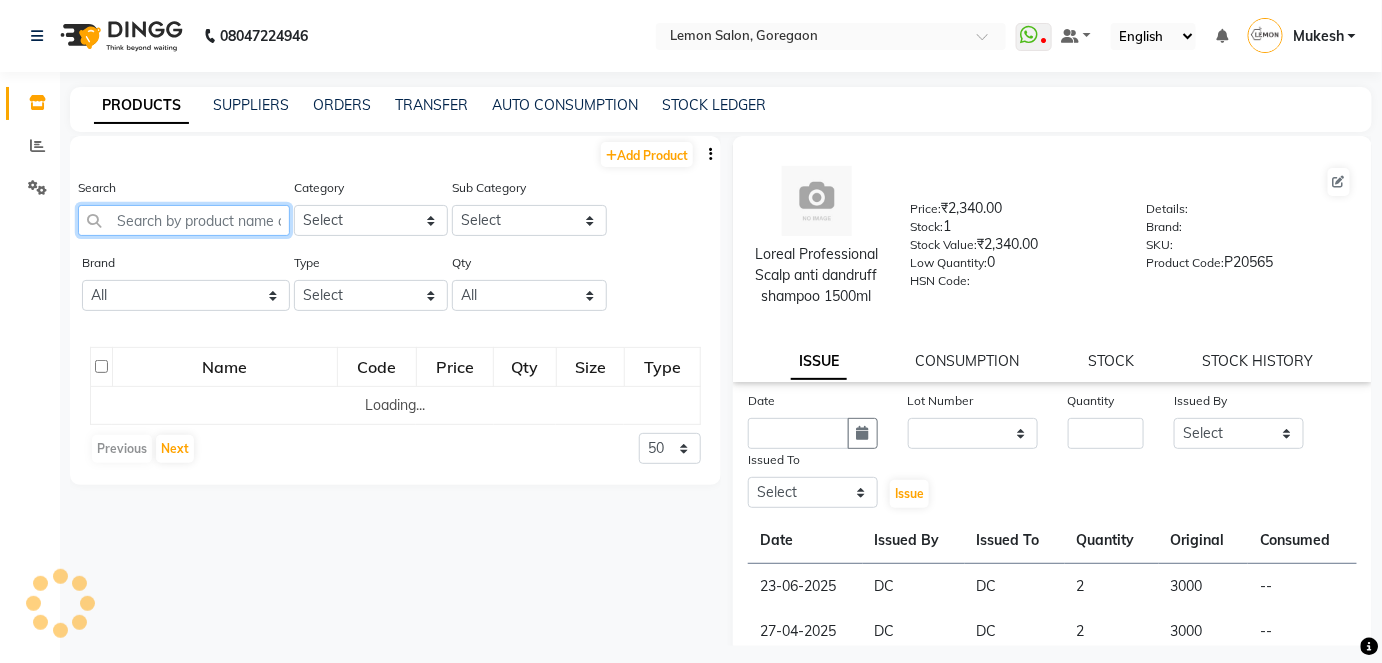 click 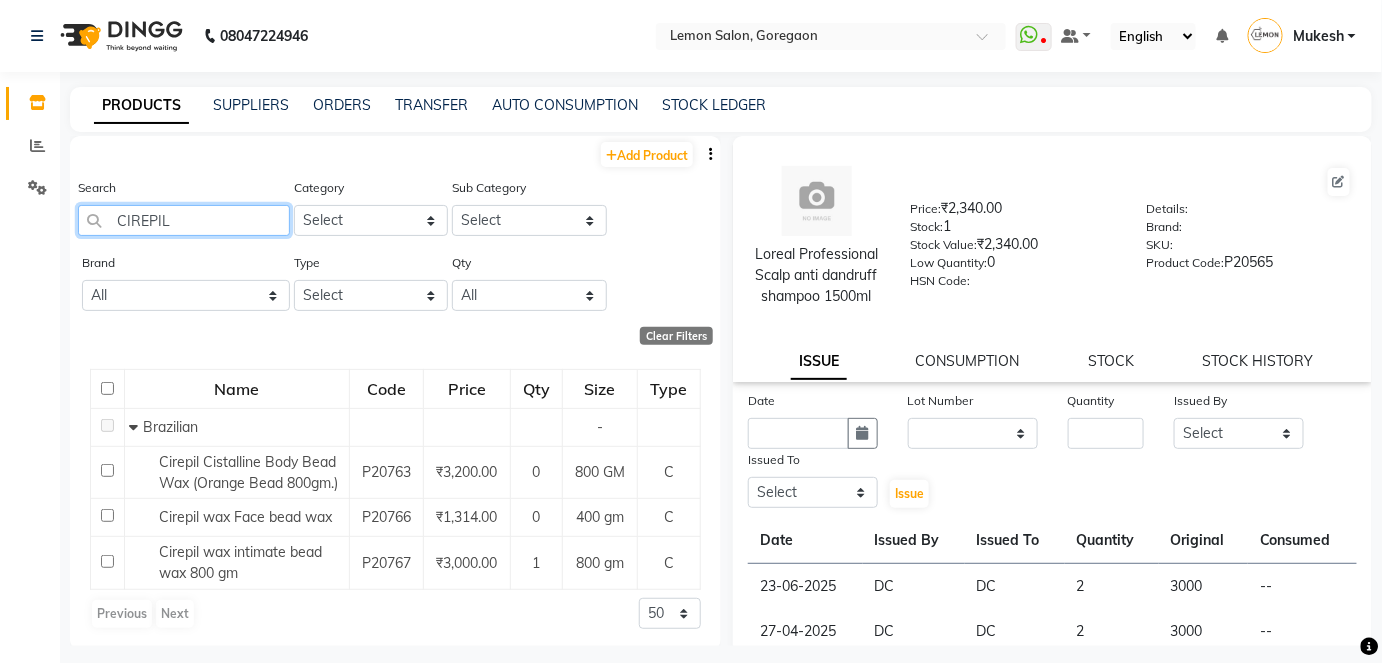 type on "CIREPIL" 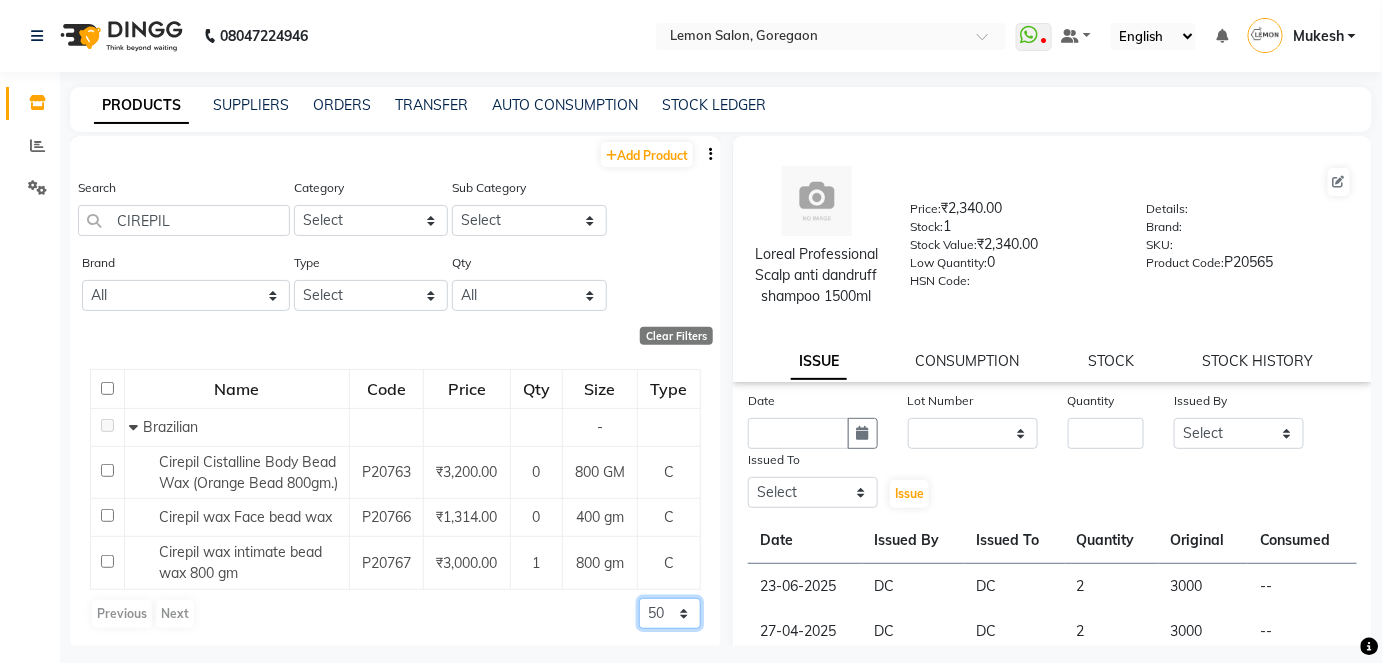 click on "50 100 500" 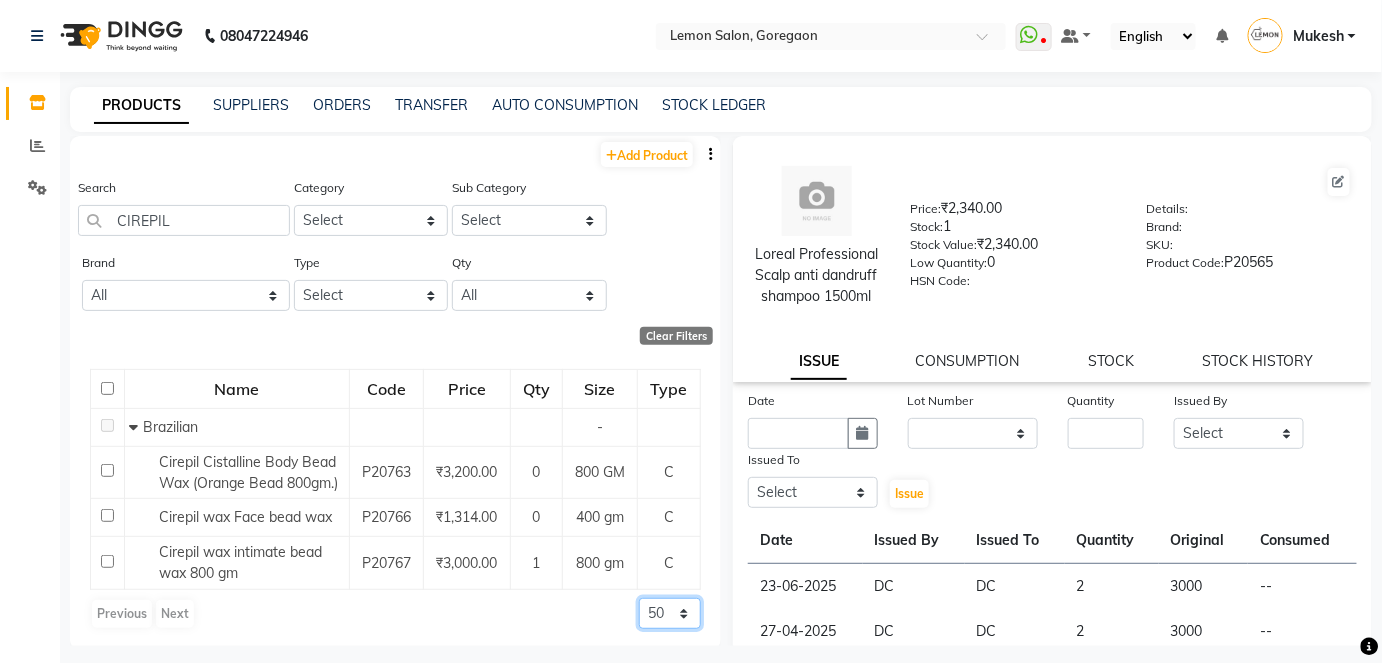 select on "100" 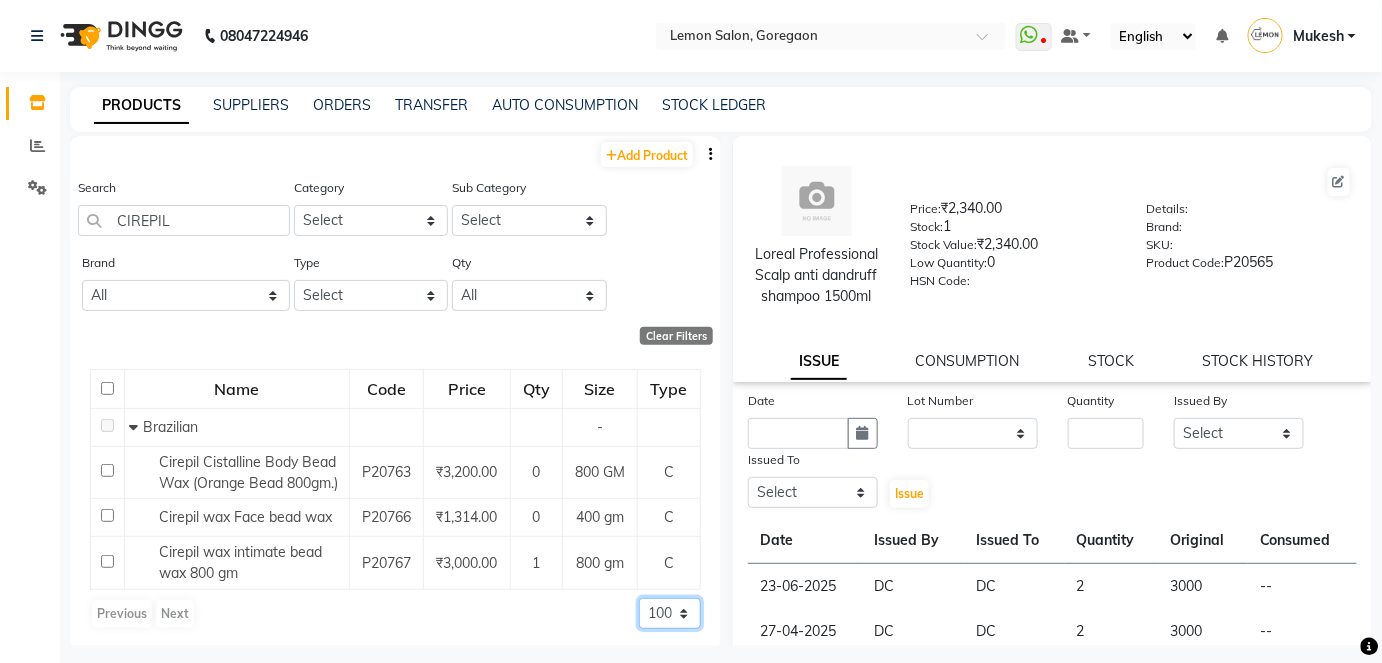 click on "50 100 500" 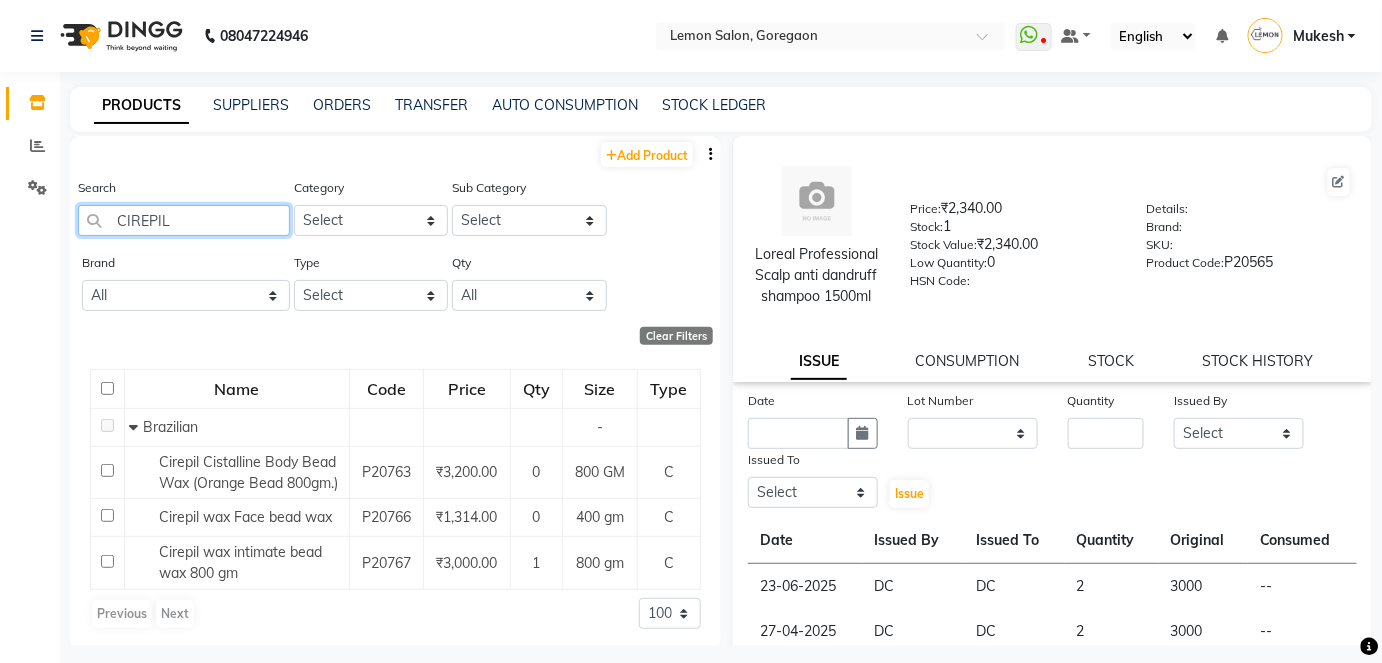 drag, startPoint x: 184, startPoint y: 211, endPoint x: 131, endPoint y: 217, distance: 53.338543 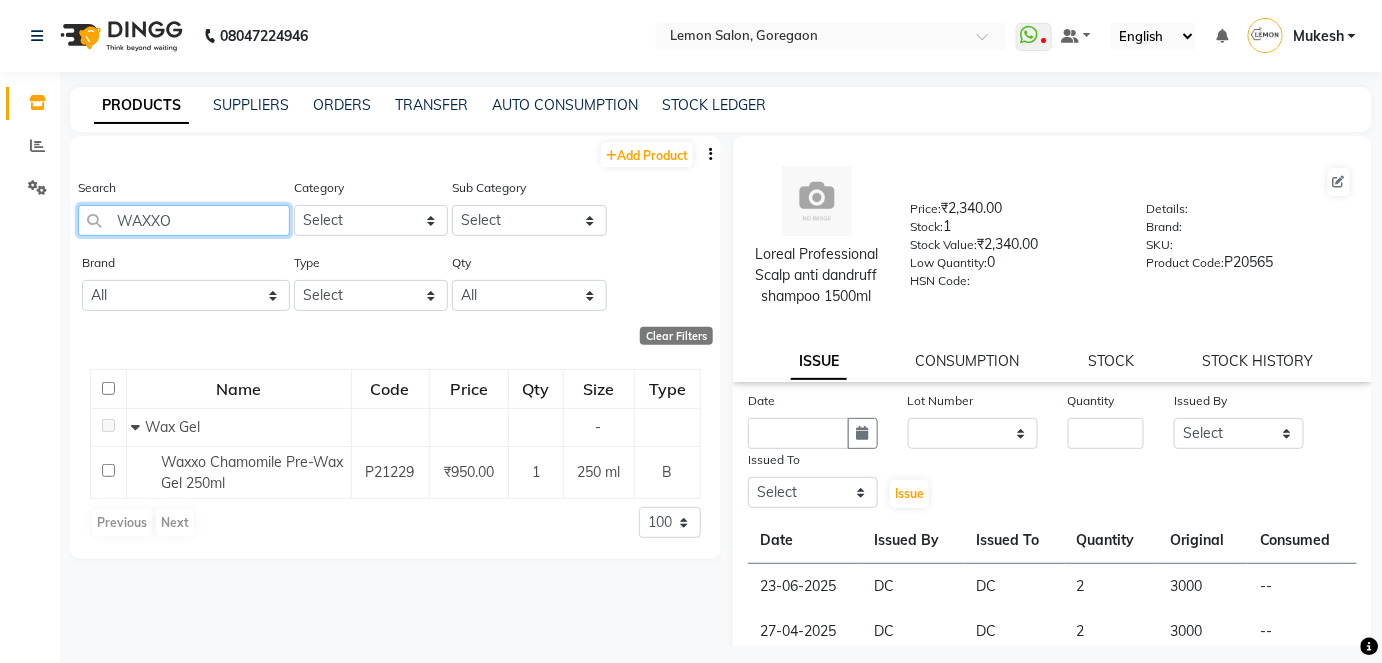 type on "WAXXO" 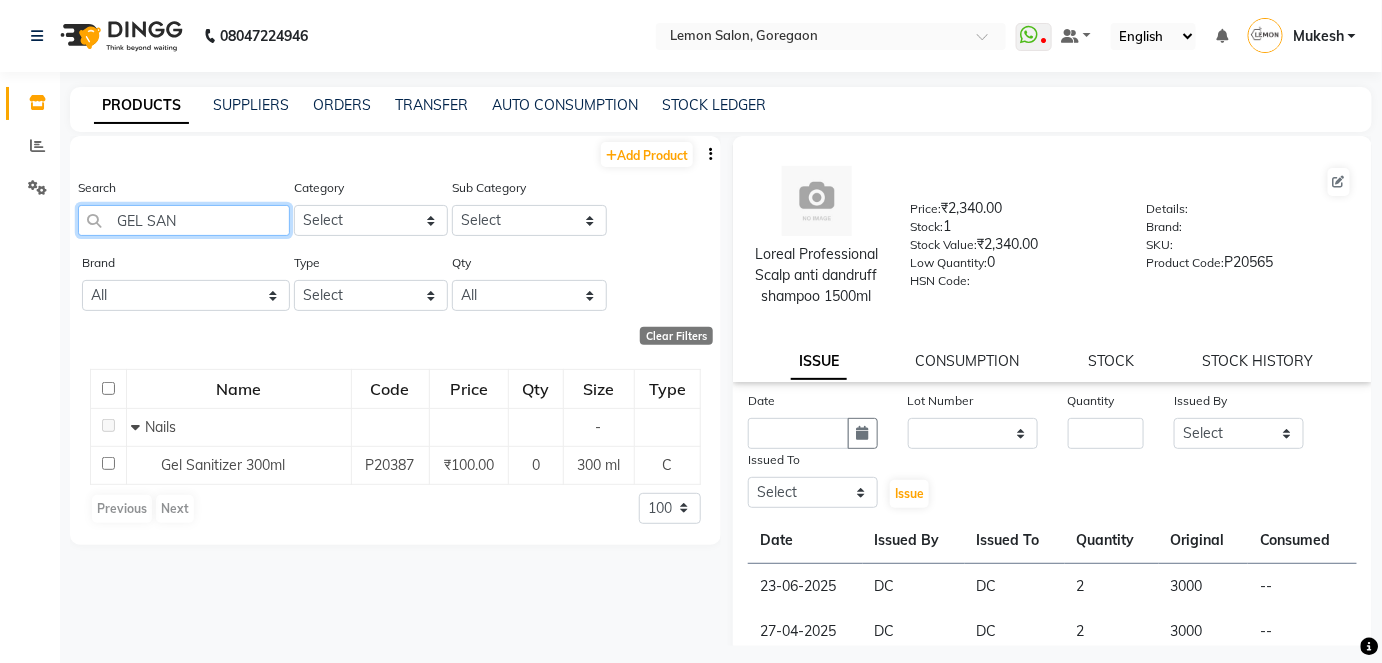 type on "GEL SANI" 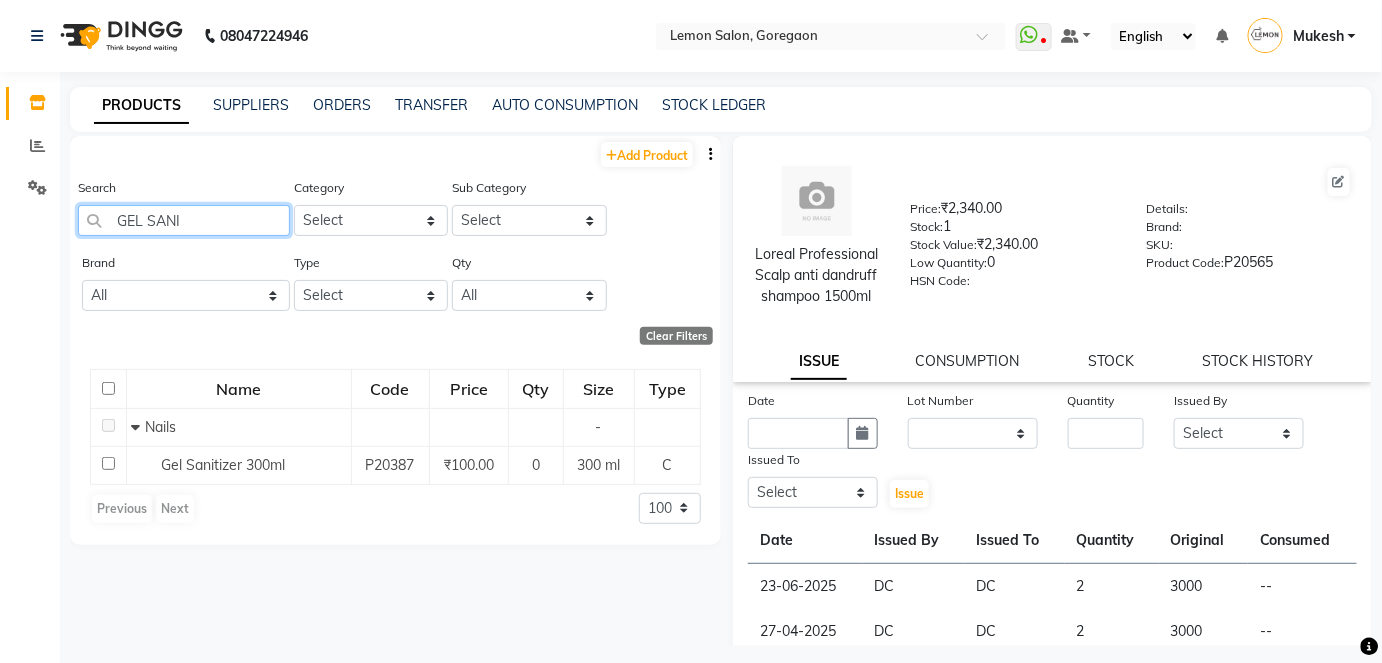 drag, startPoint x: 181, startPoint y: 221, endPoint x: 107, endPoint y: 214, distance: 74.330345 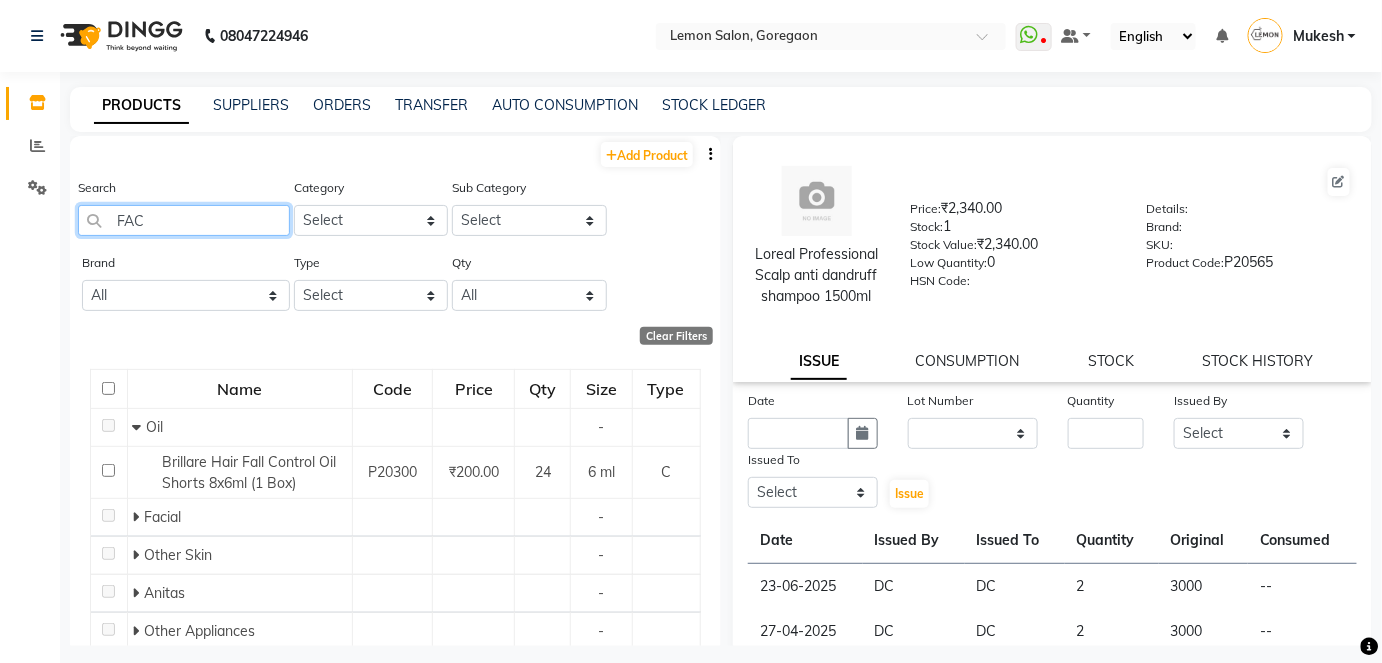 type on "FACE" 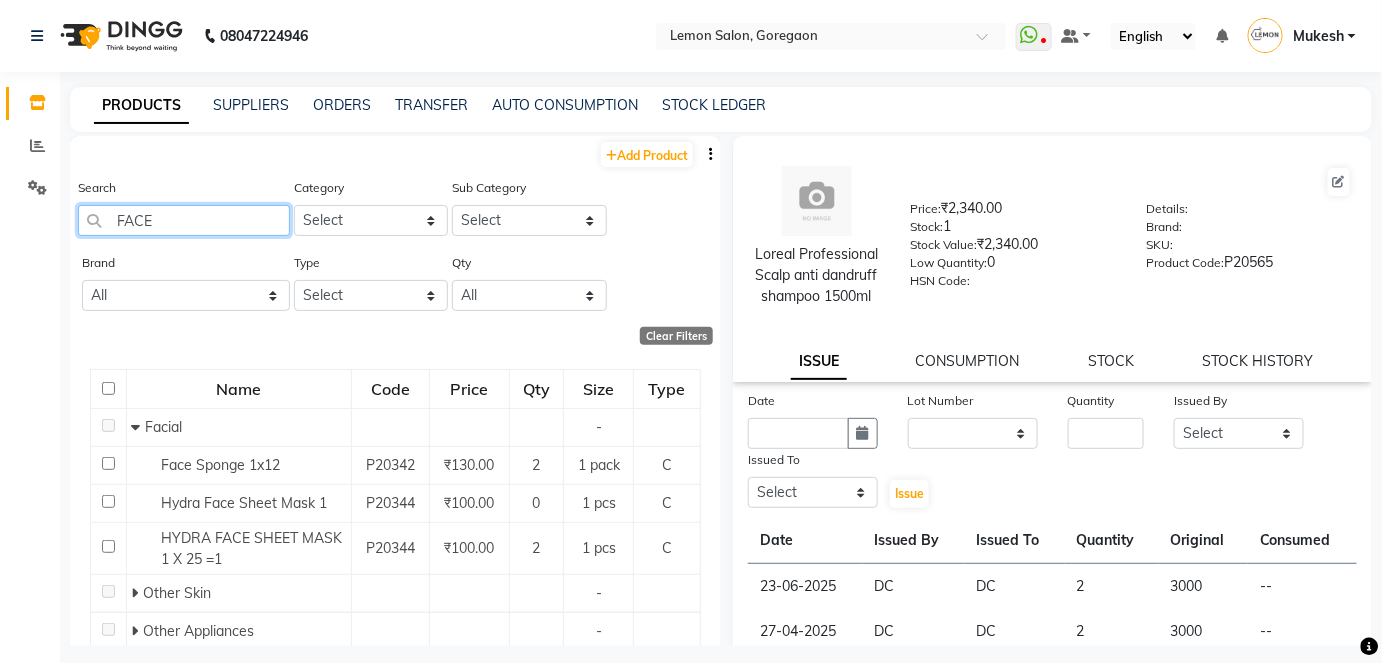 drag, startPoint x: 162, startPoint y: 221, endPoint x: 120, endPoint y: 218, distance: 42.107006 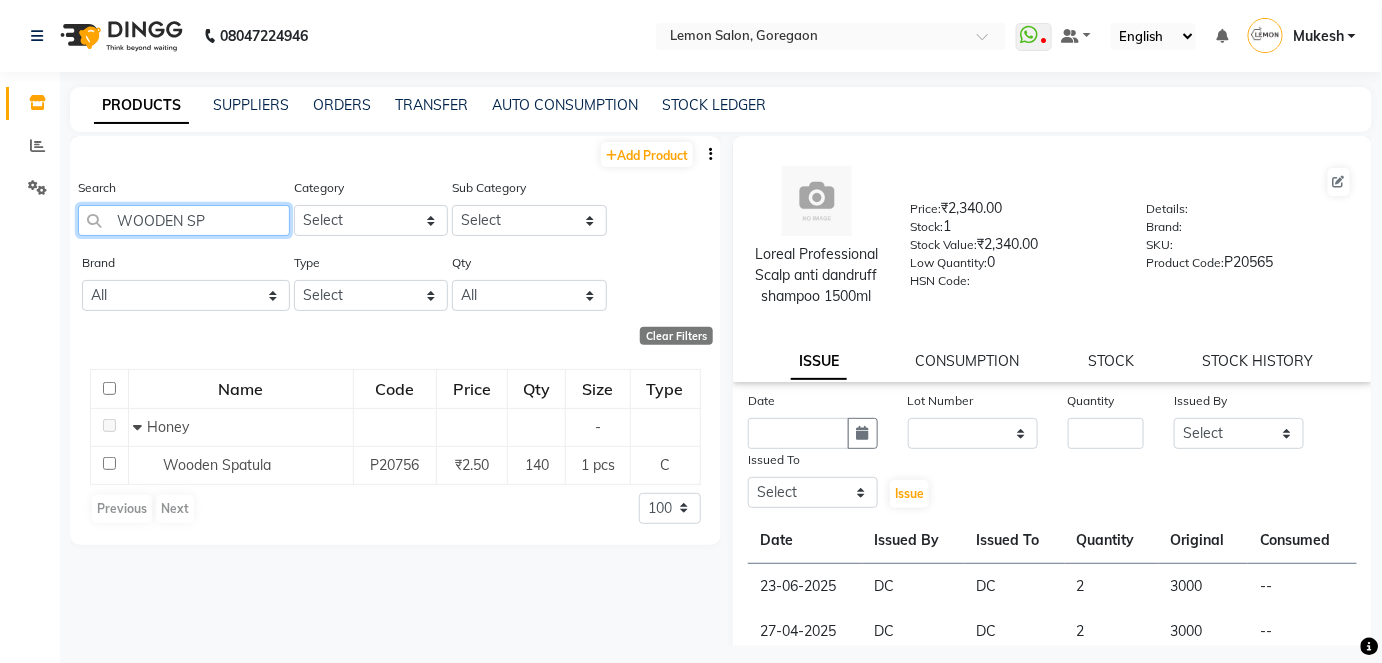 type on "WOODEN SPA" 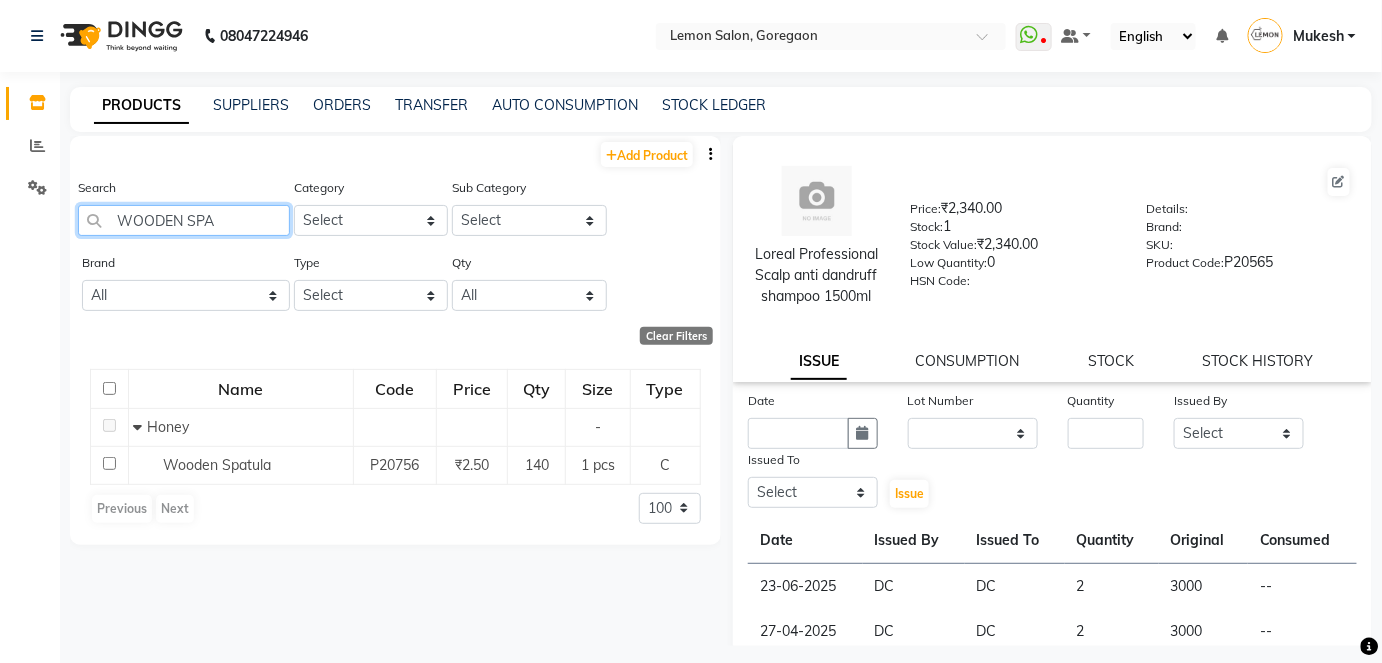 drag, startPoint x: 219, startPoint y: 215, endPoint x: 114, endPoint y: 216, distance: 105.00476 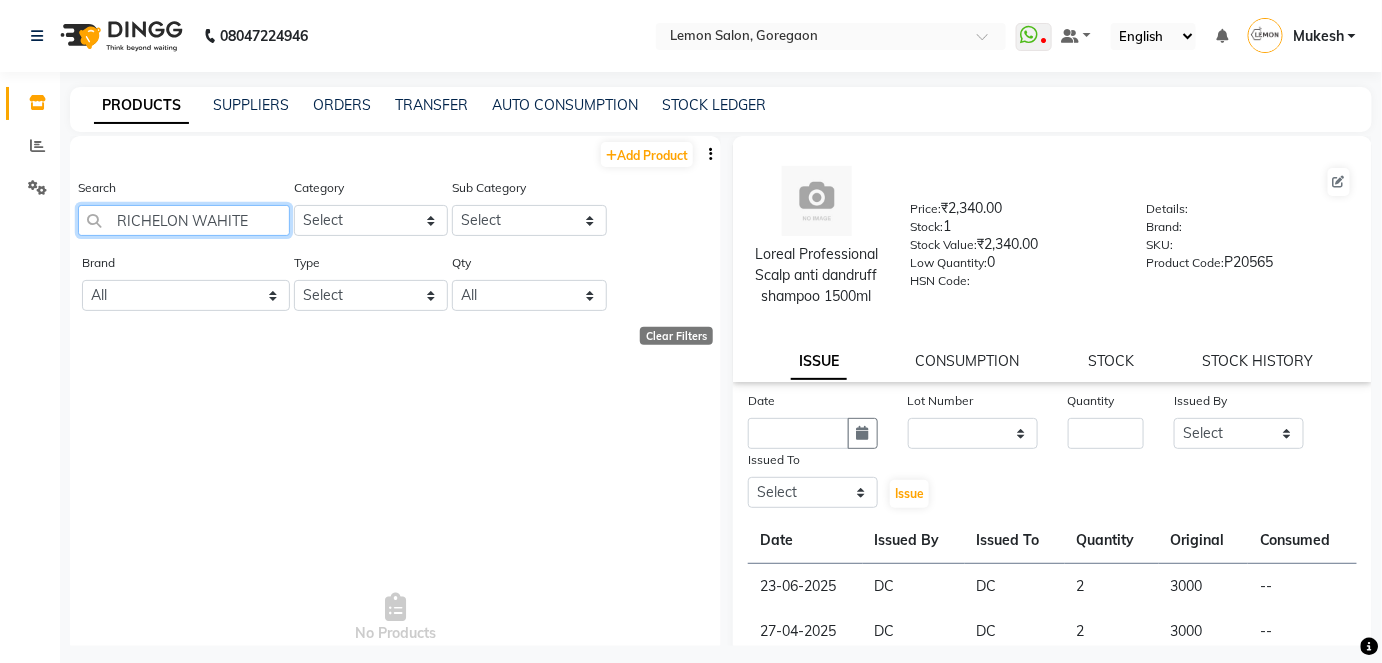 click on "RICHELON WAHITE" 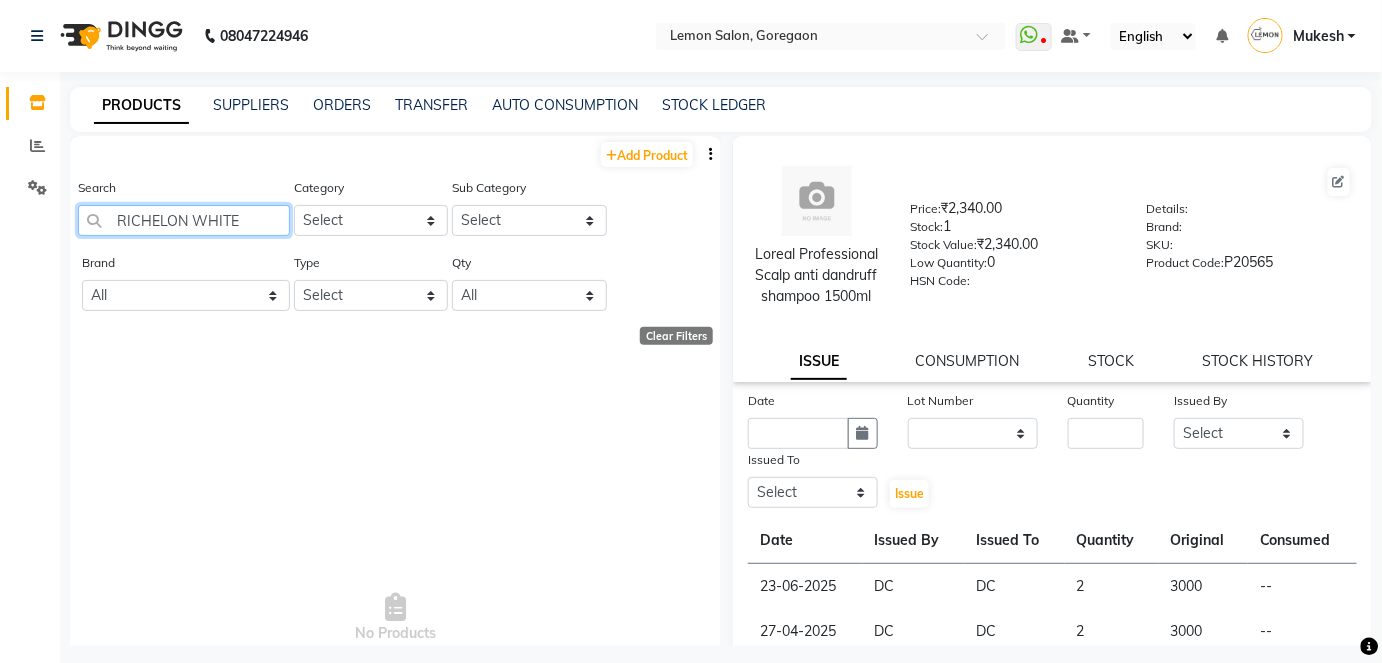 select on "100" 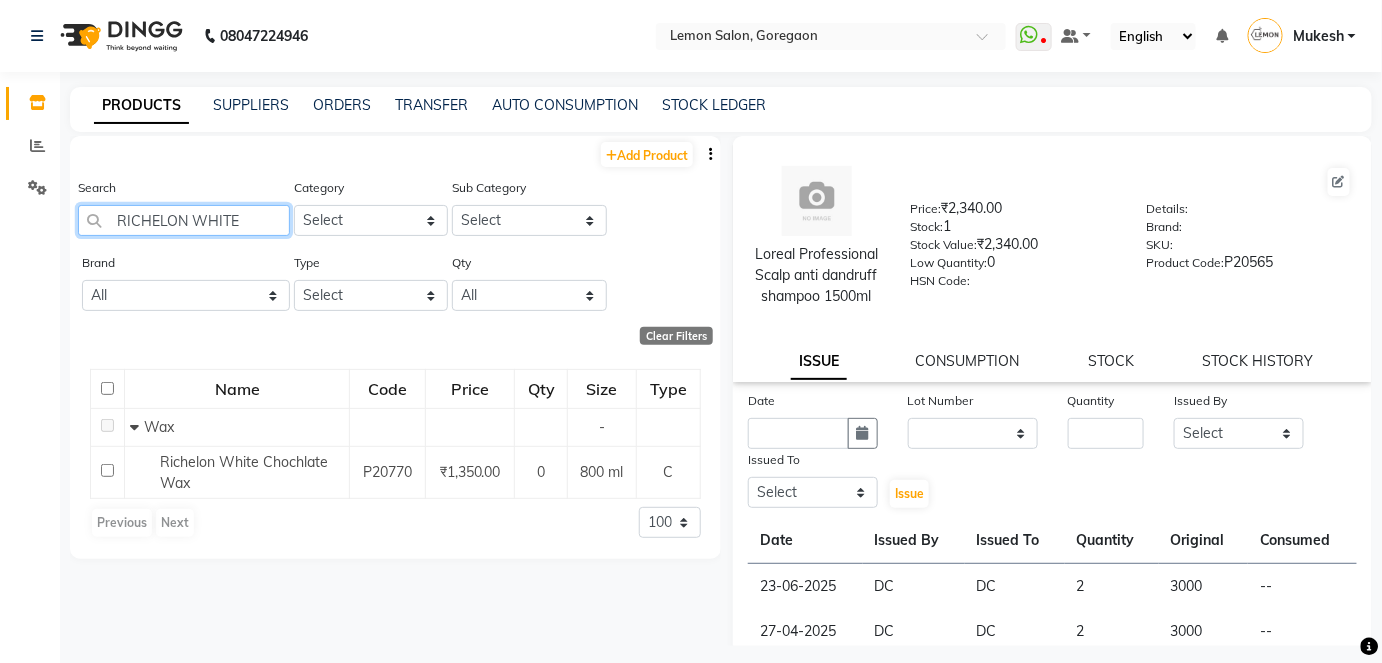 drag, startPoint x: 239, startPoint y: 215, endPoint x: 110, endPoint y: 222, distance: 129.18979 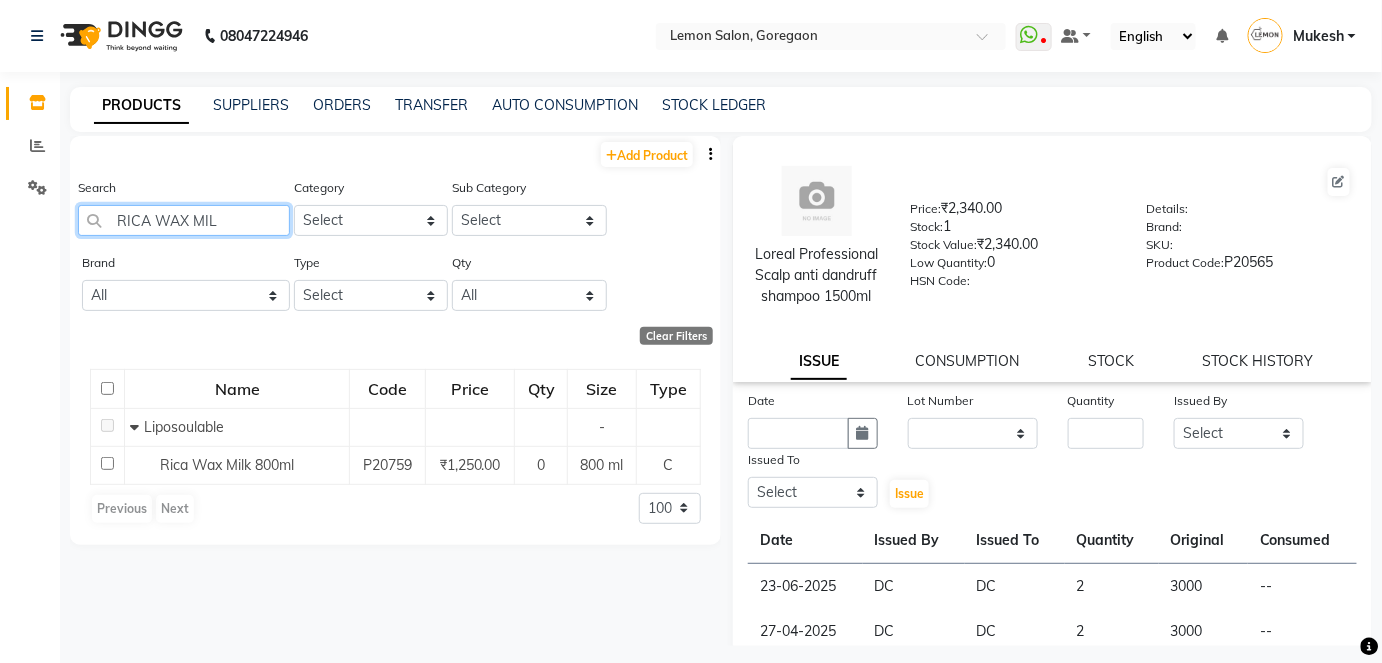 type on "RICA WAX MILK" 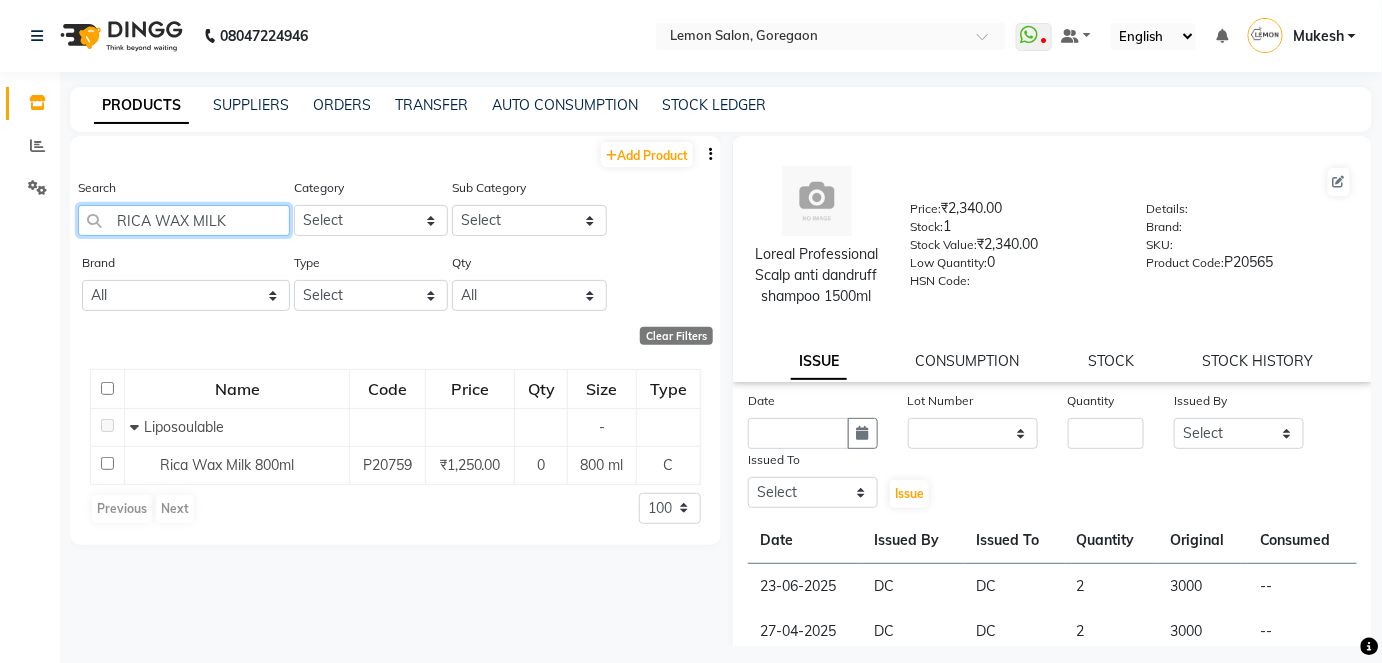 drag, startPoint x: 221, startPoint y: 219, endPoint x: 170, endPoint y: 235, distance: 53.450912 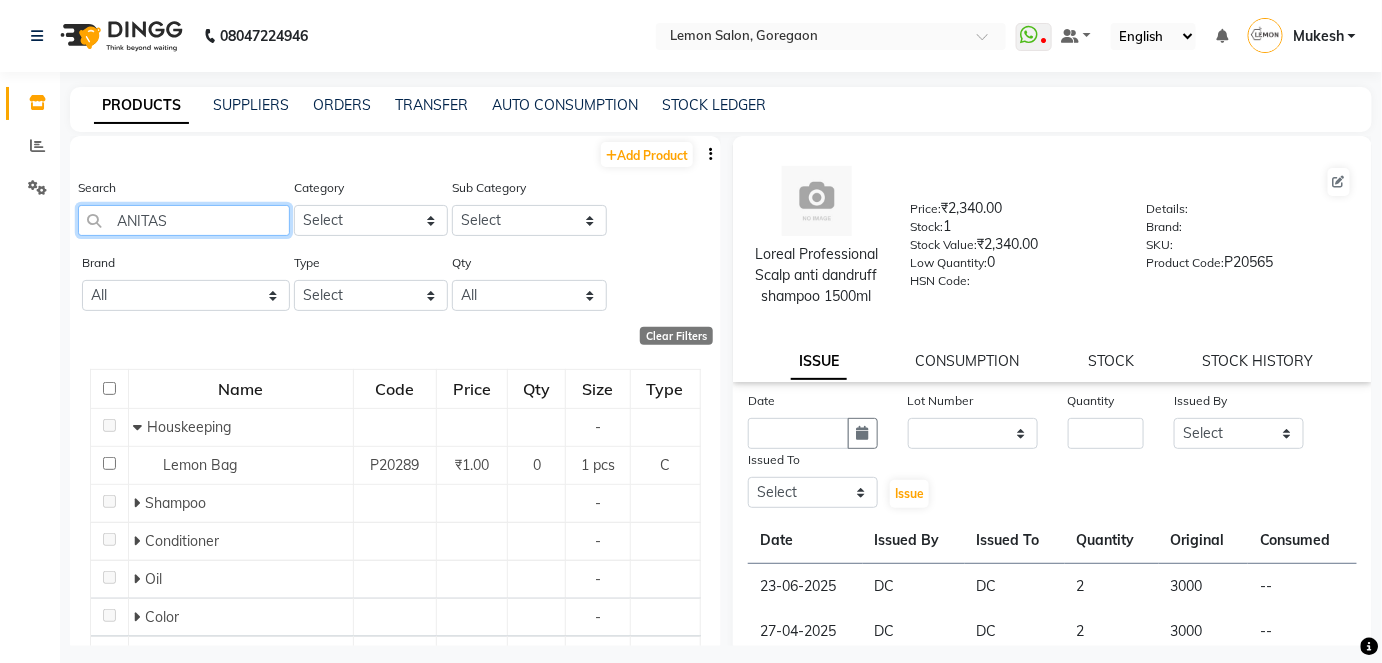 type on "ANITAS" 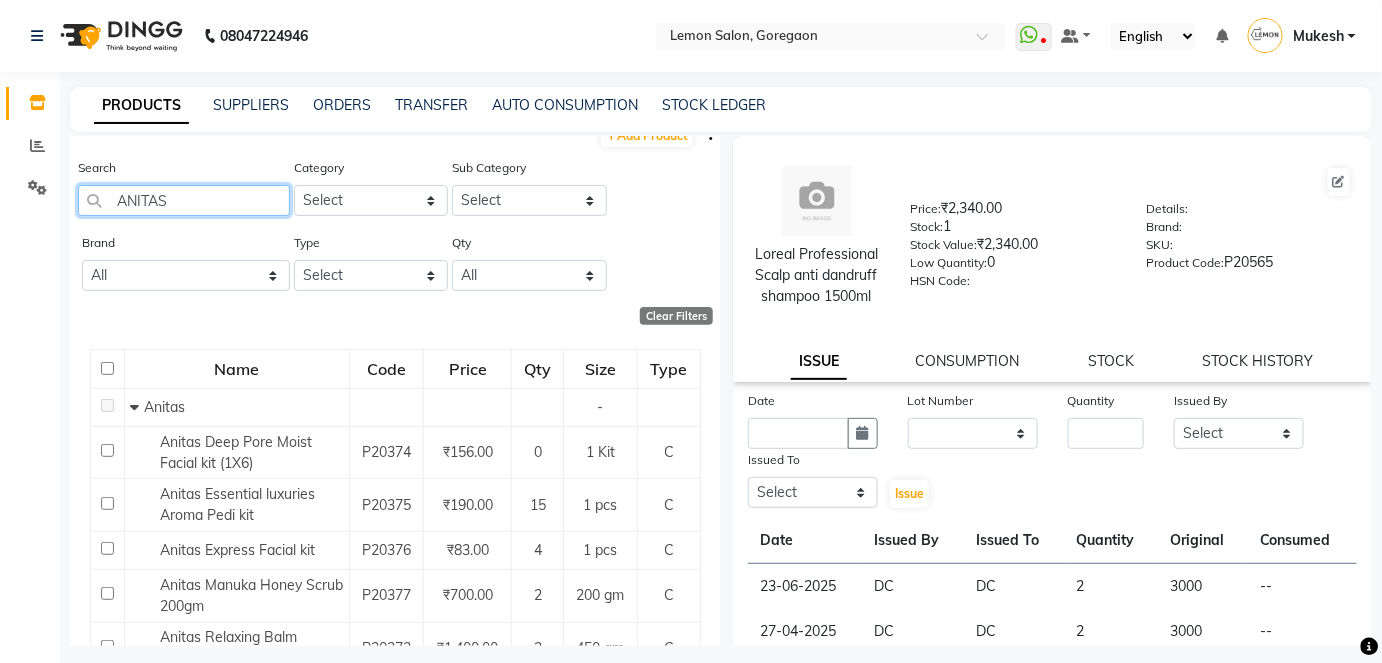scroll, scrollTop: 0, scrollLeft: 0, axis: both 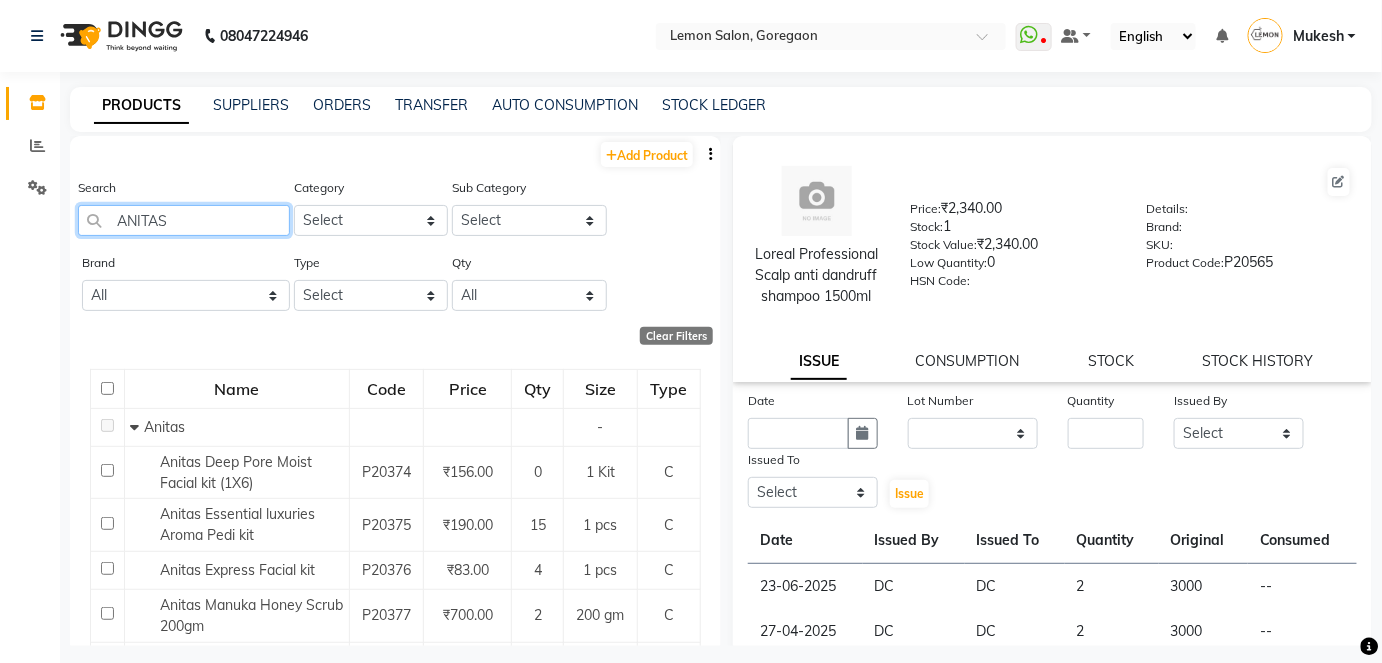 drag, startPoint x: 168, startPoint y: 218, endPoint x: 107, endPoint y: 217, distance: 61.008198 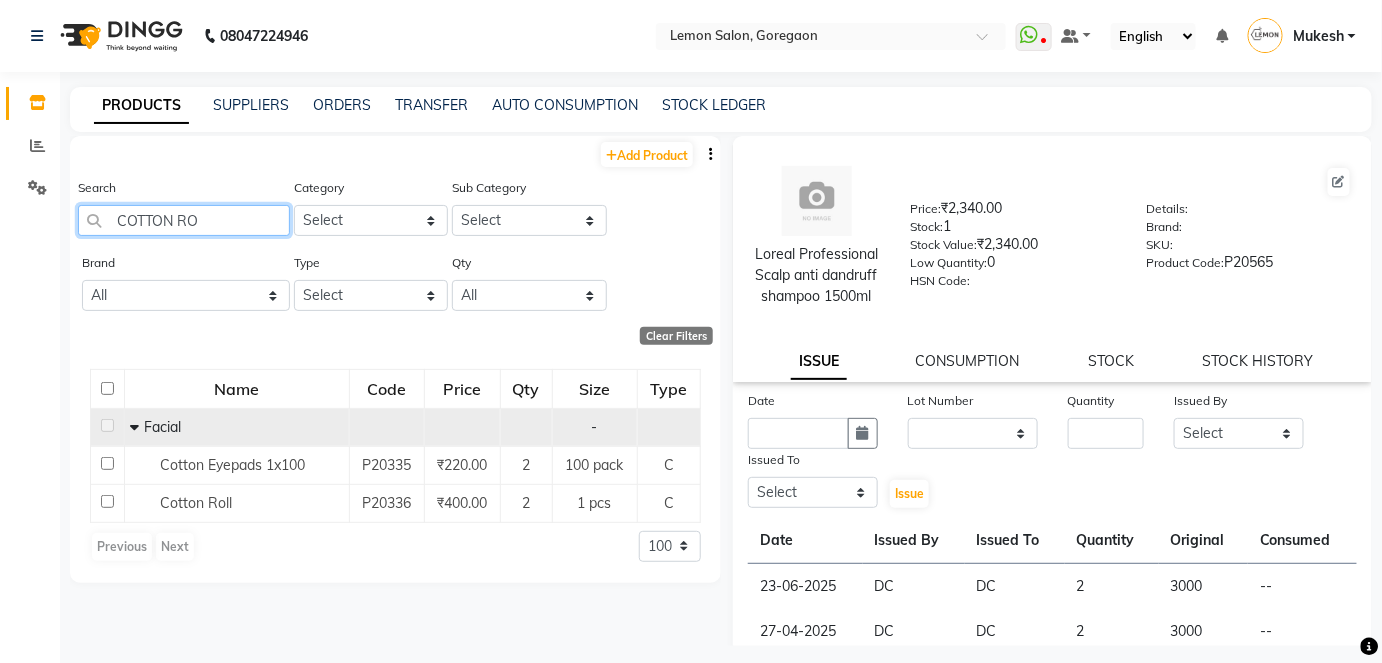 type on "COTTON ROL" 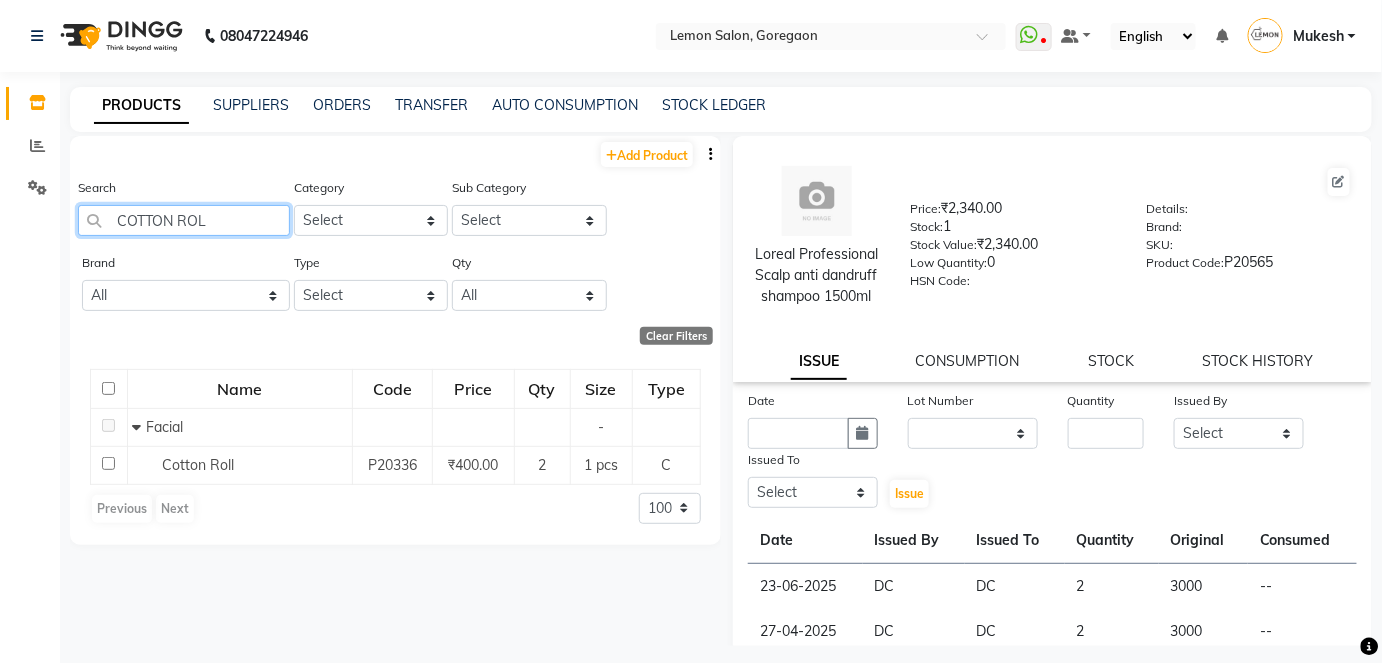 drag, startPoint x: 213, startPoint y: 218, endPoint x: 115, endPoint y: 222, distance: 98.0816 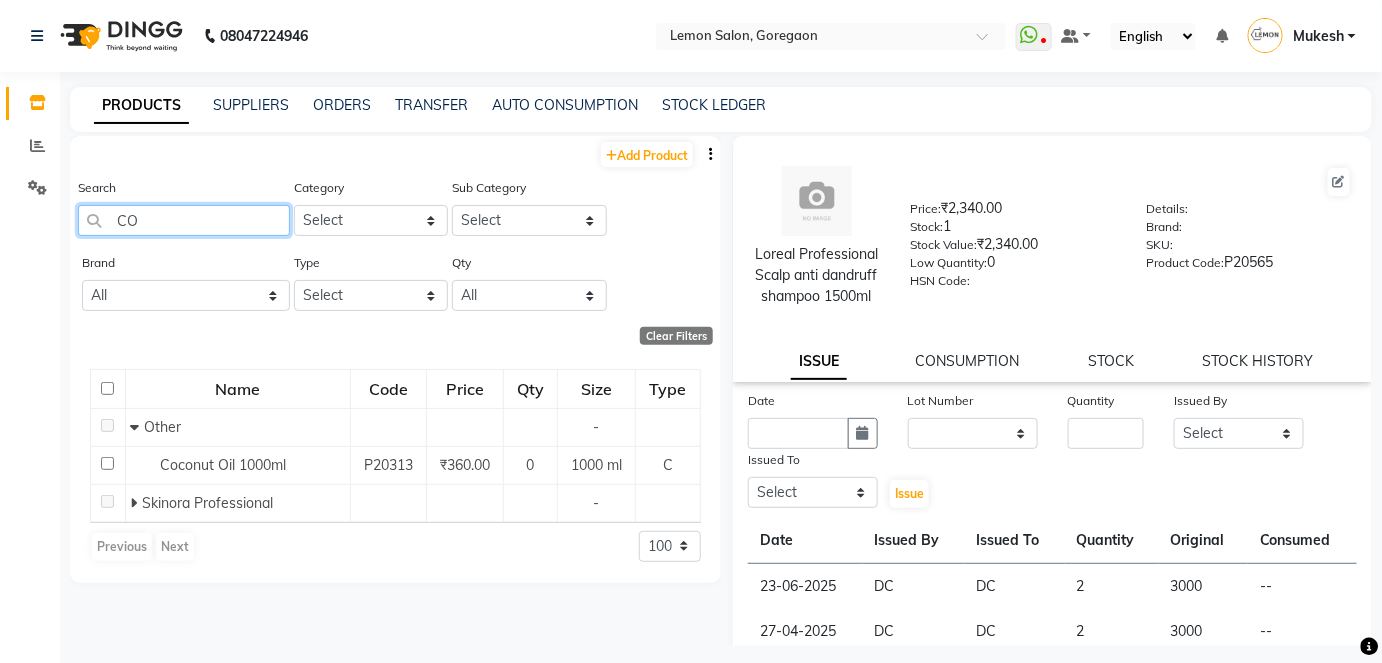type on "C" 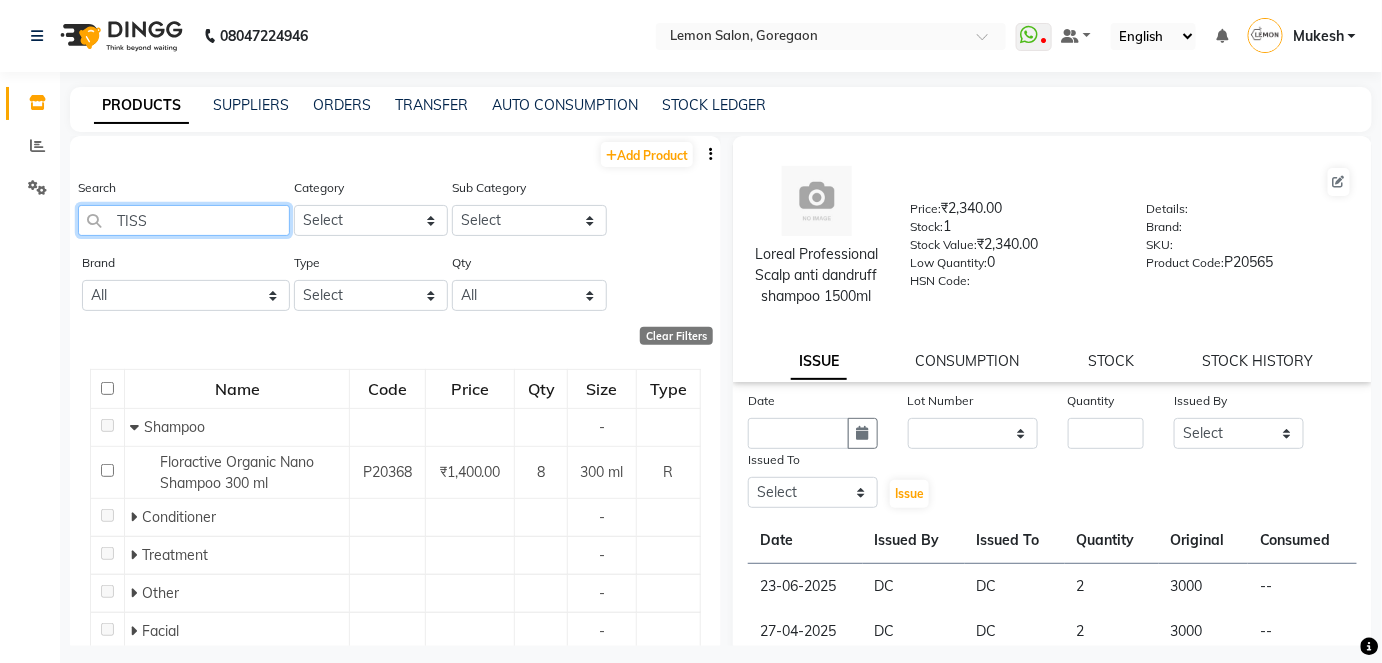 type on "TISSU" 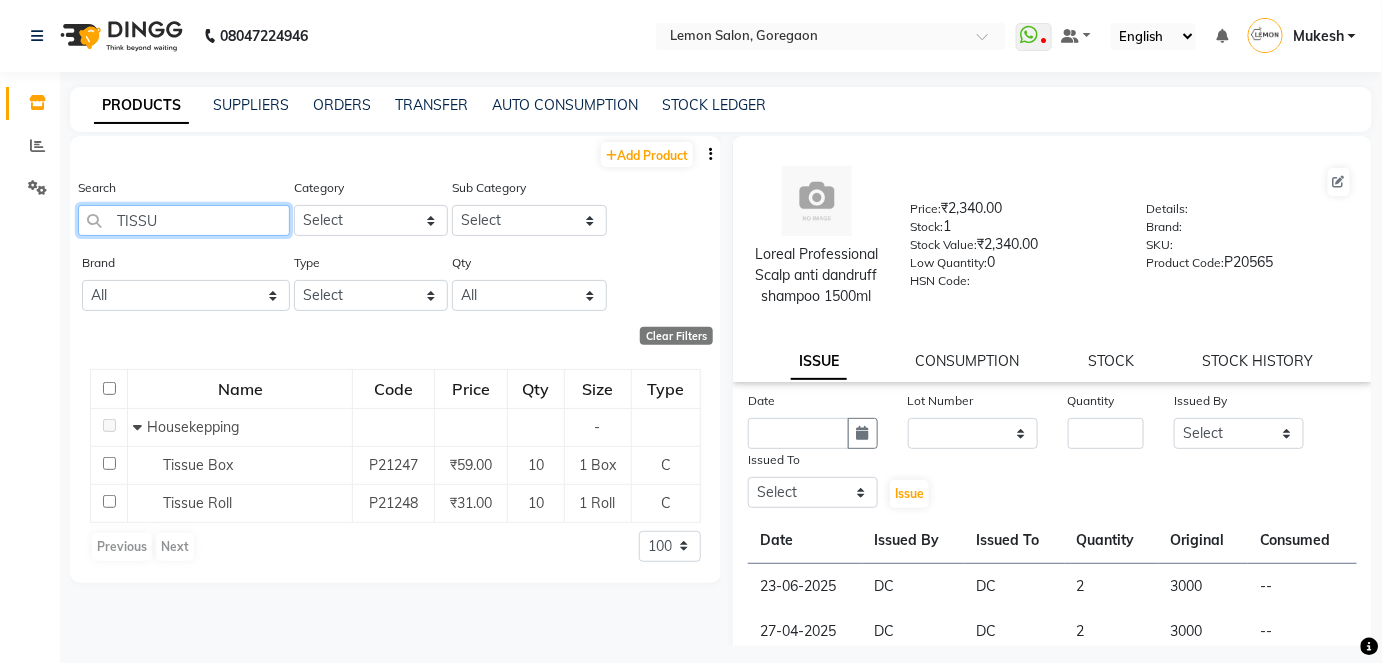 drag, startPoint x: 160, startPoint y: 218, endPoint x: 118, endPoint y: 217, distance: 42.0119 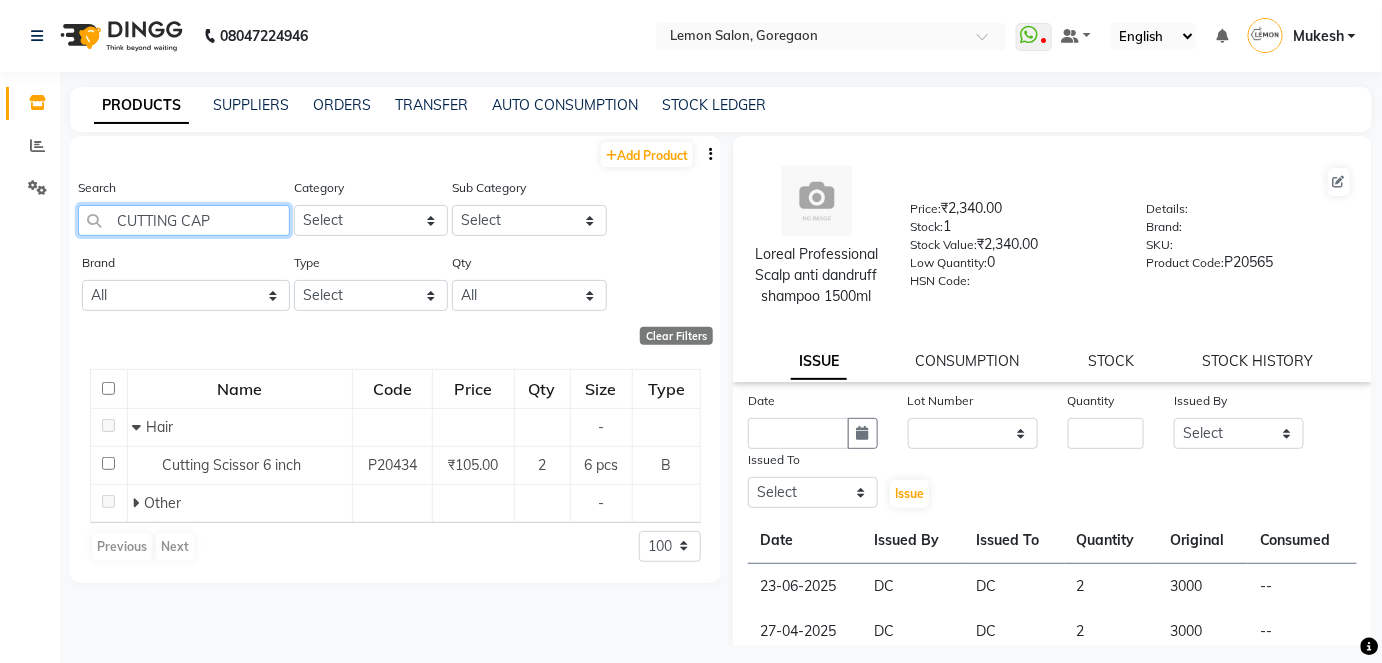 type on "CUTTING CAPE" 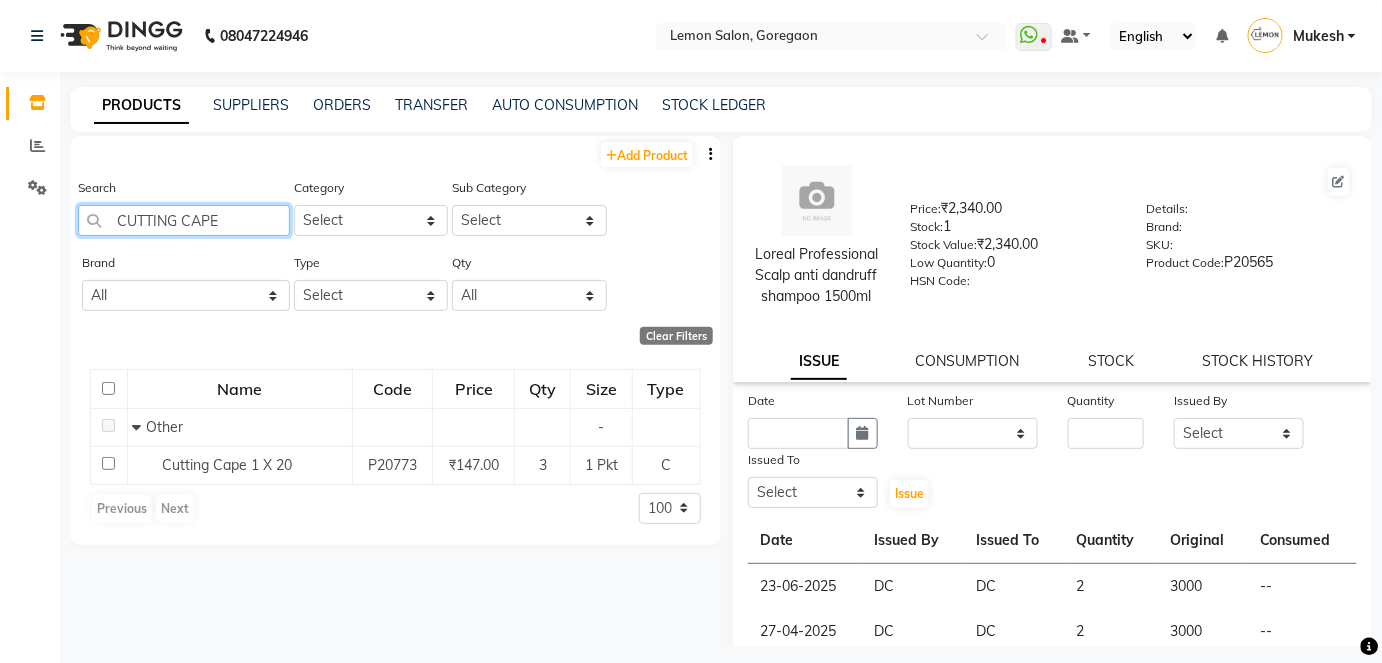drag, startPoint x: 235, startPoint y: 213, endPoint x: 85, endPoint y: 221, distance: 150.21318 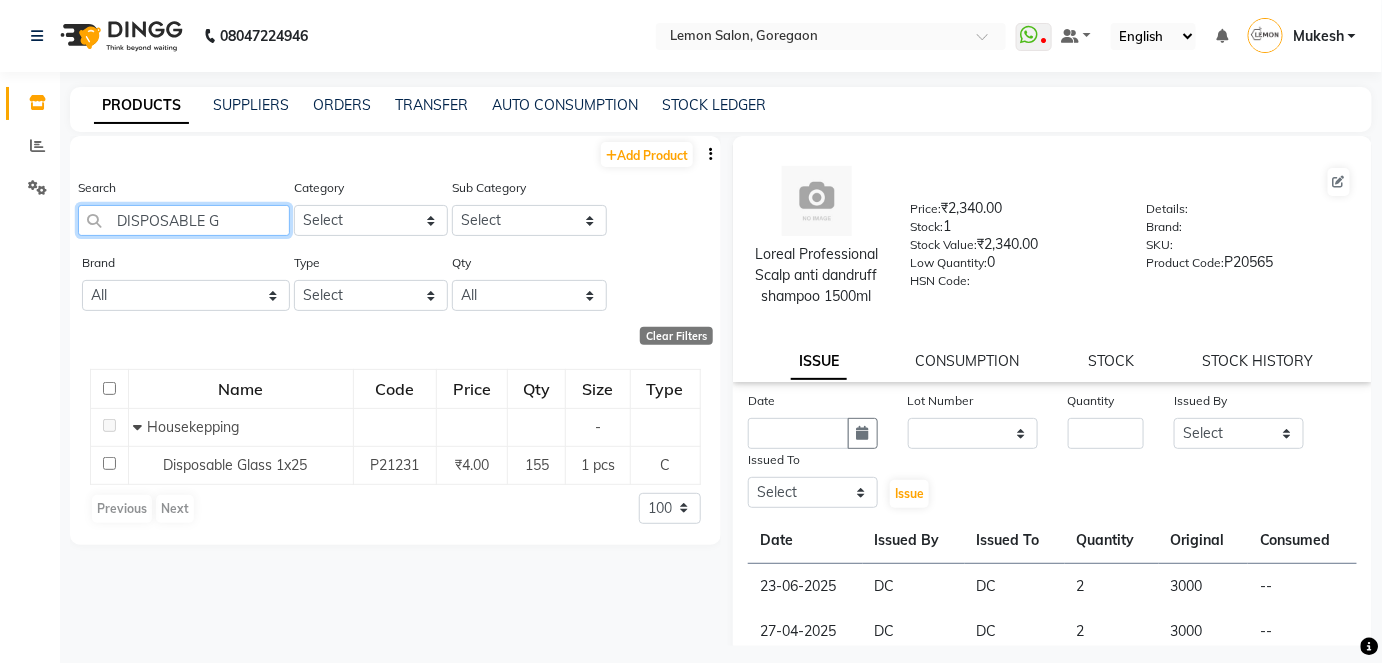 type on "DISPOSABLE GL" 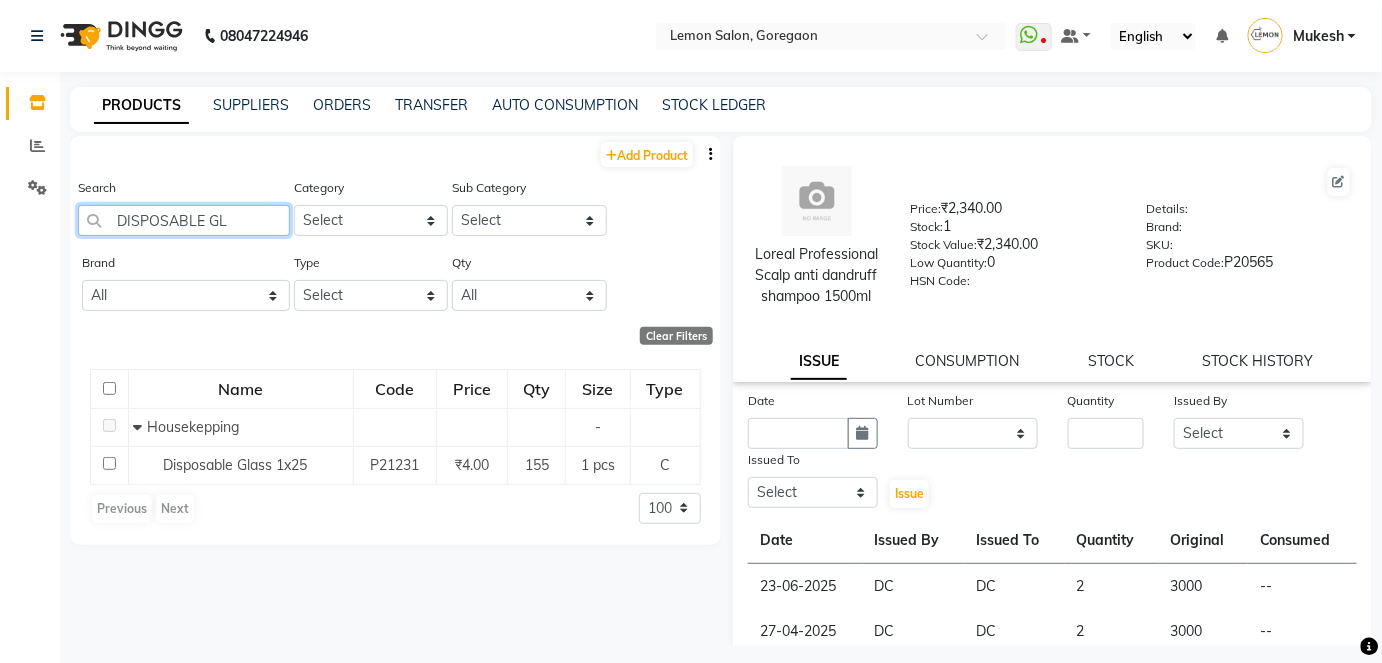 drag, startPoint x: 228, startPoint y: 216, endPoint x: 222, endPoint y: 239, distance: 23.769728 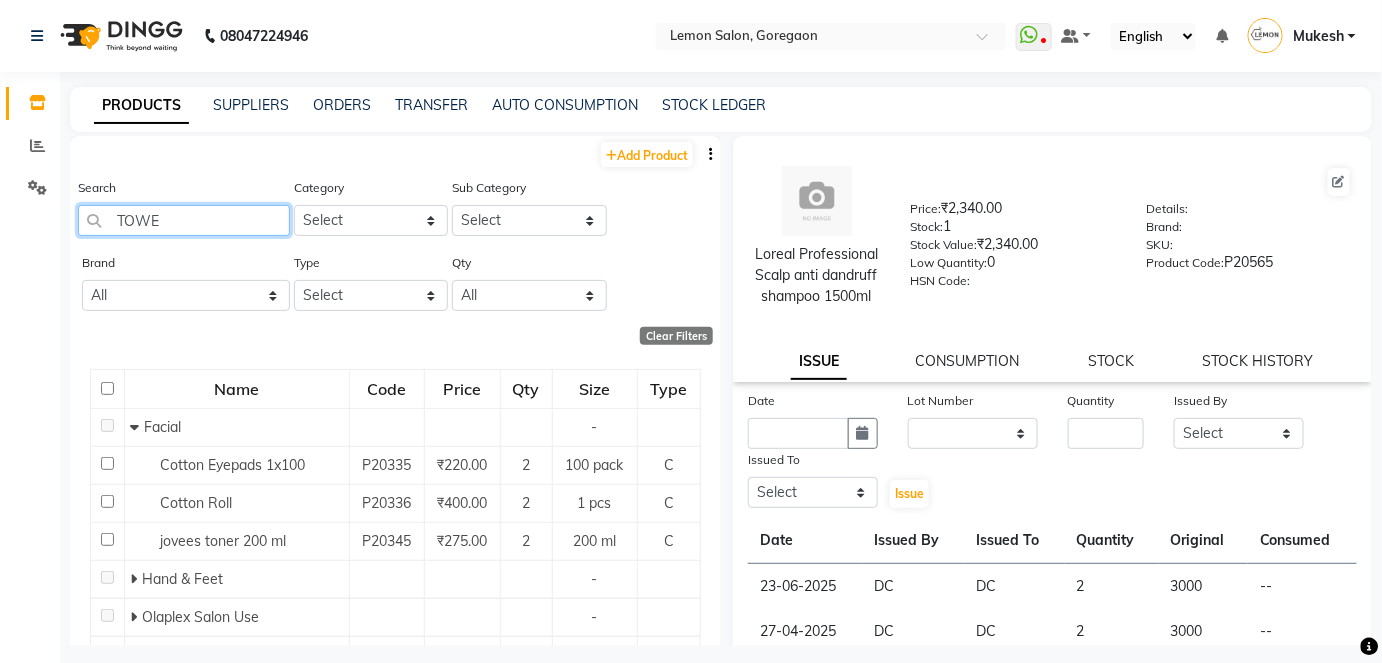 type on "TOWEL" 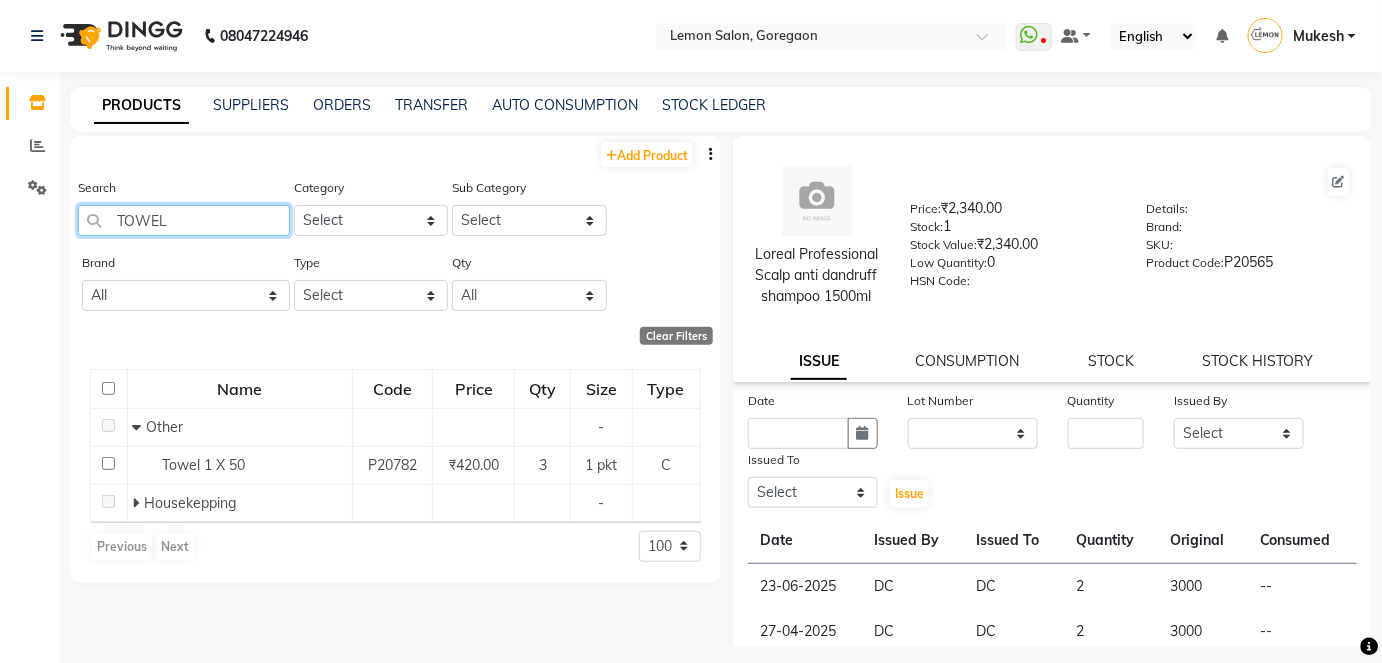 drag, startPoint x: 168, startPoint y: 222, endPoint x: 102, endPoint y: 219, distance: 66.068146 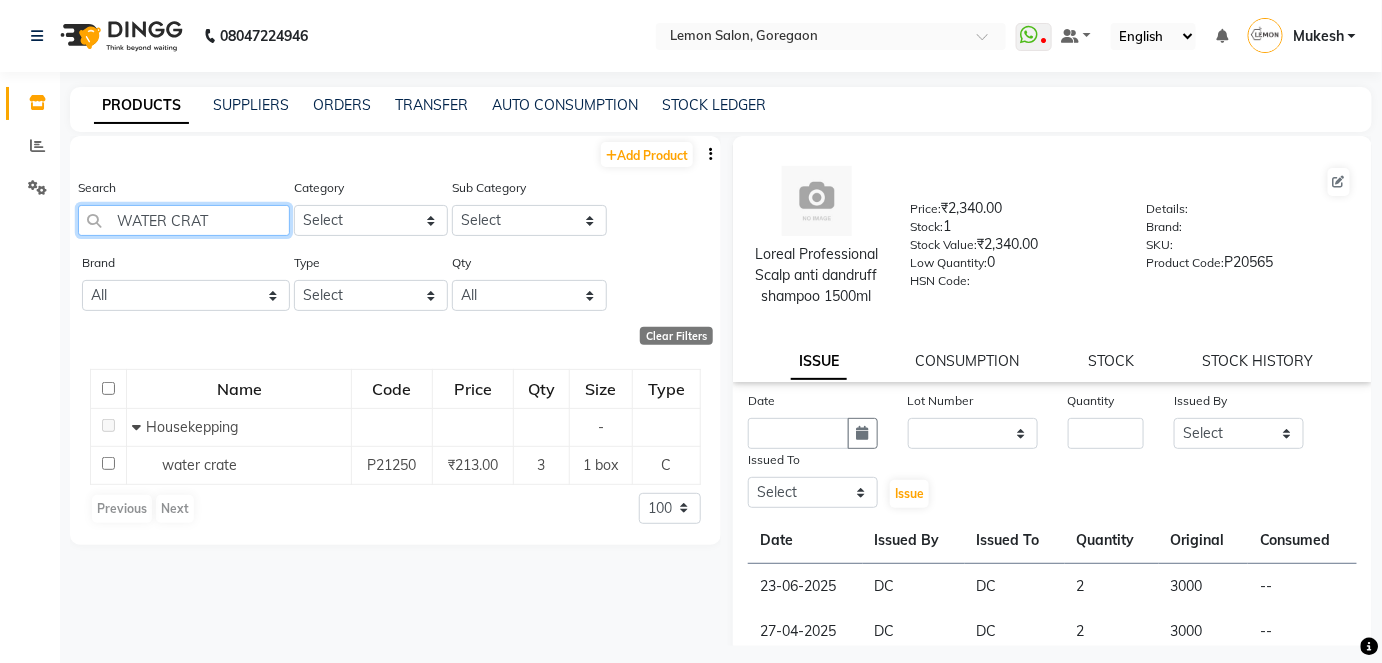 type on "WATER CRATE" 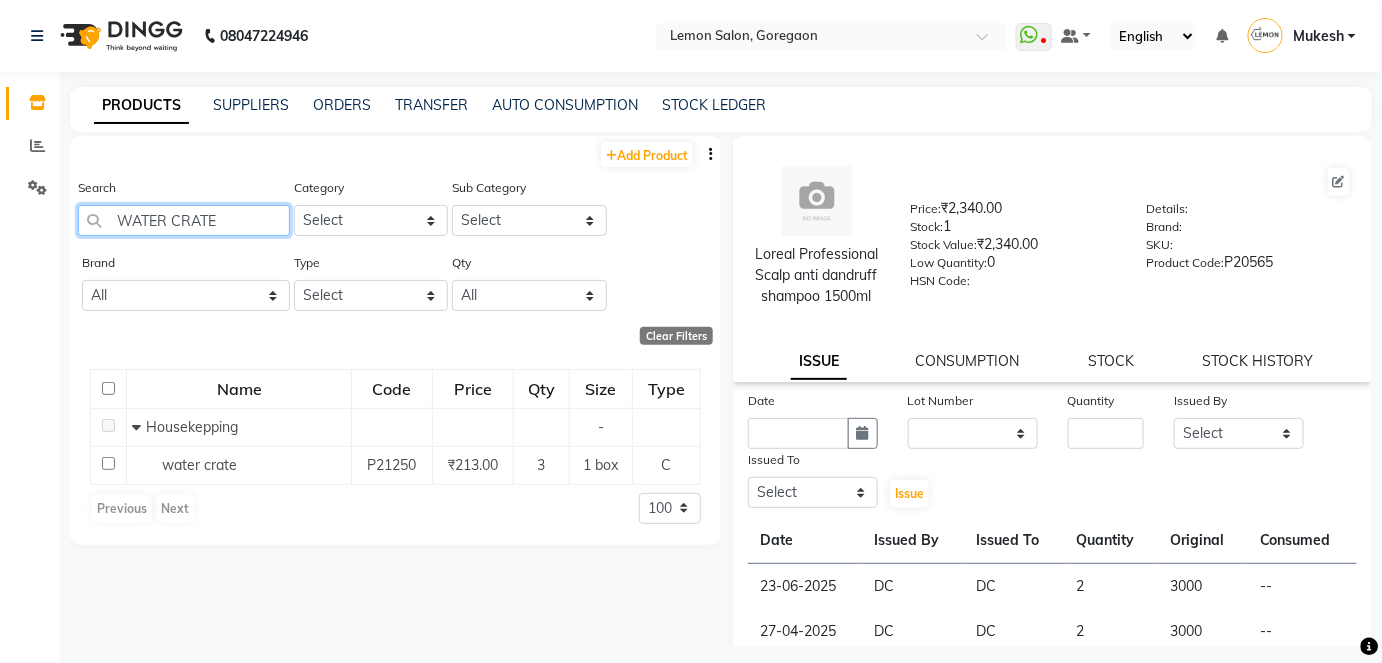 drag, startPoint x: 221, startPoint y: 217, endPoint x: 112, endPoint y: 217, distance: 109 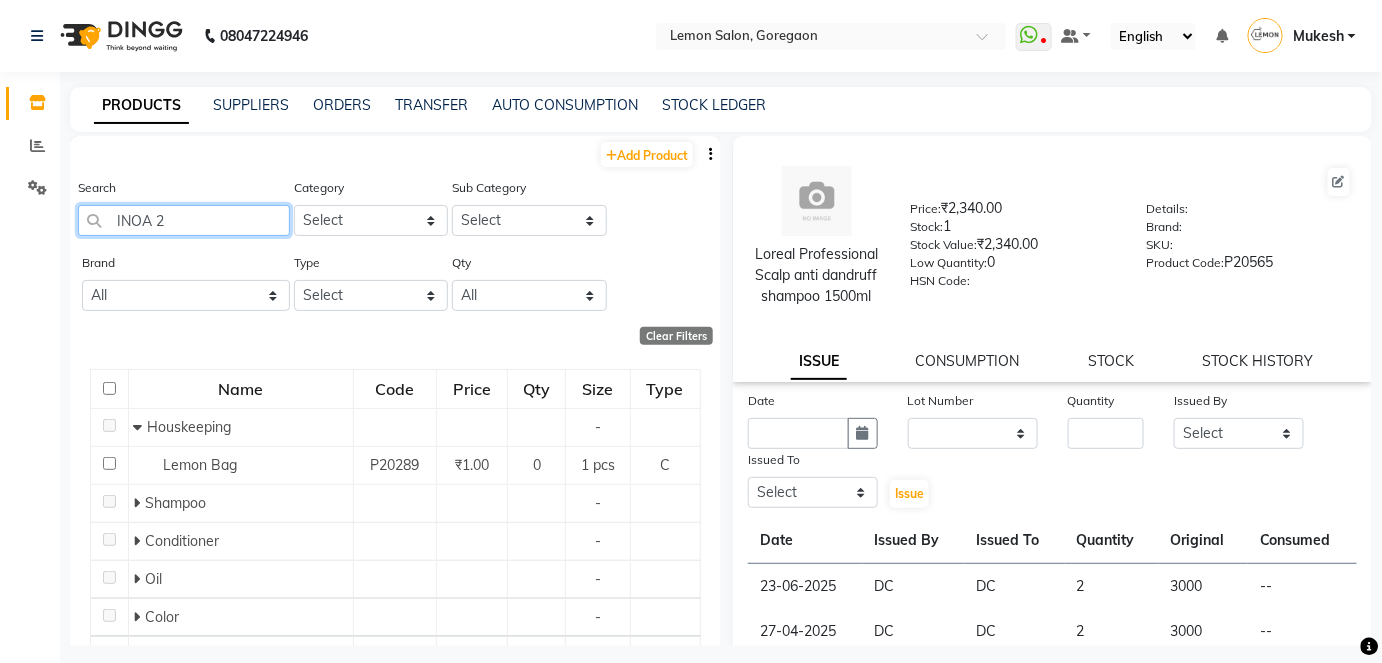 type on "INOA 20" 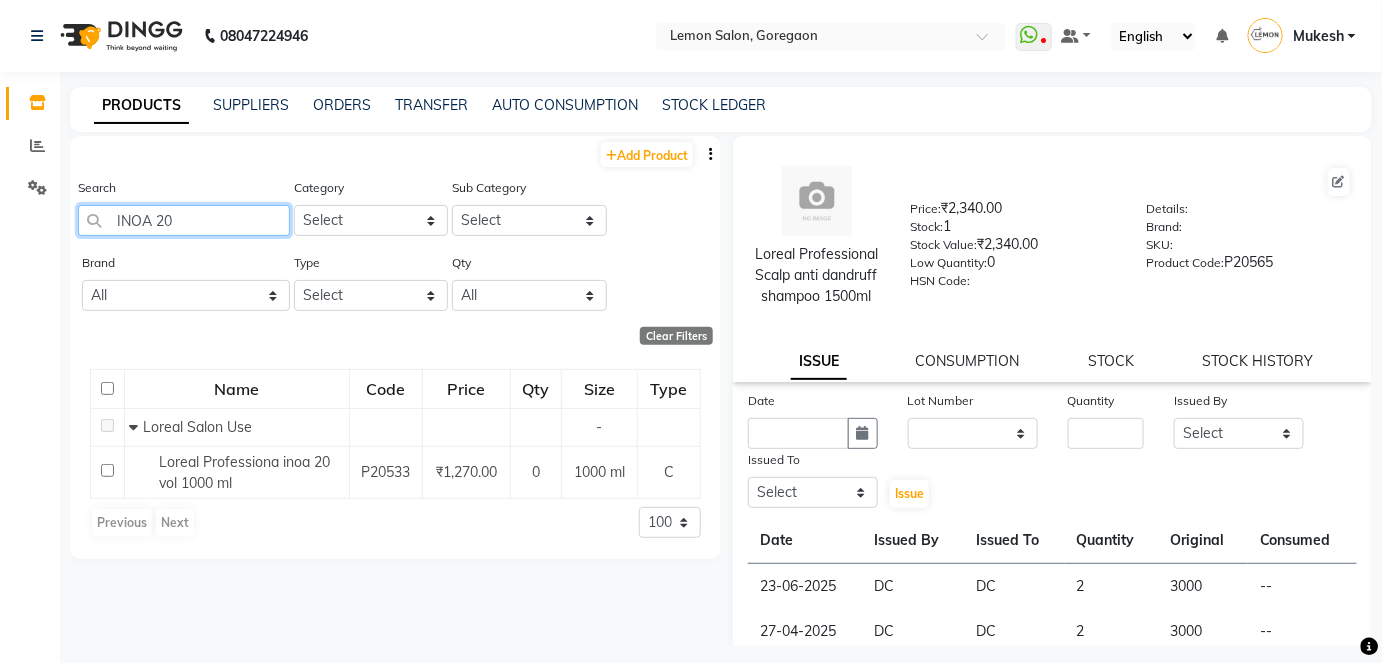 drag, startPoint x: 163, startPoint y: 219, endPoint x: 137, endPoint y: 206, distance: 29.068884 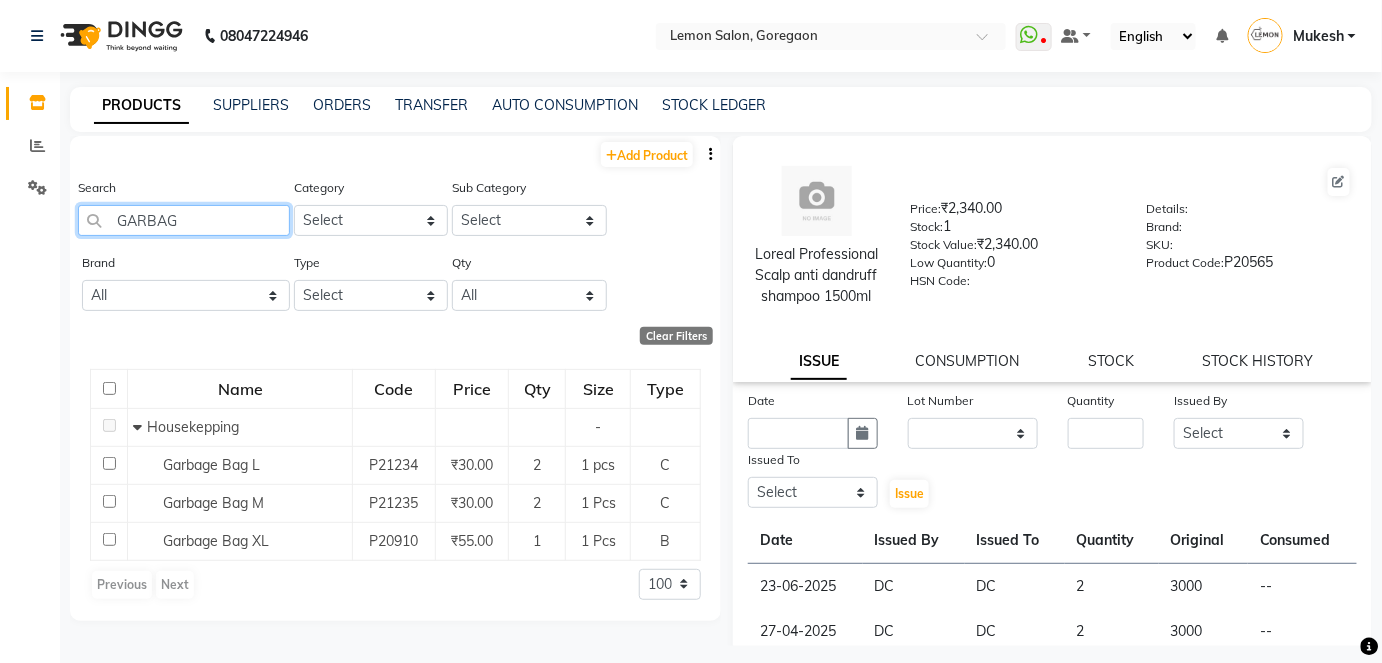 type on "GARBAGE" 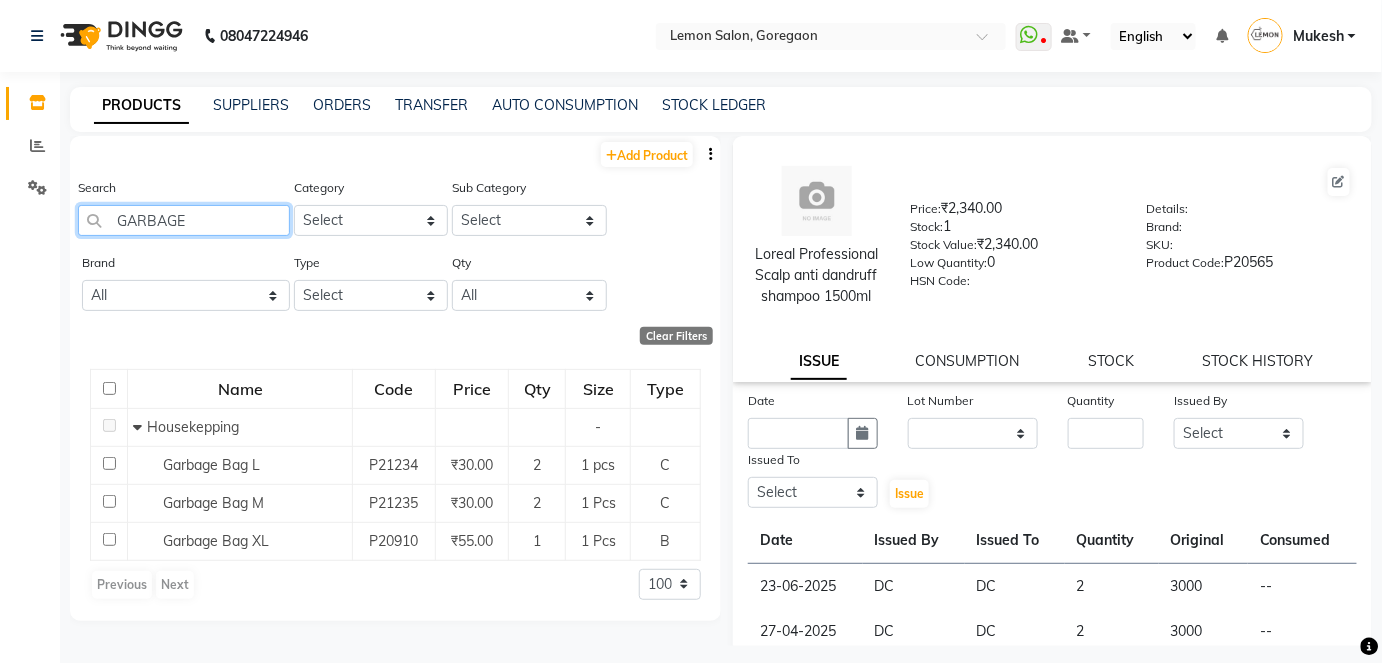 drag, startPoint x: 193, startPoint y: 221, endPoint x: 153, endPoint y: 229, distance: 40.792156 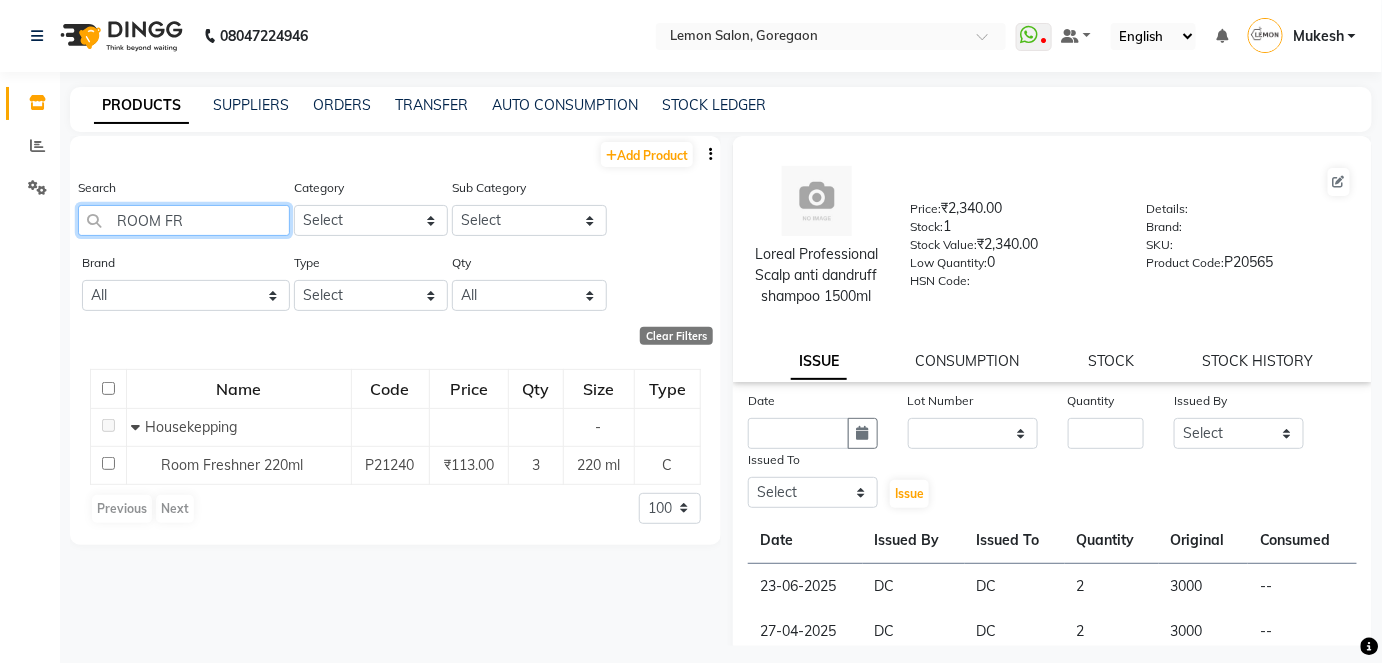 type on "ROOM FRE" 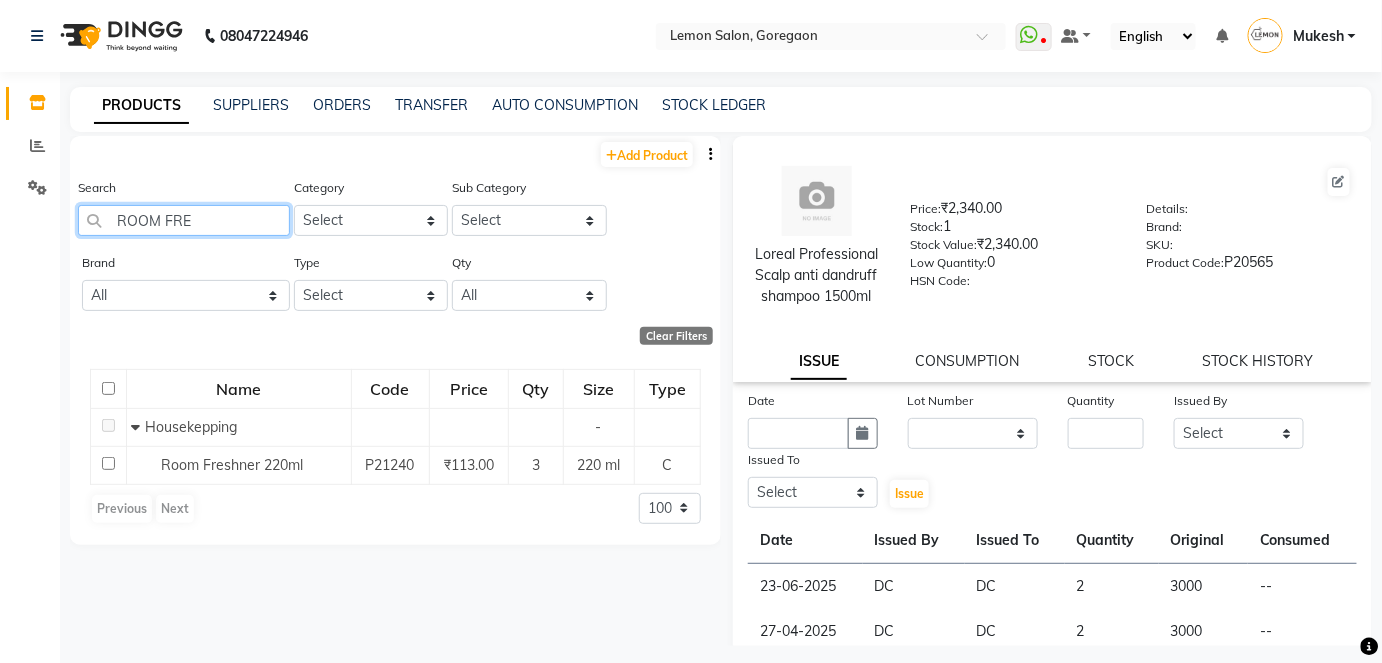 drag, startPoint x: 194, startPoint y: 217, endPoint x: 103, endPoint y: 209, distance: 91.350975 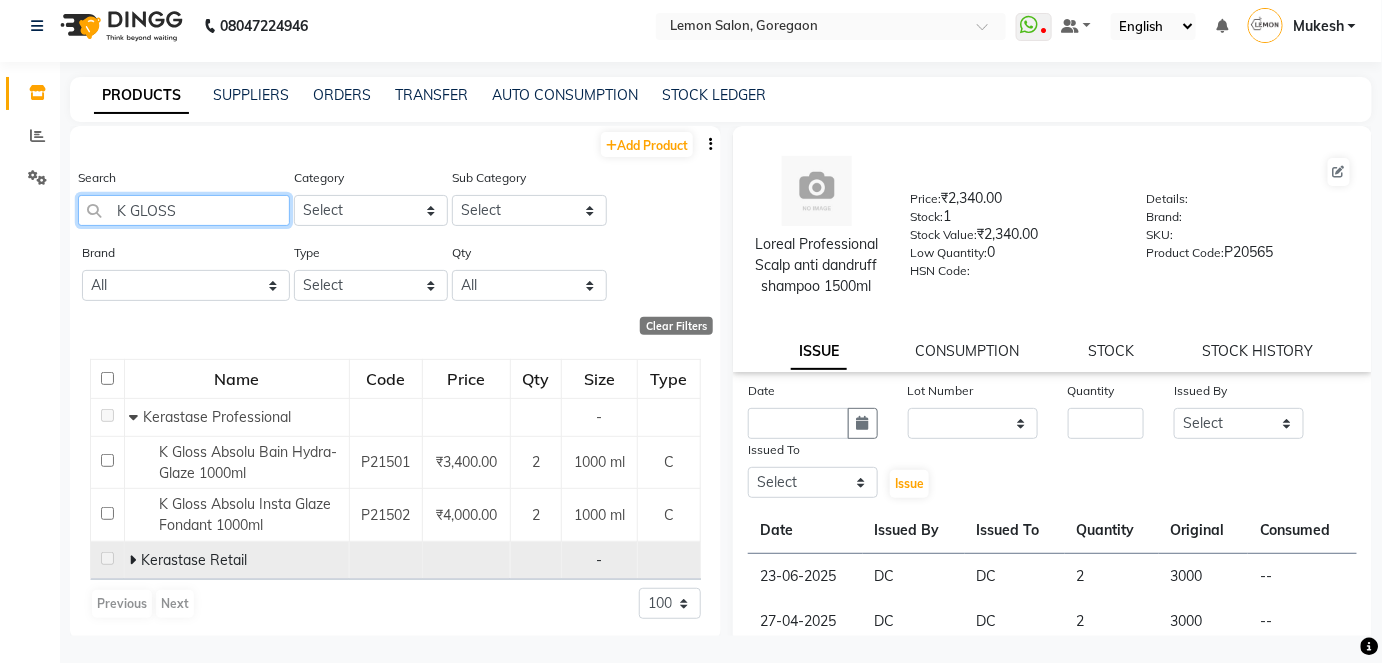 scroll, scrollTop: 13, scrollLeft: 0, axis: vertical 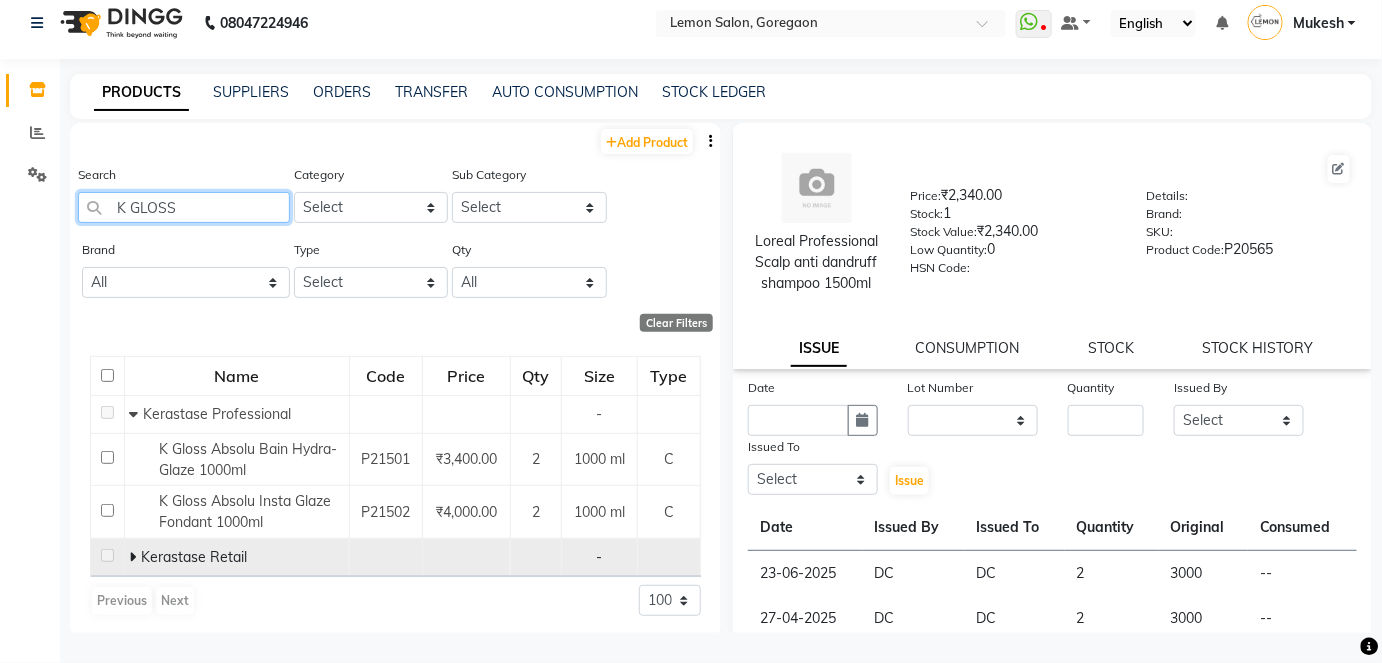type on "K GLOSS" 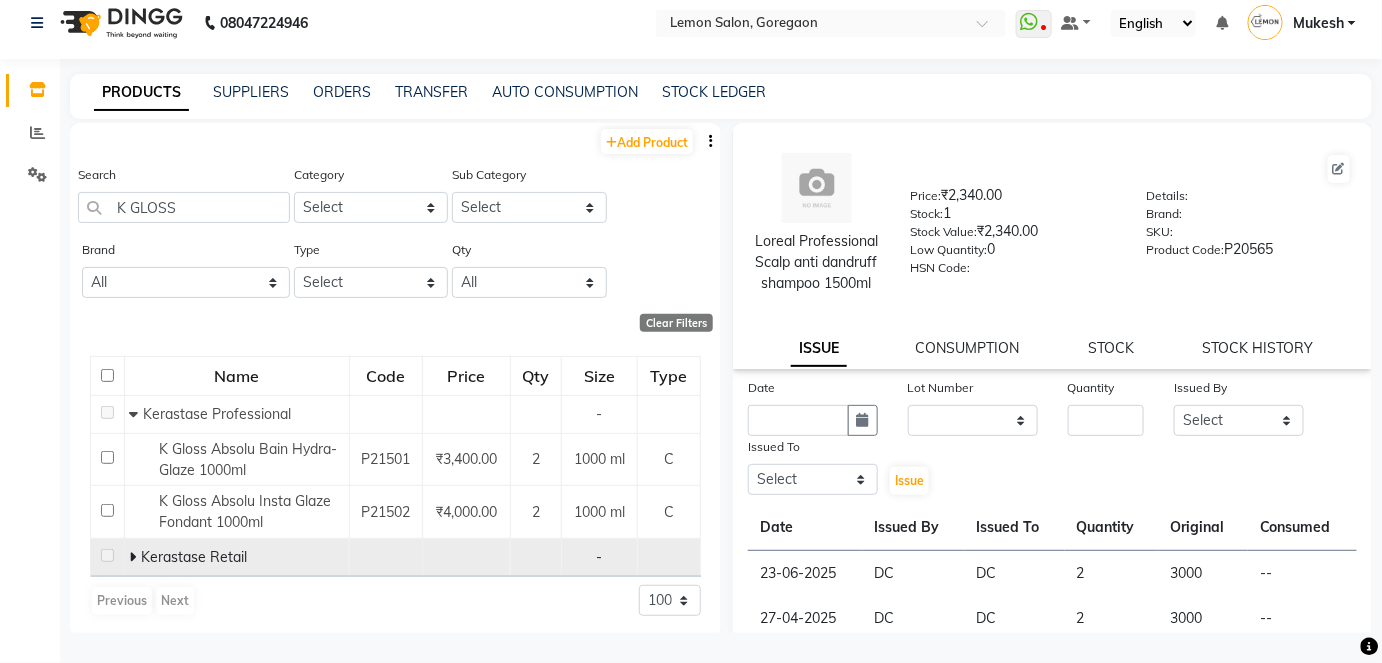click 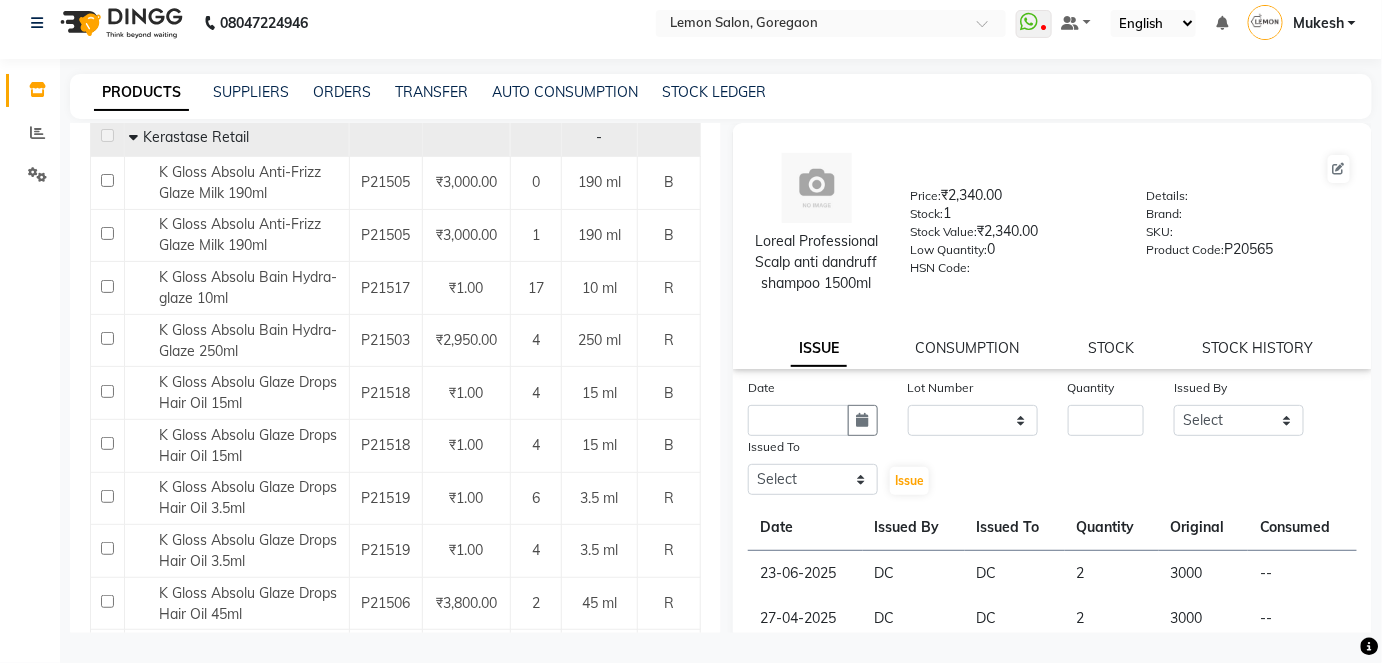 scroll, scrollTop: 0, scrollLeft: 0, axis: both 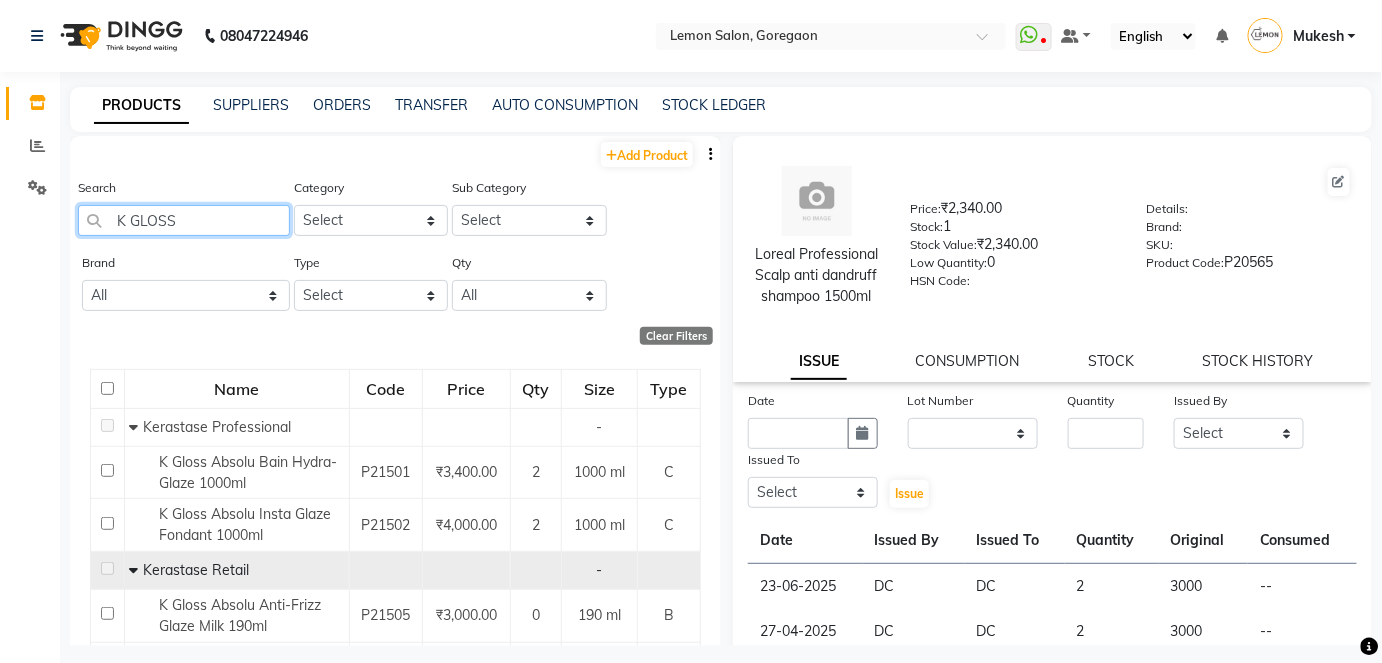 drag, startPoint x: 169, startPoint y: 215, endPoint x: 101, endPoint y: 218, distance: 68.06615 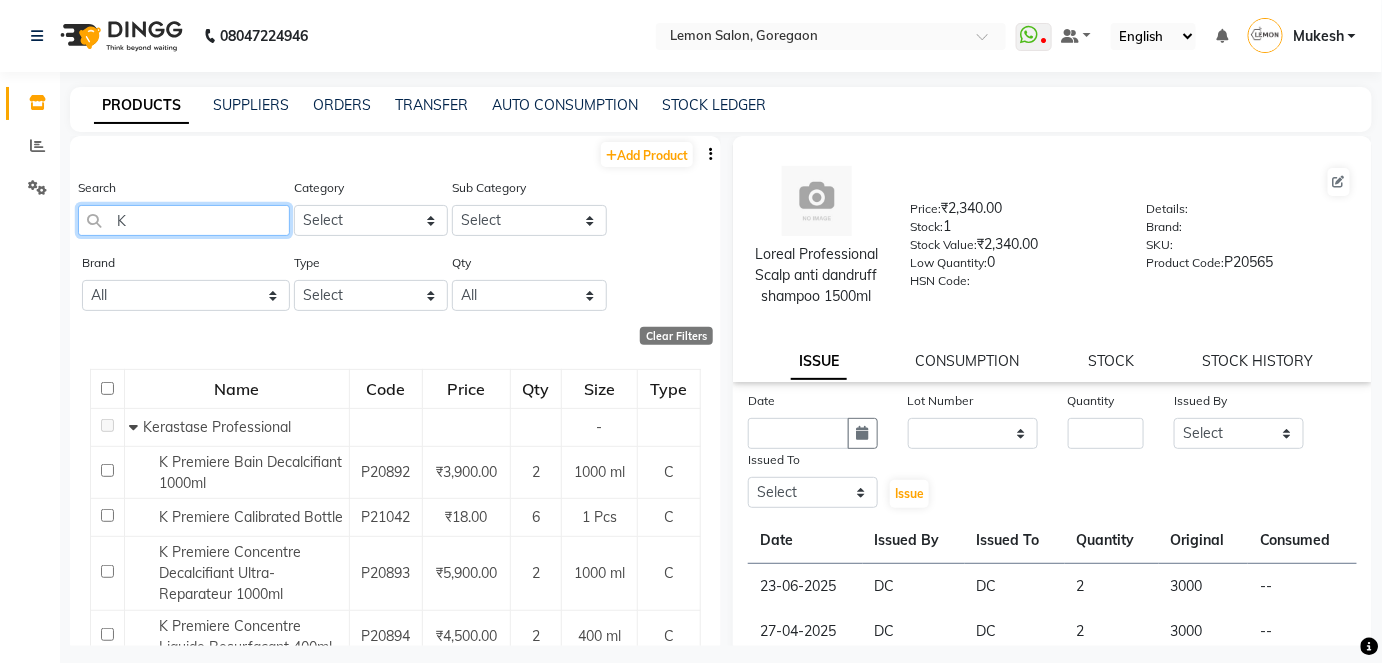 type on "K" 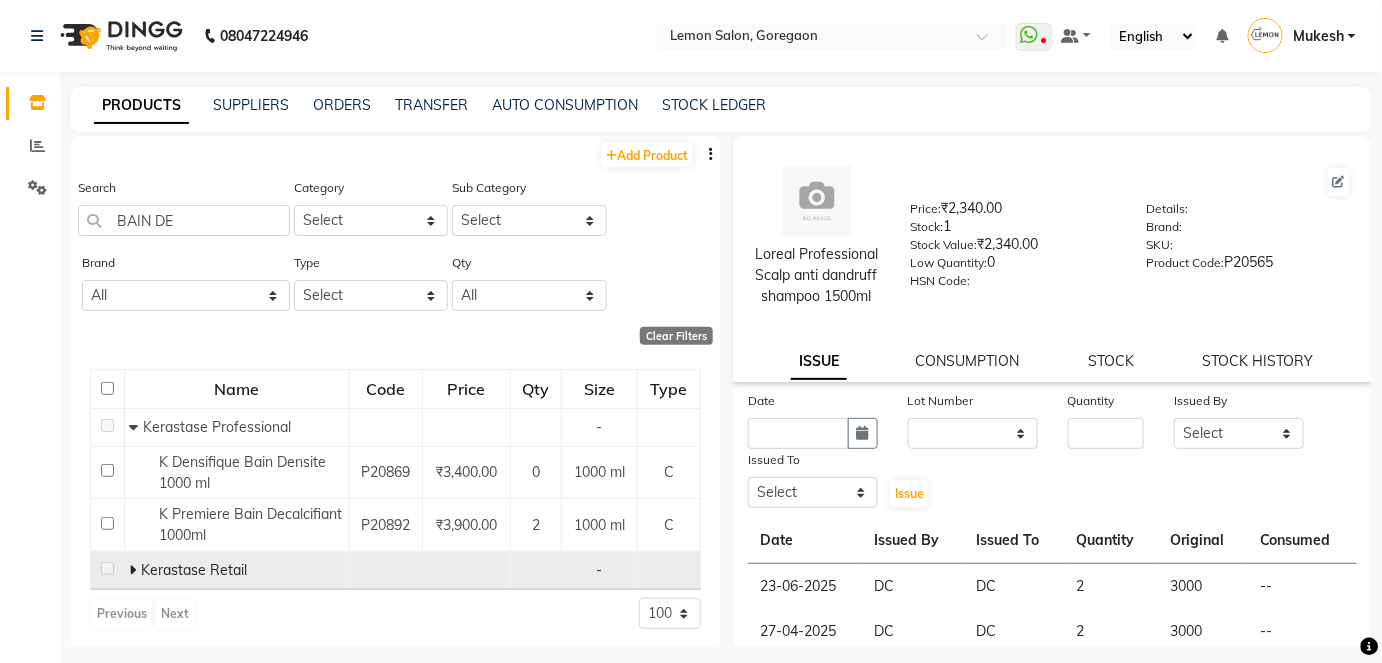 click 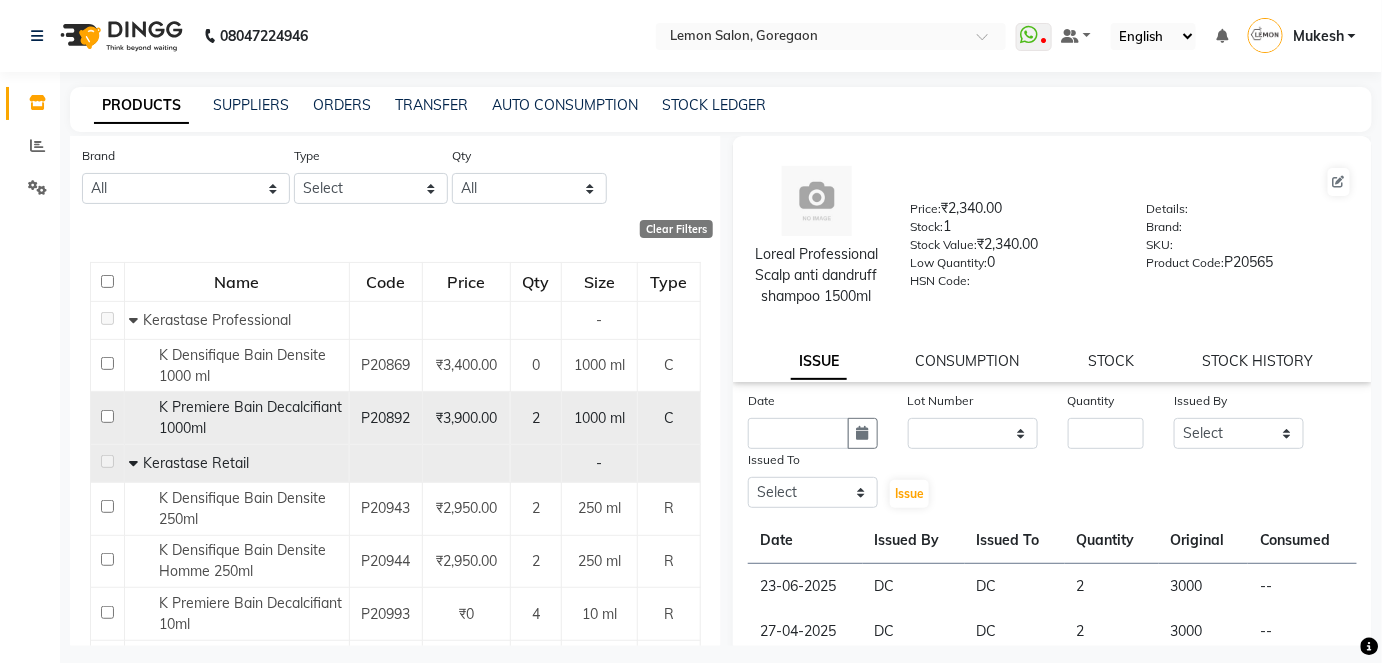 scroll, scrollTop: 0, scrollLeft: 0, axis: both 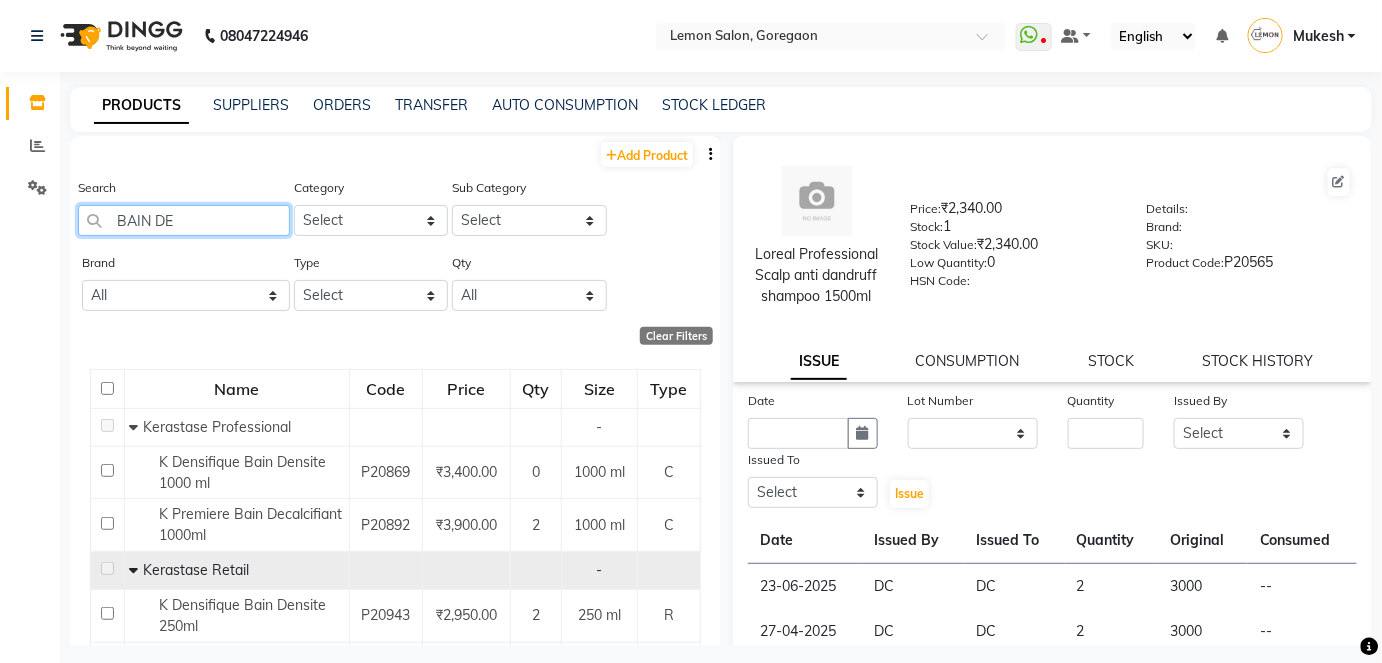 click on "BAIN DE" 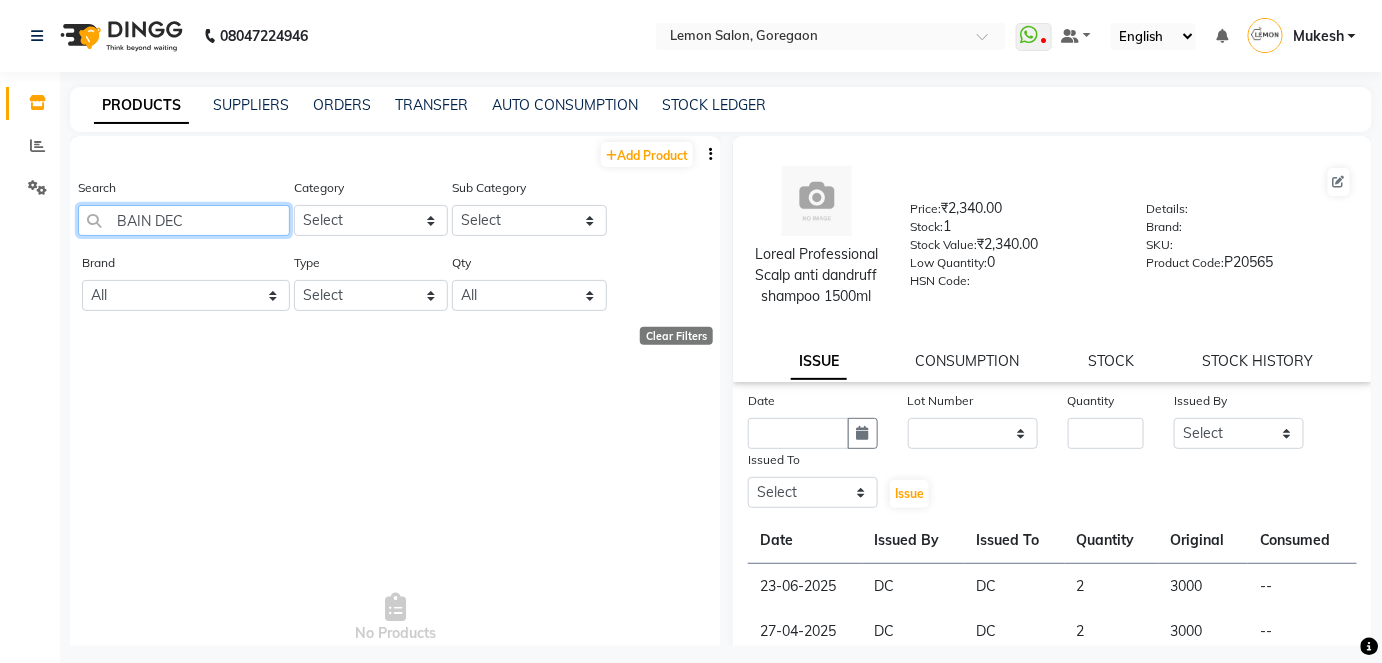 type on "BAIN DECA" 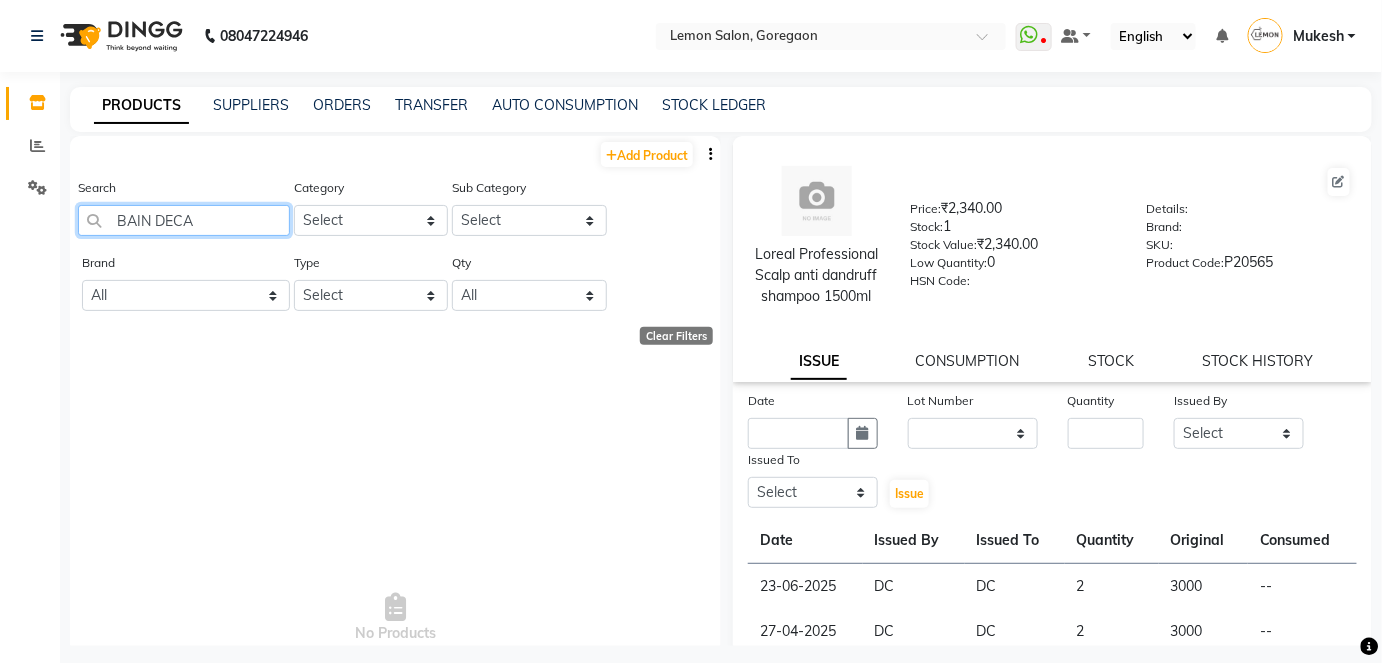 select on "100" 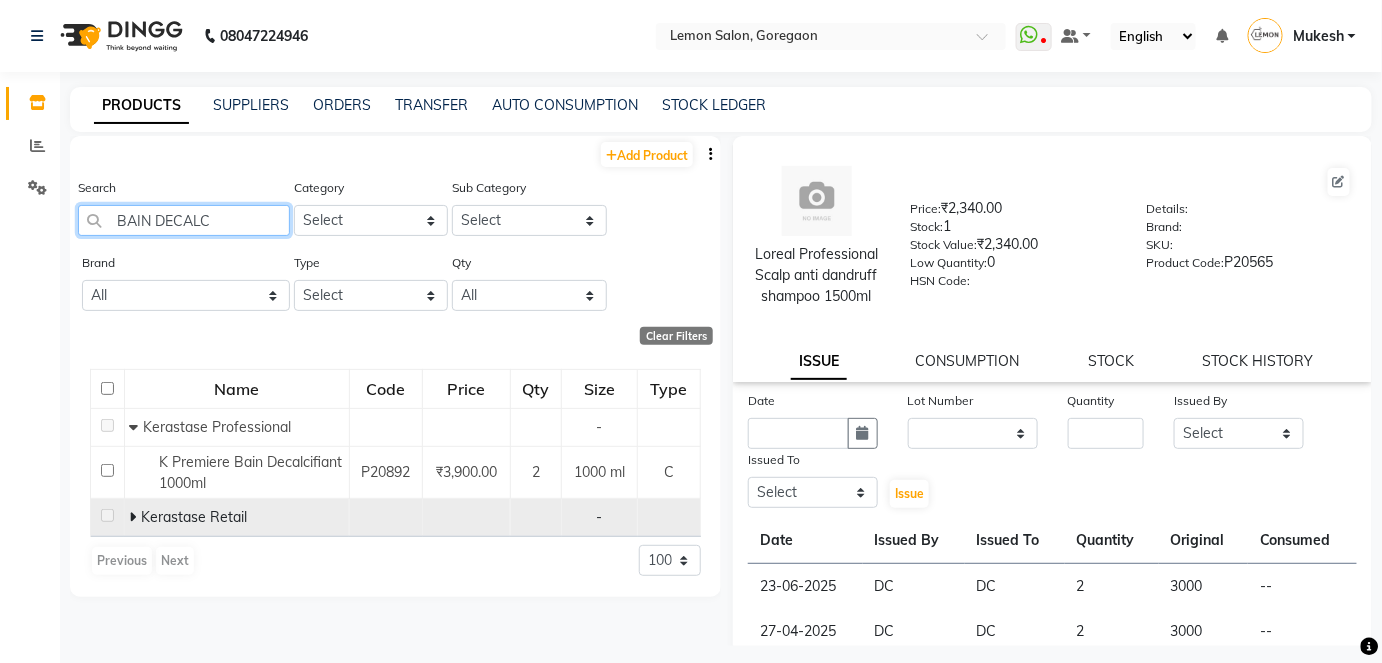 type on "BAIN DECALC" 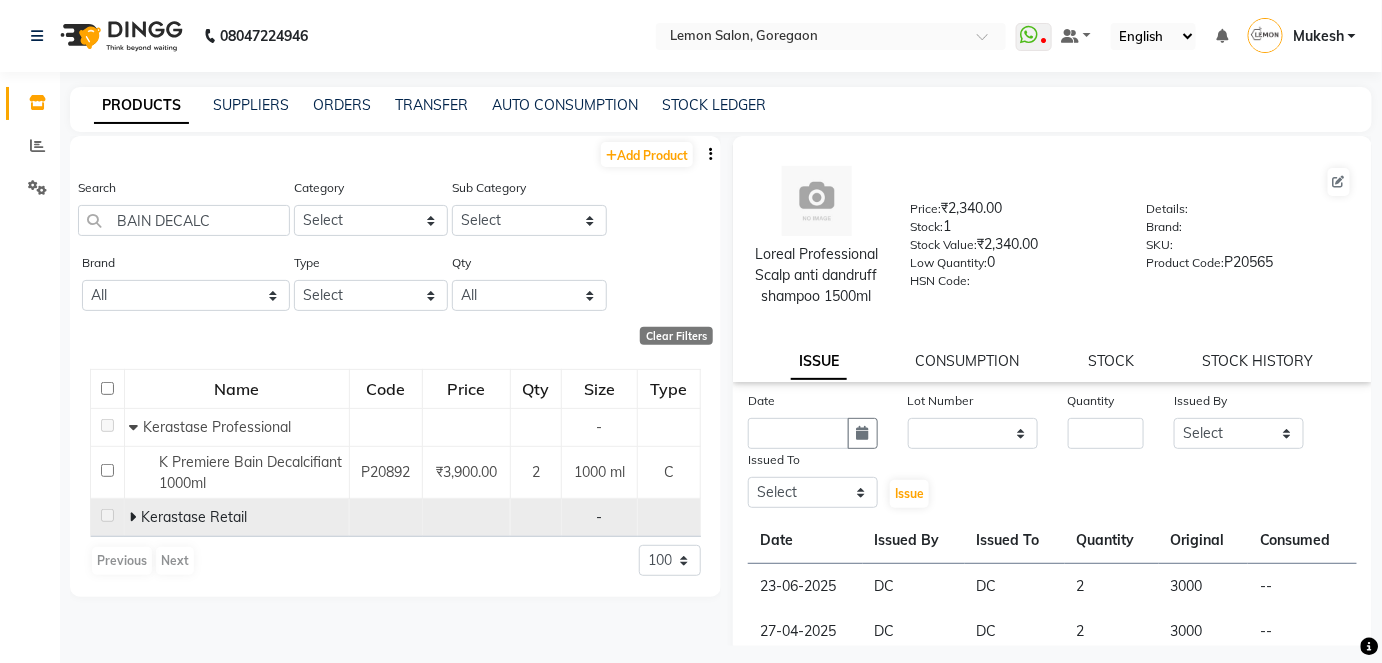 click 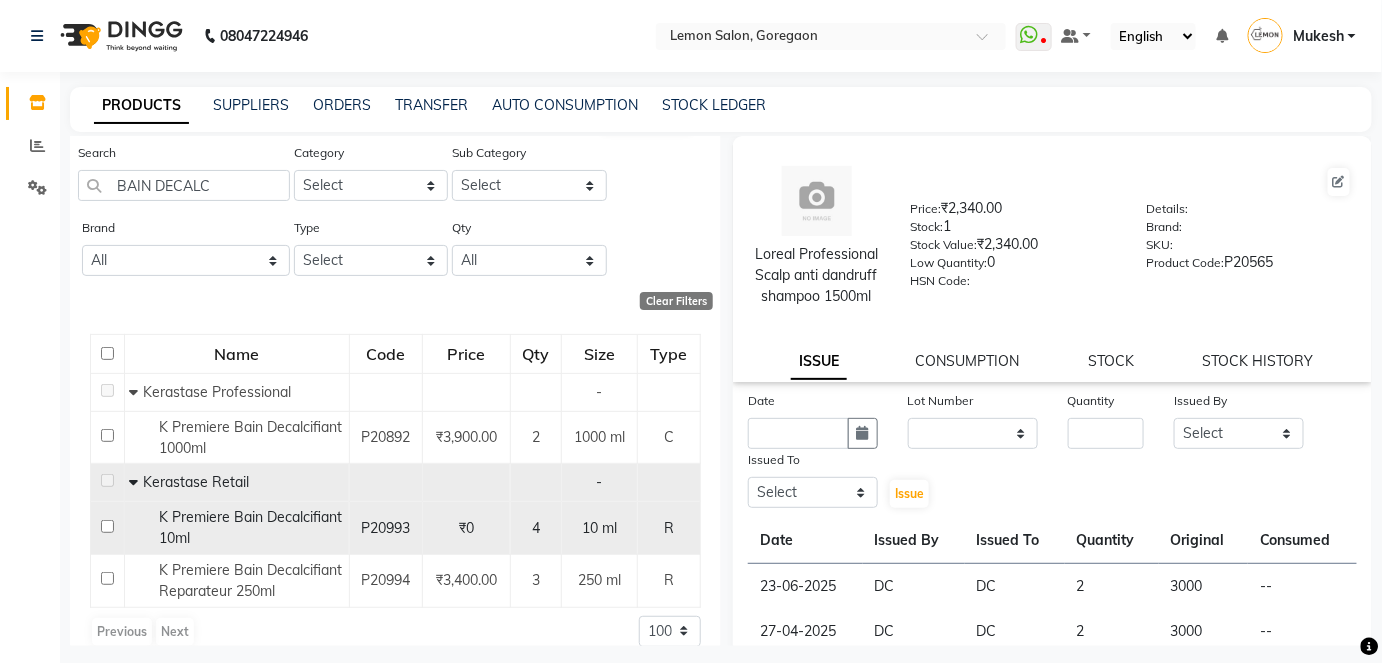 scroll, scrollTop: 55, scrollLeft: 0, axis: vertical 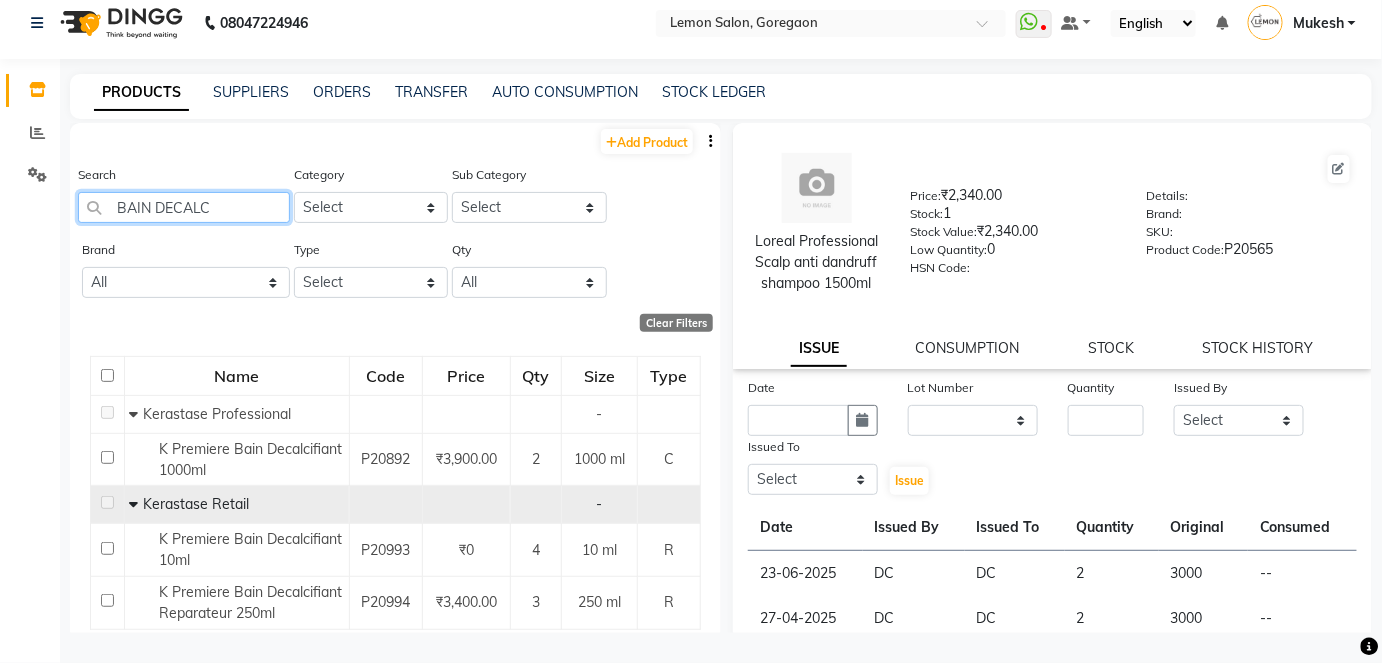 drag, startPoint x: 204, startPoint y: 206, endPoint x: 108, endPoint y: 214, distance: 96.332756 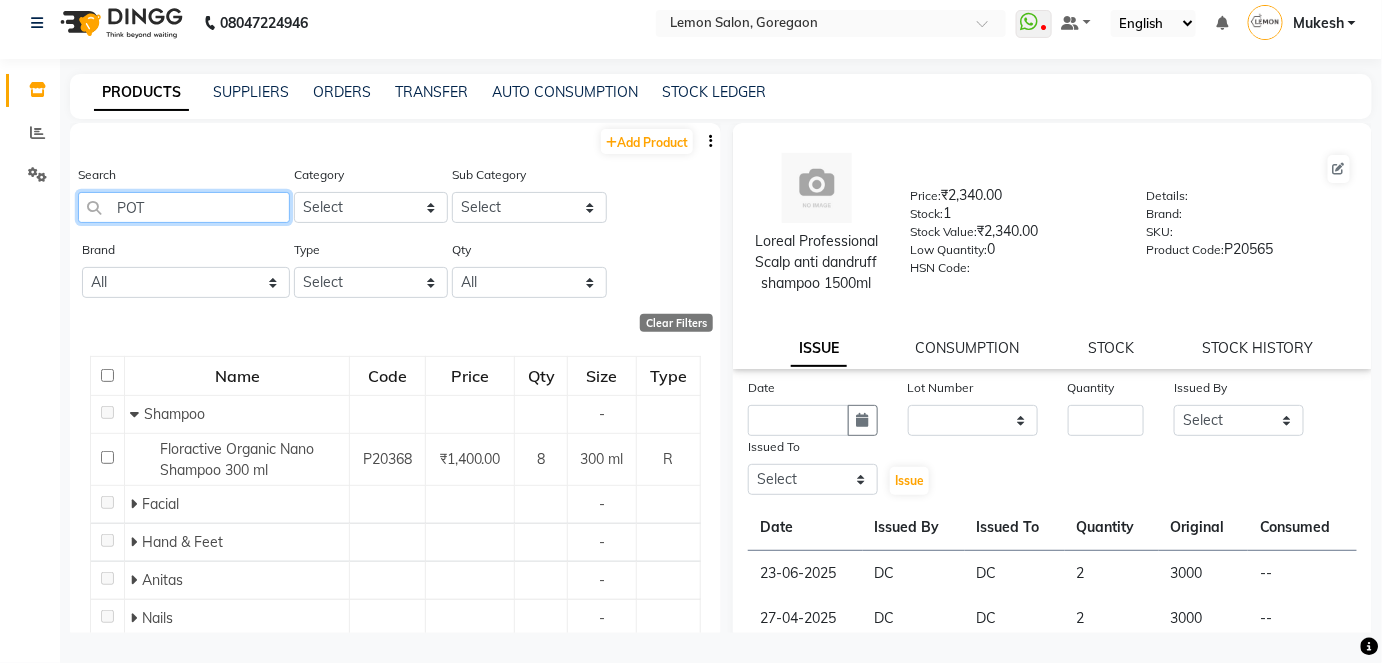 type on "POTE" 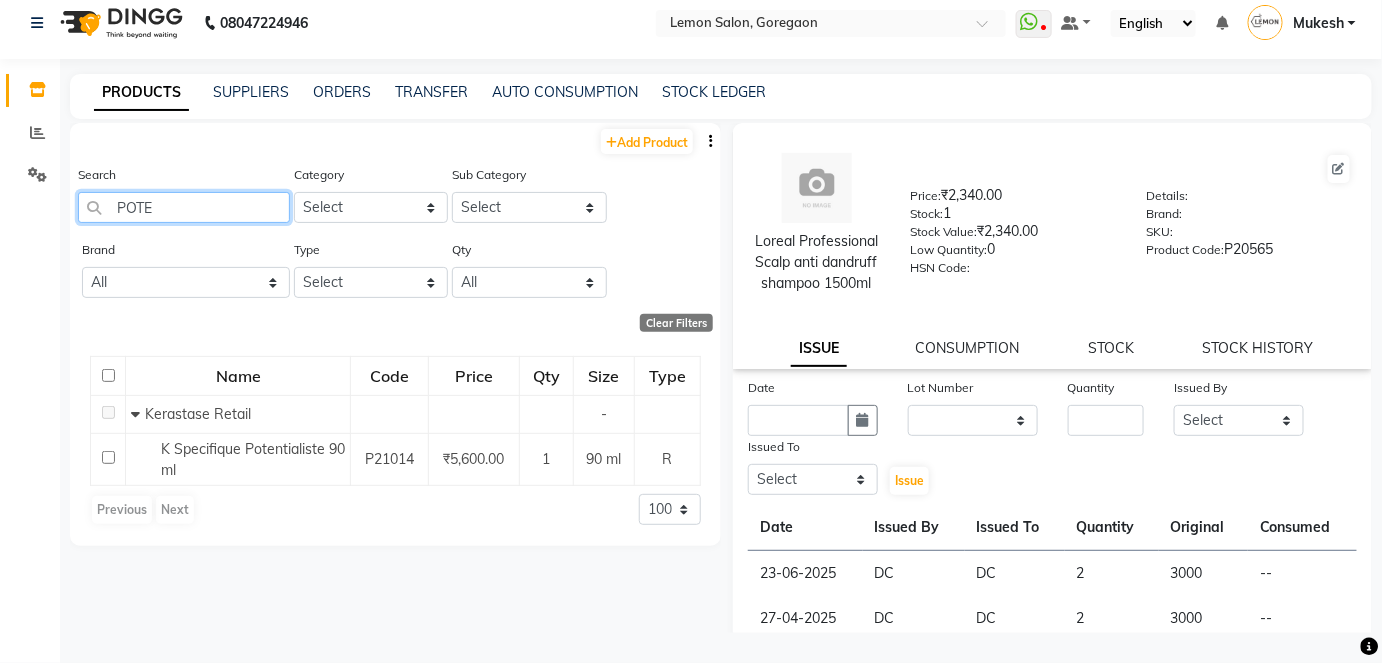 drag, startPoint x: 157, startPoint y: 198, endPoint x: 101, endPoint y: 216, distance: 58.821766 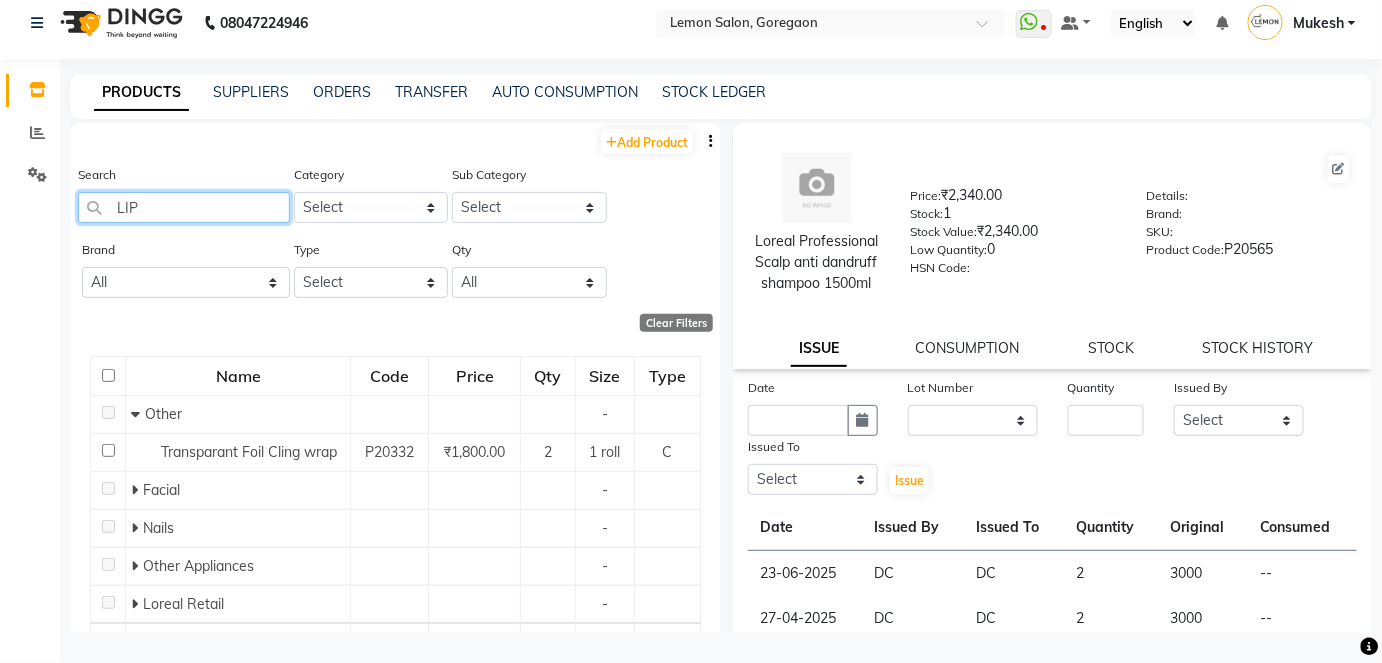 type on "LIPI" 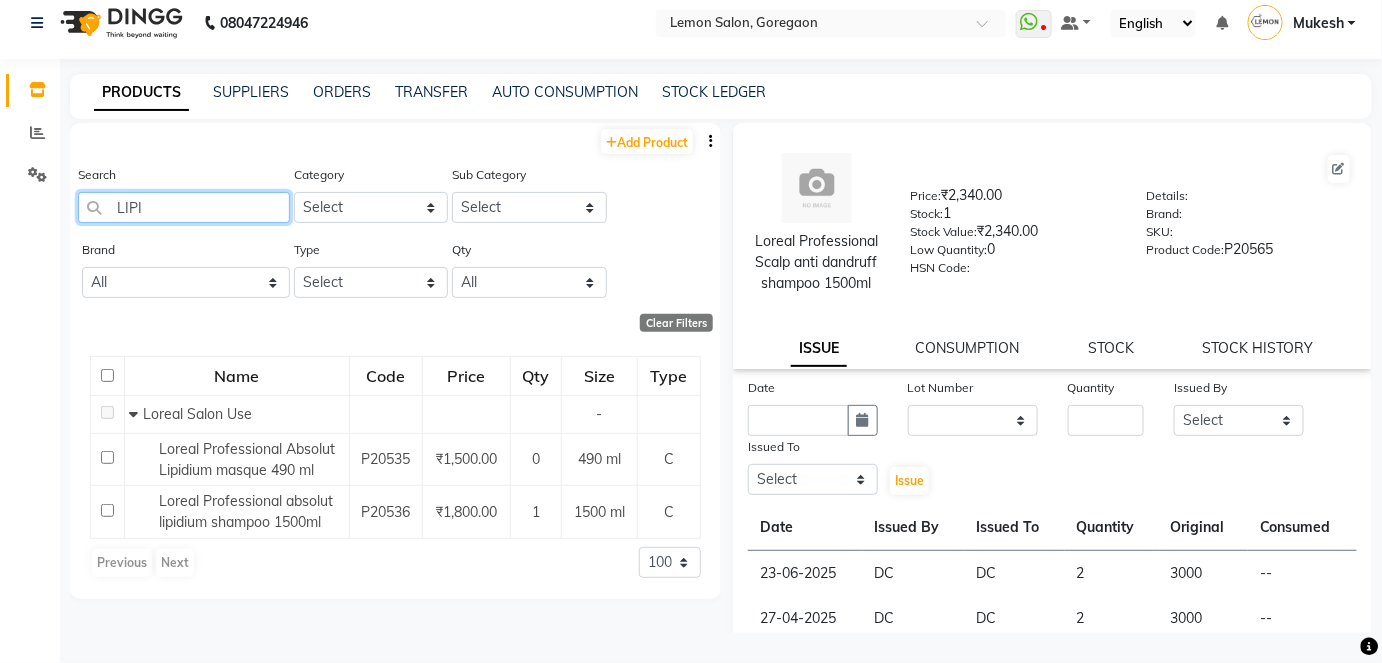 drag, startPoint x: 154, startPoint y: 200, endPoint x: 119, endPoint y: 213, distance: 37.336308 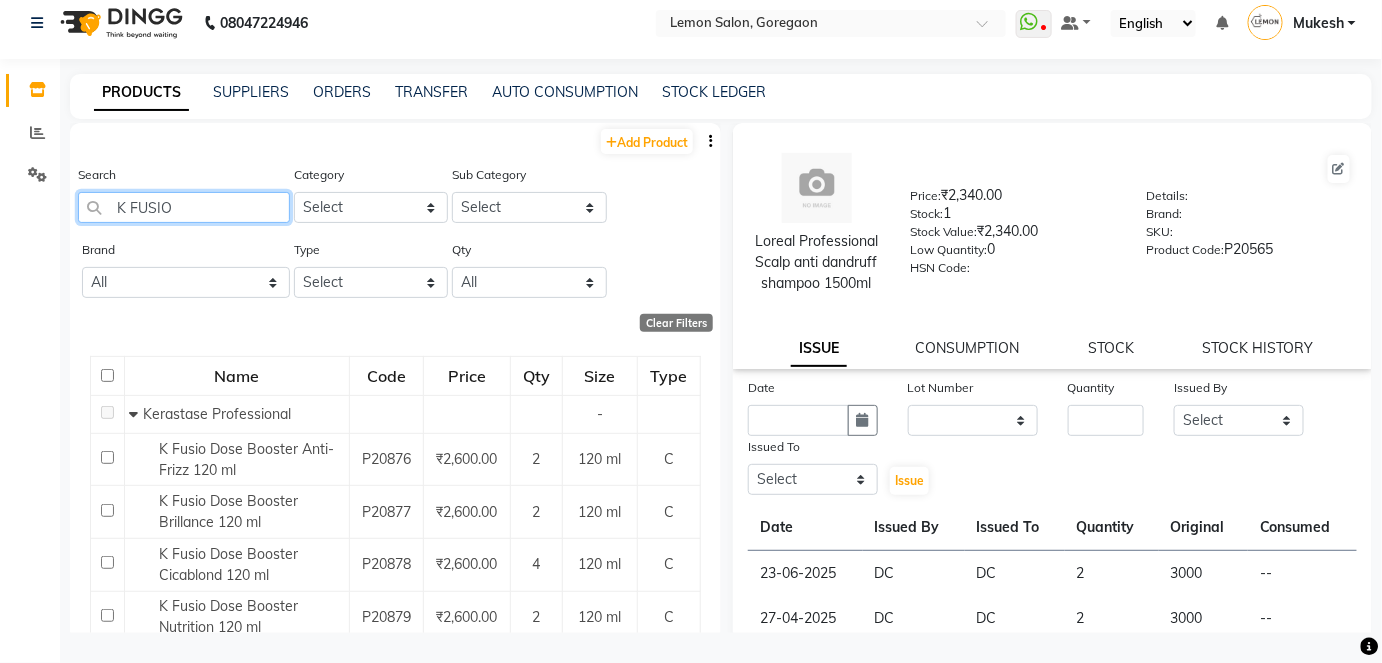 type on "K FUSIO" 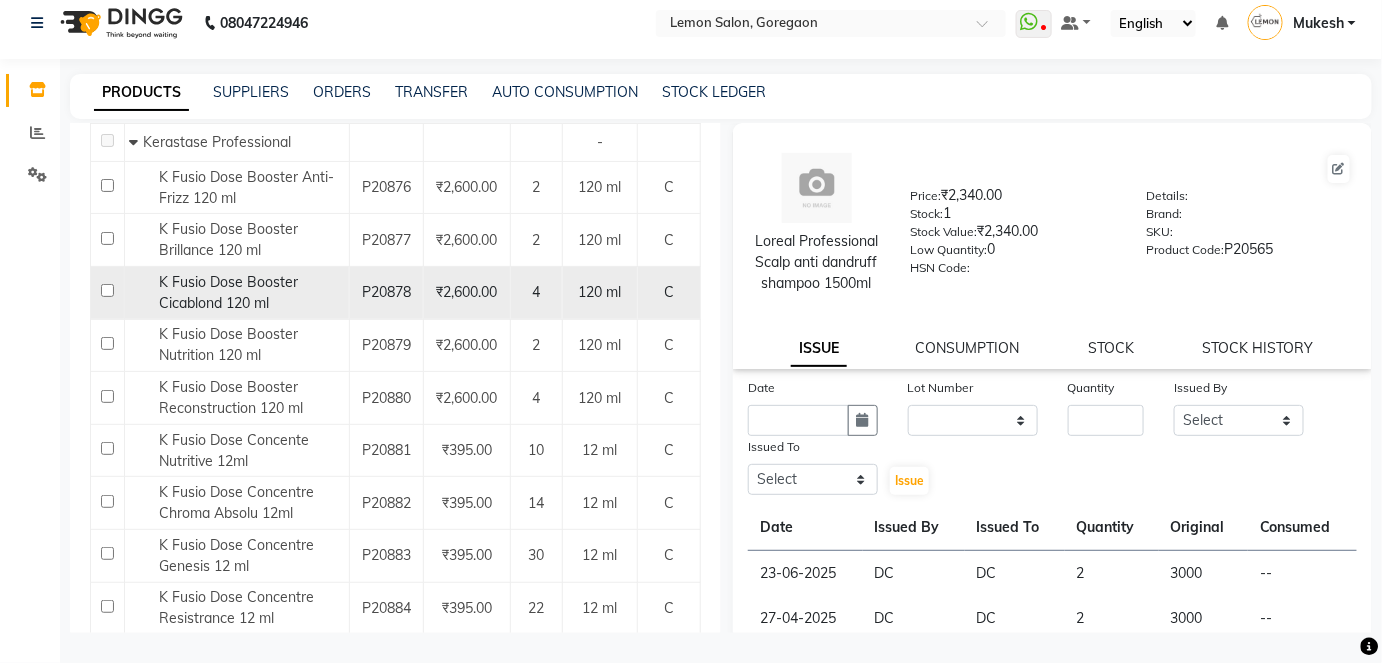 scroll, scrollTop: 0, scrollLeft: 0, axis: both 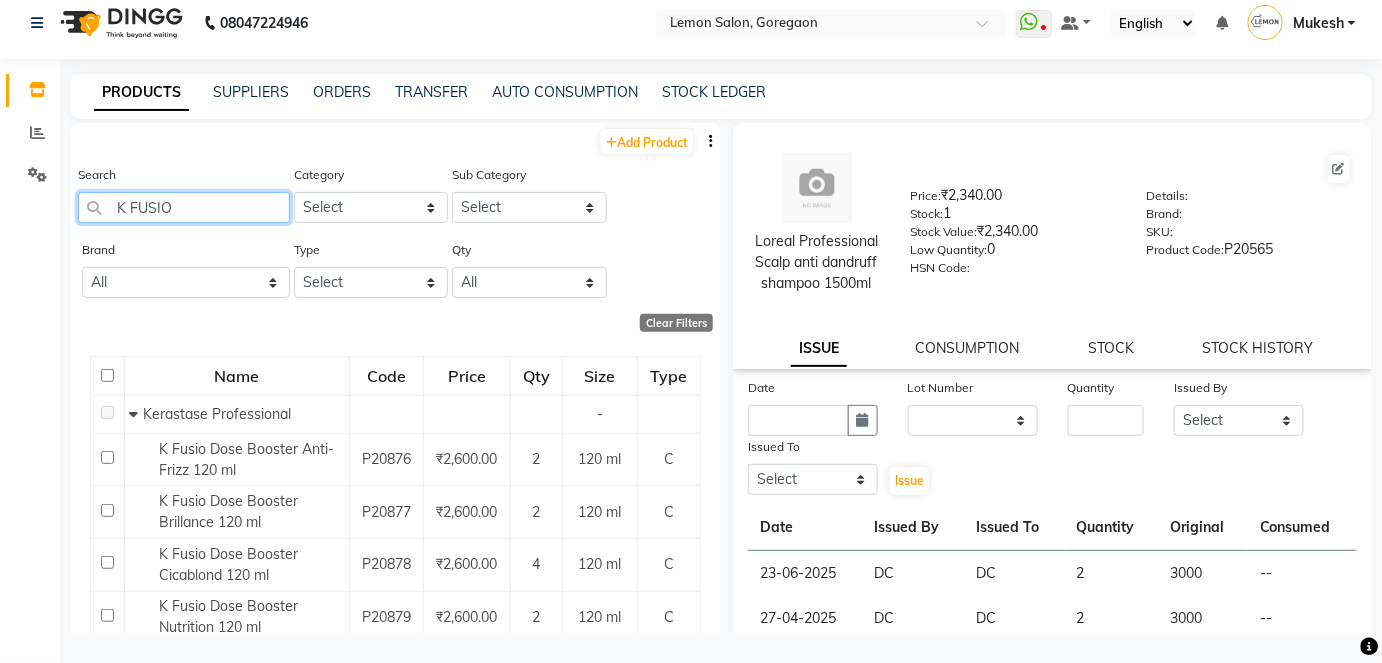 click on "08047224946 Select Location × Lemon Salon, Goregaon  WhatsApp Status  ✕ Status:  Disconnected Recent Service Activity: 01-01-1970     05:30 AM  08047224946 Whatsapp Settings Default Panel My Panel English ENGLISH Español العربية मराठी हिंदी ગુજરાતી தமிழ் 中文 Notifications nothing to show Mukesh  Manage Profile Change Password Sign out  Version:3.15.11  ☀ Lemon Salon, Borivali ☀ Lemon Salon, Versova ☀ Lemon Salon, Goregaon ☀ Lemon Salon, Seven Bunglow ☀ Lemon Salon, Malad ☀ Lemon Salon, Kandivali ☀ Lemon Salon, Bandra ☀ Lemon Salon, Mira Road ☀ LEMON SALON, Lokhandwala  ☀ Lemon Salon, Oshiwara ☀ Lemon Salon HO, HO ☀ Lemon Salon, Goregaon (W)  Inventory  Reports  Settings Generate Report Segments Page Builder PRODUCTS SUPPLIERS ORDERS TRANSFER AUTO CONSUMPTION STOCK LEDGER  Add Product  Search K FUSIO Category Select Hair Skin Makeup Personal Care Appliances Beard Waxing Disposable Threading Hands and Feet Beauty Planet Botox MK" 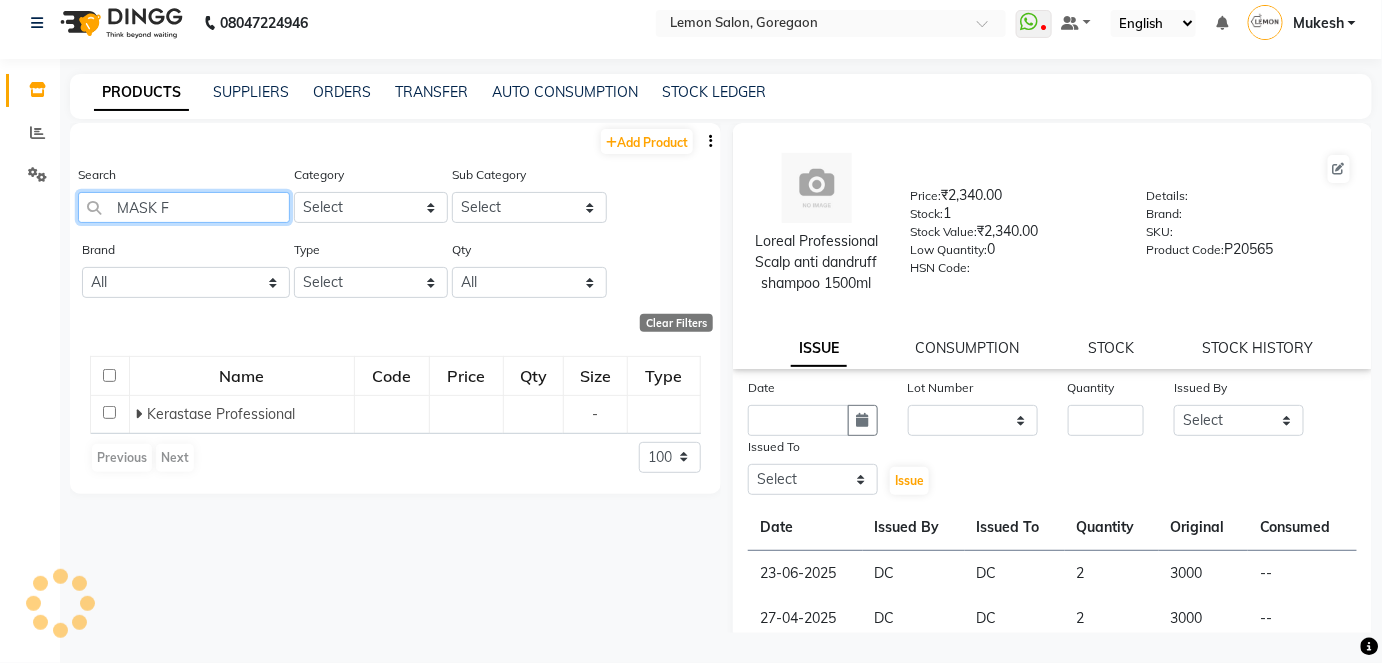 type on "MASK FI" 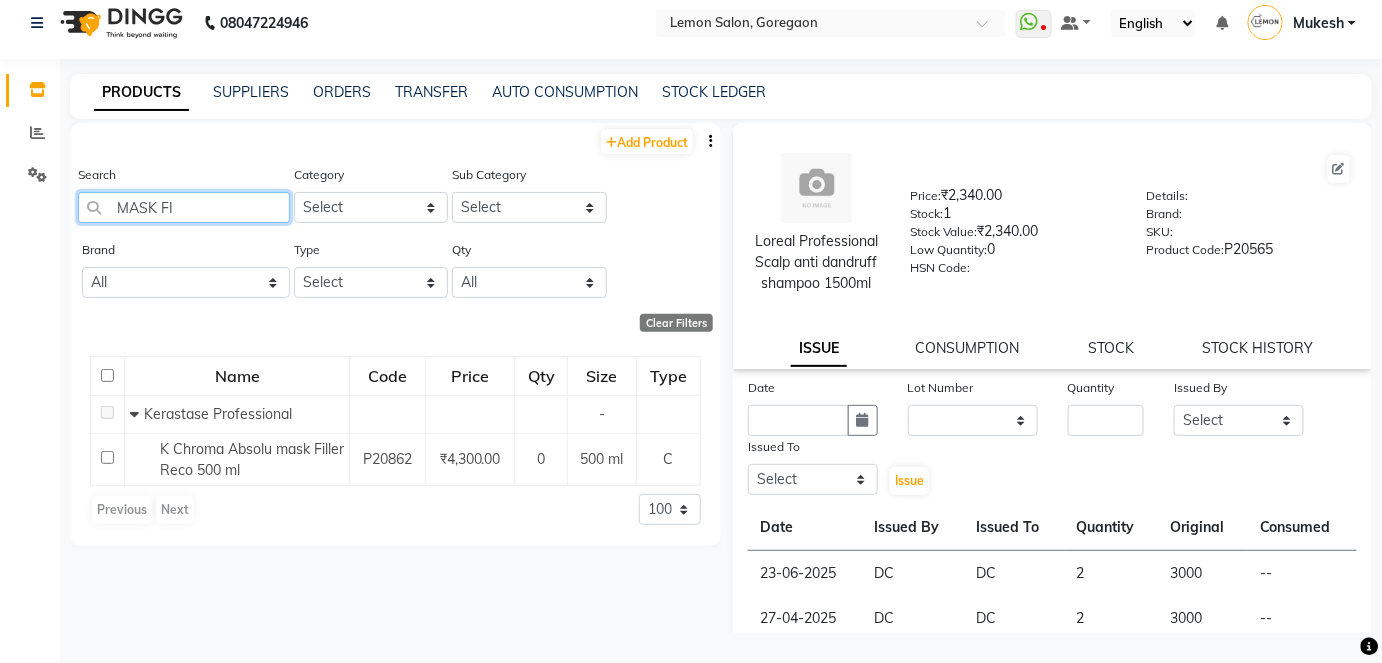 drag, startPoint x: 189, startPoint y: 205, endPoint x: 106, endPoint y: 203, distance: 83.02409 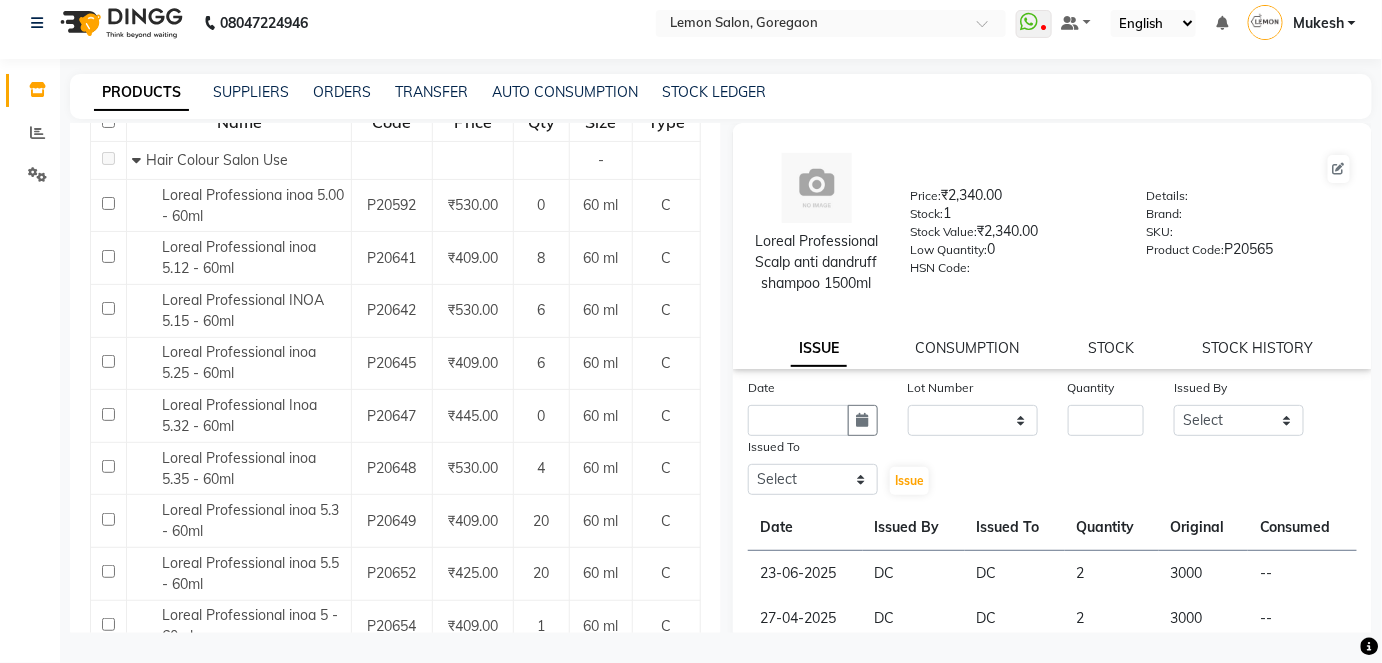 scroll, scrollTop: 0, scrollLeft: 0, axis: both 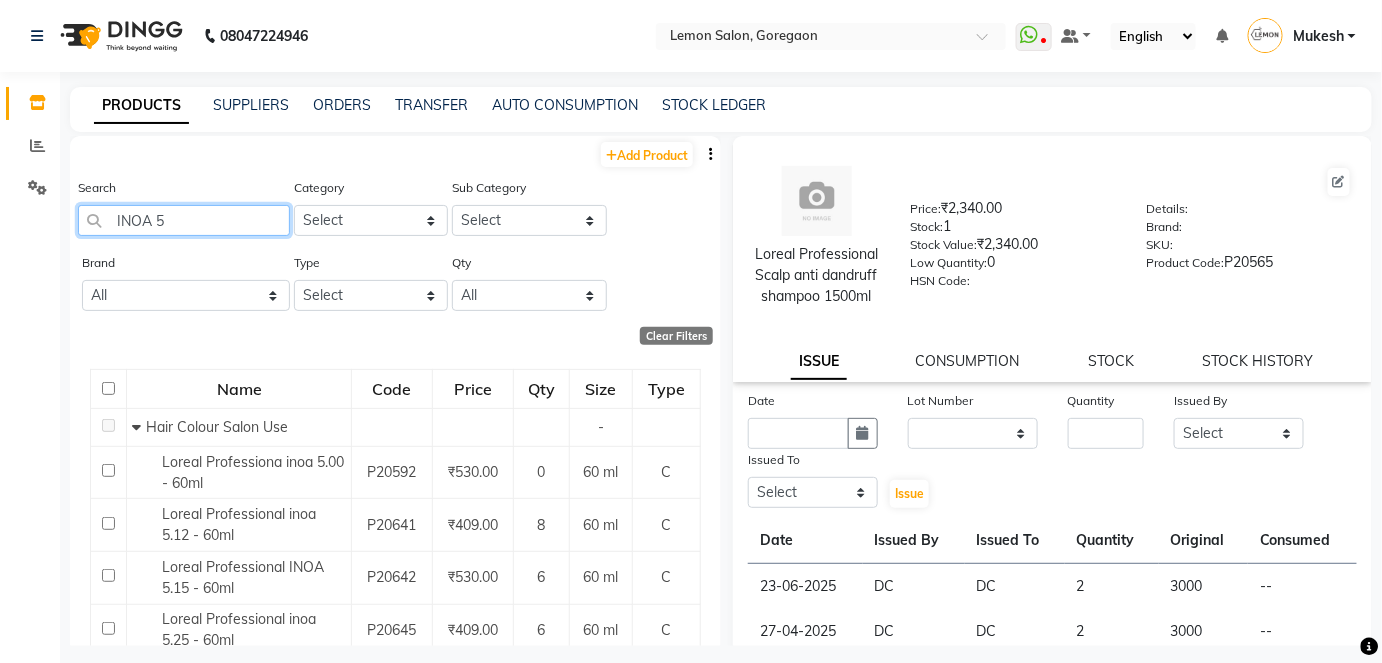 click on "INOA 5" 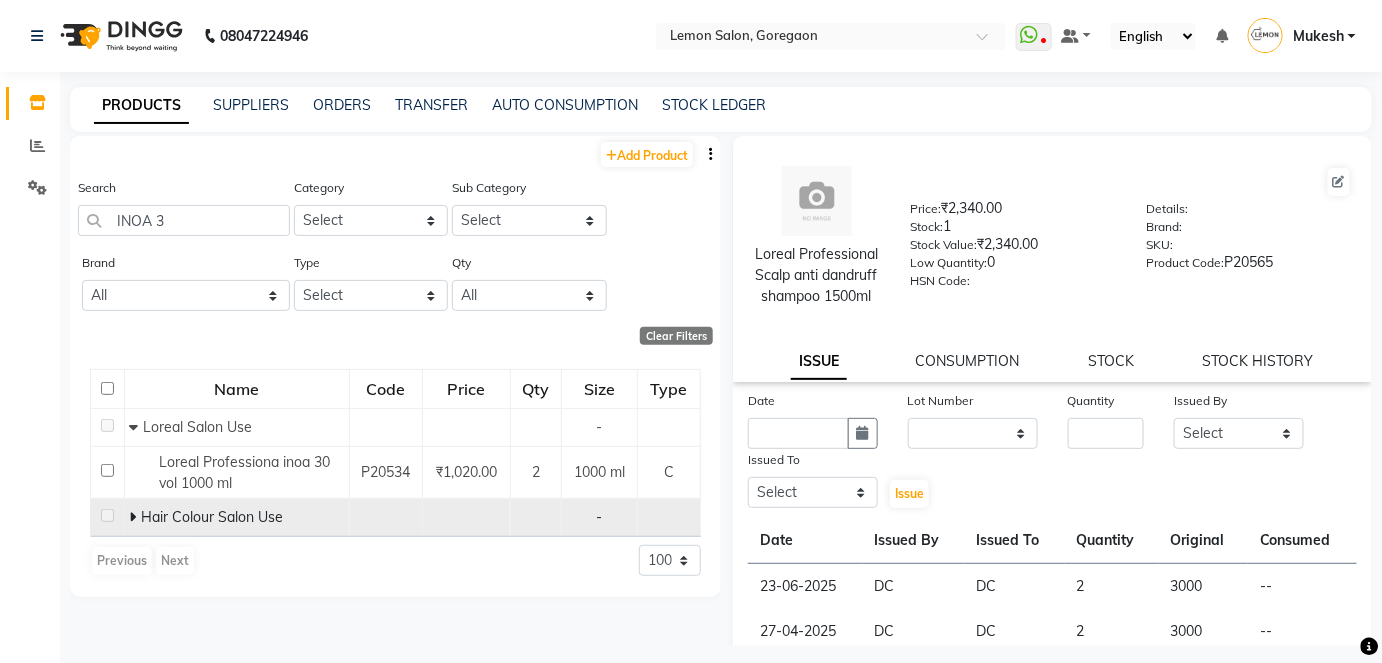 click 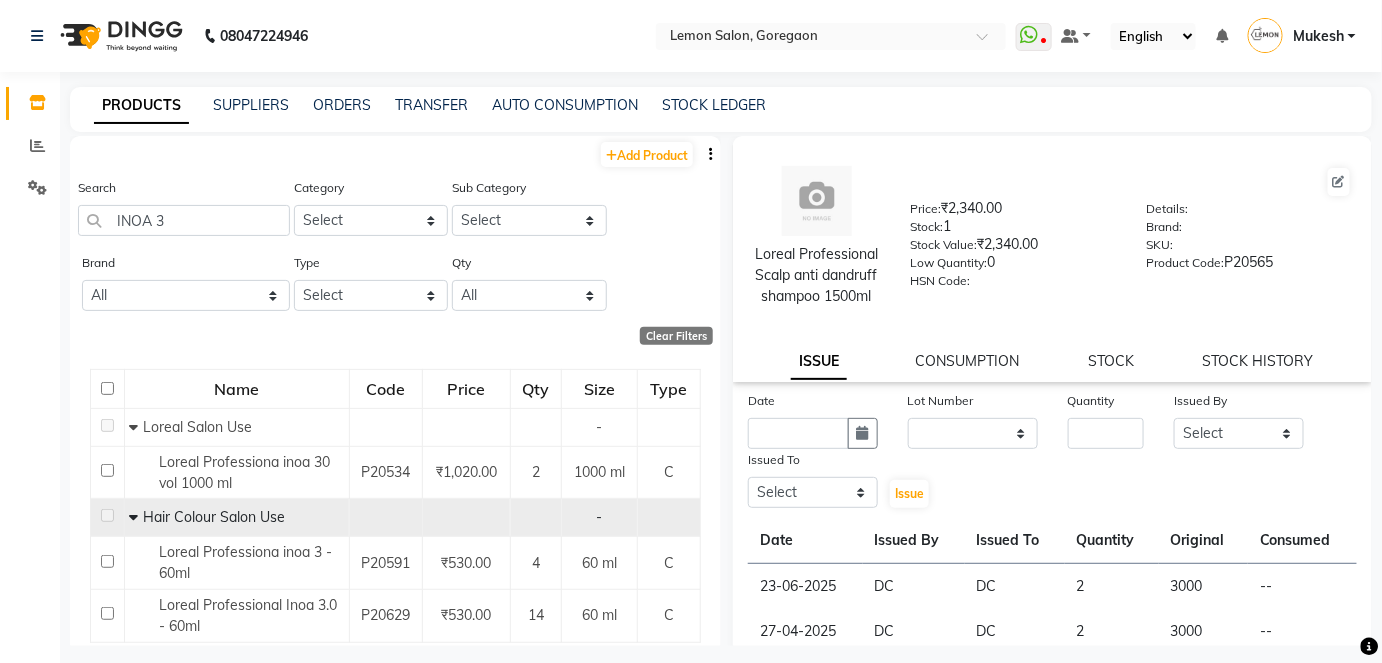 scroll, scrollTop: 55, scrollLeft: 0, axis: vertical 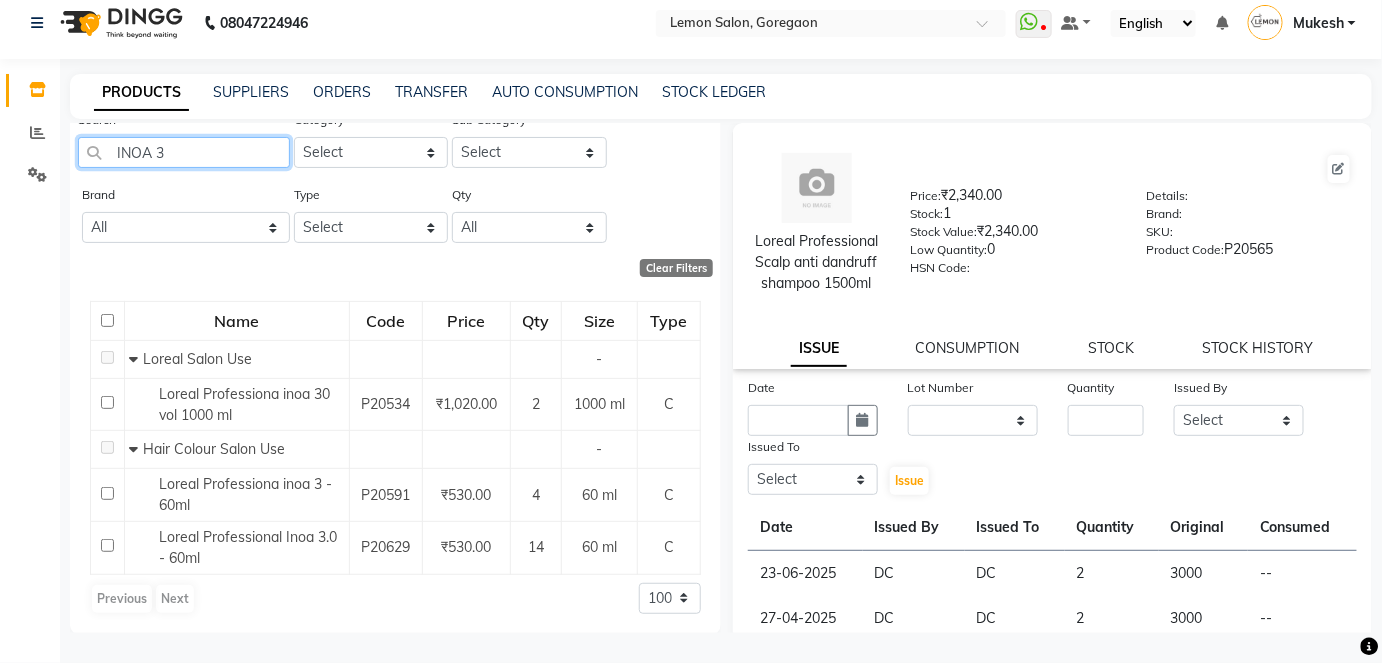 click on "INOA 3" 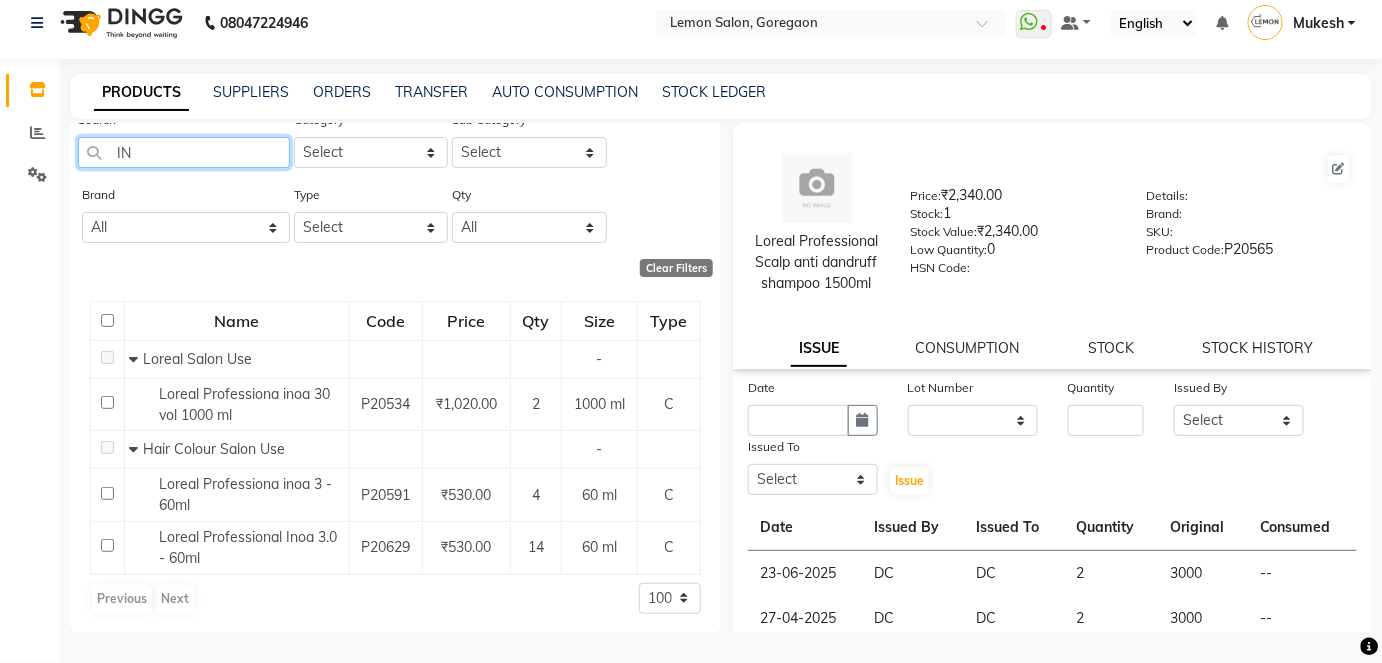 type on "I" 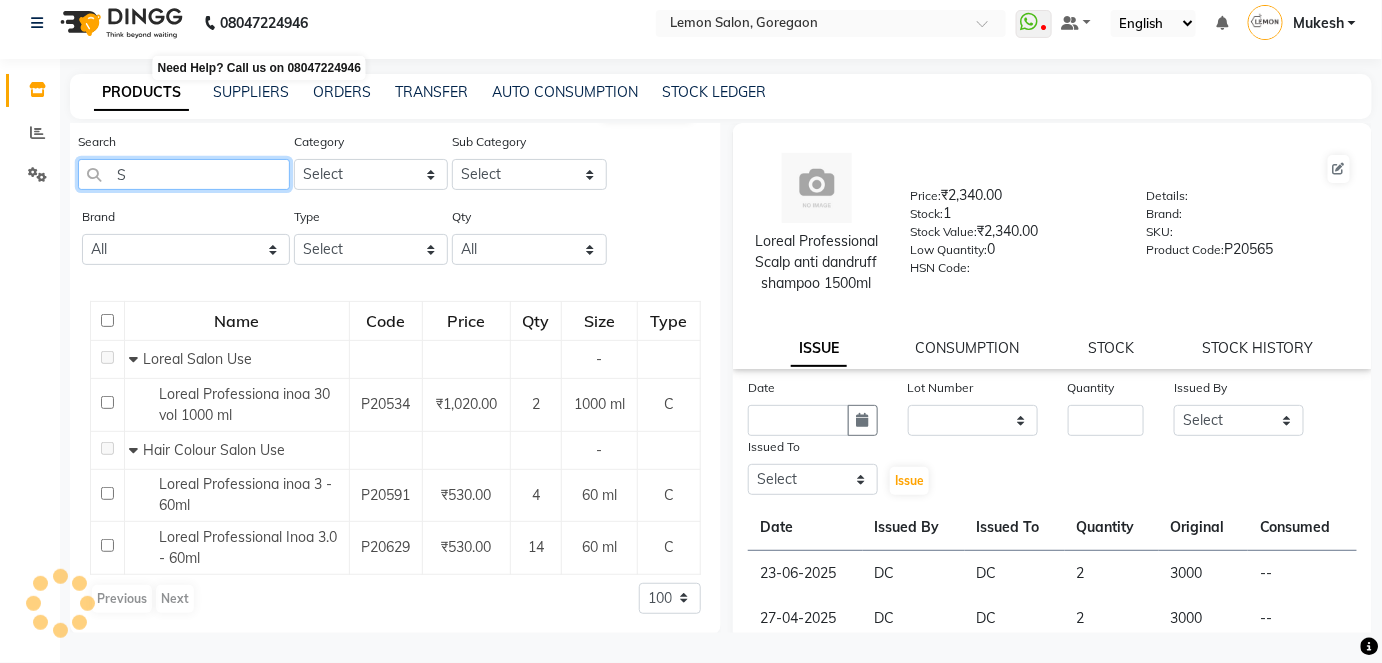 scroll, scrollTop: 55, scrollLeft: 0, axis: vertical 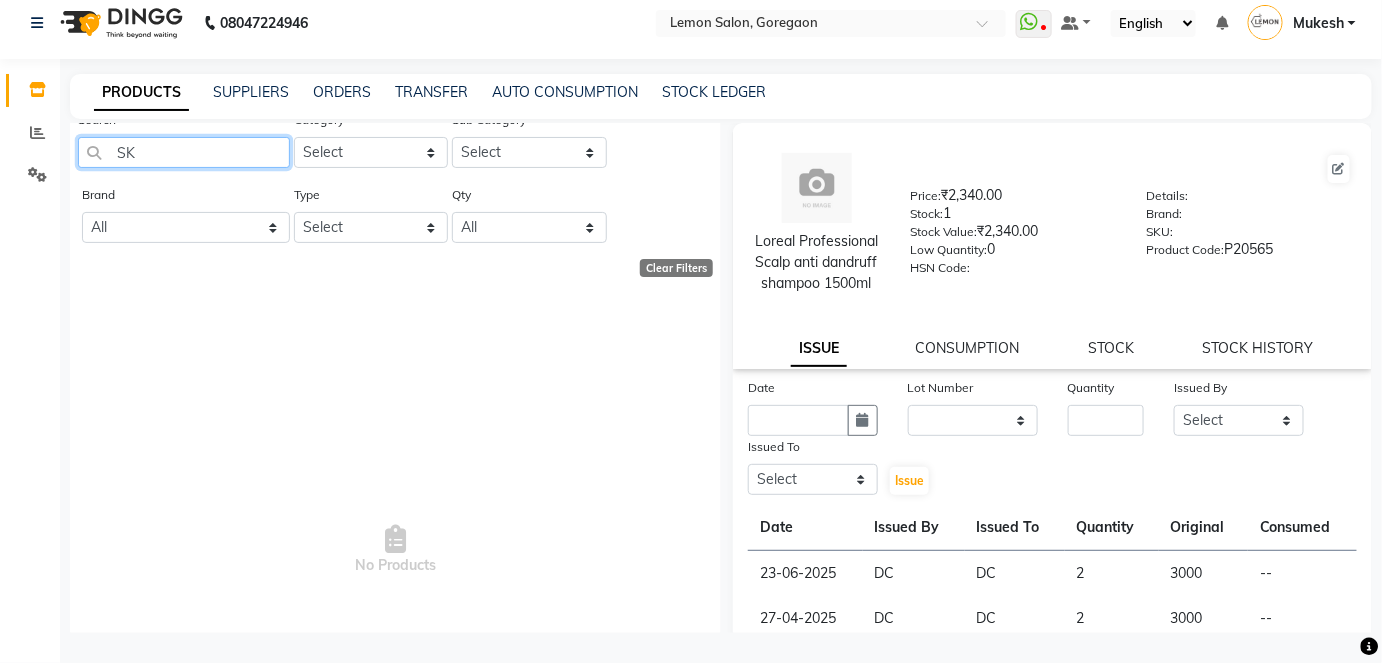 type on "S" 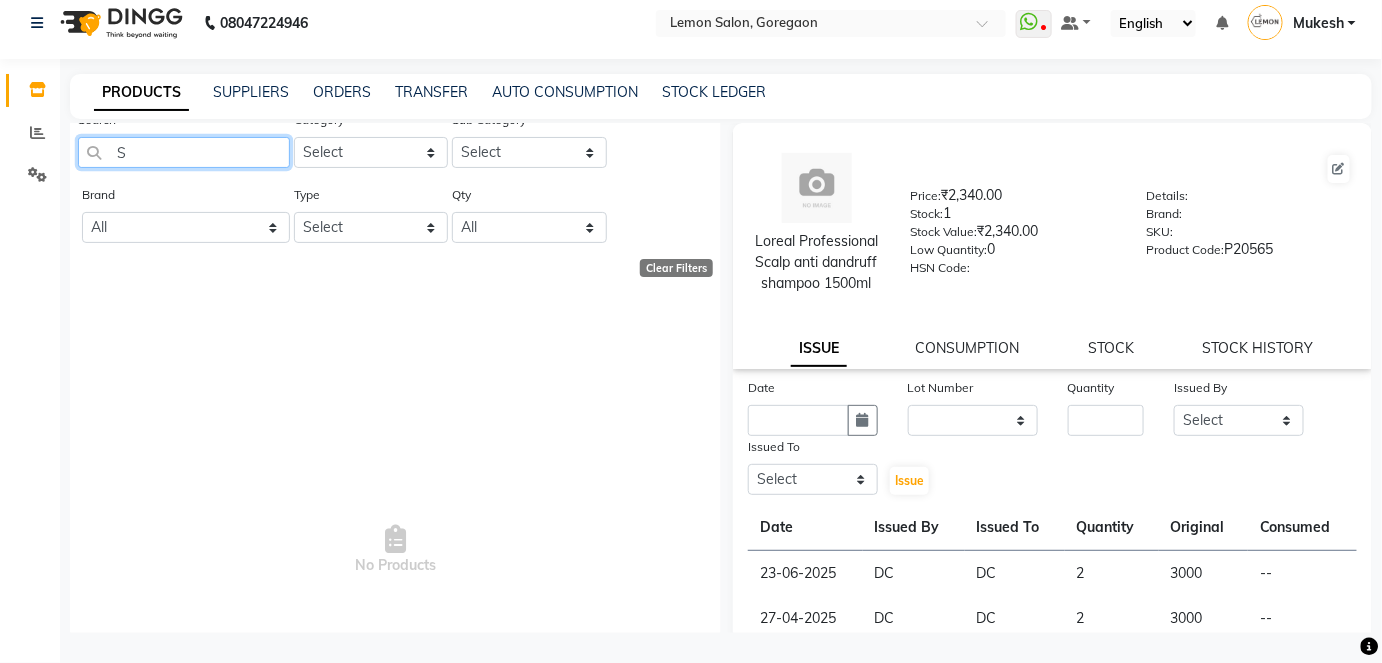 type 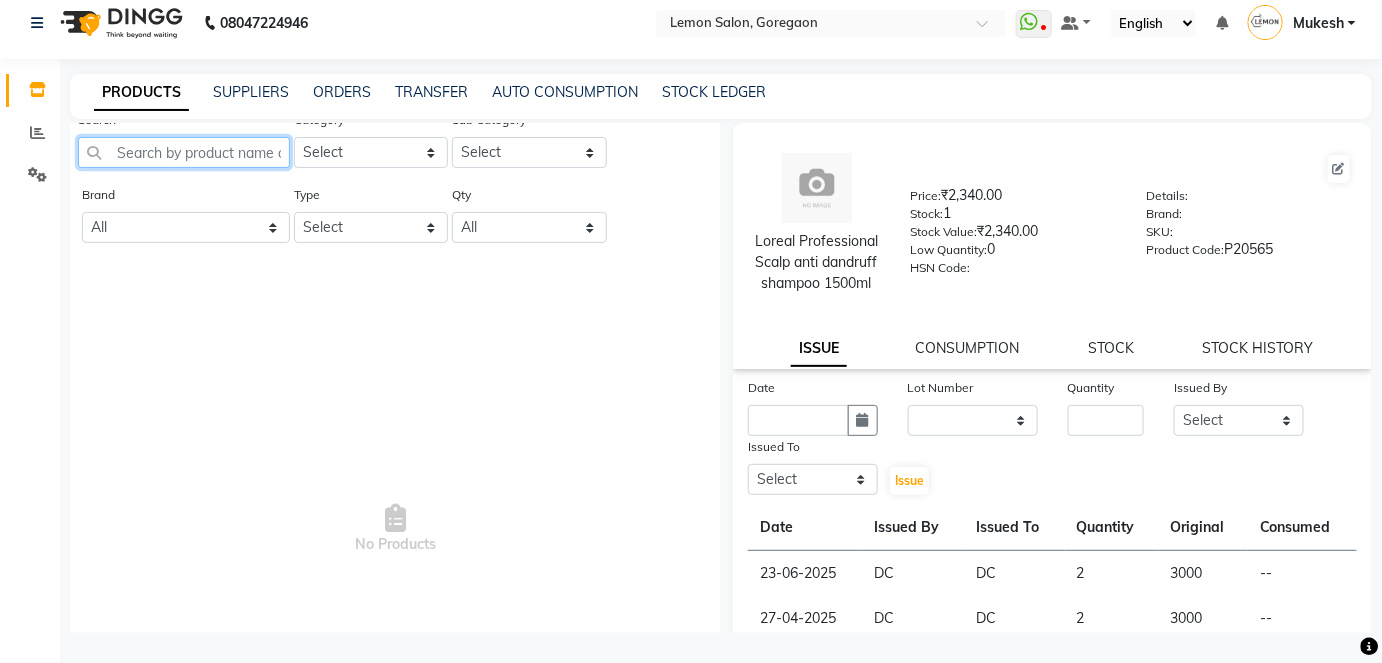 select on "100" 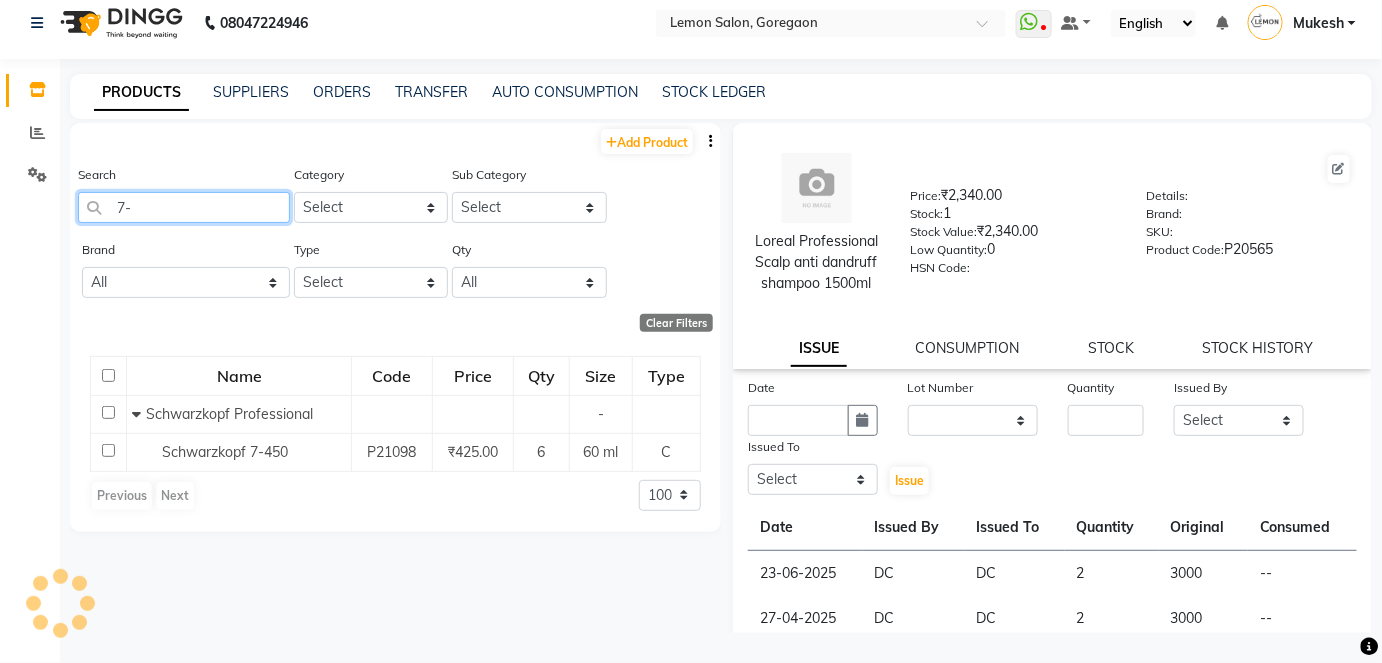 scroll, scrollTop: 0, scrollLeft: 0, axis: both 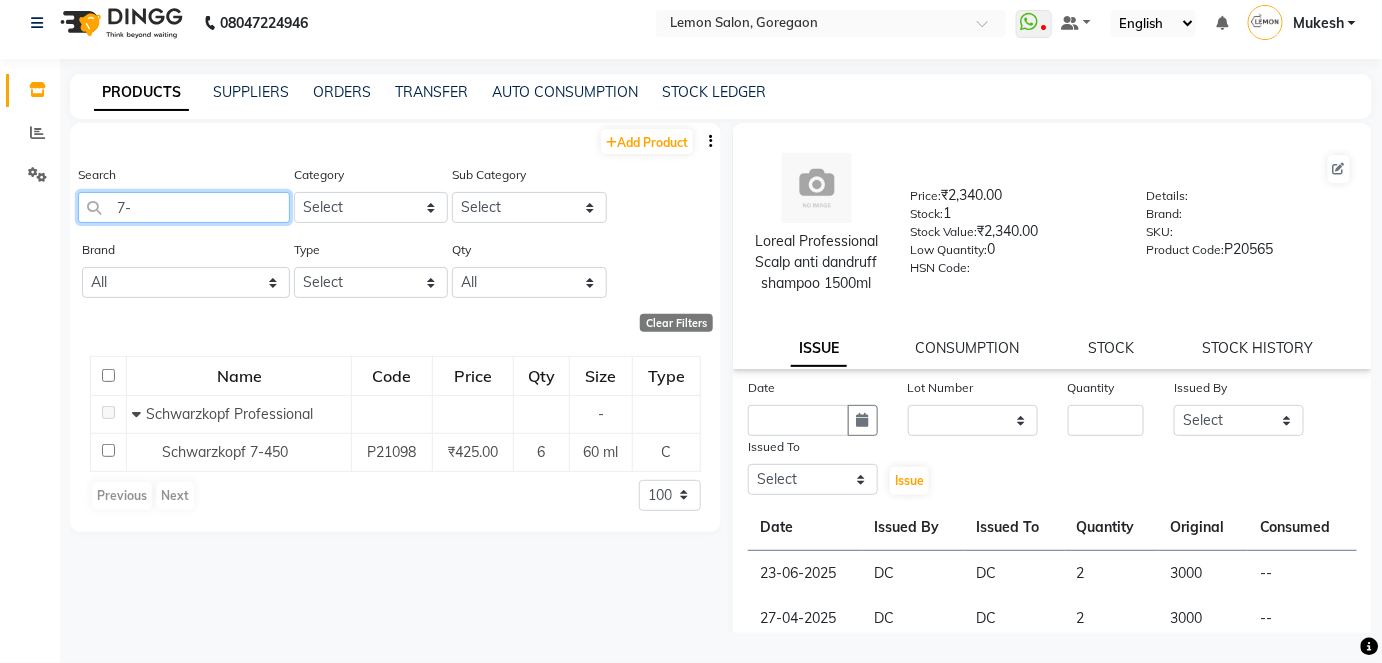 type on "7" 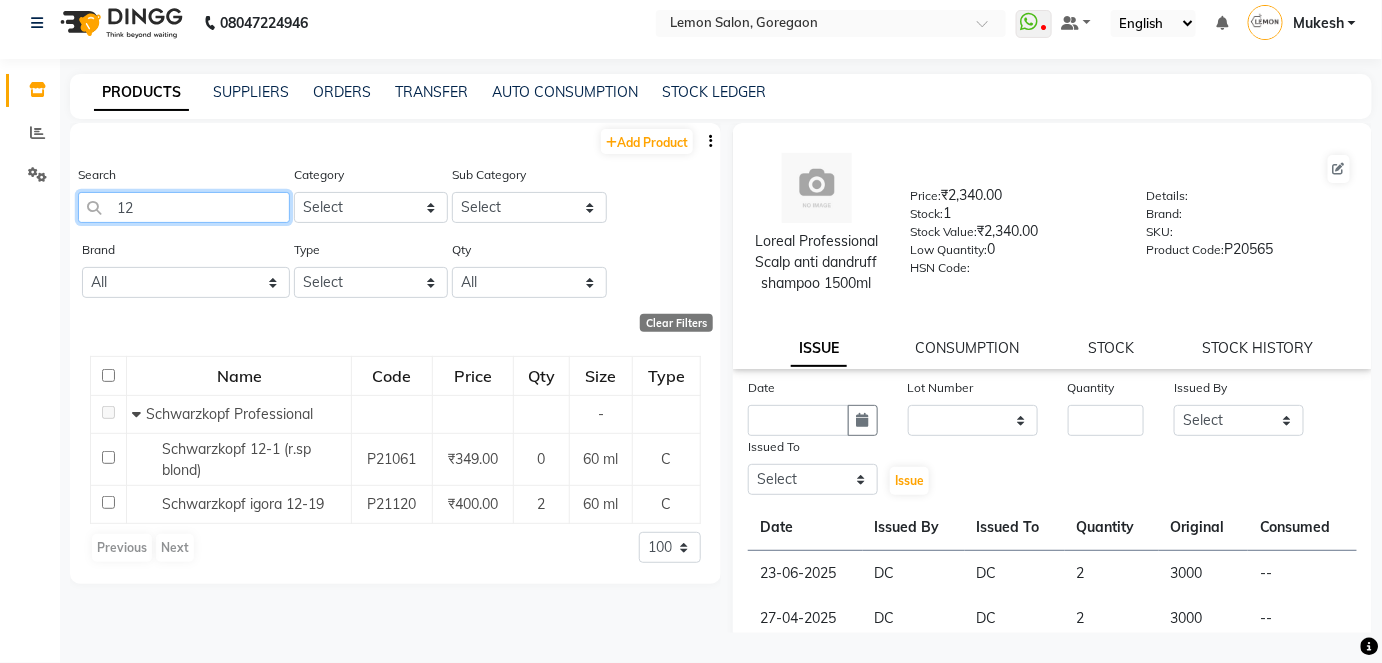 type on "1" 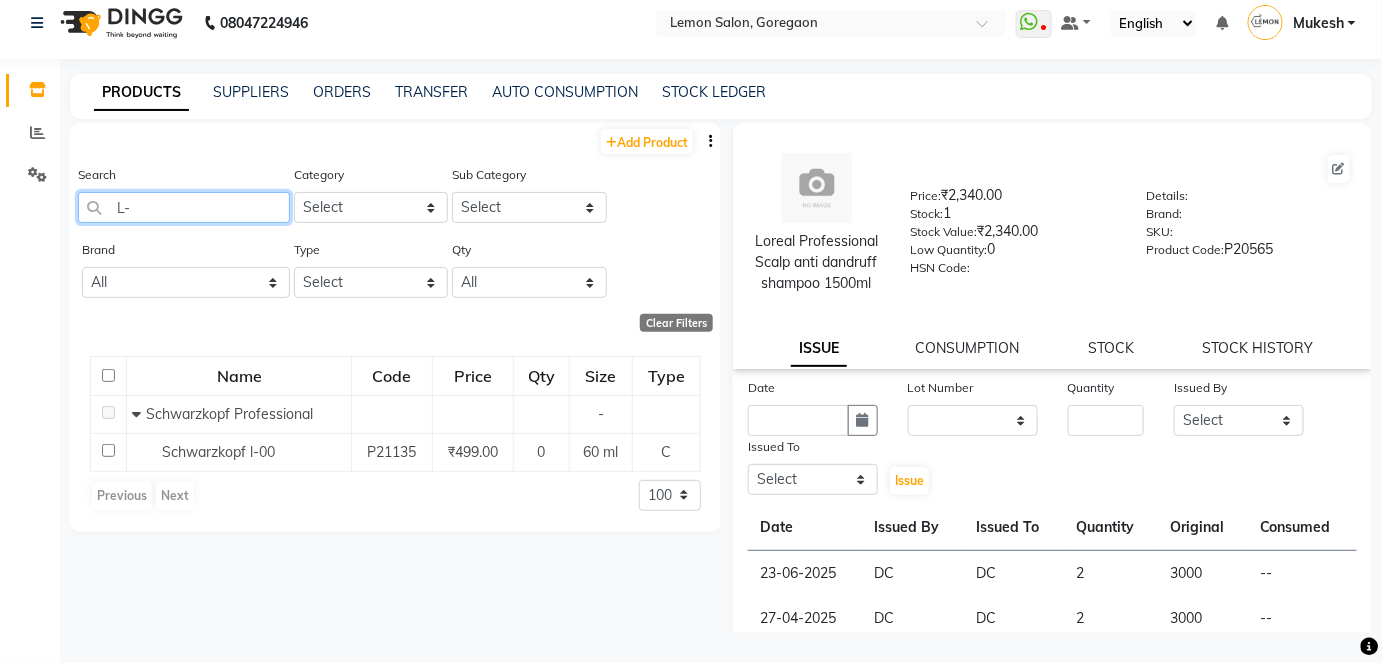 type on "L" 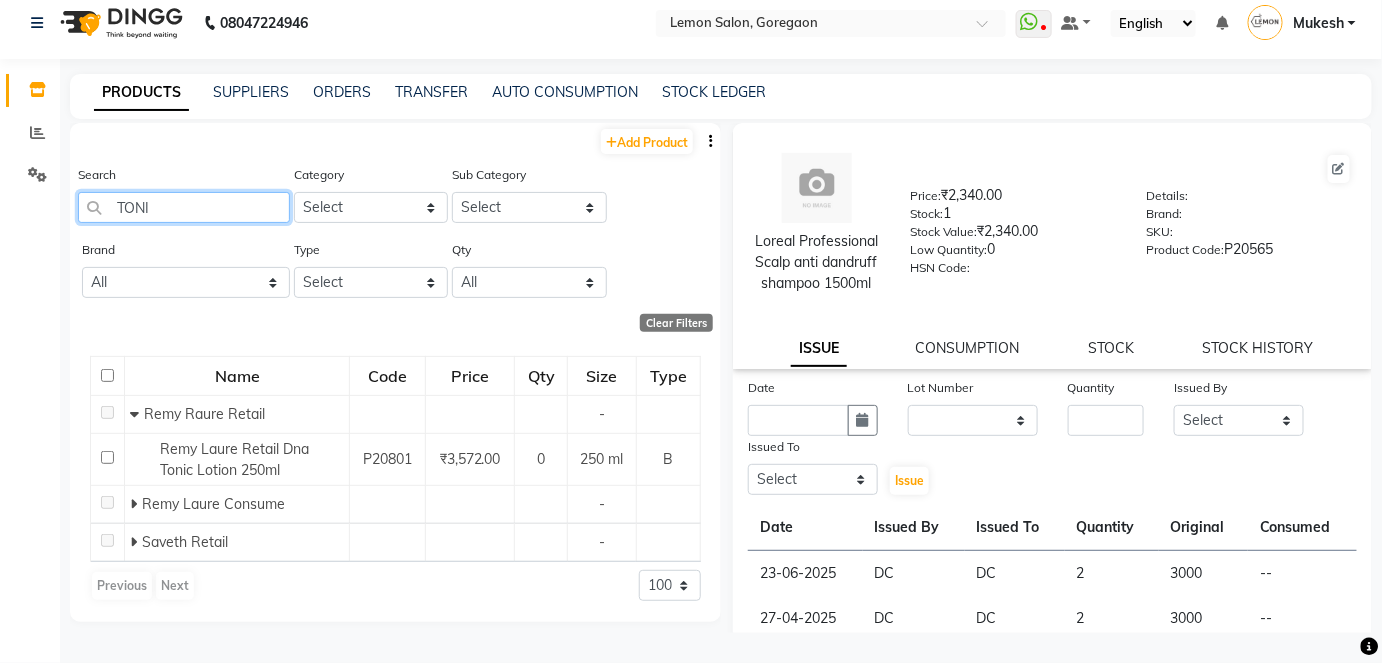 type on "TONIC" 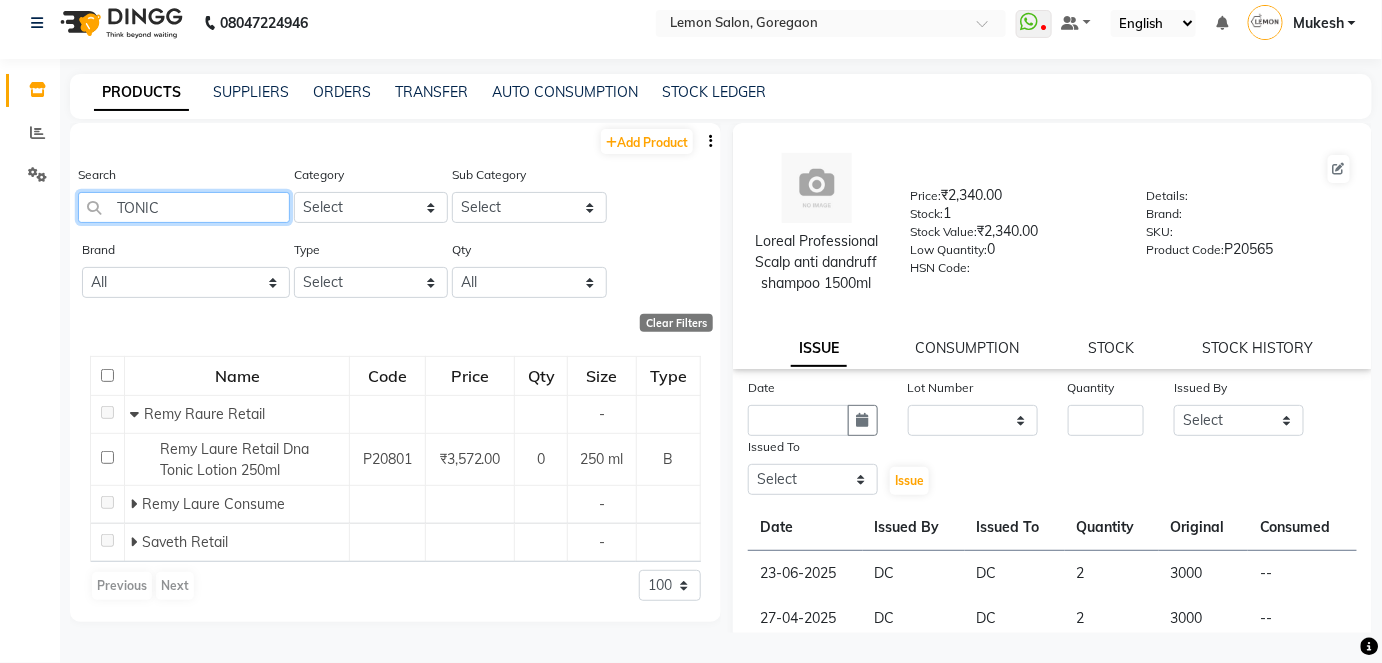 drag, startPoint x: 168, startPoint y: 202, endPoint x: 100, endPoint y: 204, distance: 68.0294 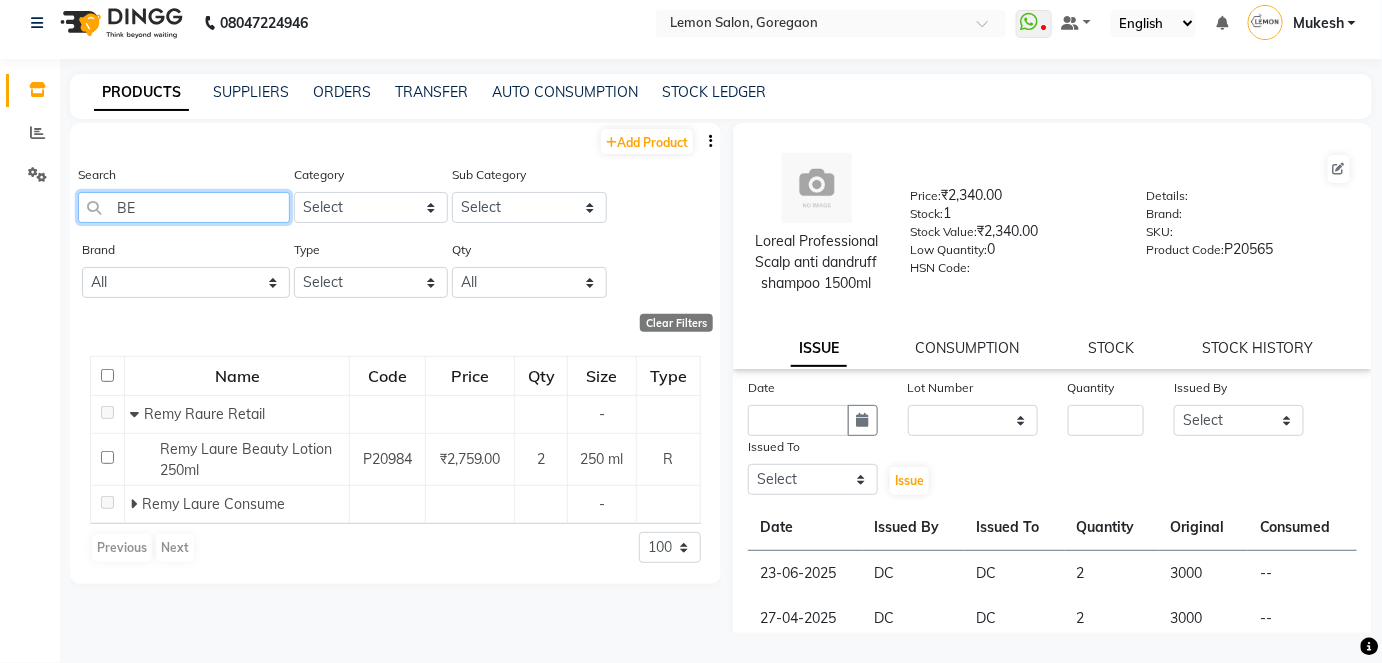 type on "B" 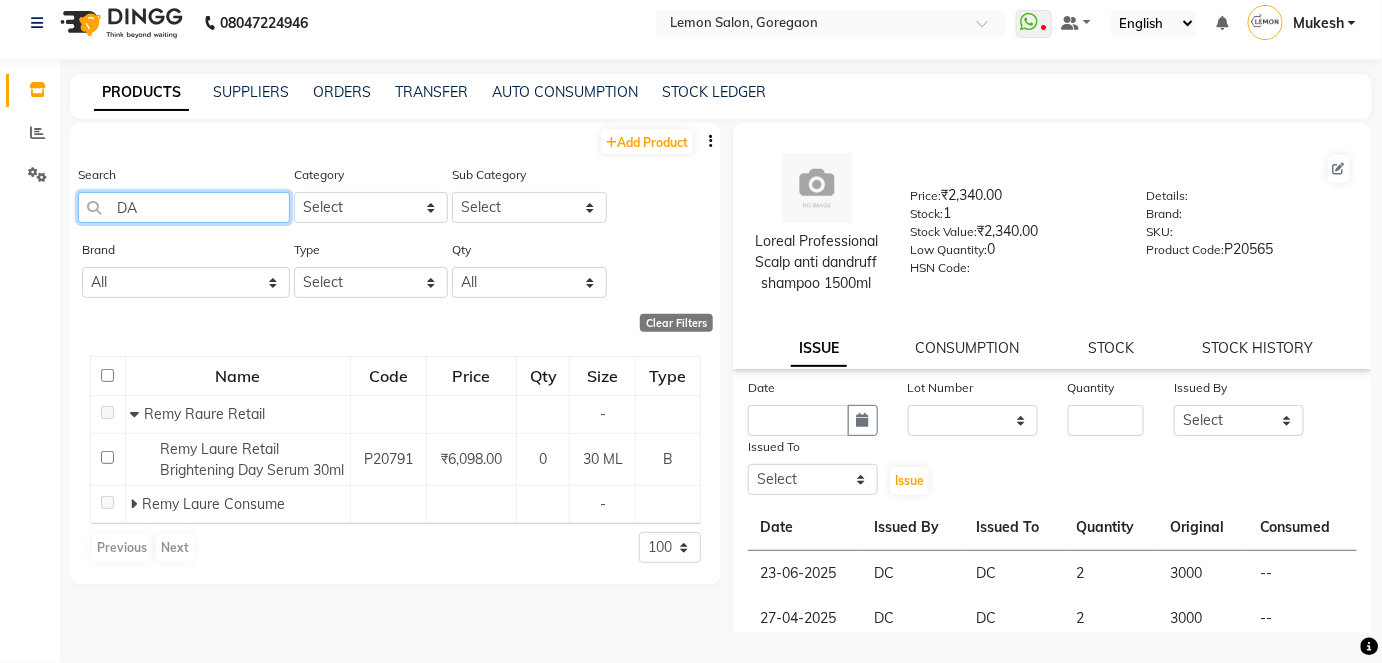 type on "D" 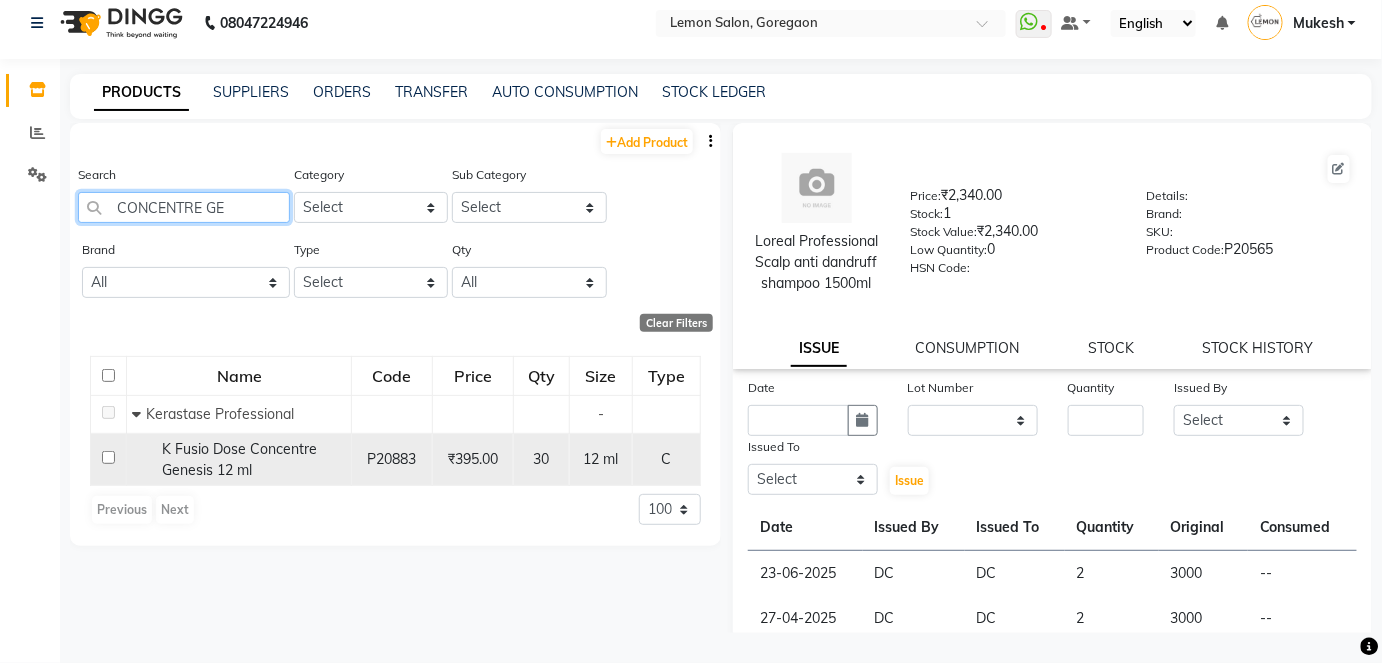 type on "CONCENTRE GE" 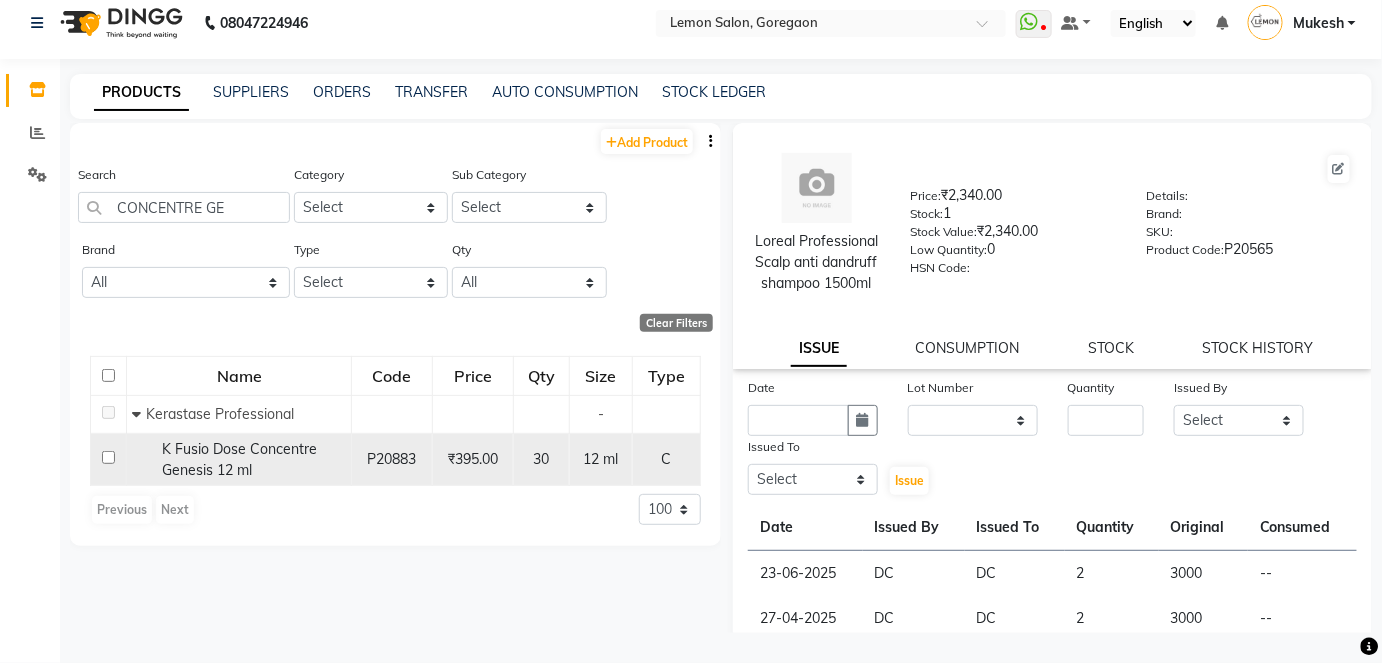 click 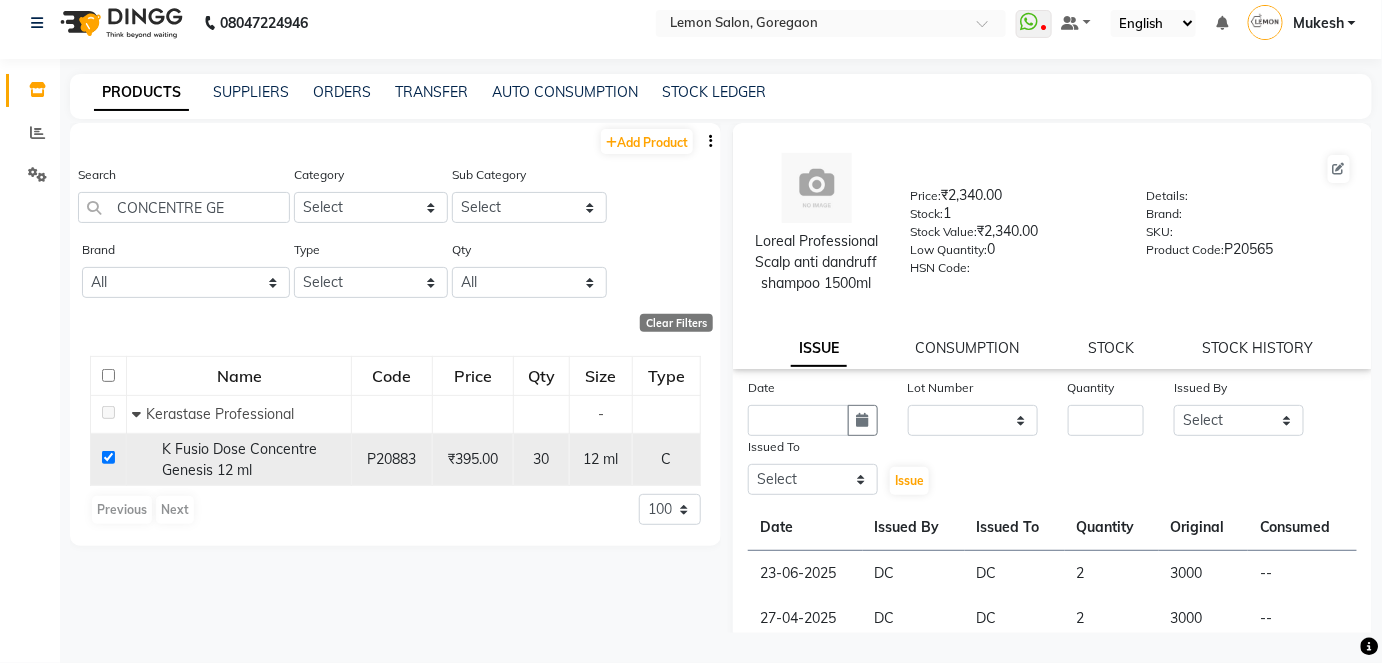 checkbox on "true" 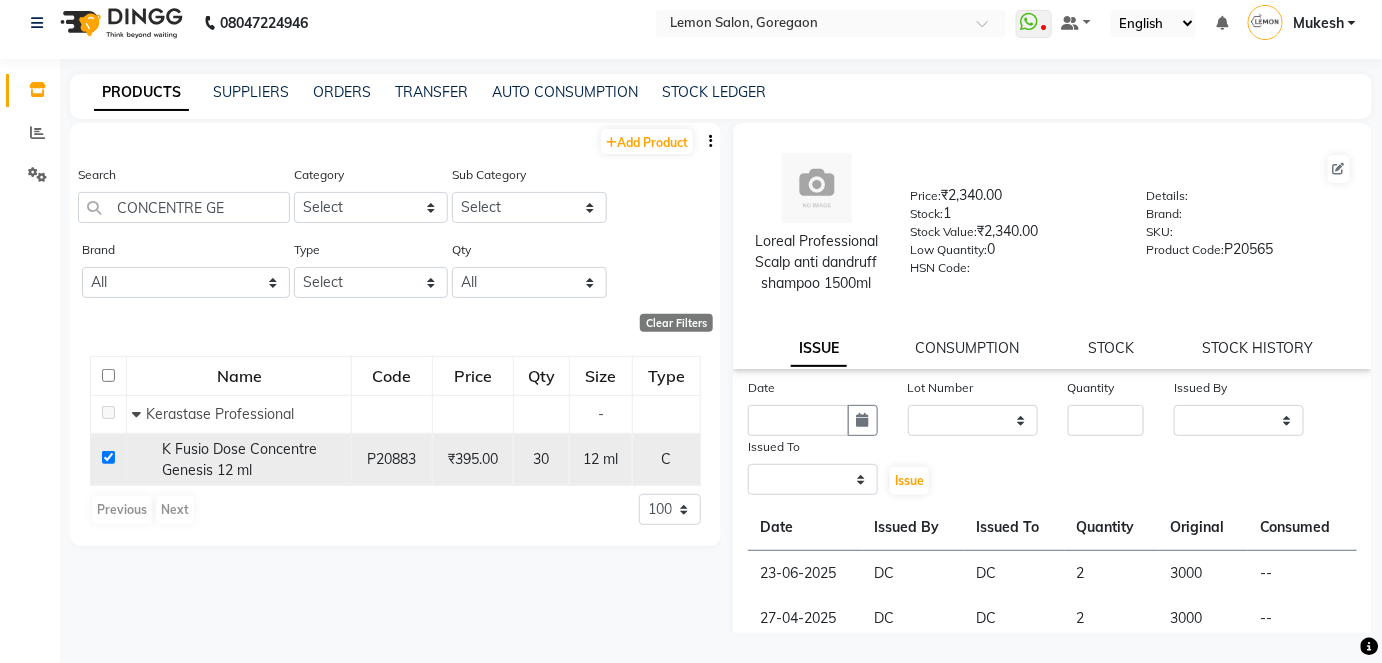 select 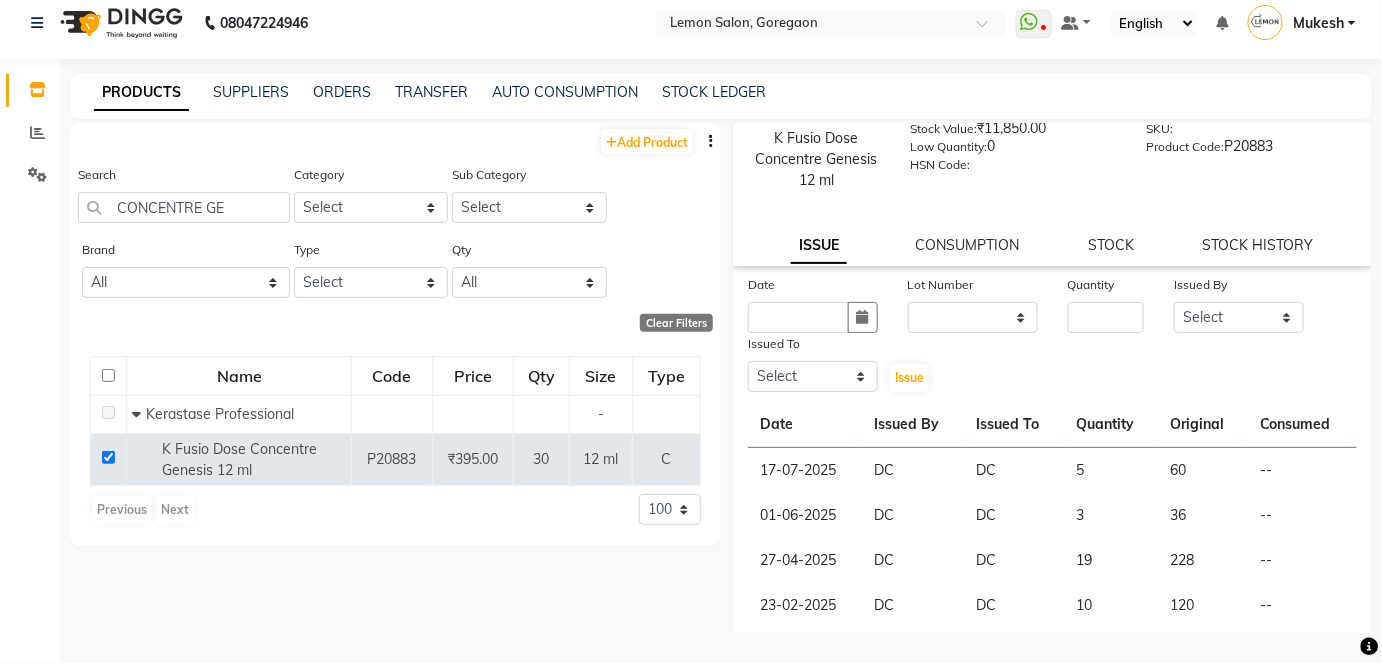 scroll, scrollTop: 272, scrollLeft: 0, axis: vertical 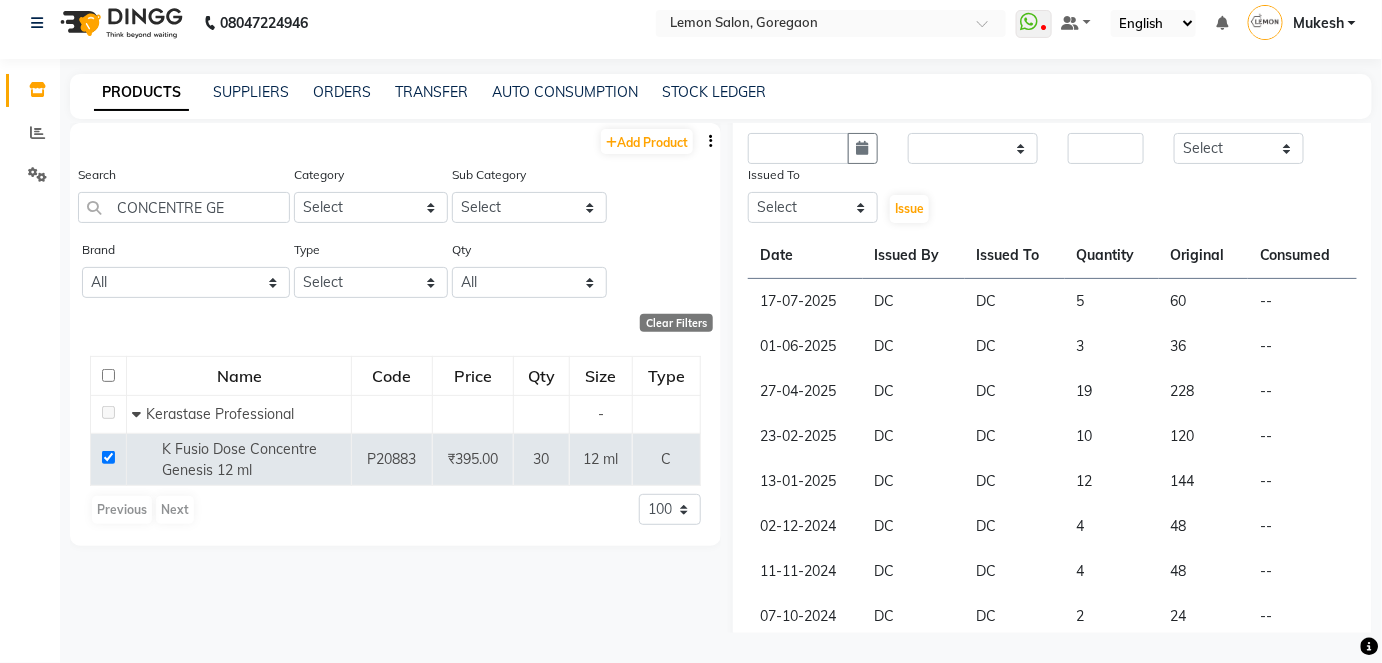 click on "Search CONCENTRE GE" 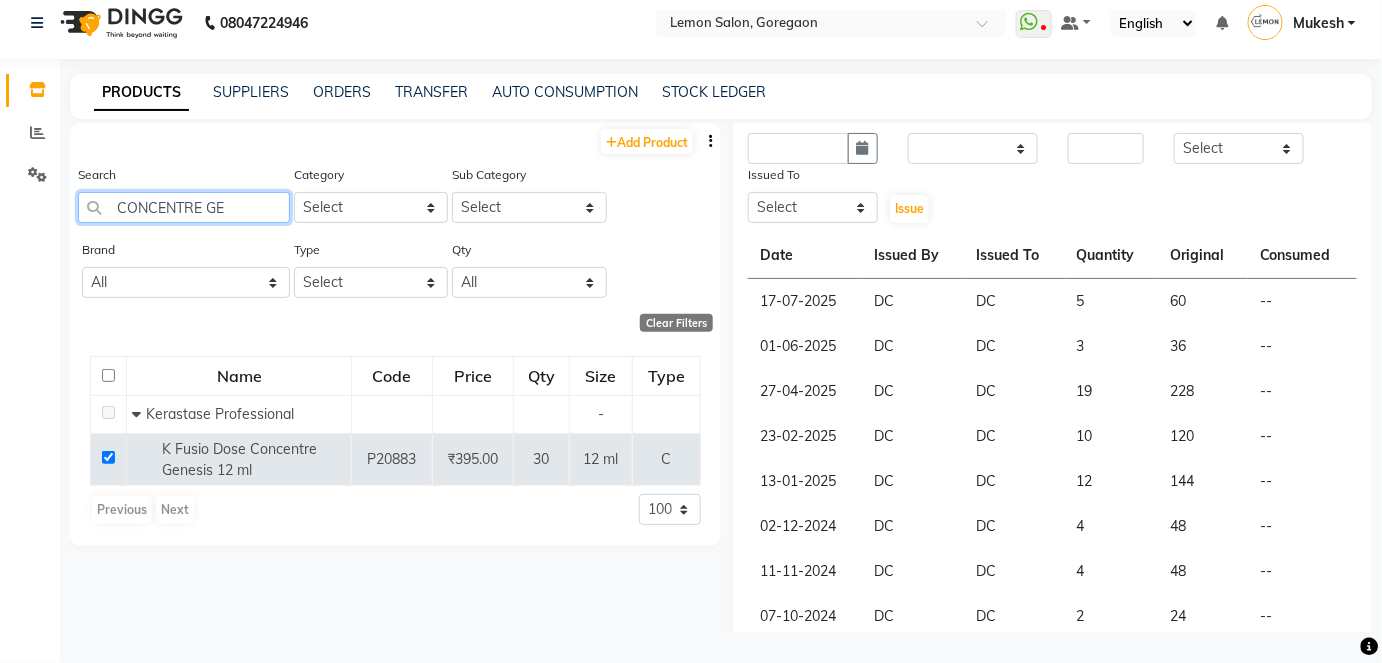 click on "CONCENTRE GE" 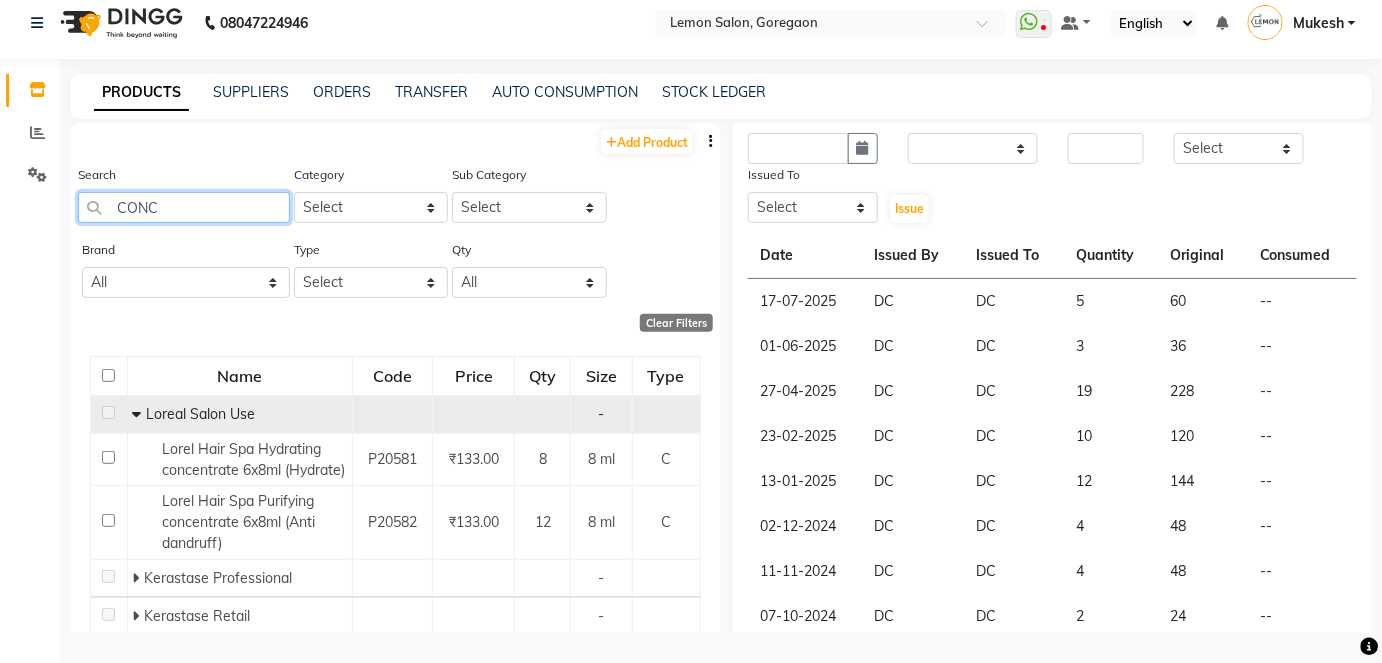 type on "CONC" 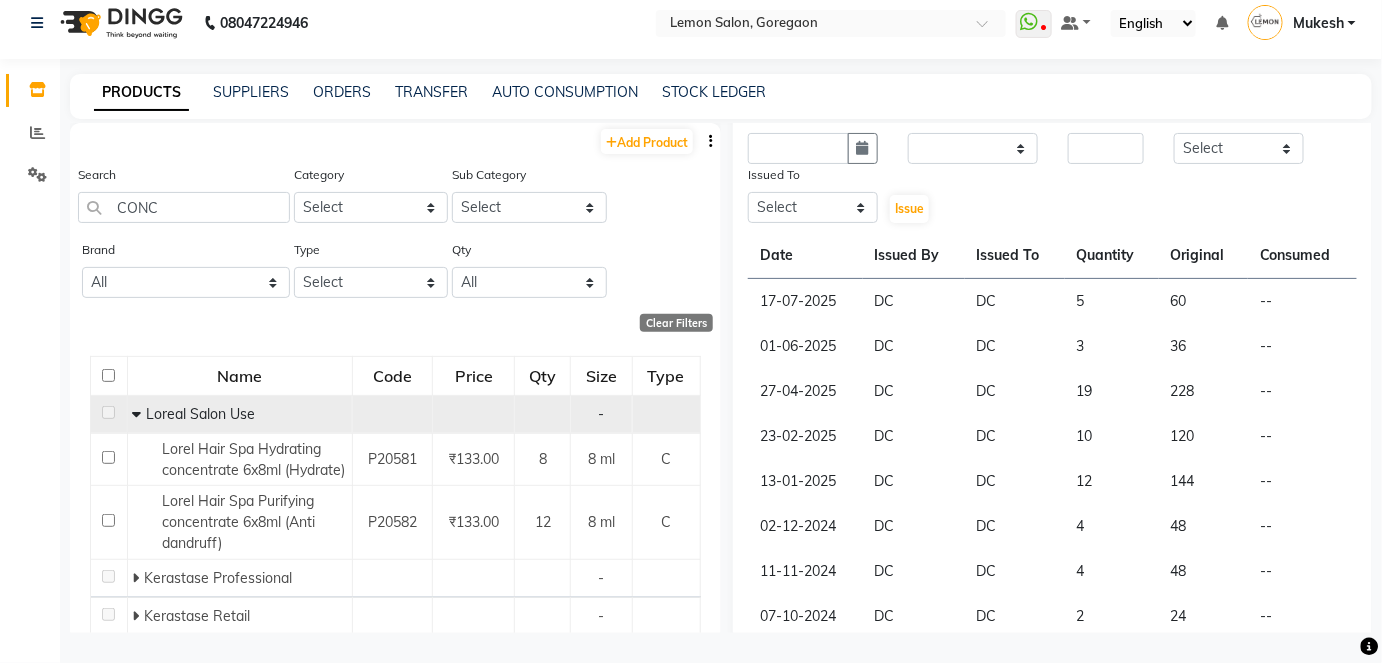 click 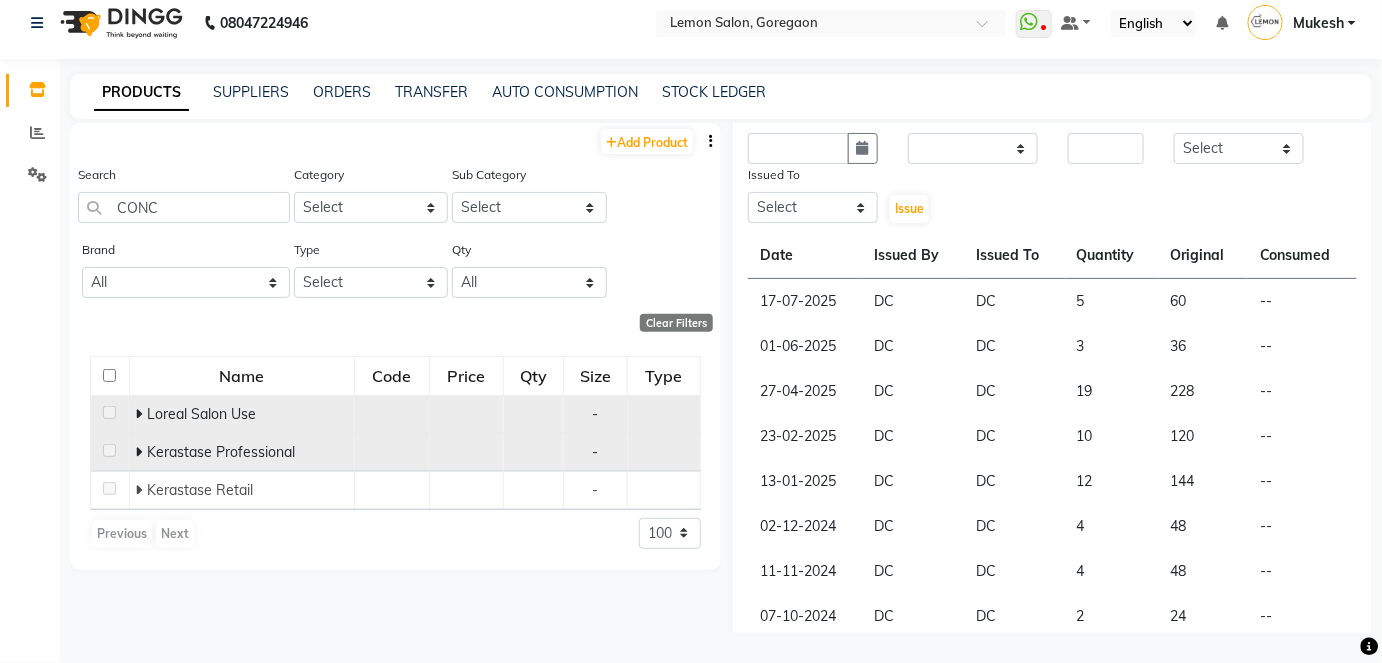 click 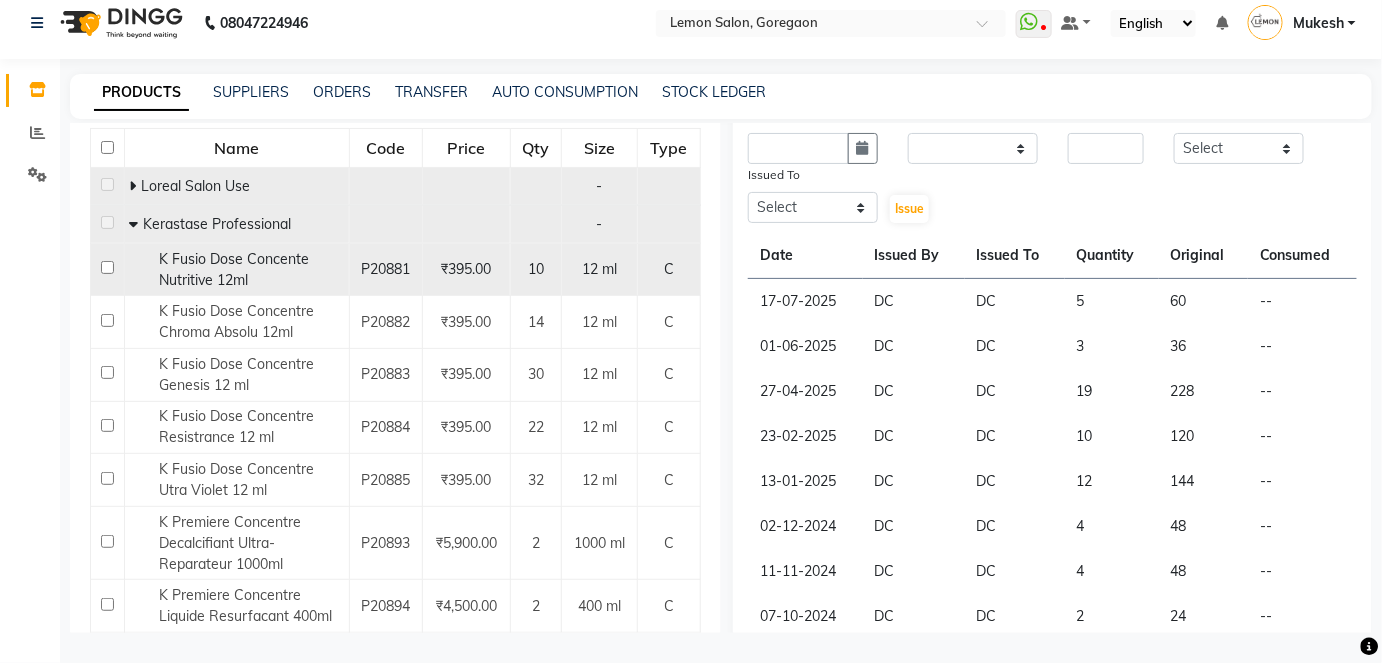 scroll, scrollTop: 272, scrollLeft: 0, axis: vertical 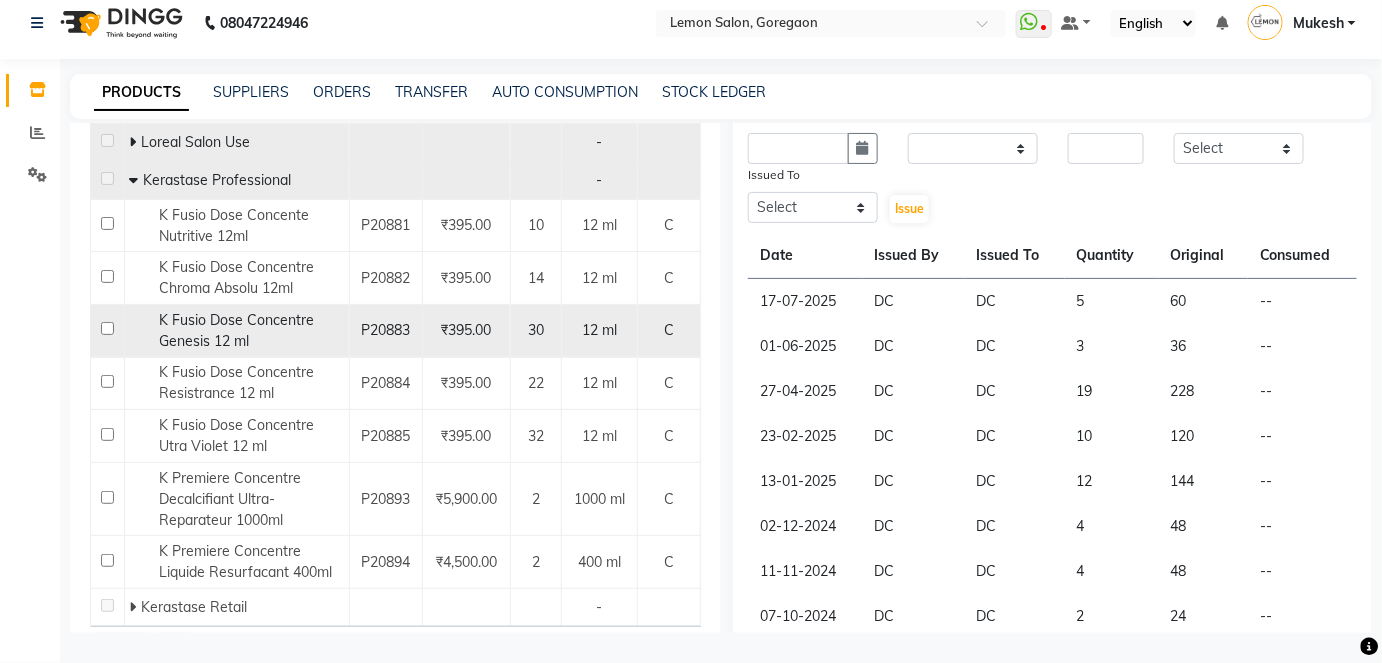 click 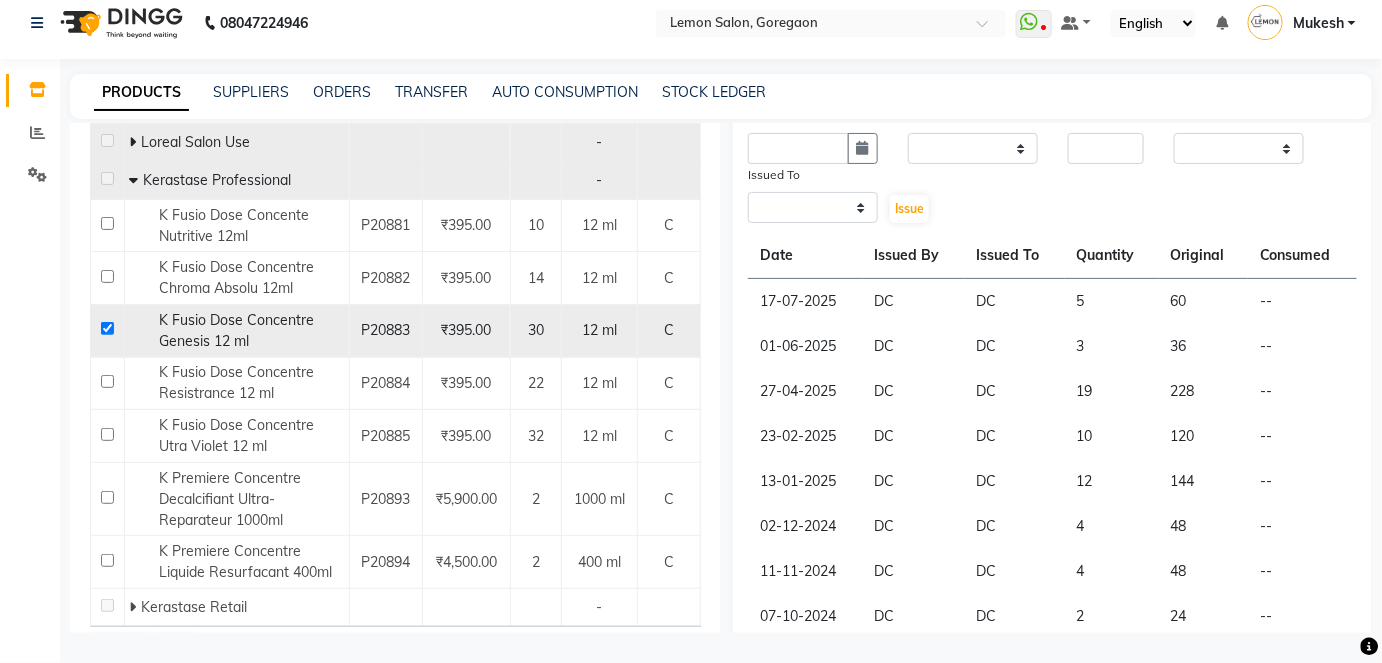 scroll, scrollTop: 0, scrollLeft: 0, axis: both 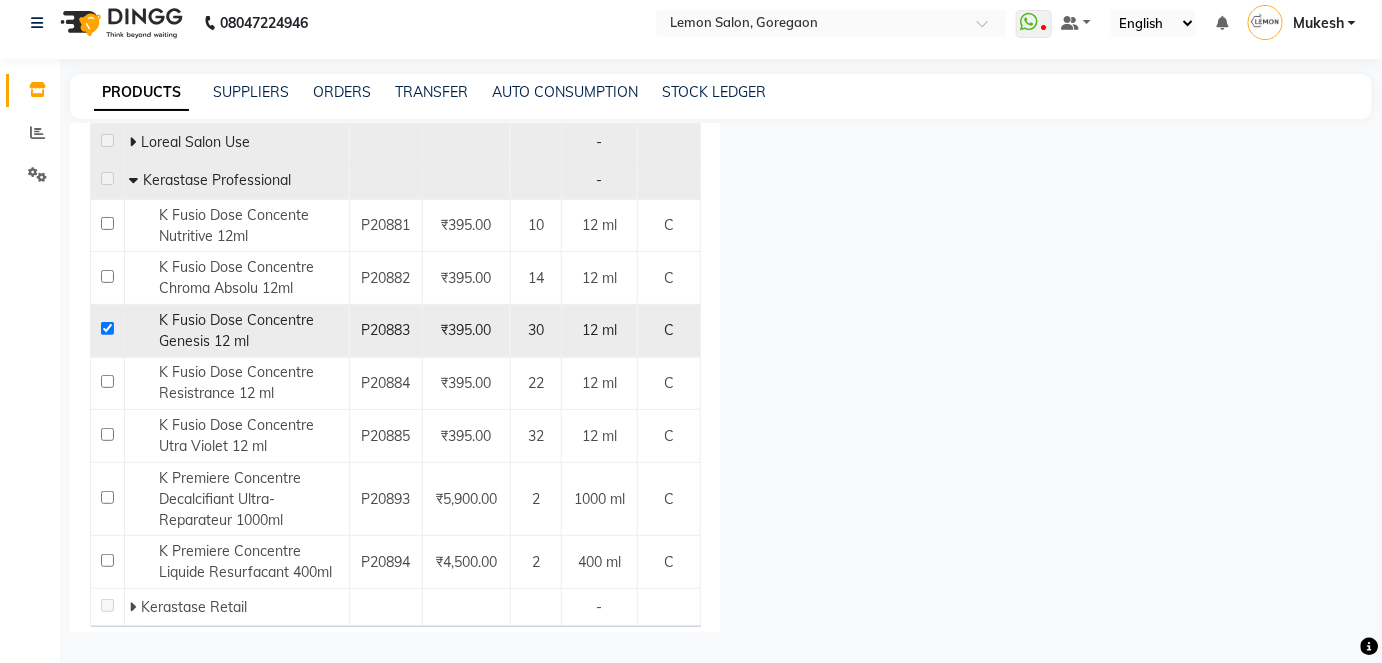 click 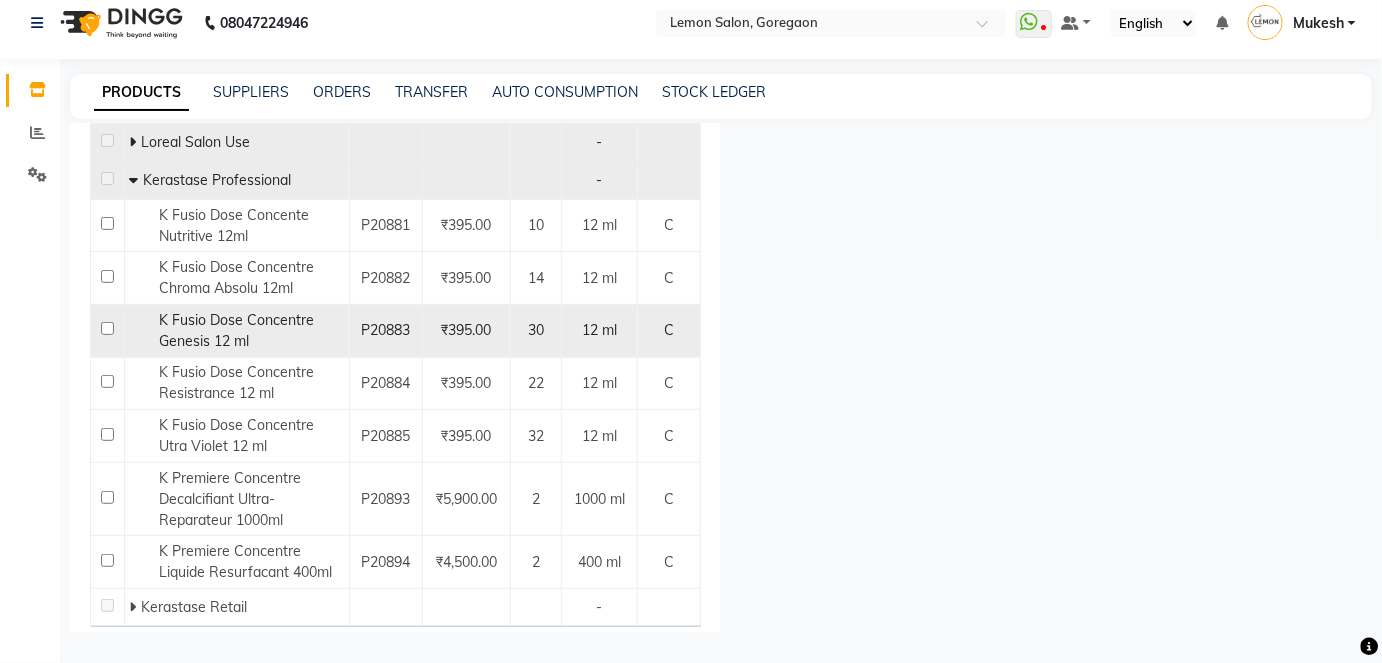 checkbox on "false" 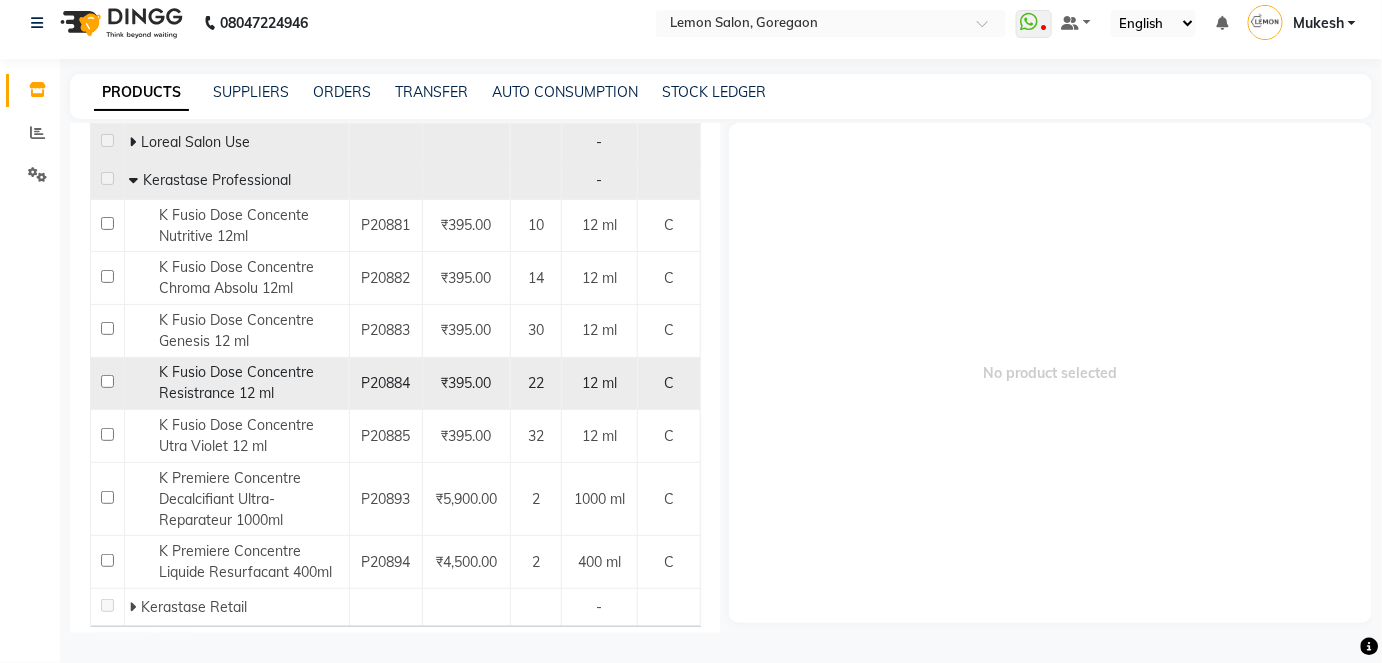 click 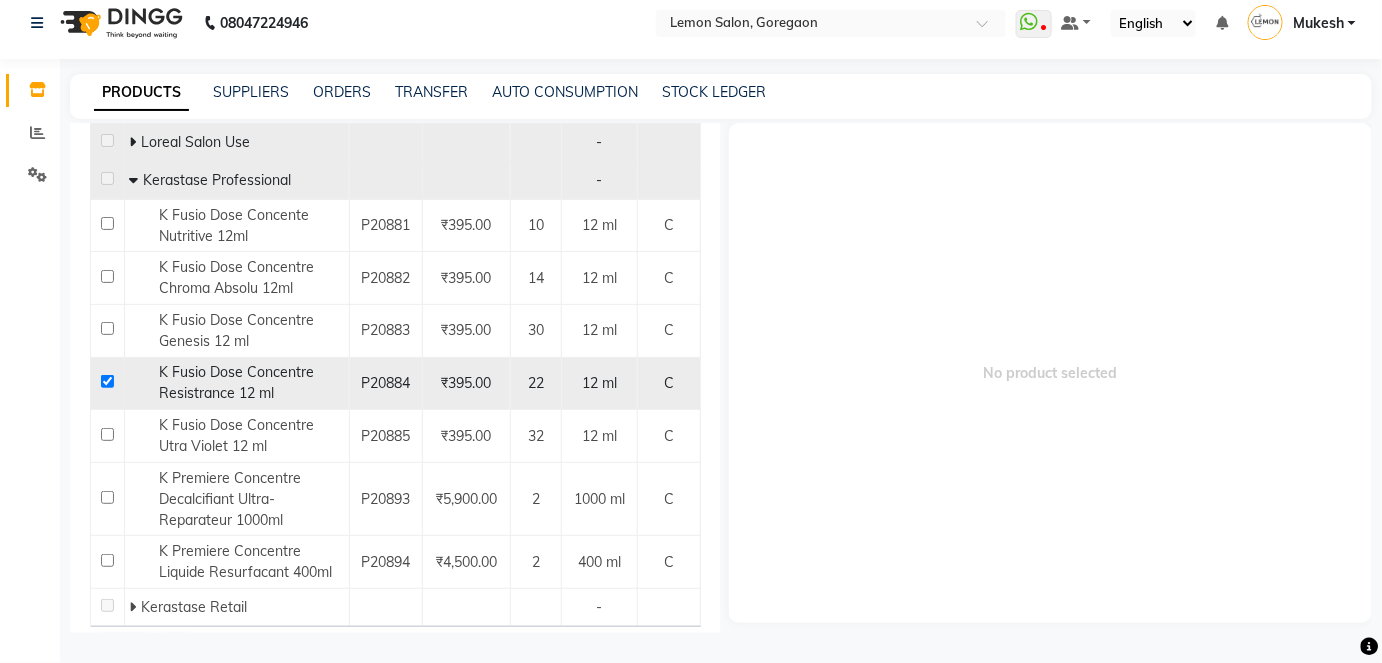 checkbox on "true" 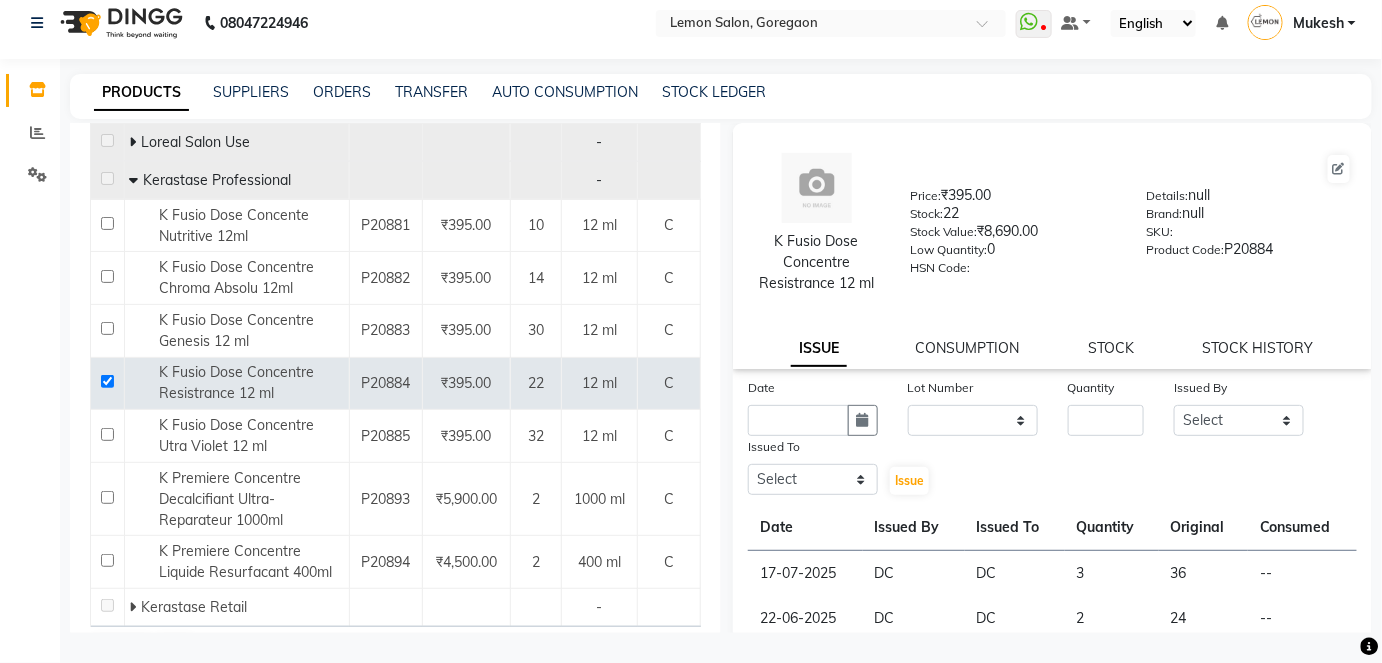 click on "STOCK HISTORY" 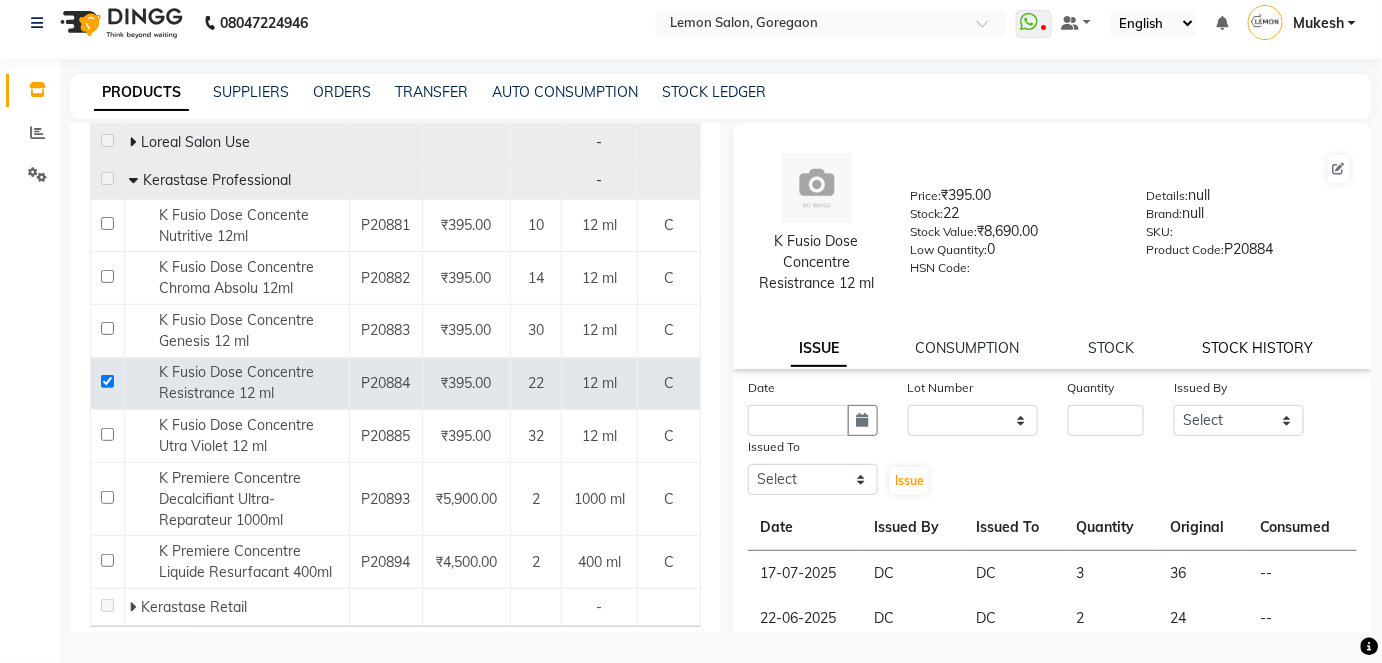 drag, startPoint x: 1275, startPoint y: 336, endPoint x: 1275, endPoint y: 352, distance: 16 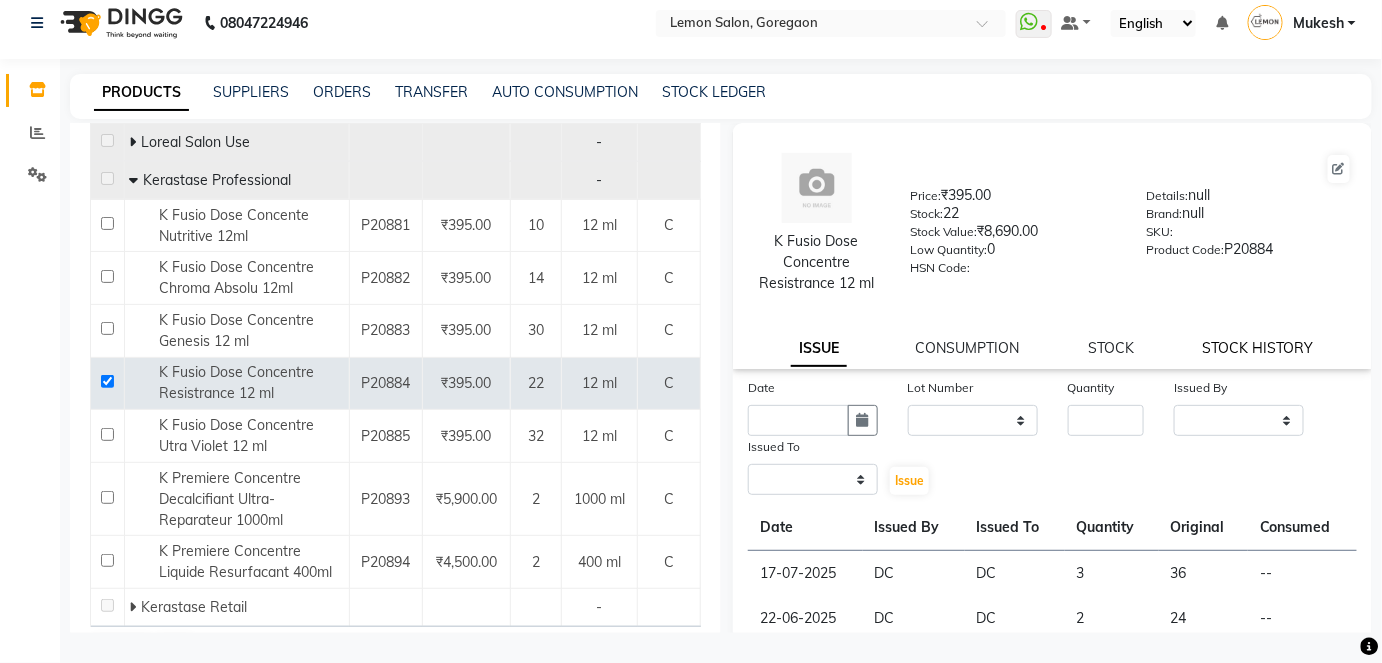 select on "all" 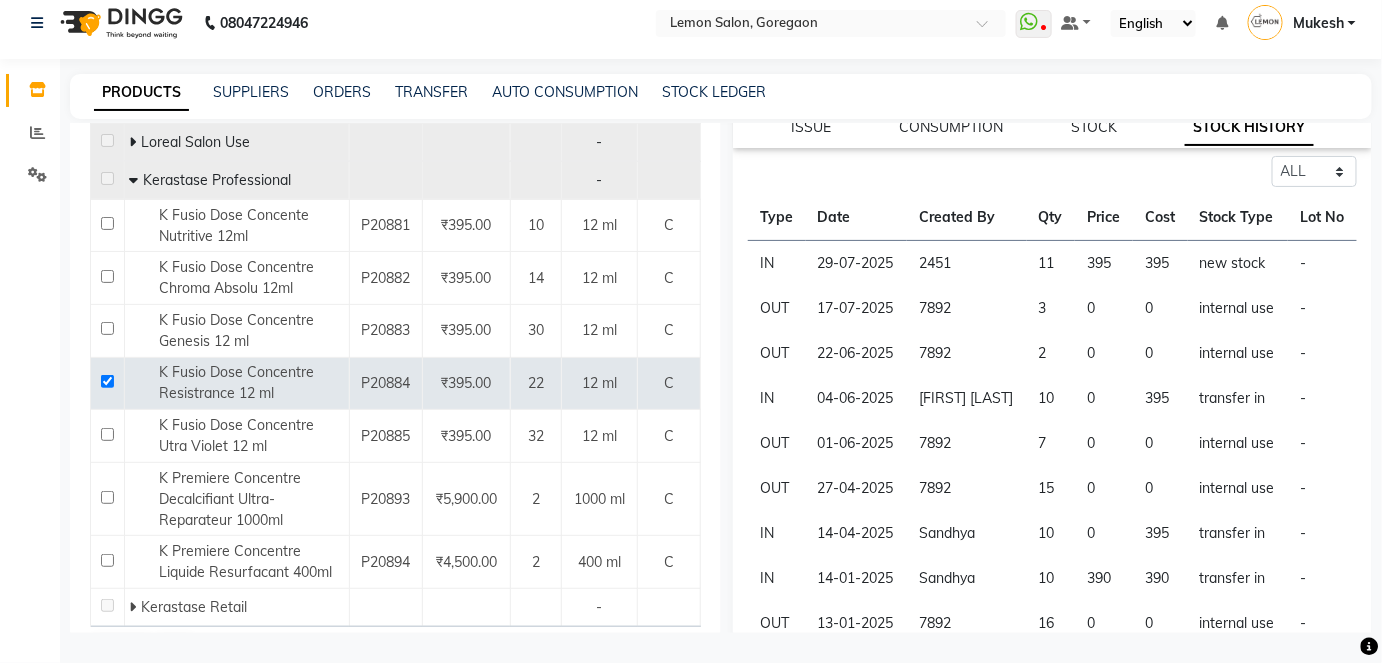 scroll, scrollTop: 272, scrollLeft: 0, axis: vertical 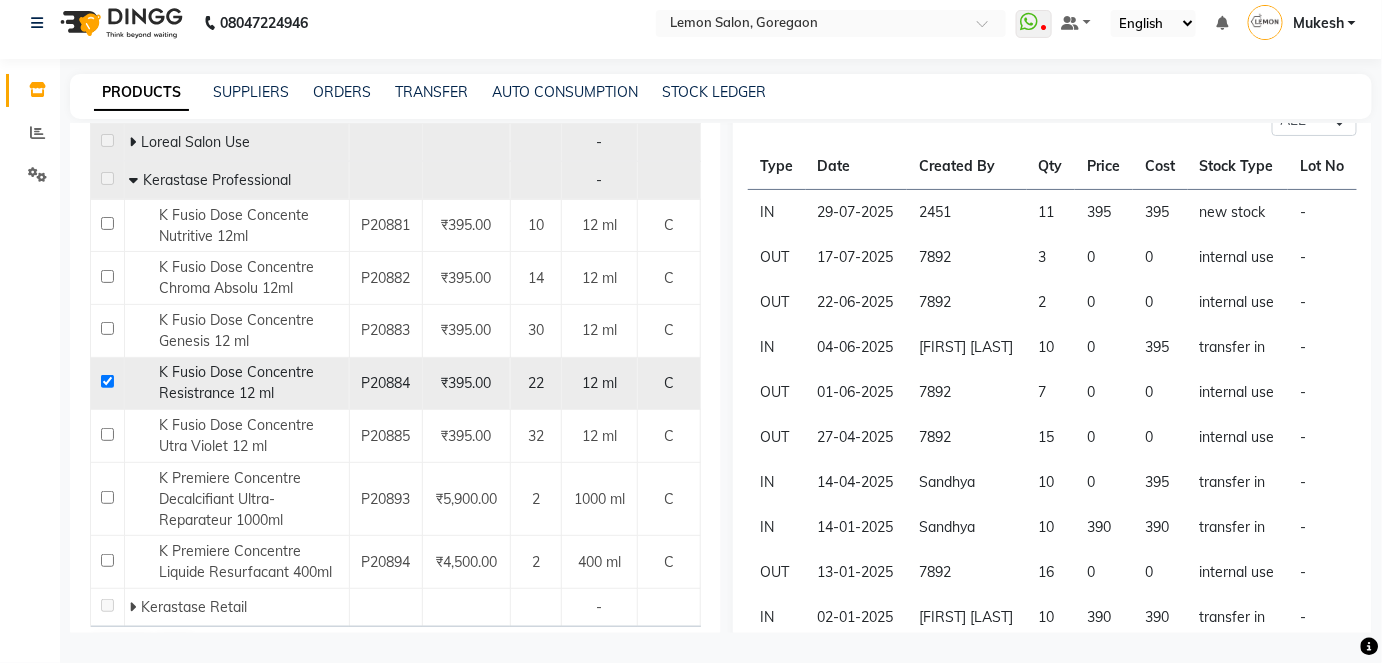 click 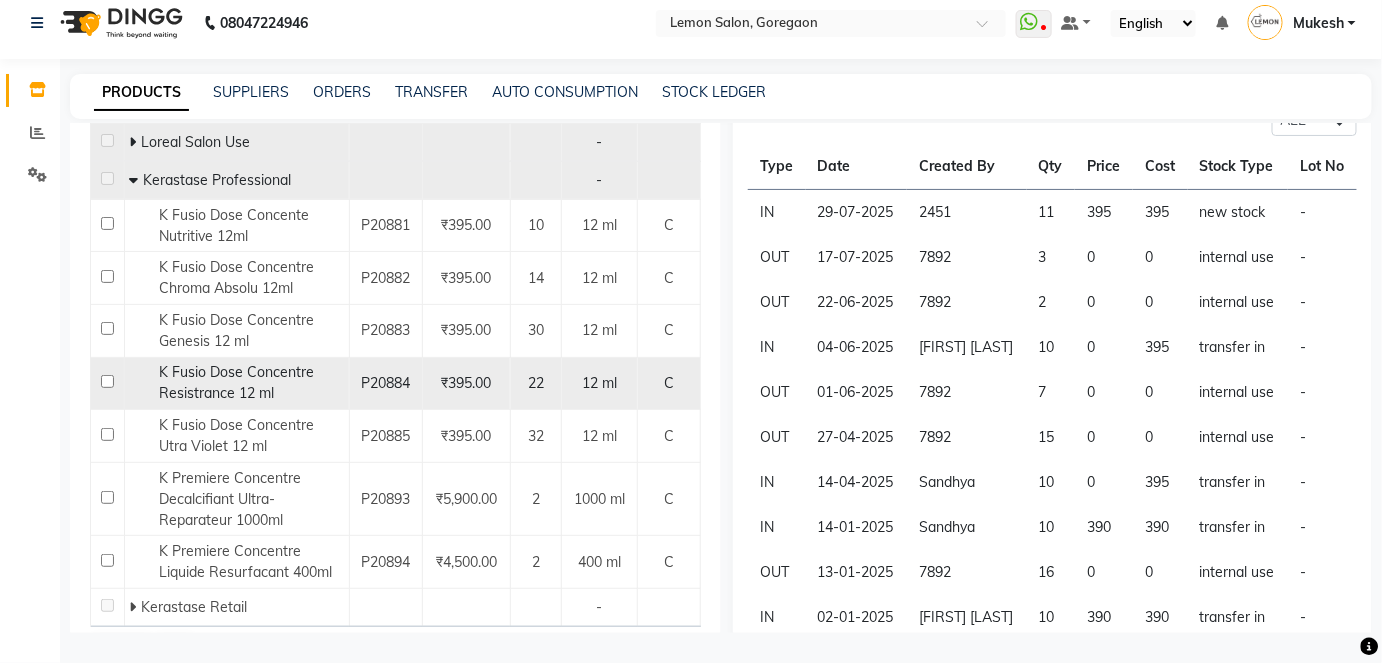 checkbox on "false" 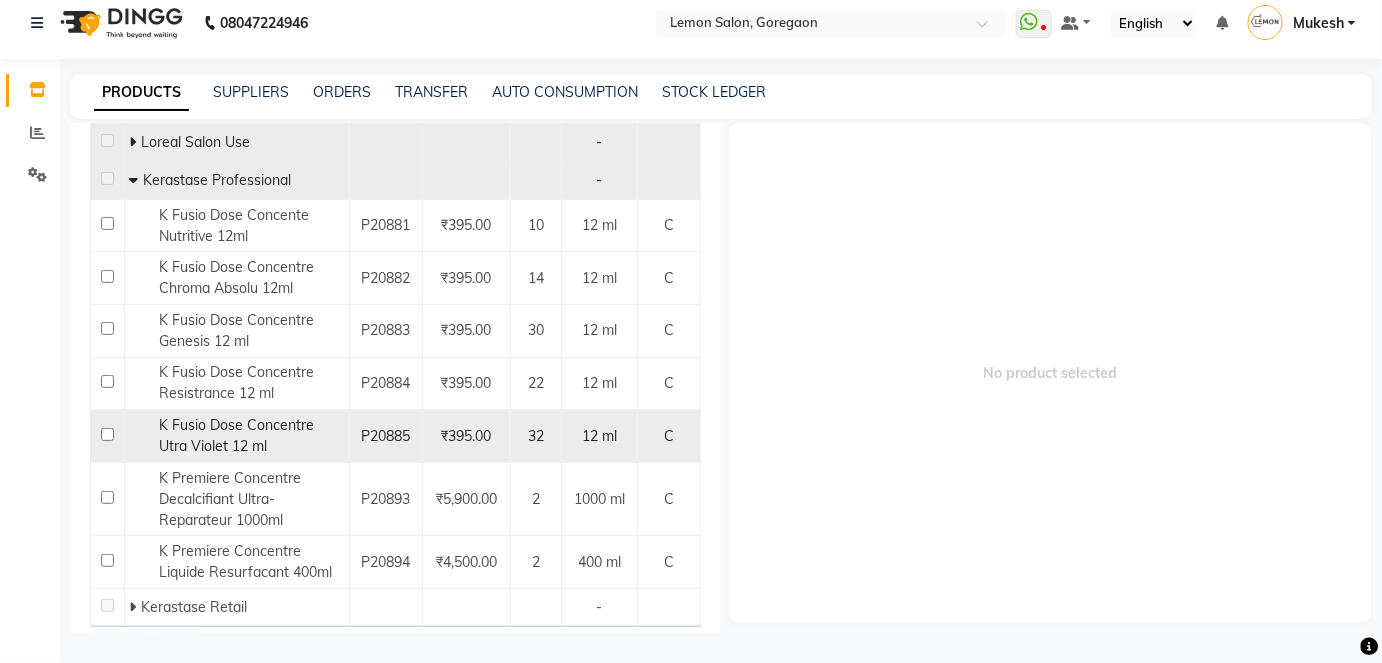 click 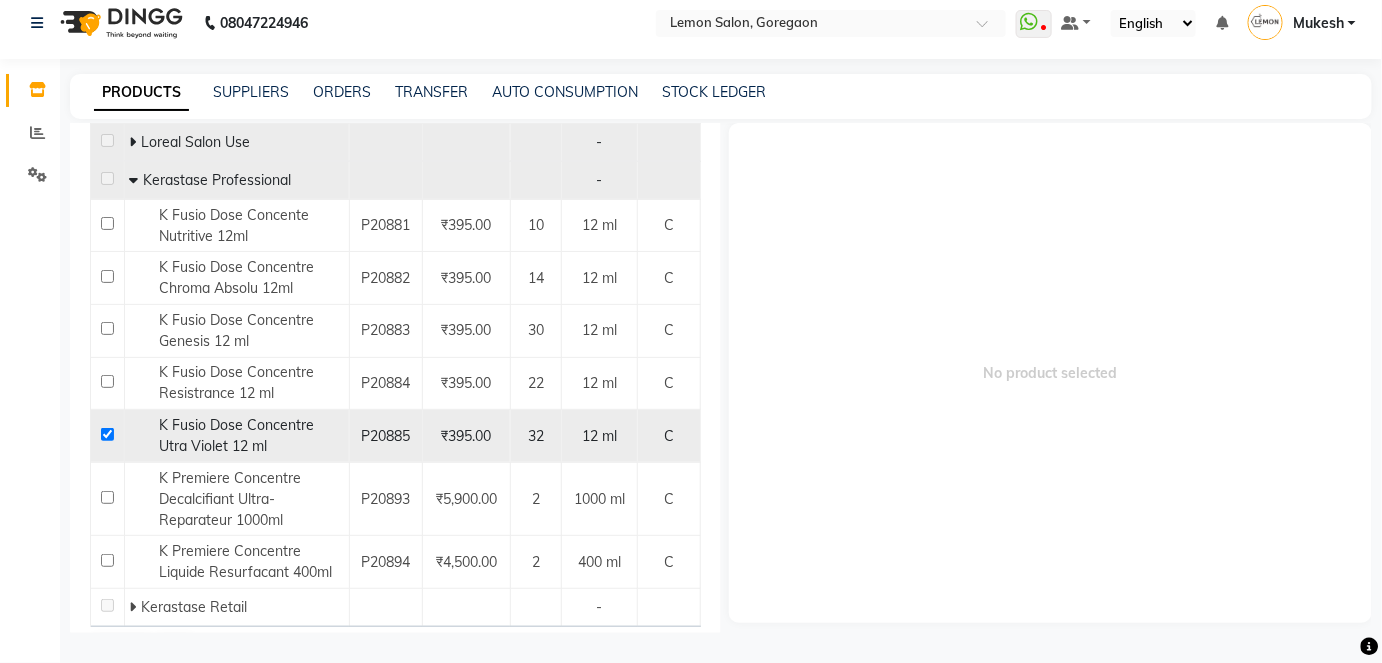 checkbox on "true" 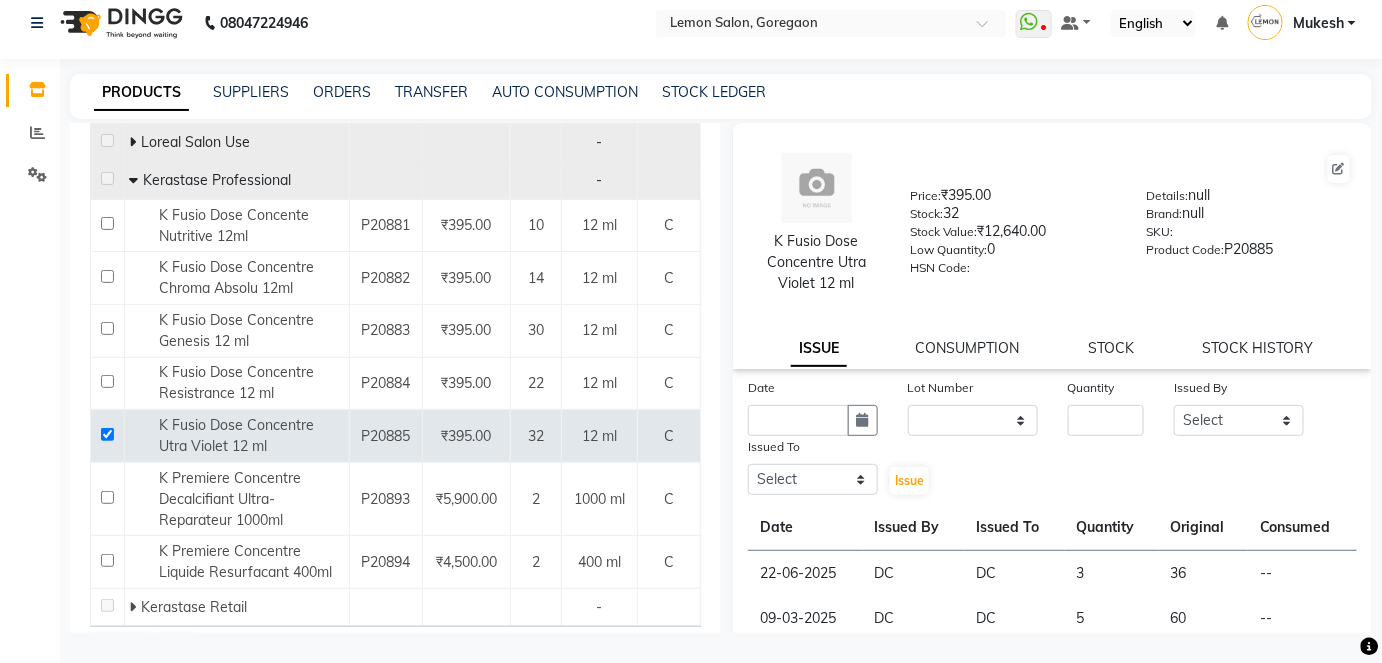 click on "K Fusio Dose Concentre Utra Violet 12 ml  Price:   ₹395.00  Stock:   32  Stock Value:   ₹12,640.00  Low Quantity:  0  HSN Code:    Details:   null  Brand:   null  SKU:     Product Code:   P20885  ISSUE CONSUMPTION STOCK STOCK HISTORY" 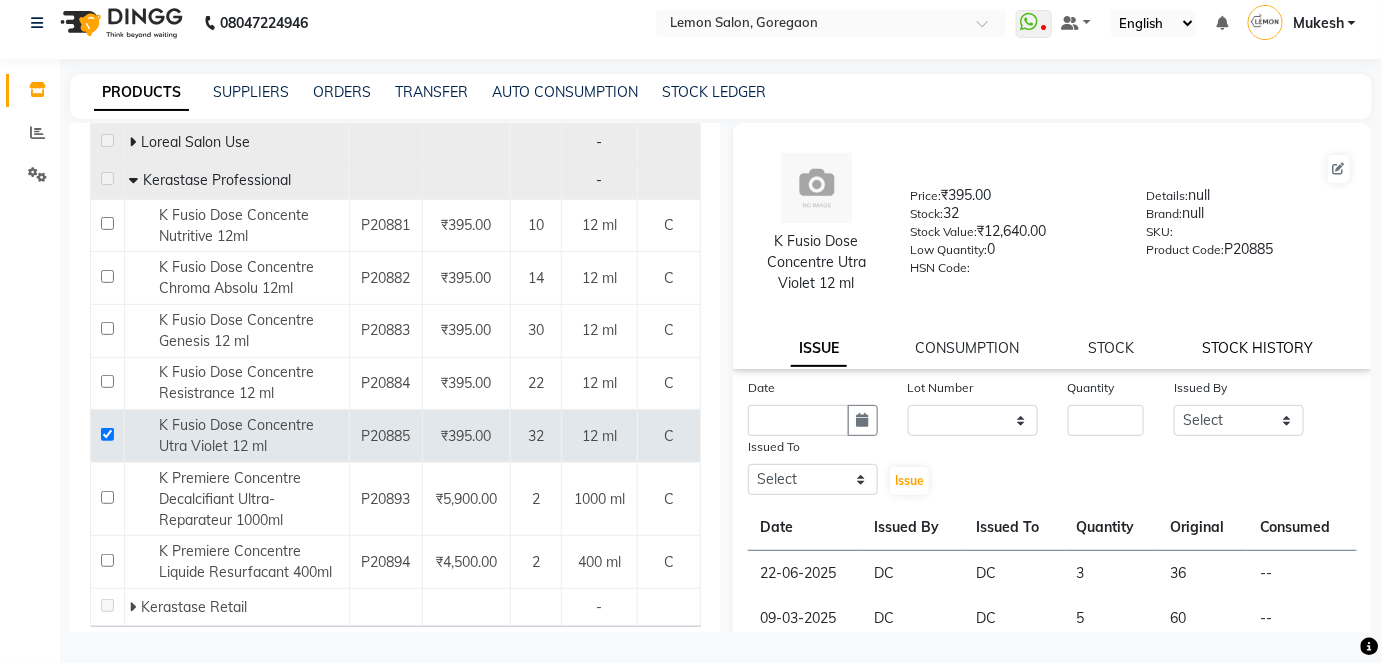 click on "STOCK HISTORY" 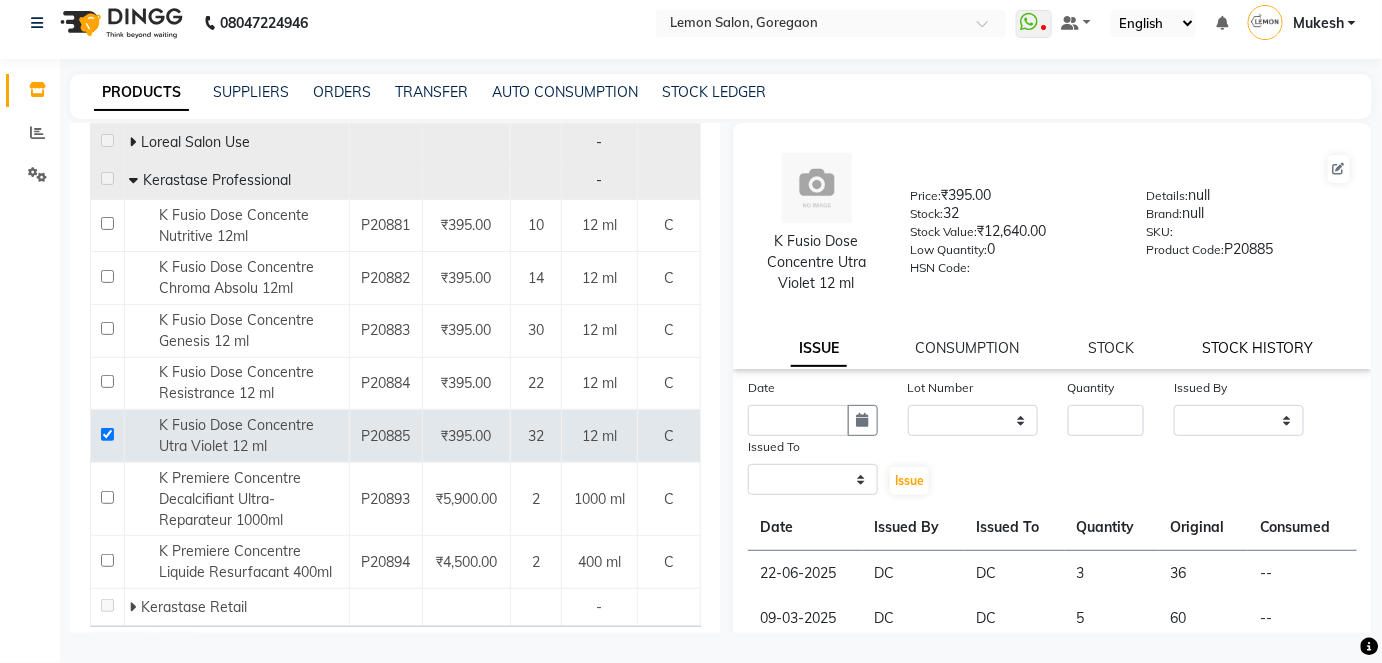 select on "all" 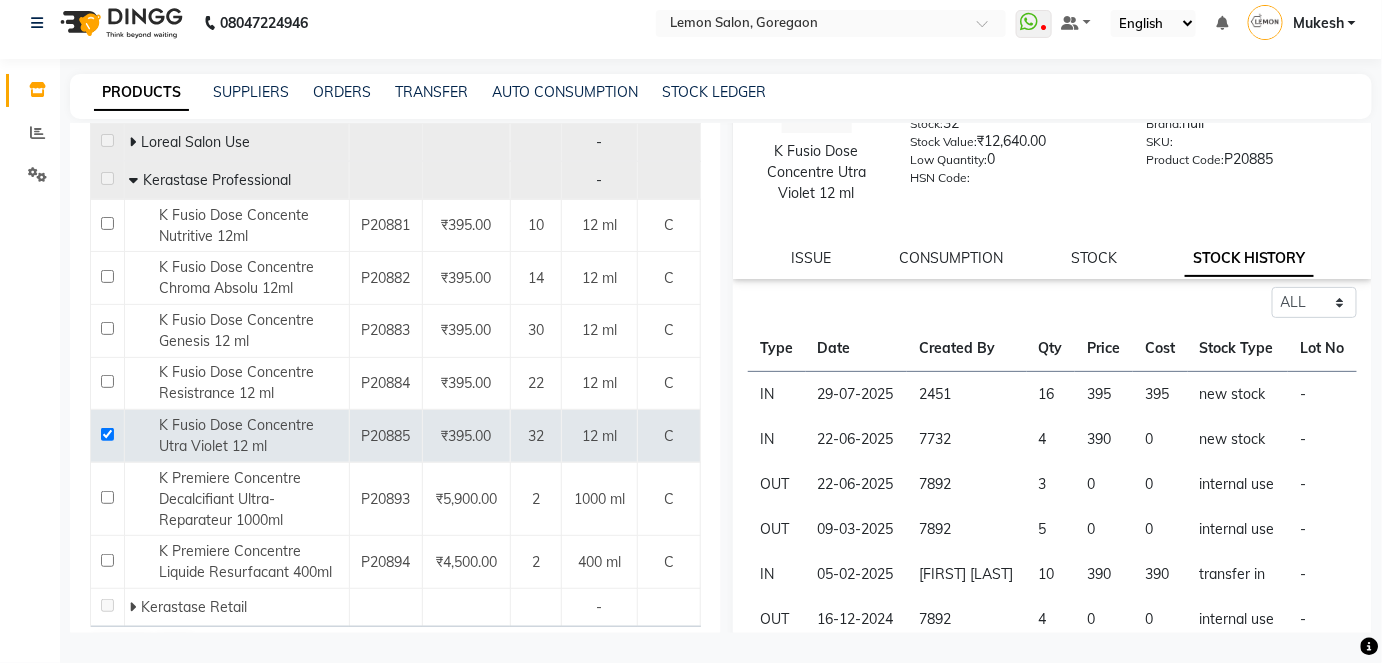 scroll, scrollTop: 181, scrollLeft: 0, axis: vertical 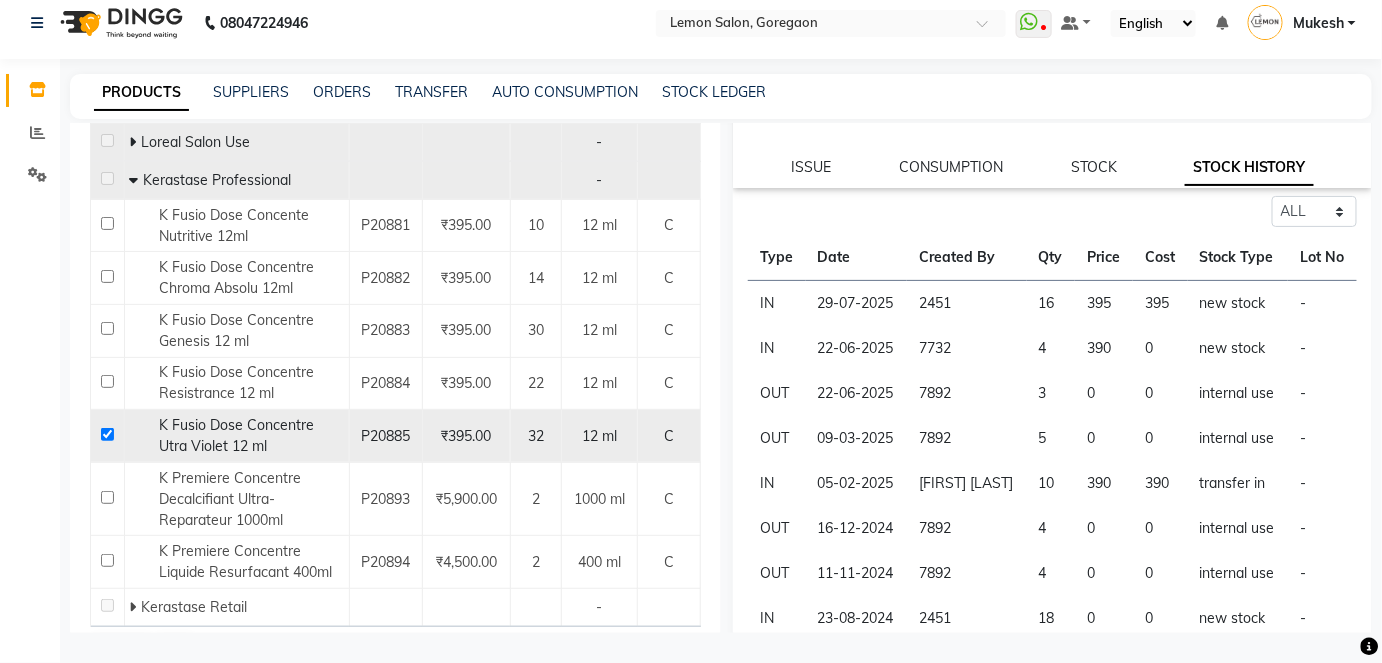 click 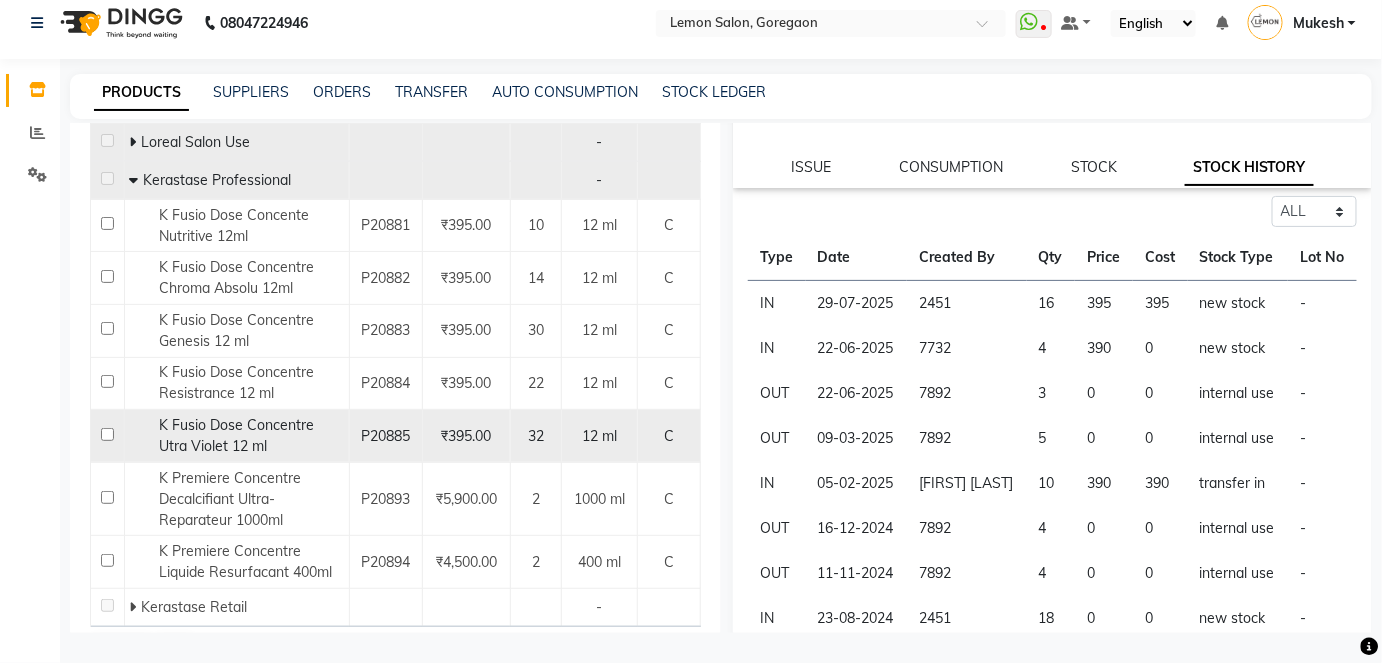 checkbox on "false" 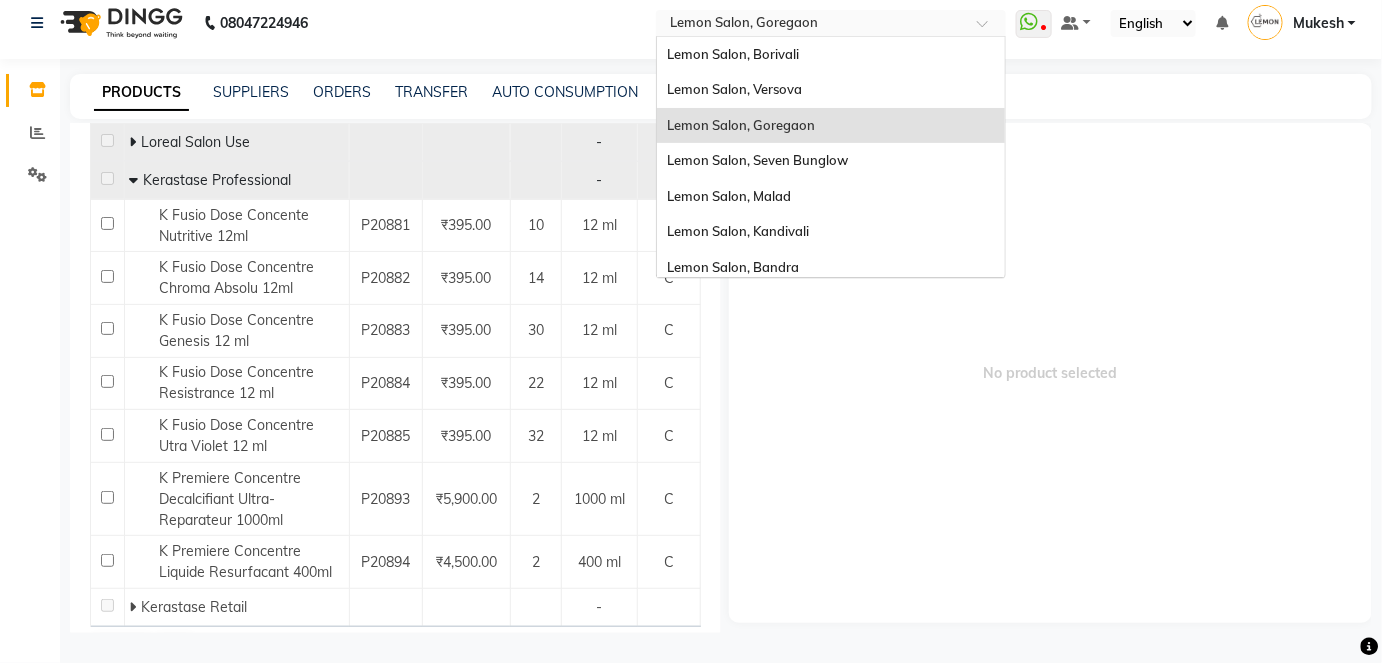click at bounding box center [989, 29] 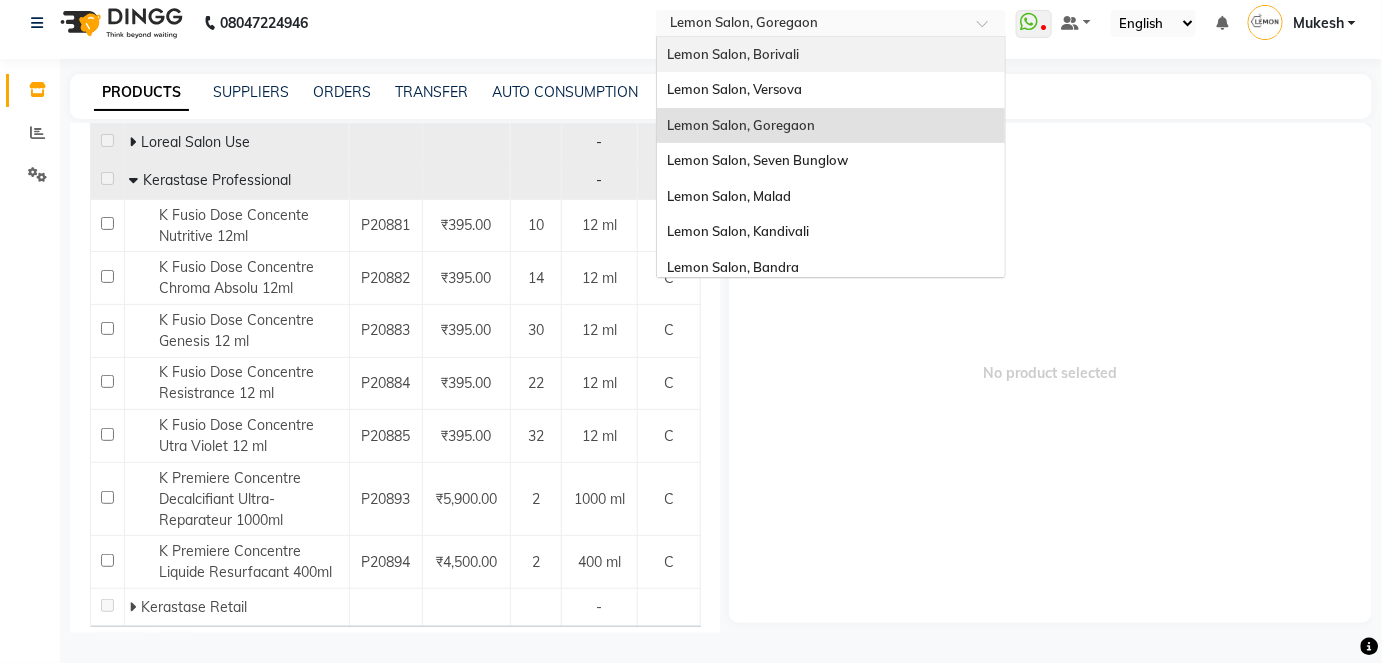 click on "Lemon Salon, Borivali" at bounding box center [831, 55] 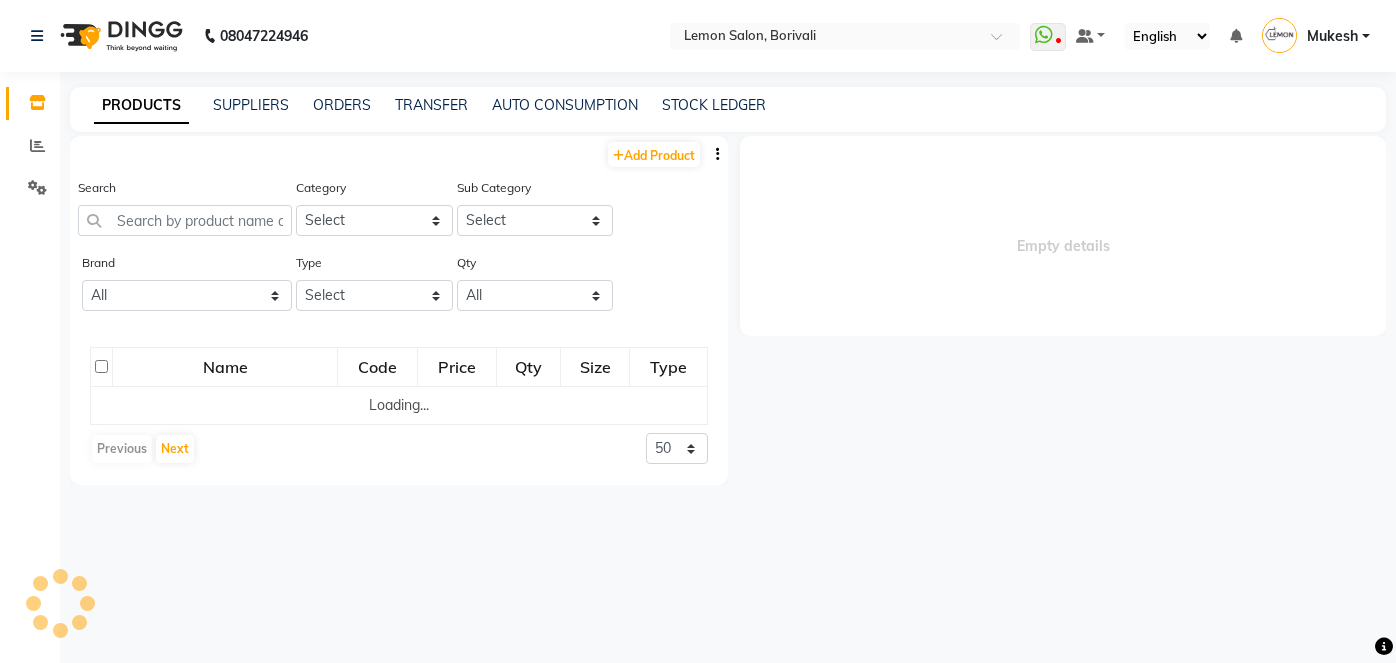 scroll, scrollTop: 0, scrollLeft: 0, axis: both 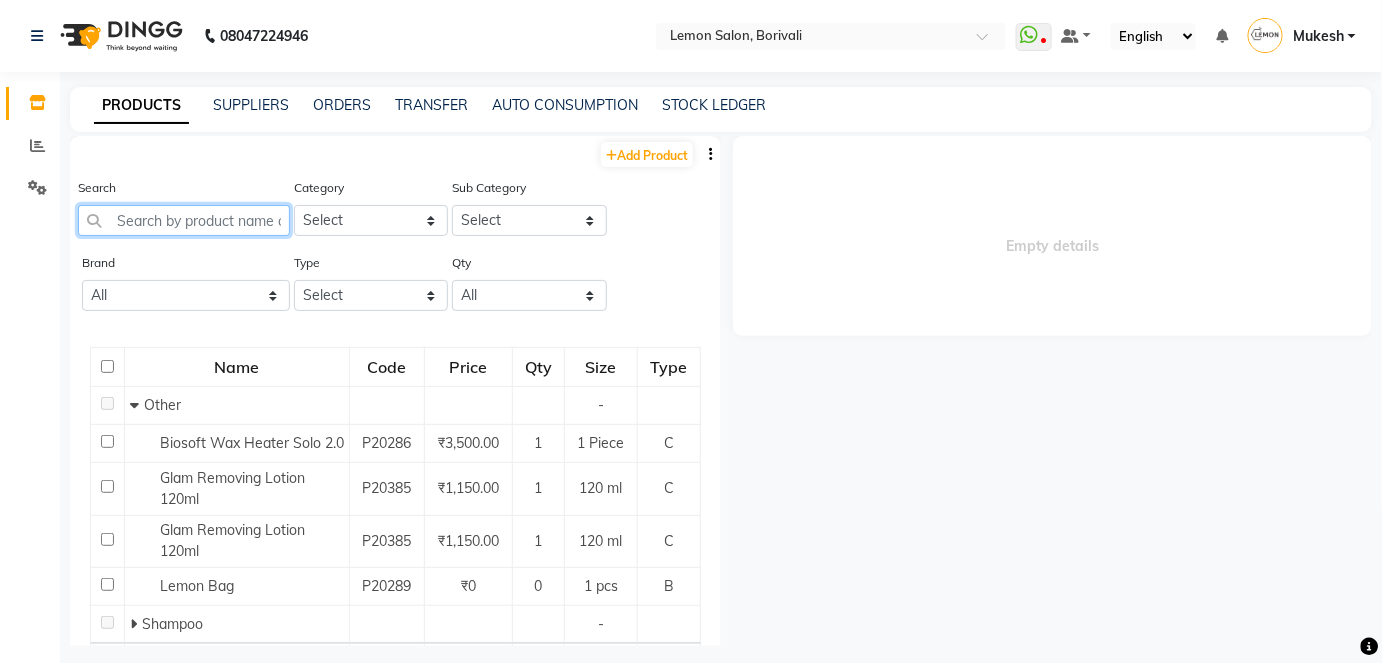 click 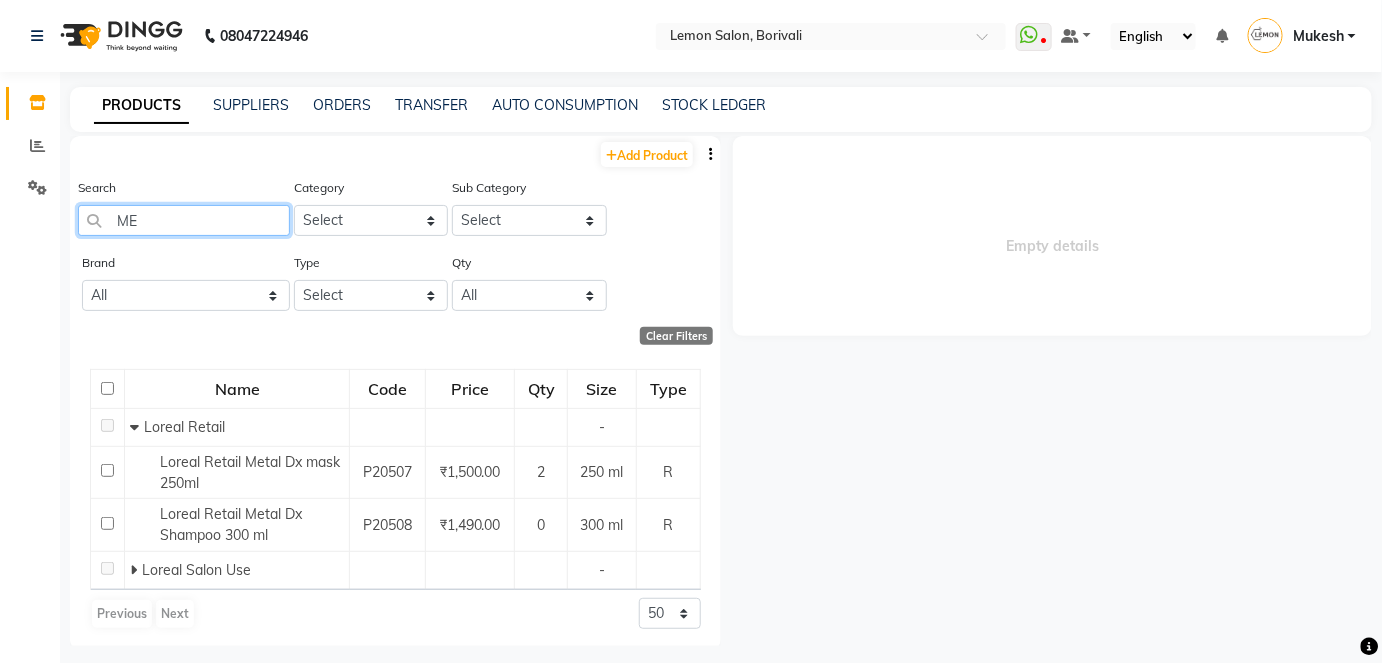 type on "M" 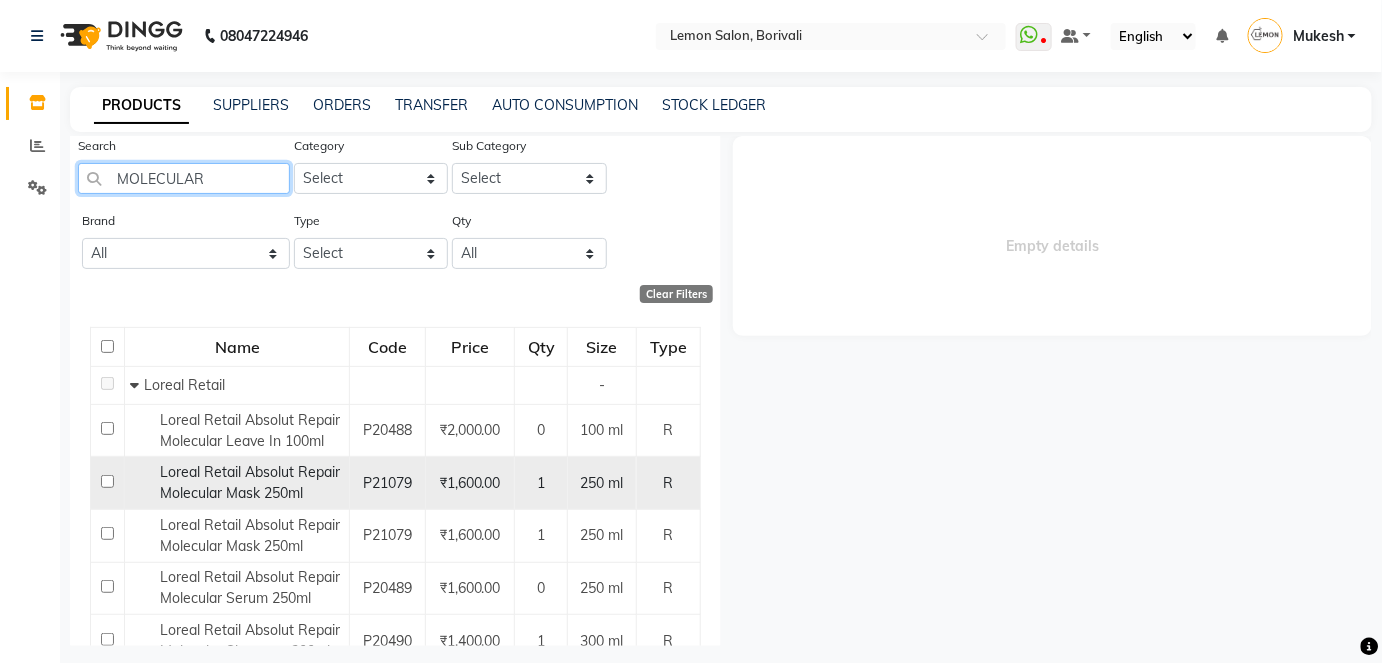 scroll, scrollTop: 0, scrollLeft: 0, axis: both 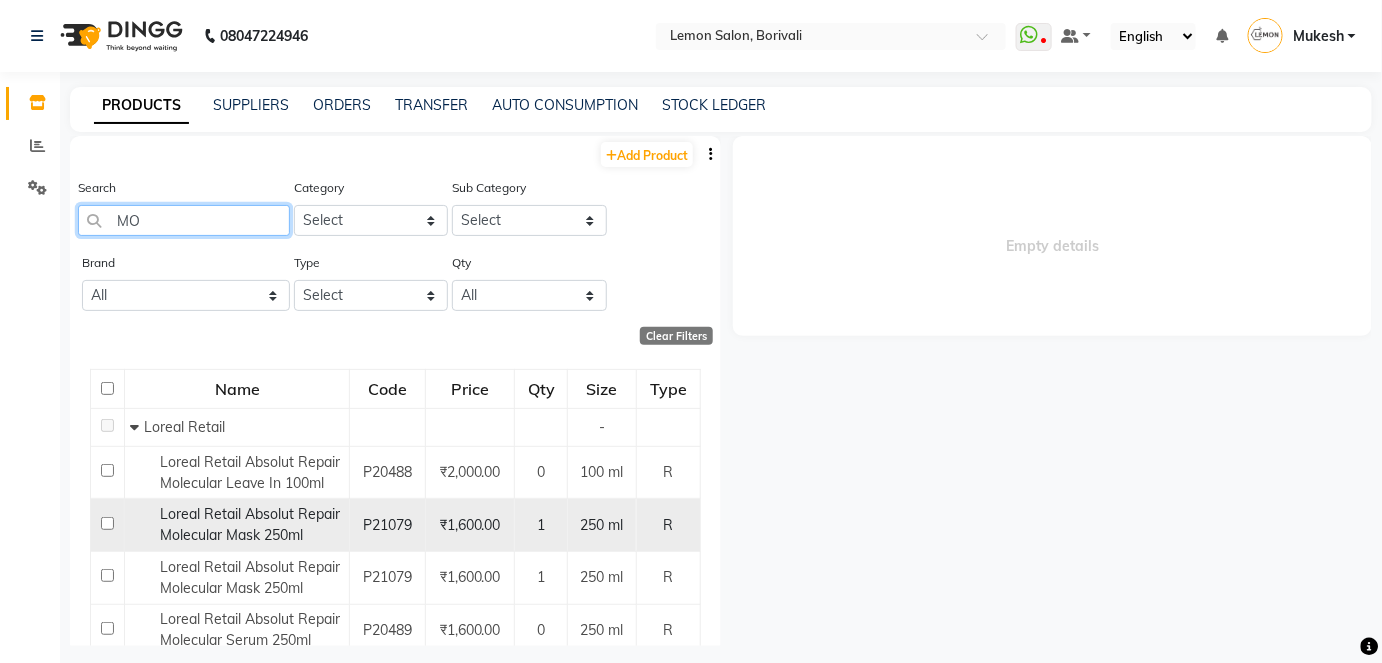 type on "M" 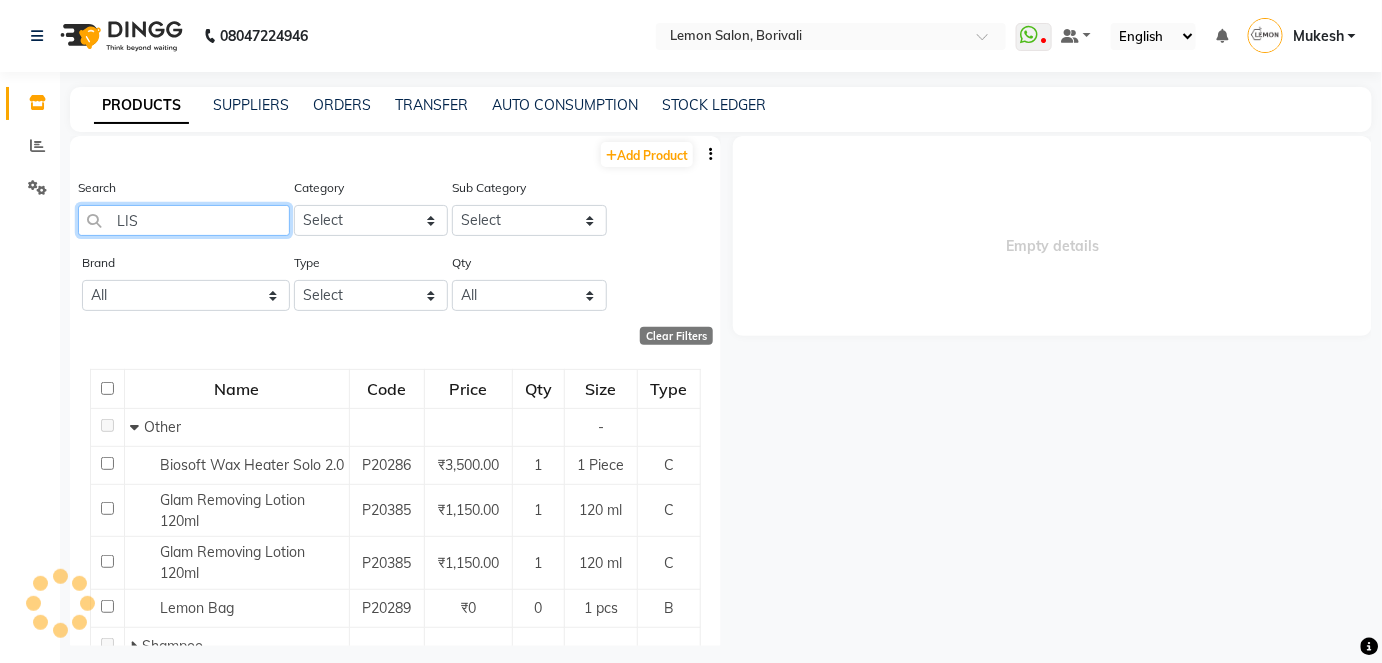 type on "LISS" 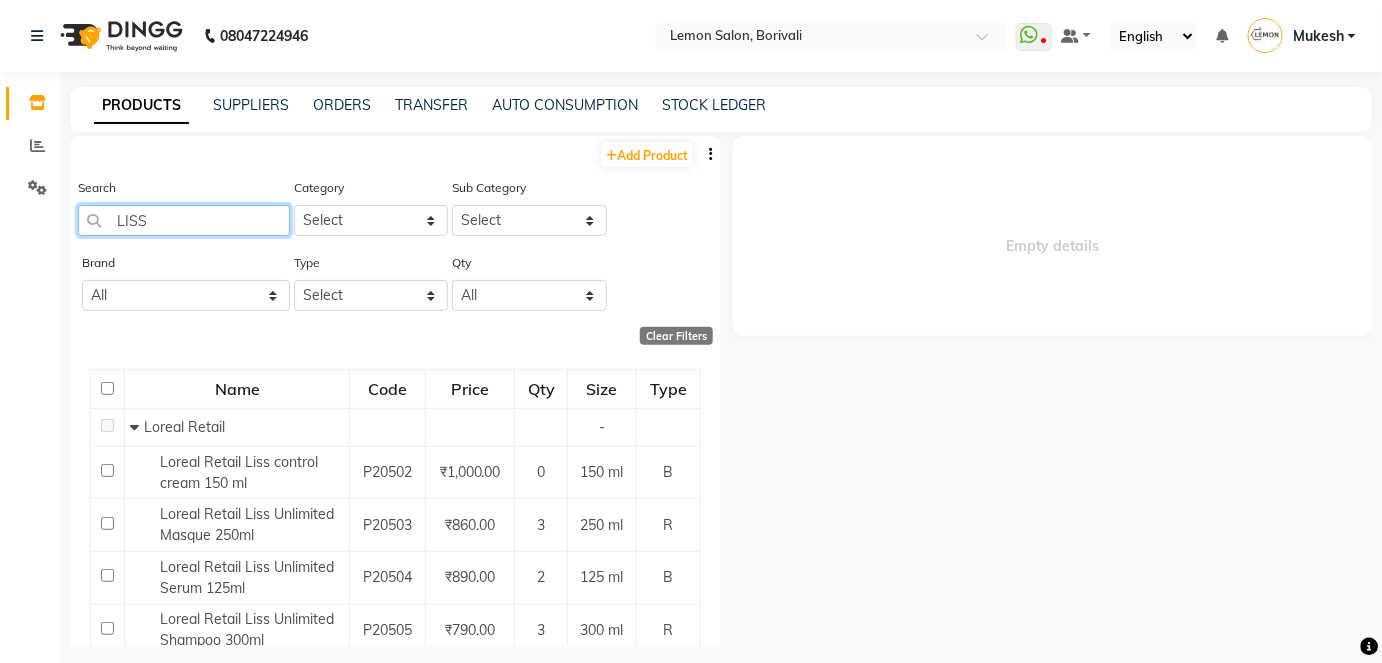 drag, startPoint x: 153, startPoint y: 216, endPoint x: 125, endPoint y: 232, distance: 32.24903 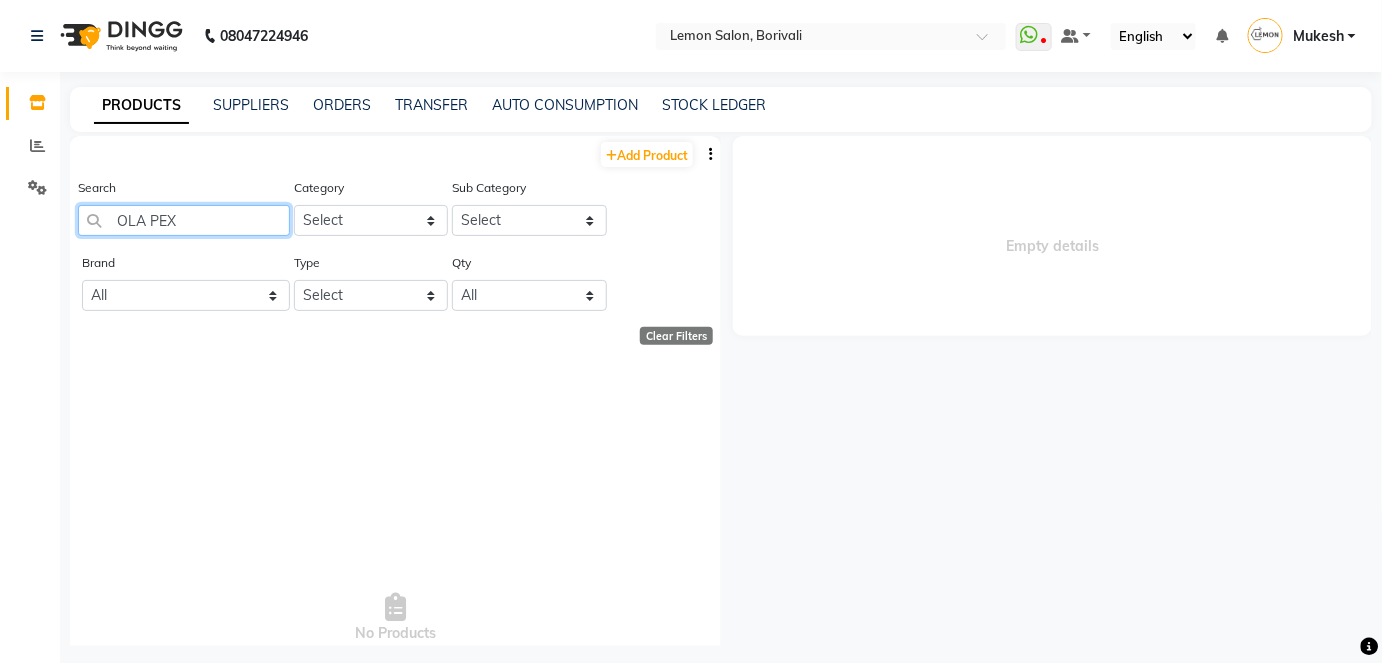 click on "OLA PEX" 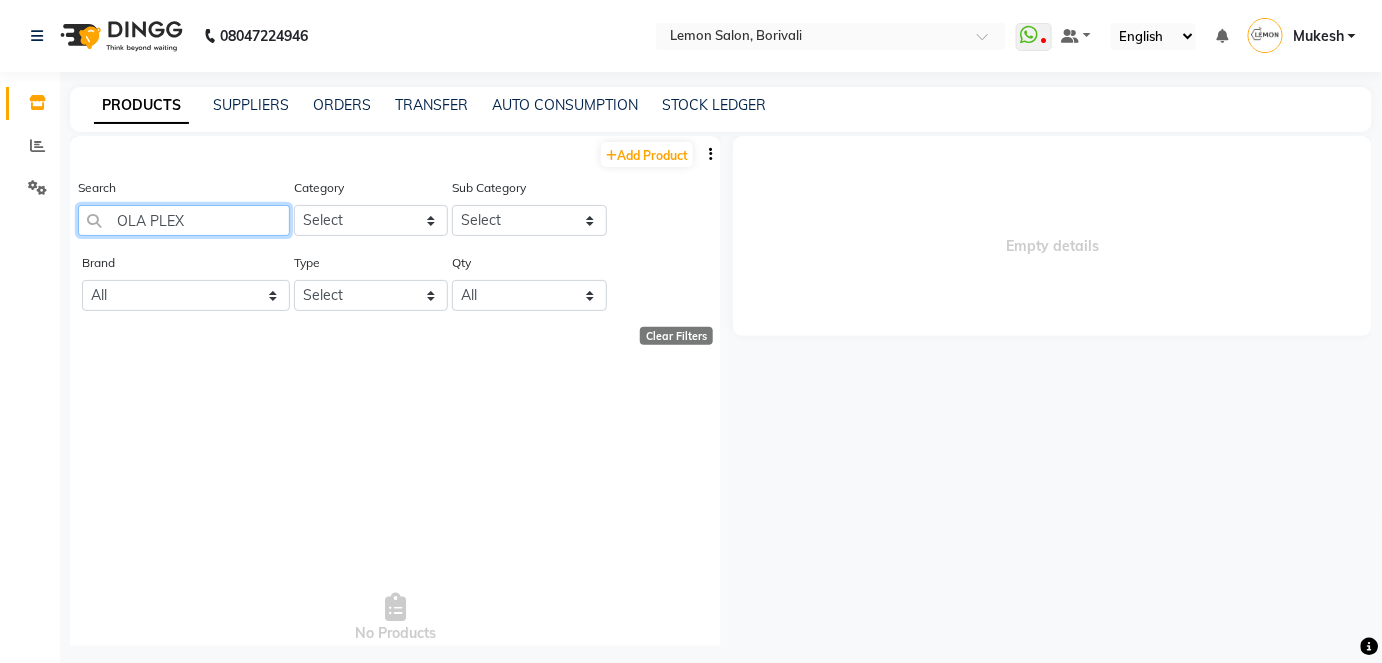 click on "OLA PLEX" 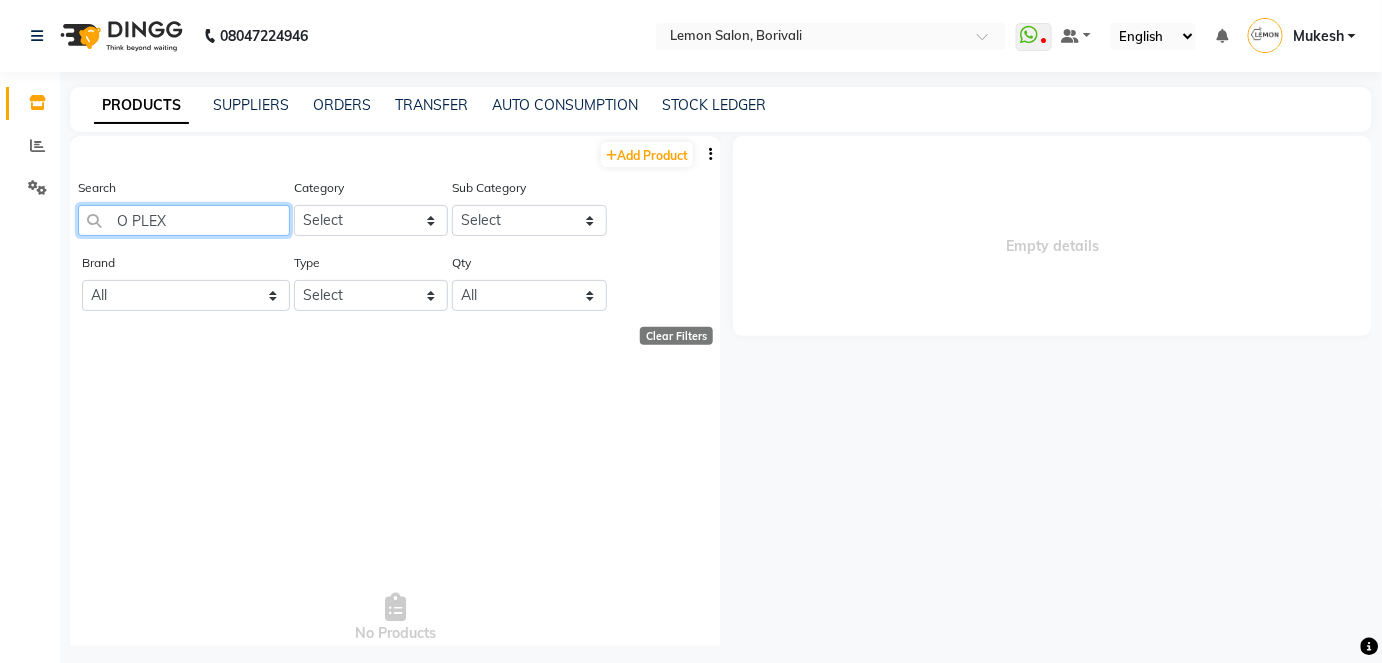 type on "PLEX" 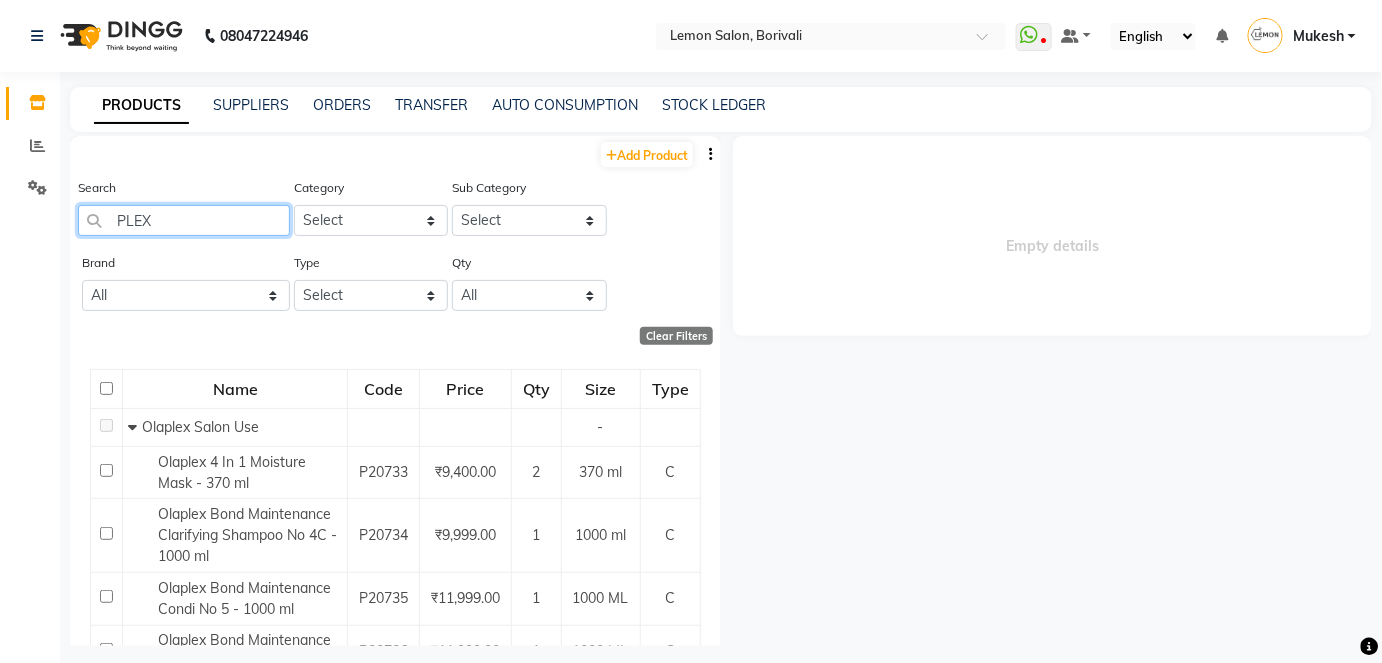 drag, startPoint x: 159, startPoint y: 216, endPoint x: 120, endPoint y: 219, distance: 39.115215 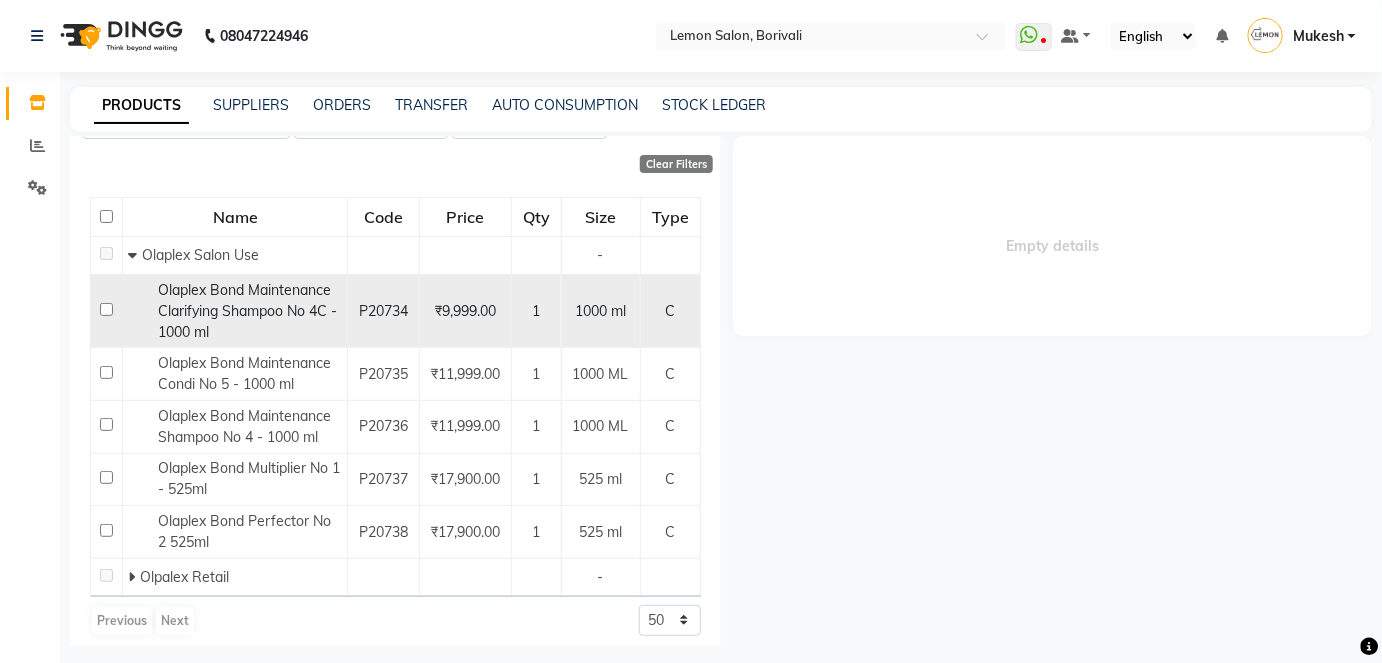 scroll, scrollTop: 181, scrollLeft: 0, axis: vertical 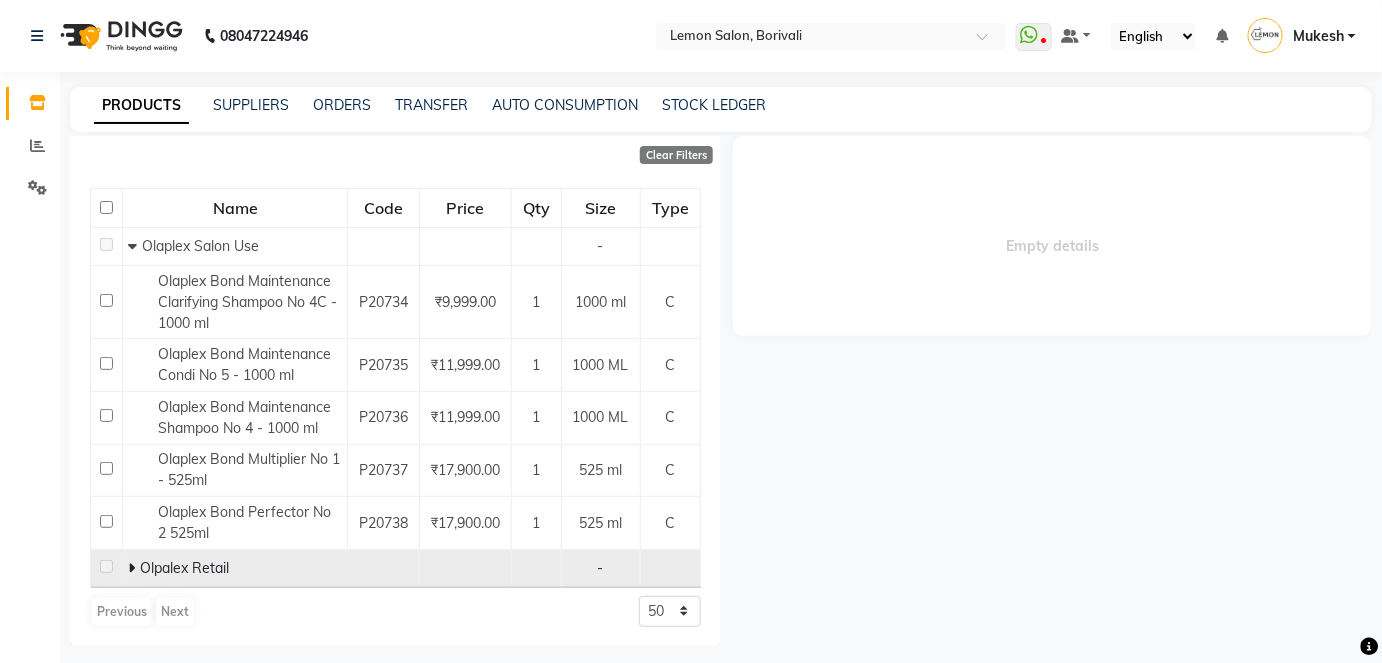 click 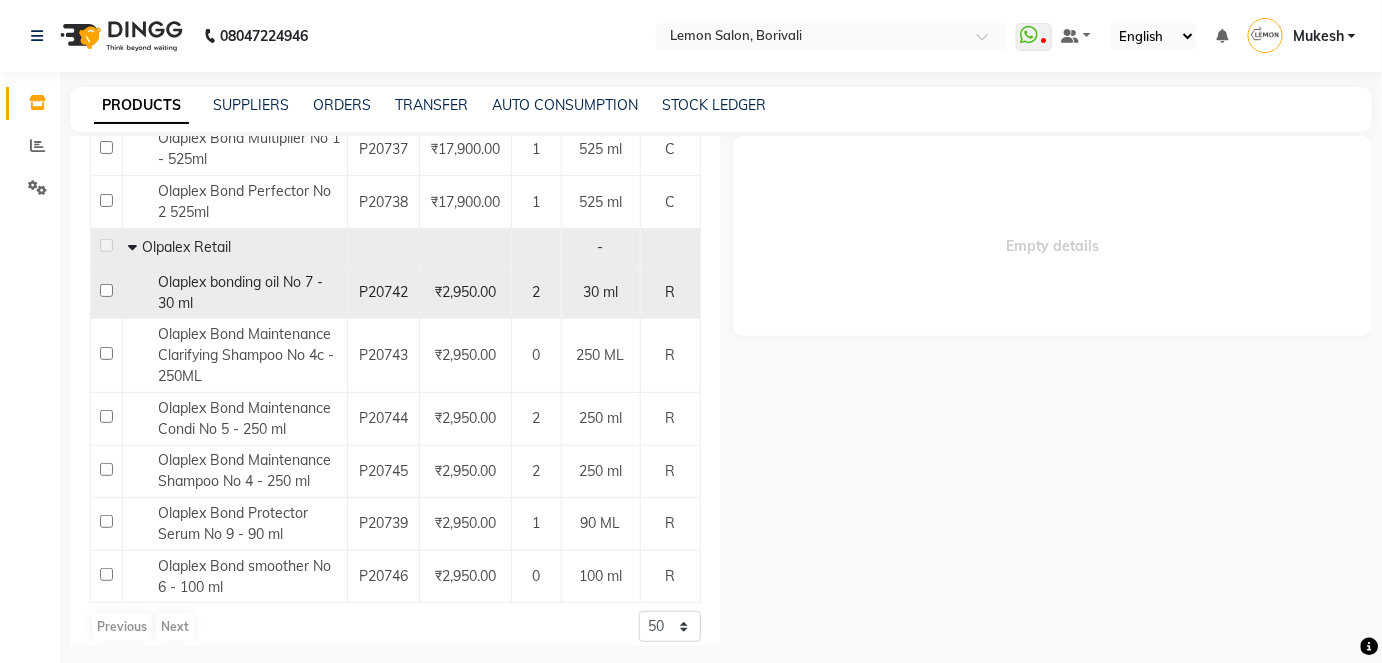 scroll, scrollTop: 515, scrollLeft: 0, axis: vertical 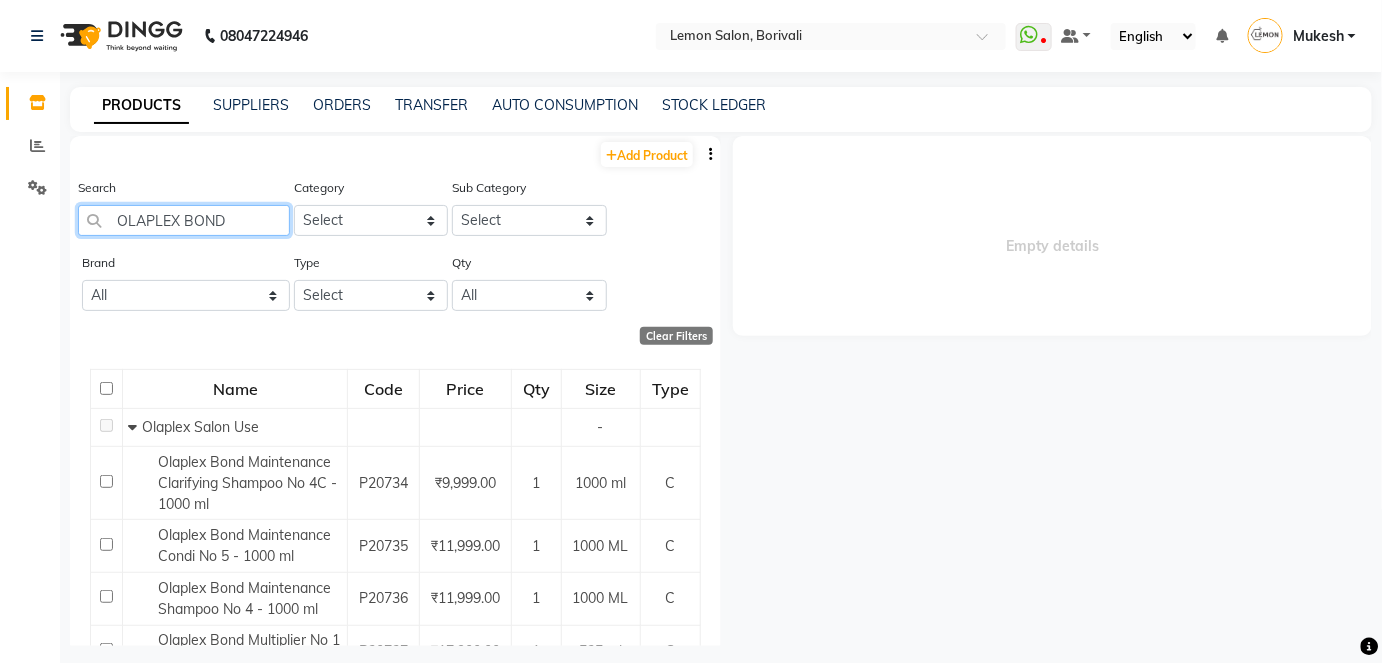 click on "OLAPLEX BOND" 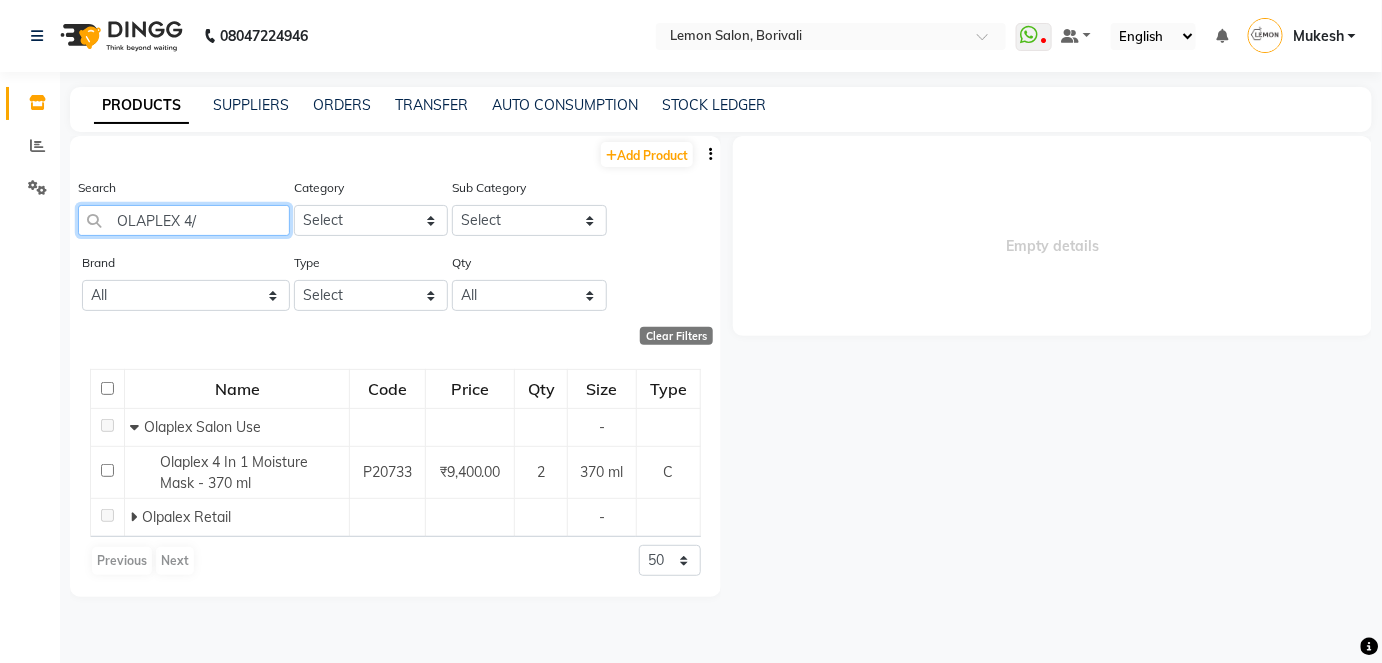 type on "OLAPLEX 4/5" 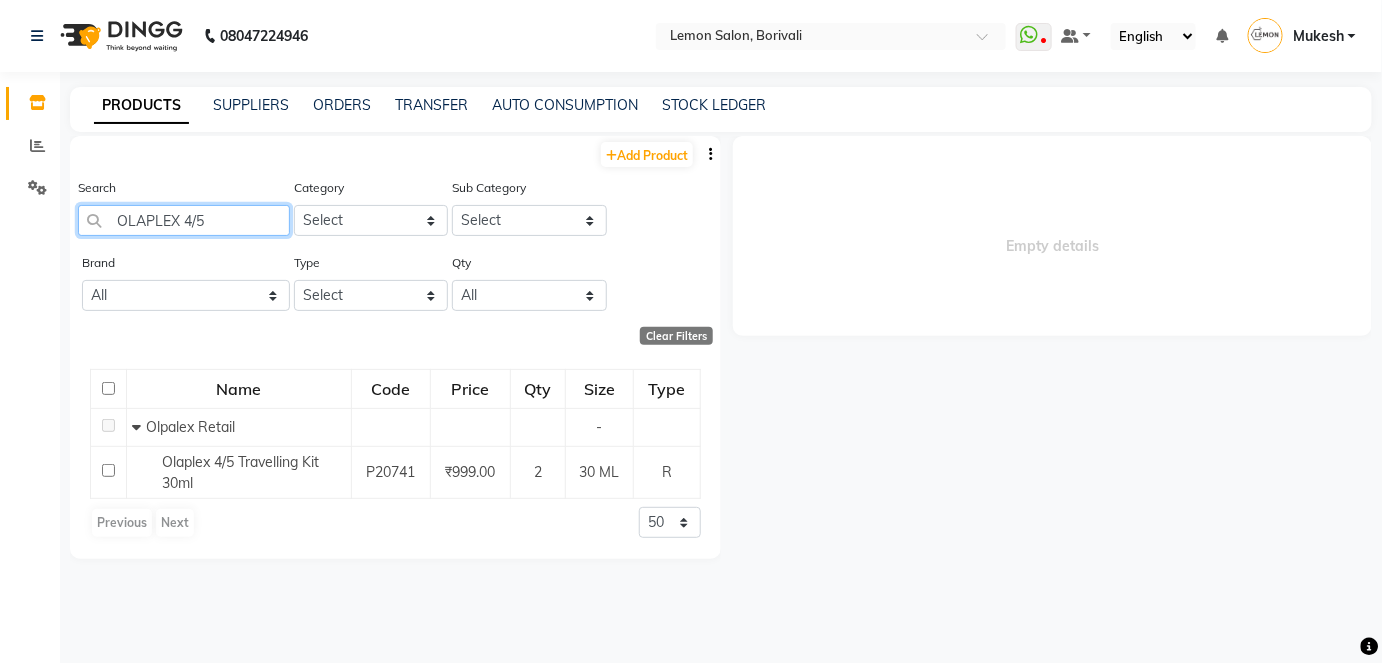 drag, startPoint x: 210, startPoint y: 217, endPoint x: 88, endPoint y: 216, distance: 122.0041 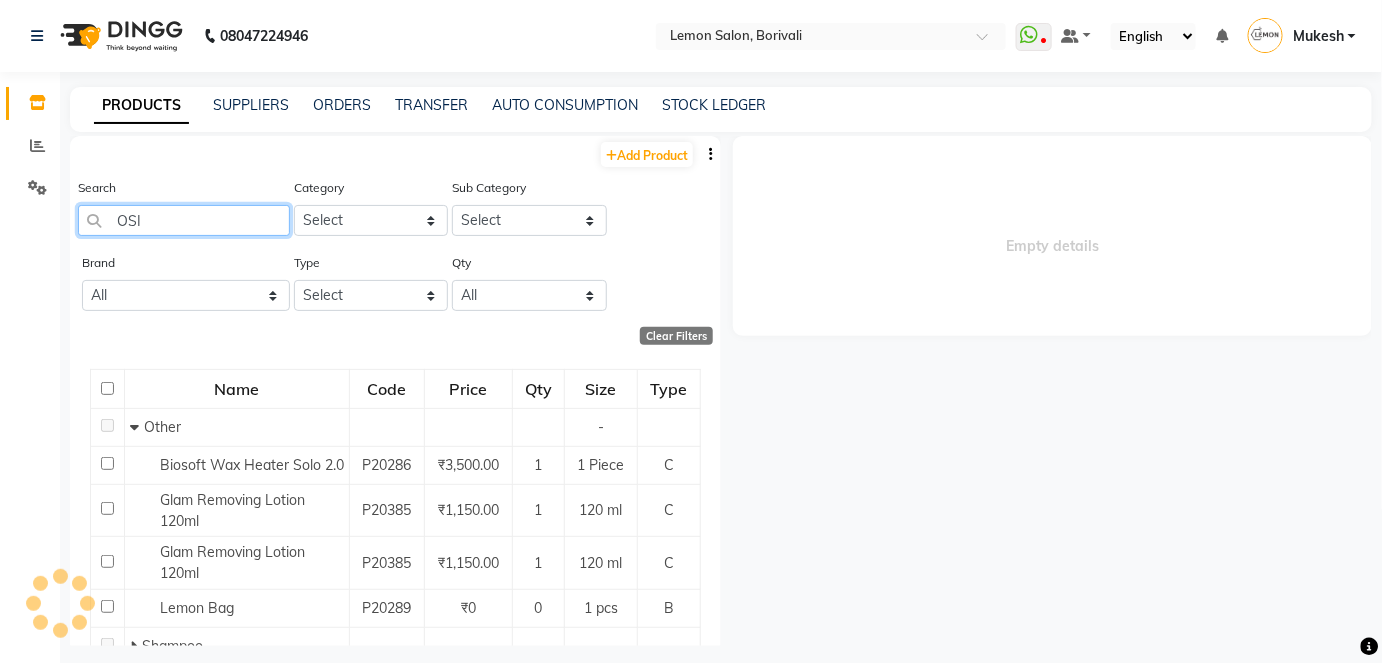 type on "OSIS" 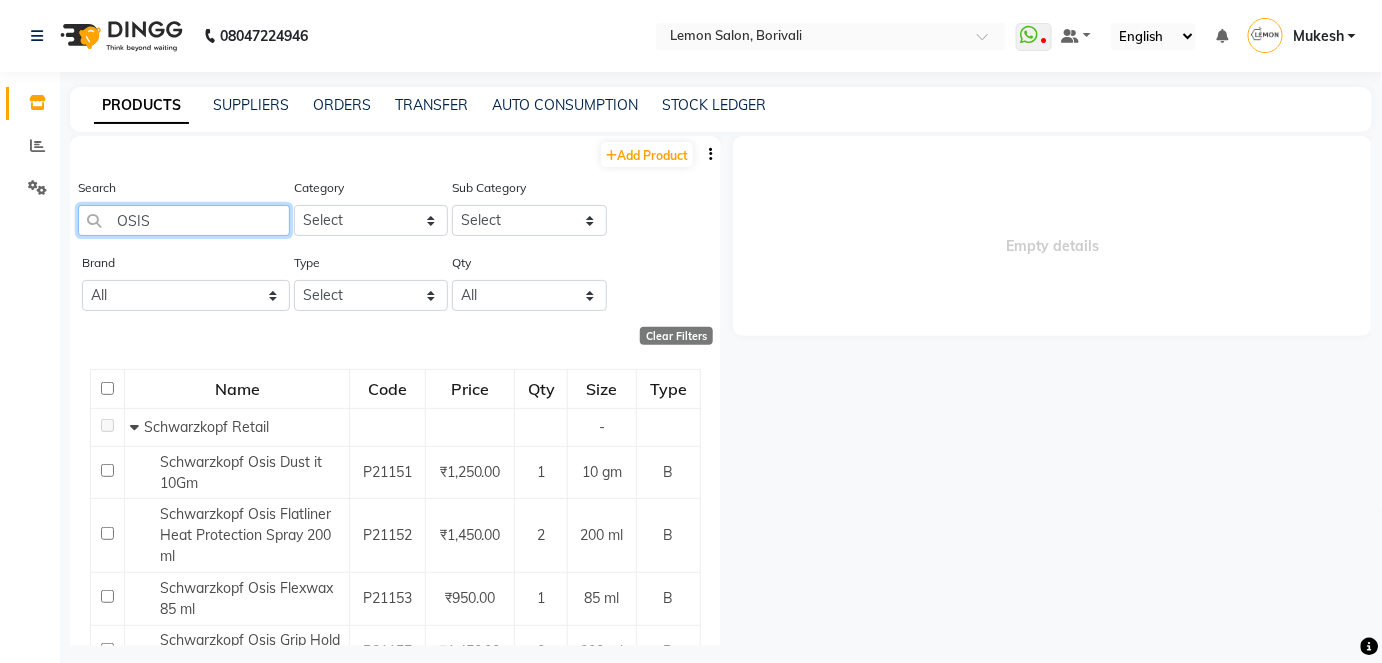 drag, startPoint x: 124, startPoint y: 218, endPoint x: 104, endPoint y: 222, distance: 20.396078 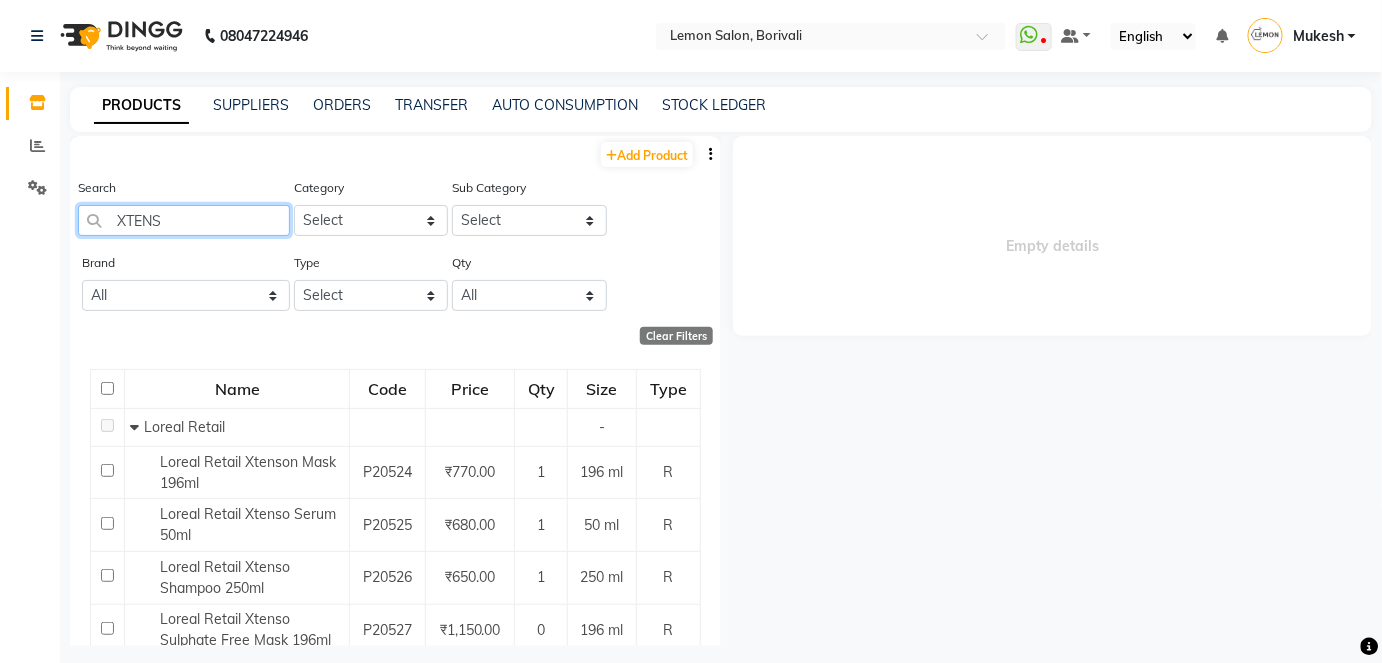 type on "XTENSO" 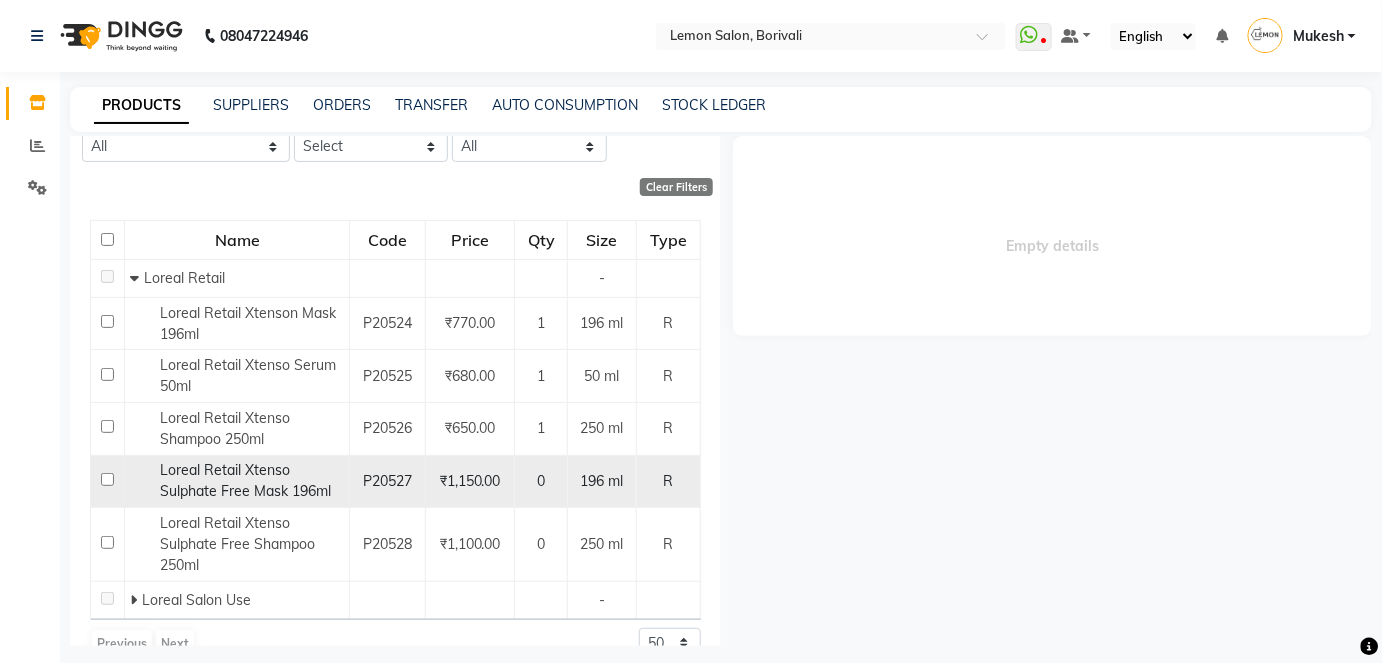 scroll, scrollTop: 181, scrollLeft: 0, axis: vertical 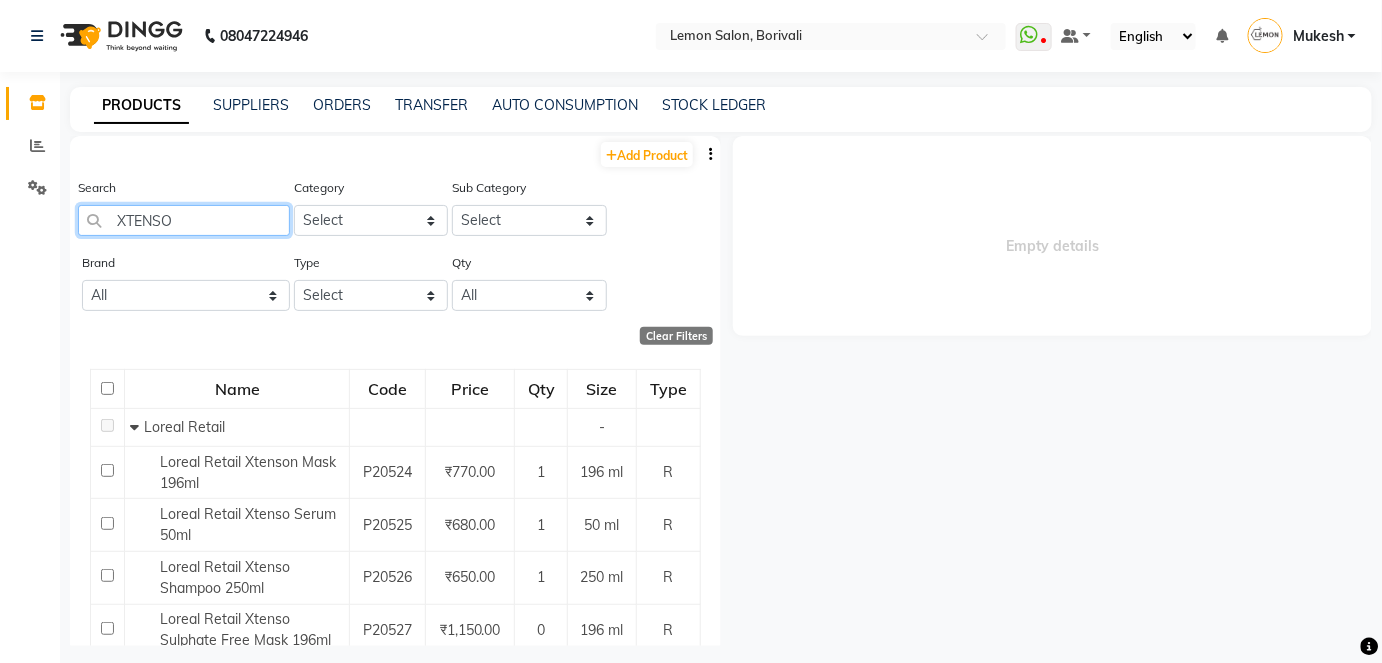 drag, startPoint x: 175, startPoint y: 211, endPoint x: 85, endPoint y: 229, distance: 91.78235 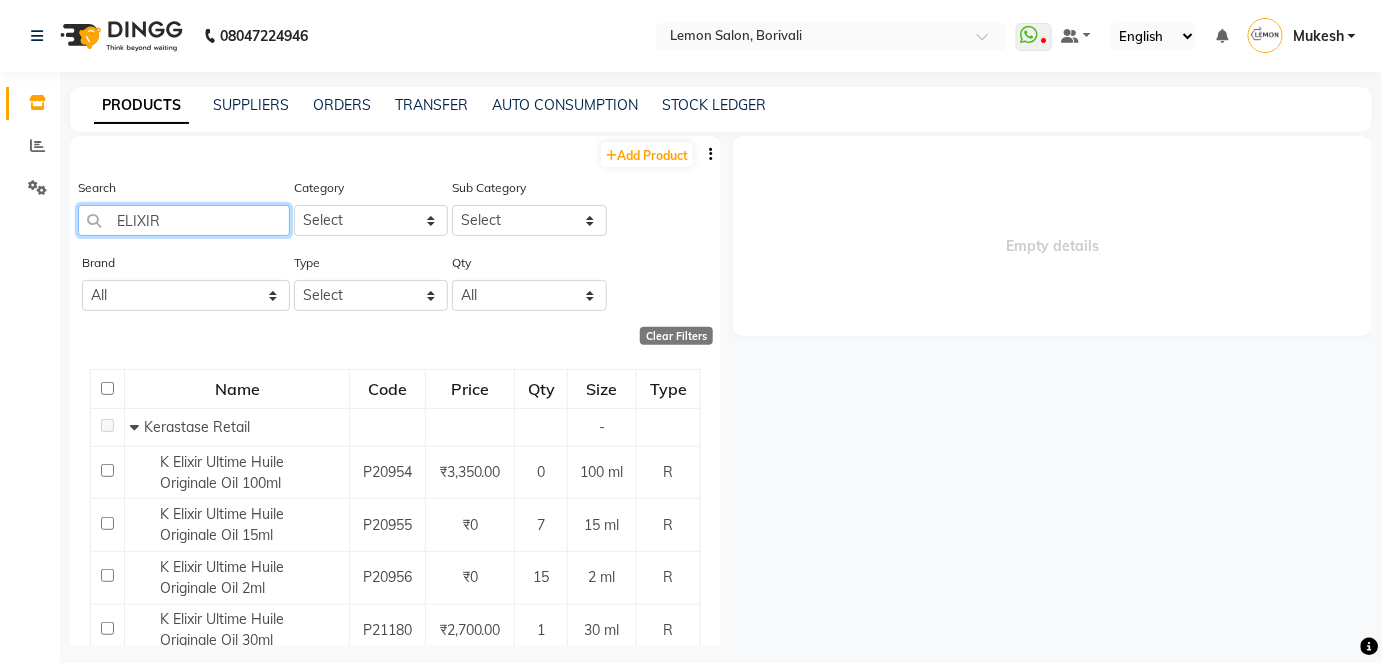 type on "ELIXIR" 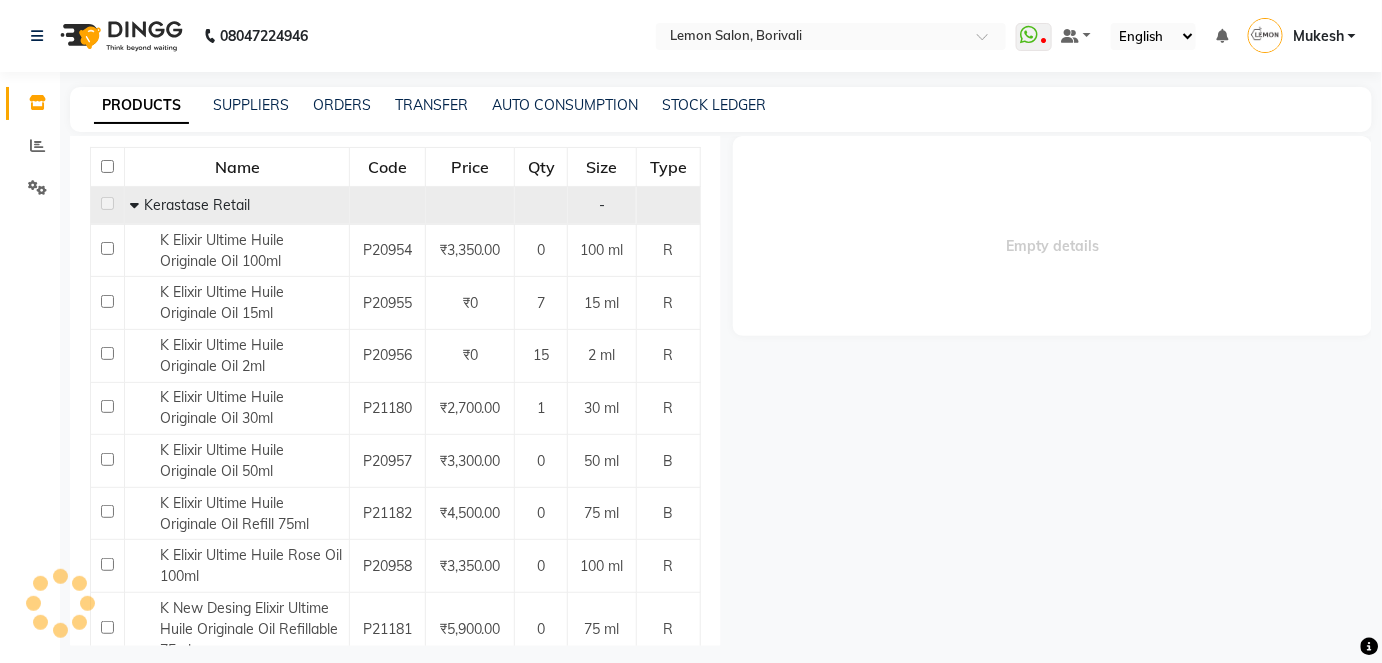 scroll, scrollTop: 0, scrollLeft: 0, axis: both 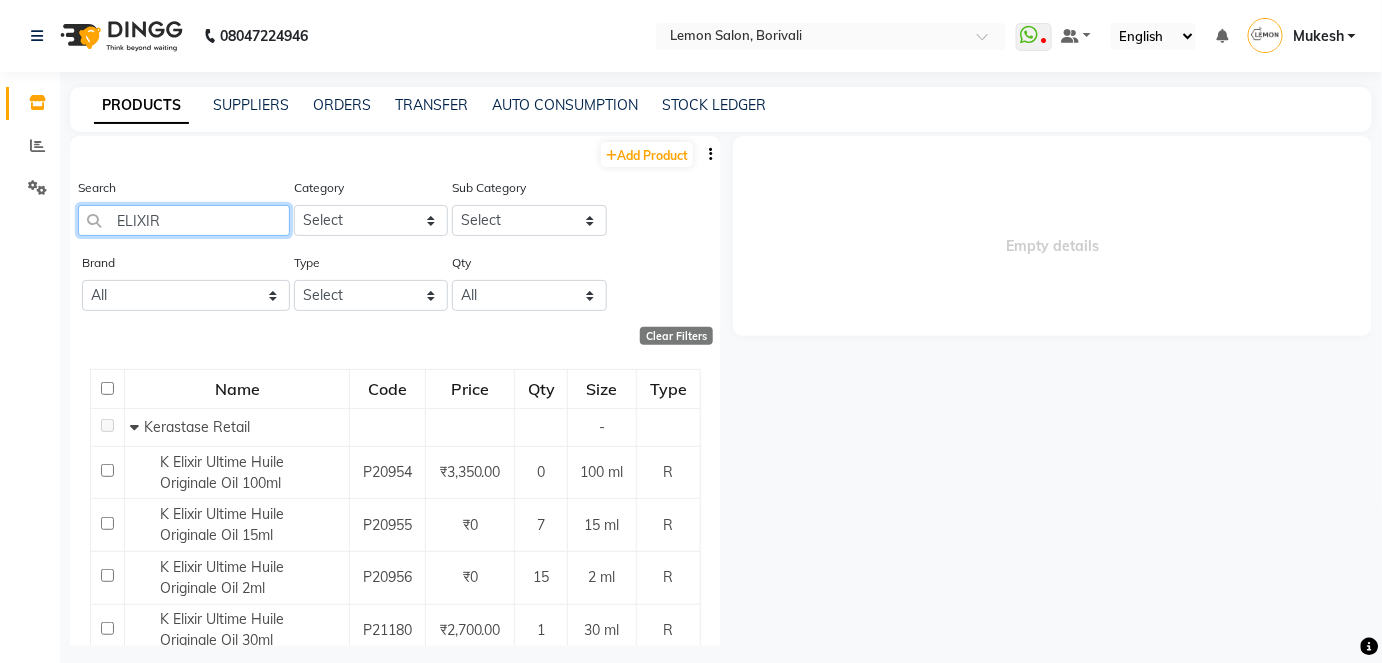 drag, startPoint x: 177, startPoint y: 215, endPoint x: 126, endPoint y: 214, distance: 51.009804 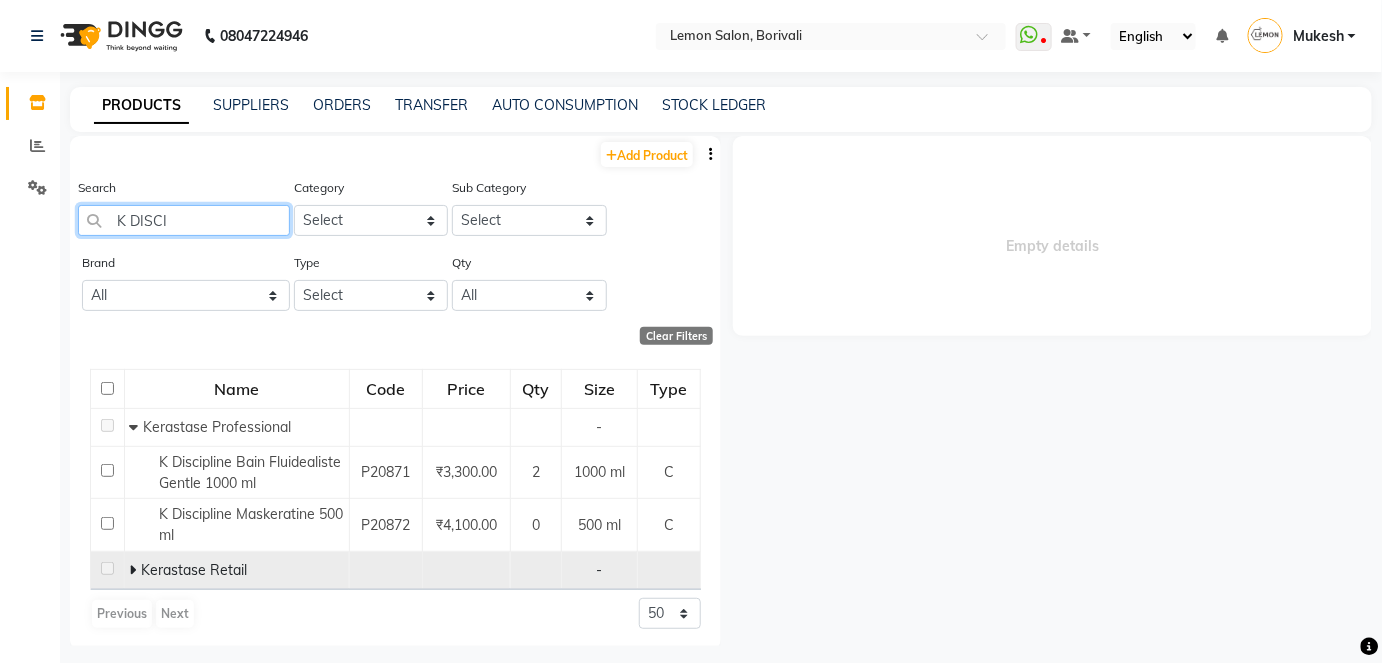 type on "K DISCI" 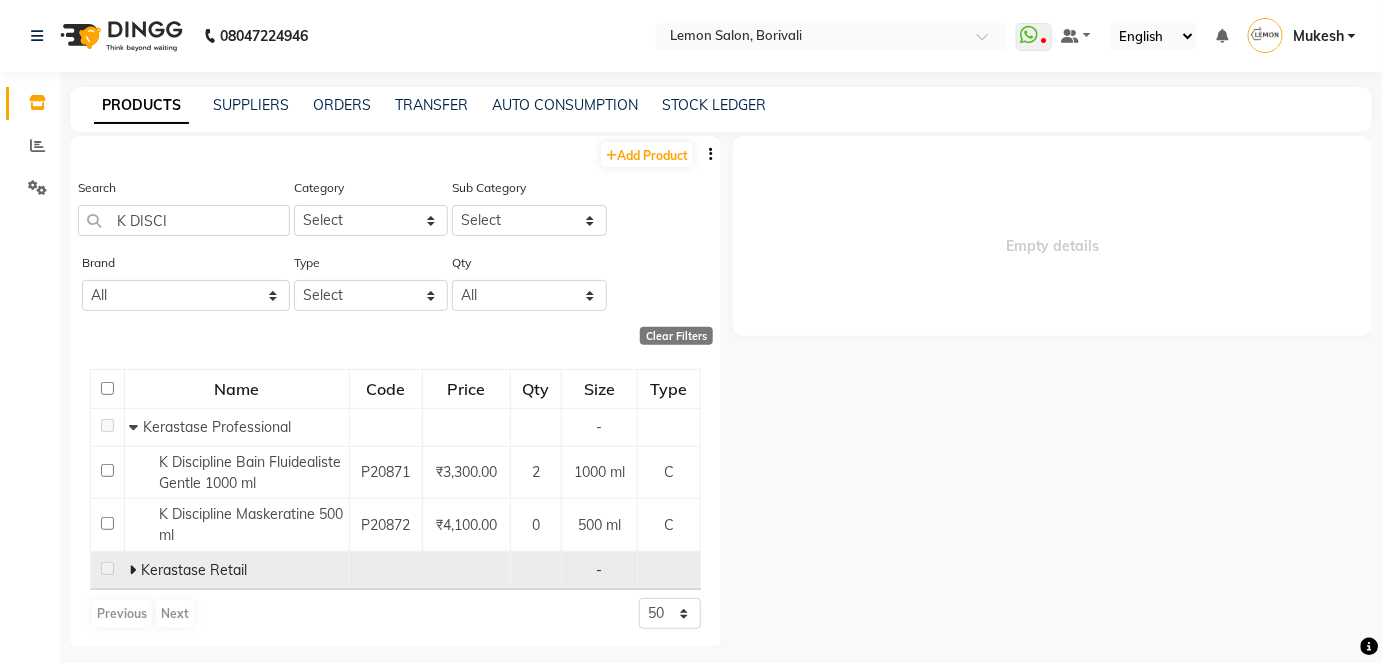 click 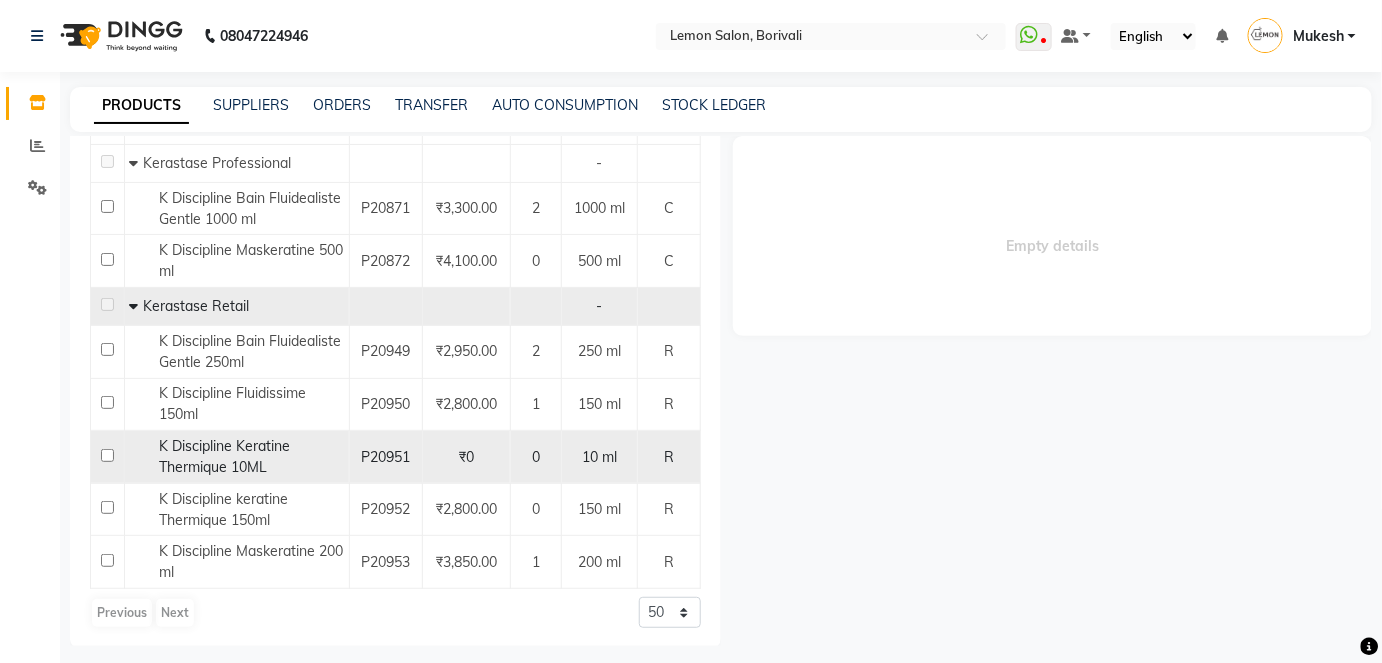 scroll, scrollTop: 0, scrollLeft: 0, axis: both 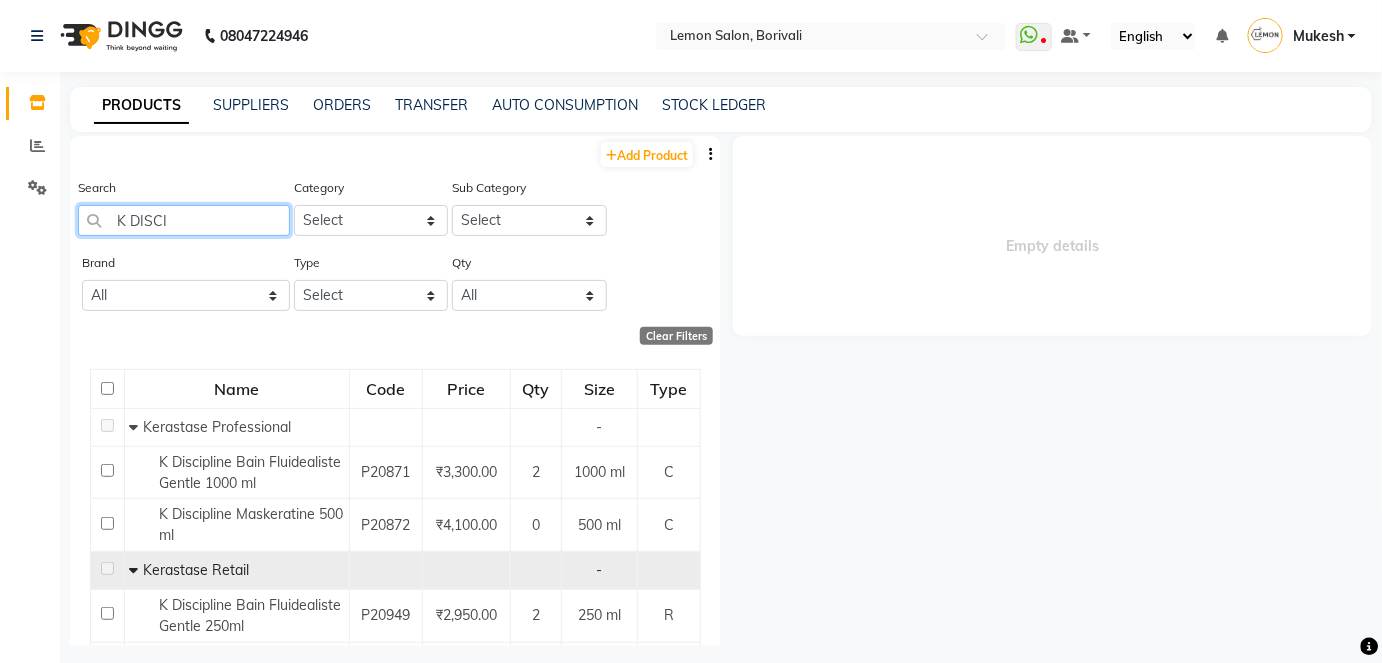 drag, startPoint x: 173, startPoint y: 218, endPoint x: 144, endPoint y: 217, distance: 29.017237 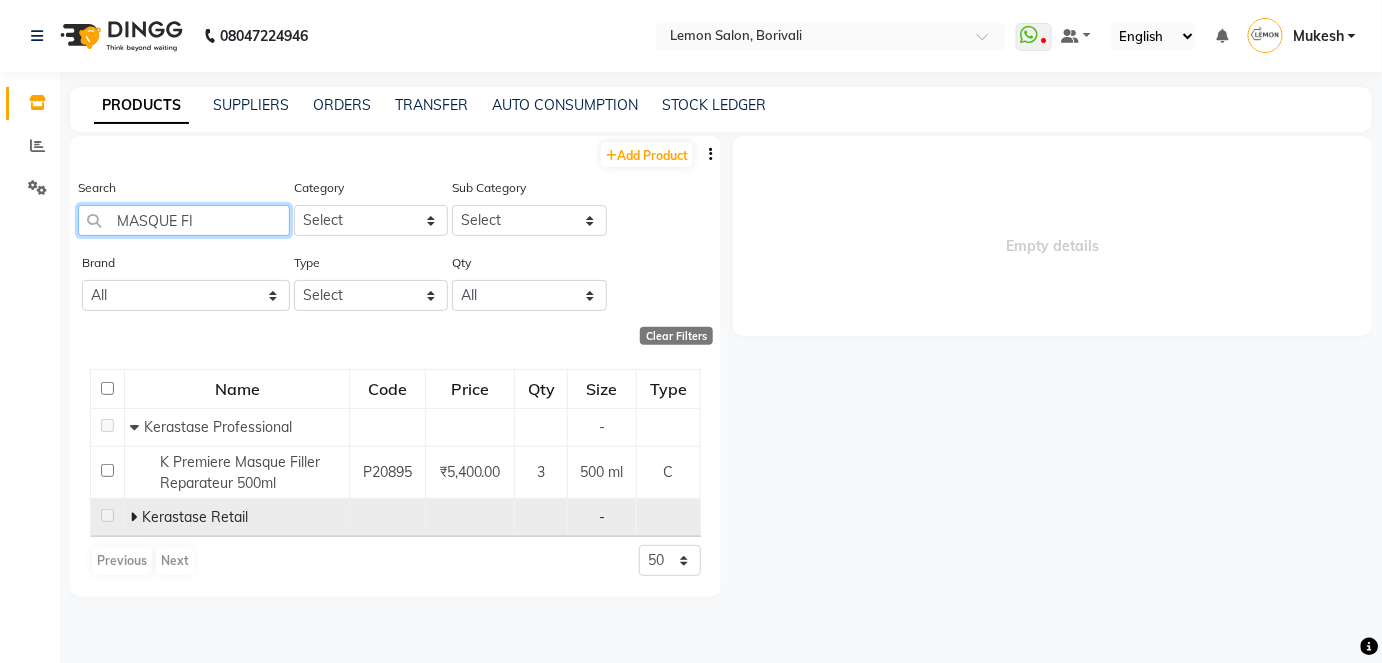 type on "MASQUE FI" 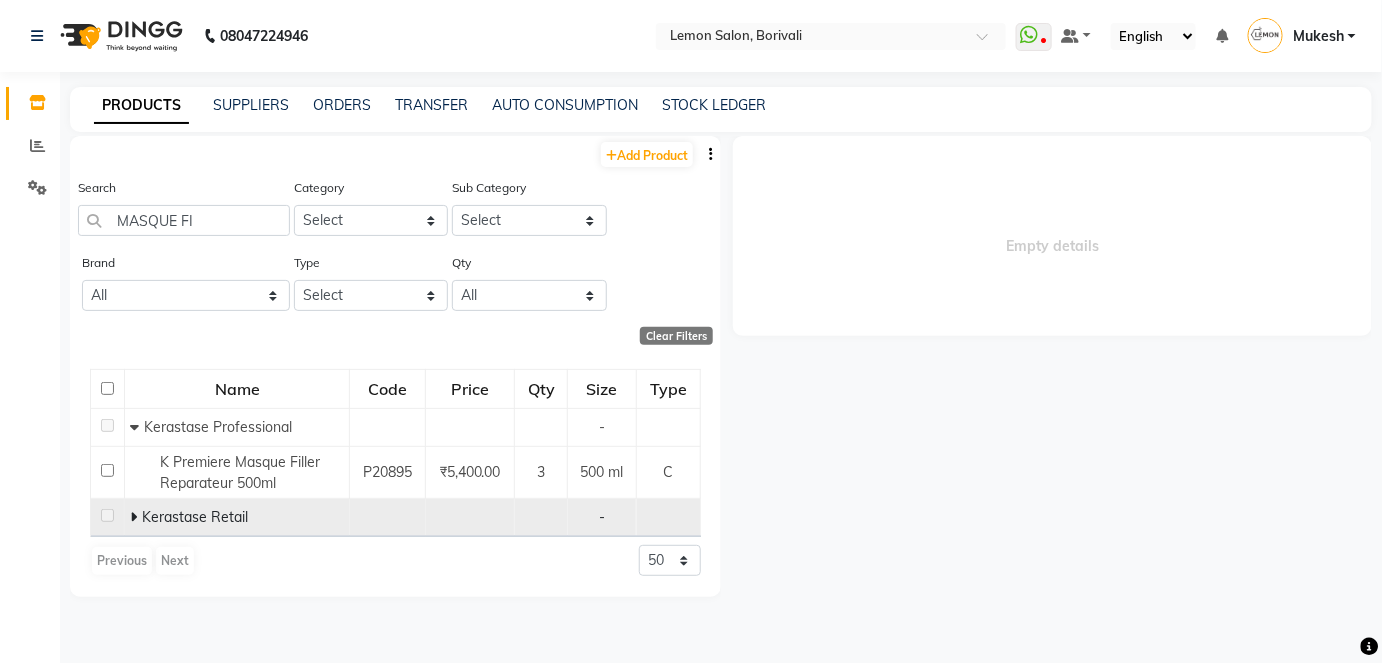 click 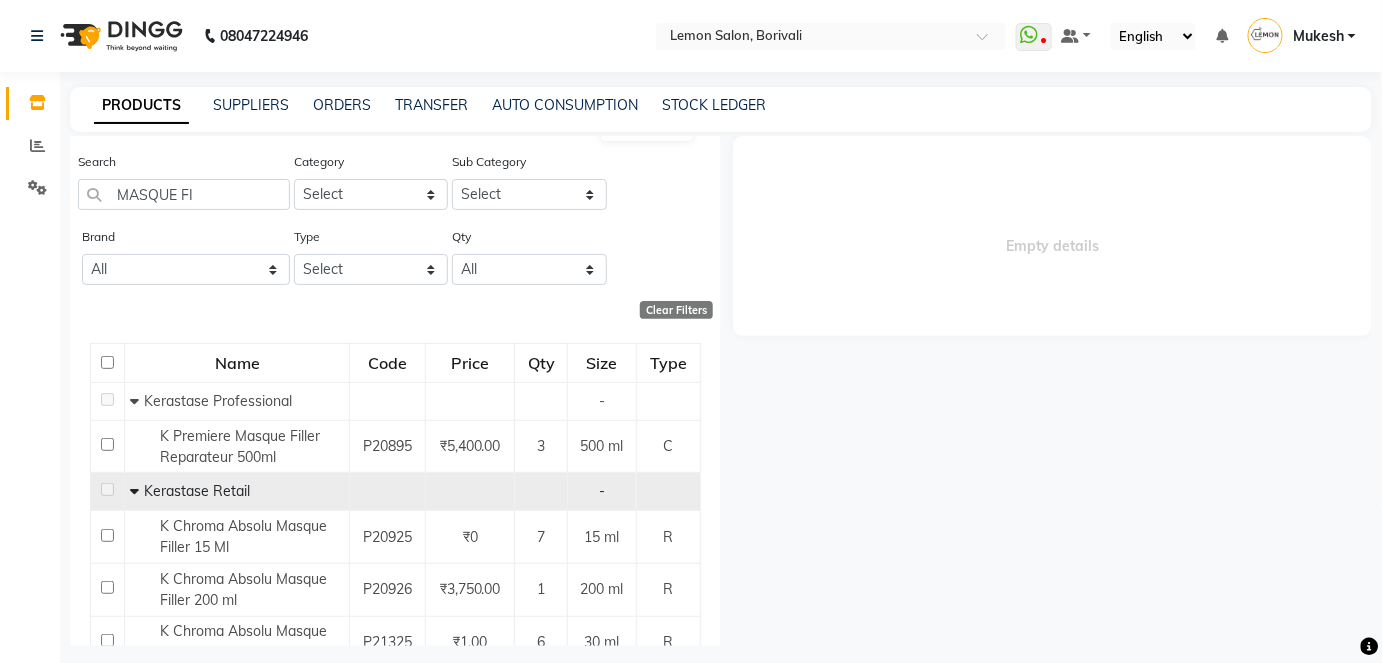 scroll, scrollTop: 0, scrollLeft: 0, axis: both 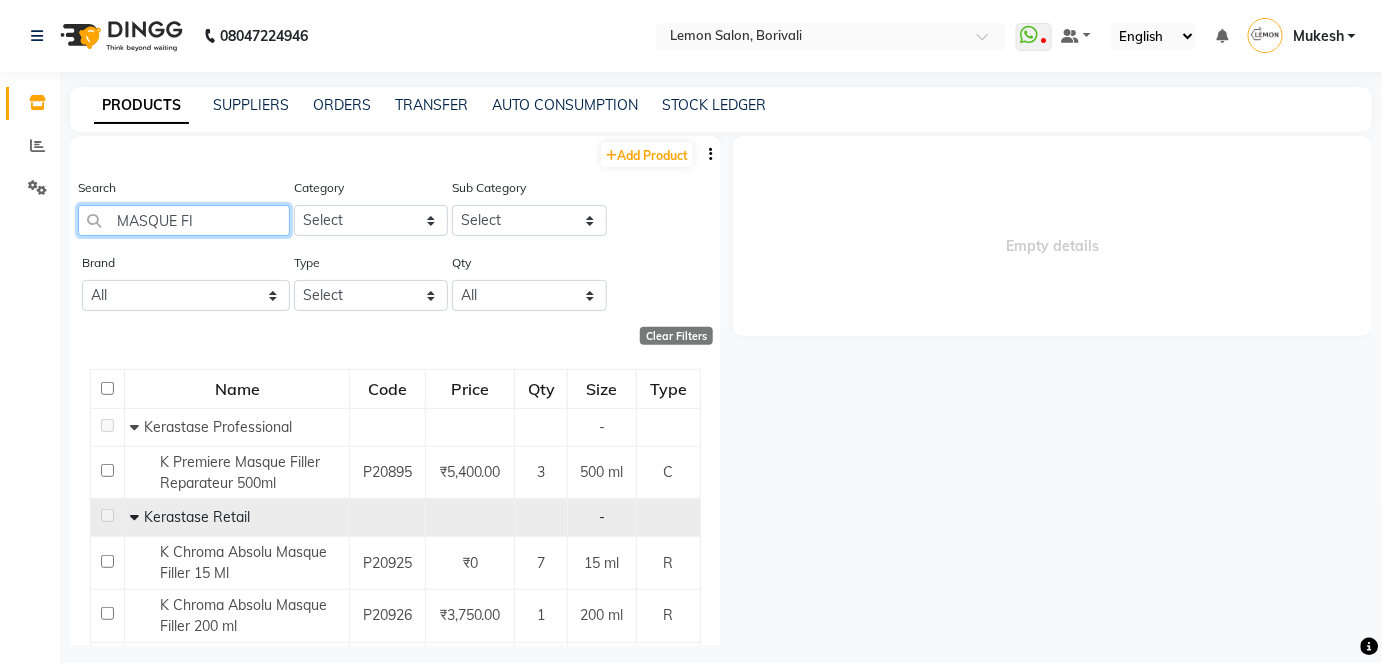 drag, startPoint x: 193, startPoint y: 222, endPoint x: 261, endPoint y: 252, distance: 74.323616 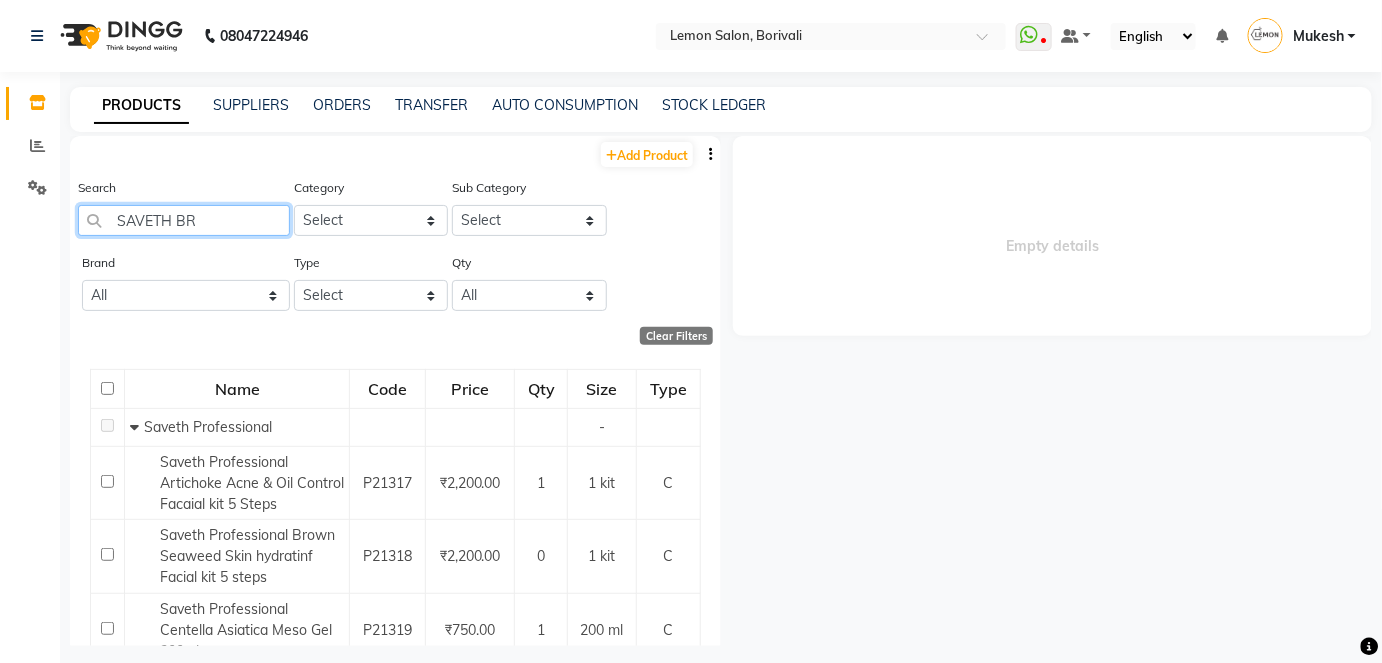 type on "SAVETH BRO" 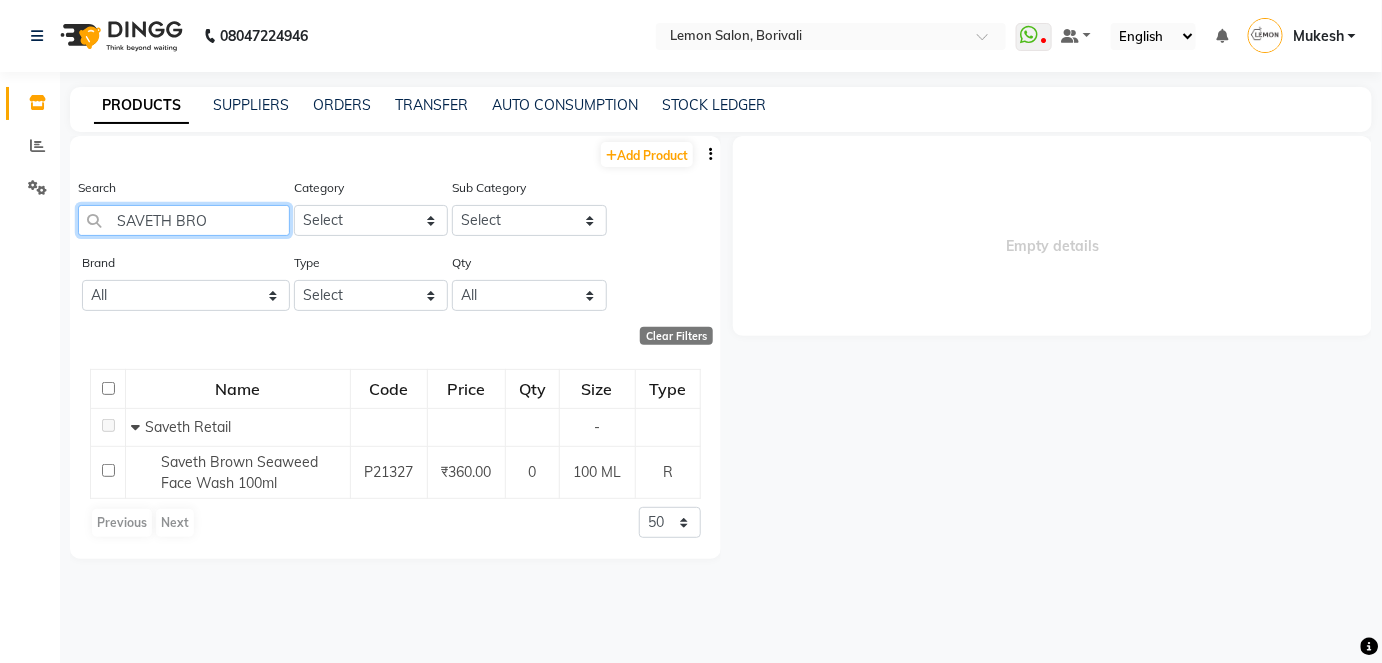 drag, startPoint x: 207, startPoint y: 221, endPoint x: 97, endPoint y: 218, distance: 110.0409 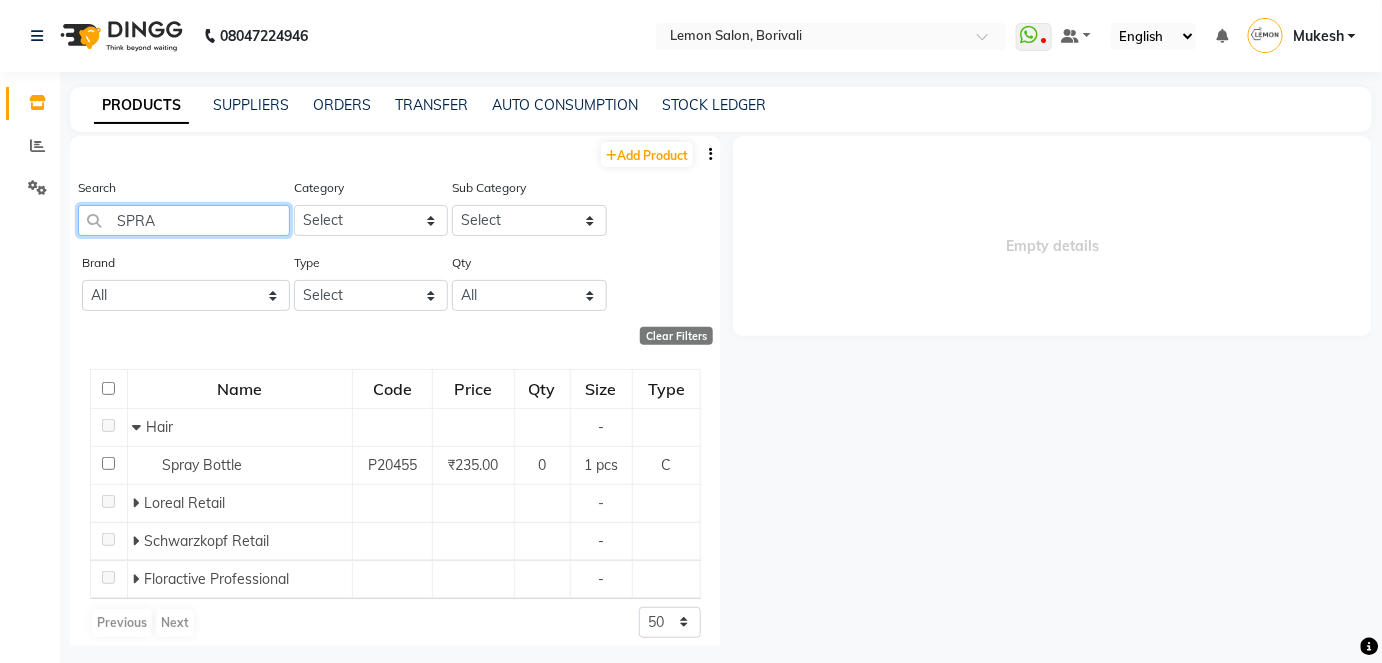 type on "SPRAY" 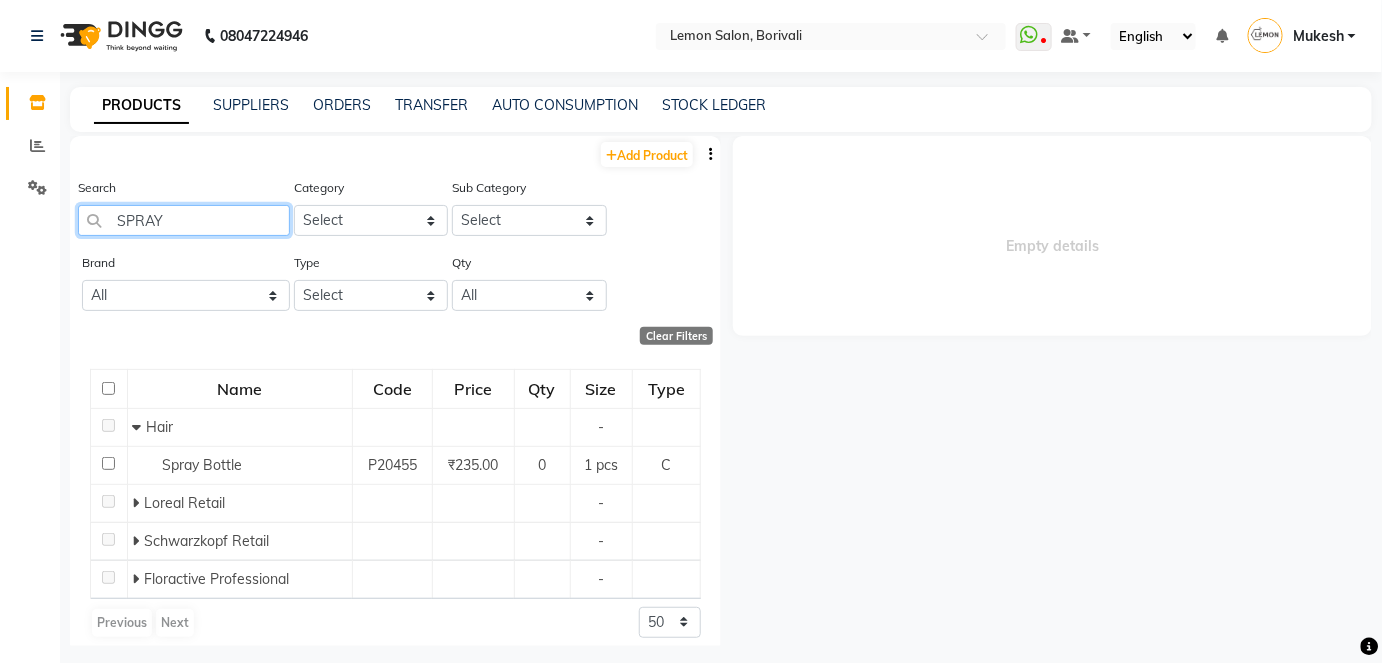 drag, startPoint x: 170, startPoint y: 222, endPoint x: 97, endPoint y: 210, distance: 73.97973 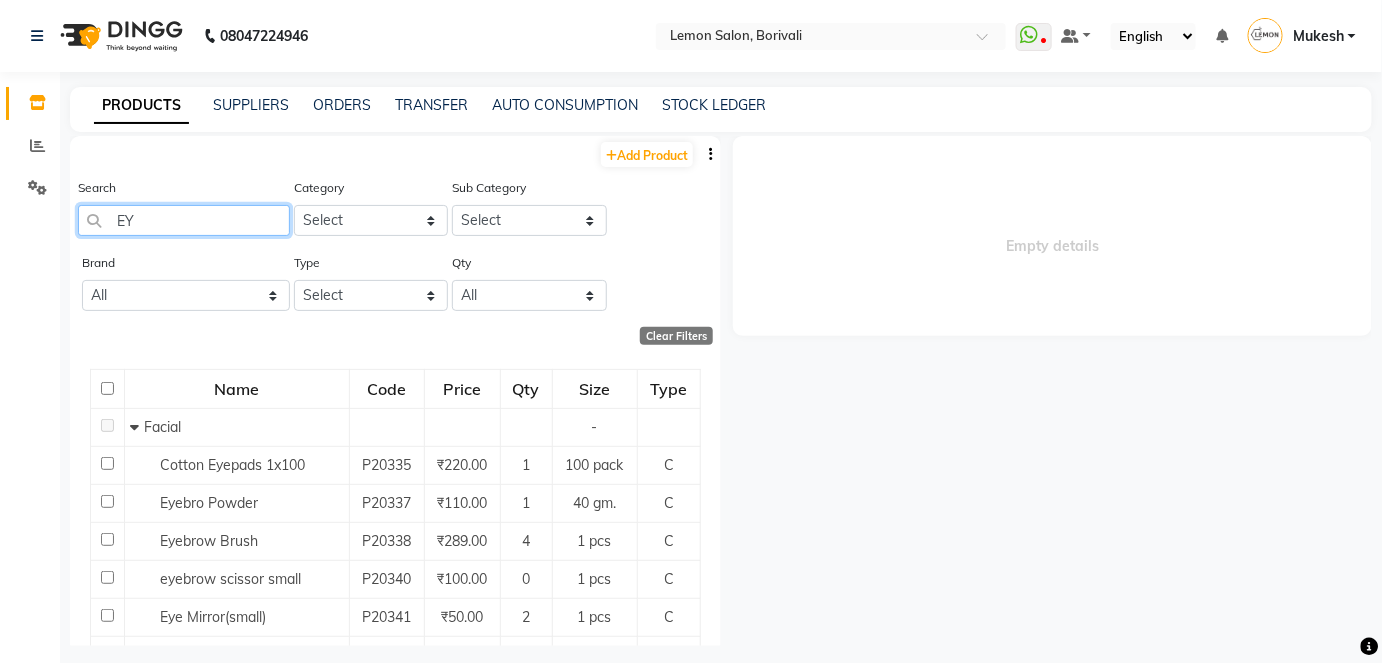 type on "EYE" 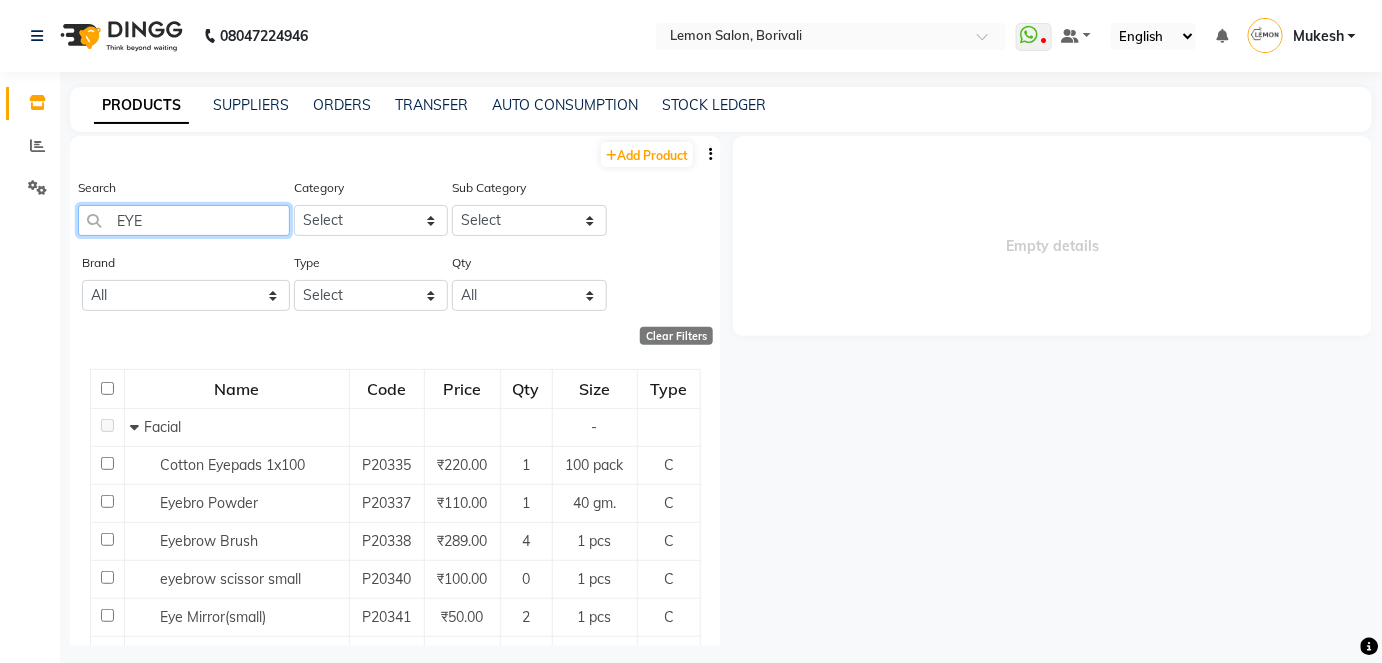drag, startPoint x: 147, startPoint y: 216, endPoint x: 112, endPoint y: 224, distance: 35.902645 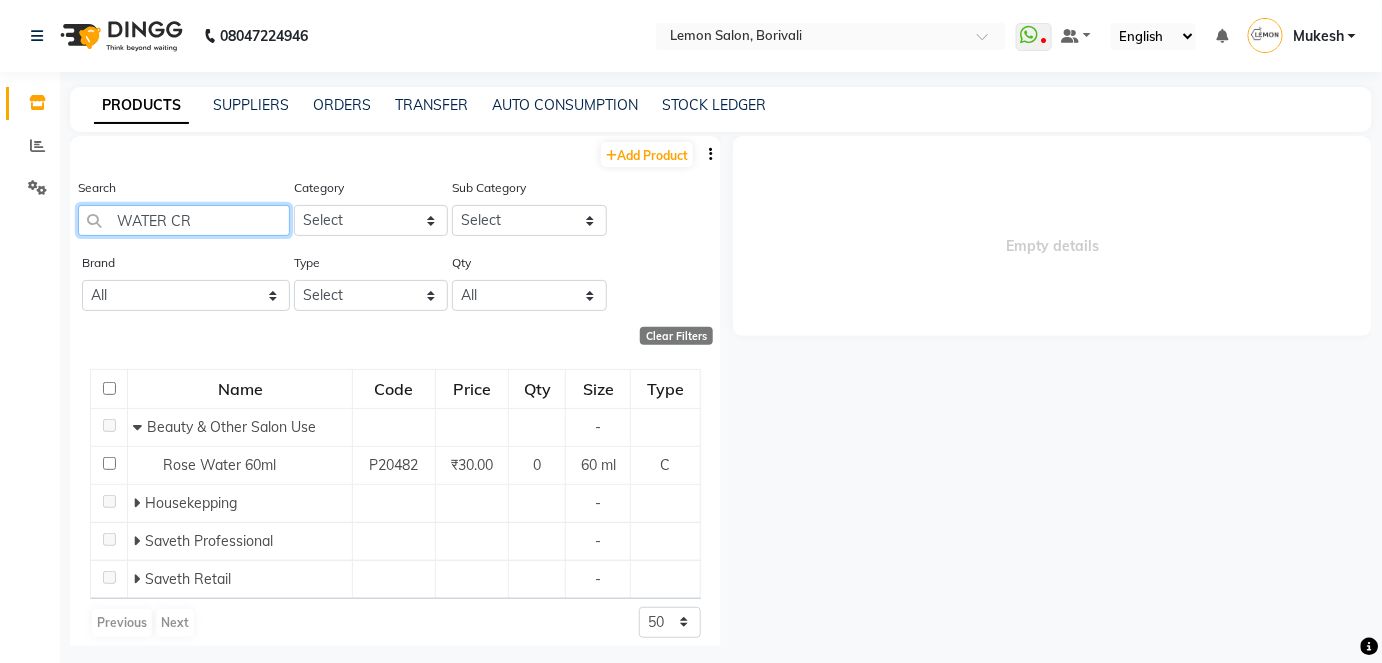 type on "[PRODUCT_TYPE] CRA" 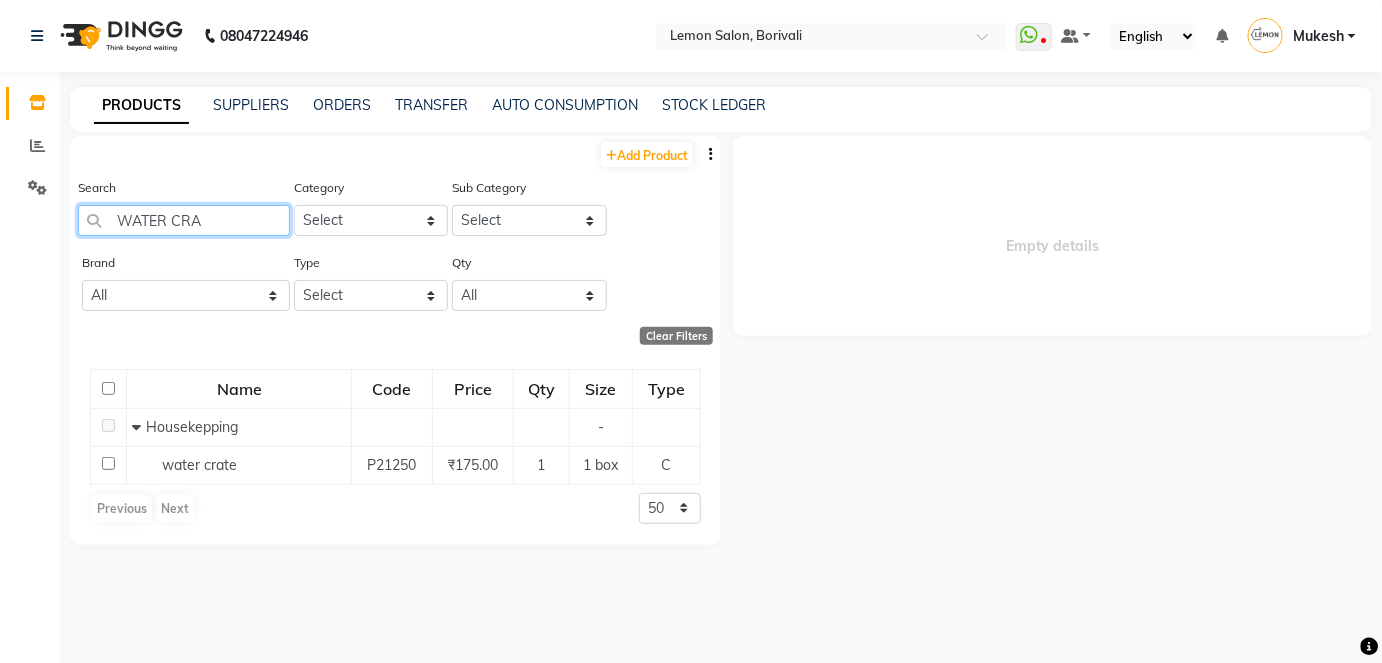 drag, startPoint x: 142, startPoint y: 208, endPoint x: 87, endPoint y: 220, distance: 56.293873 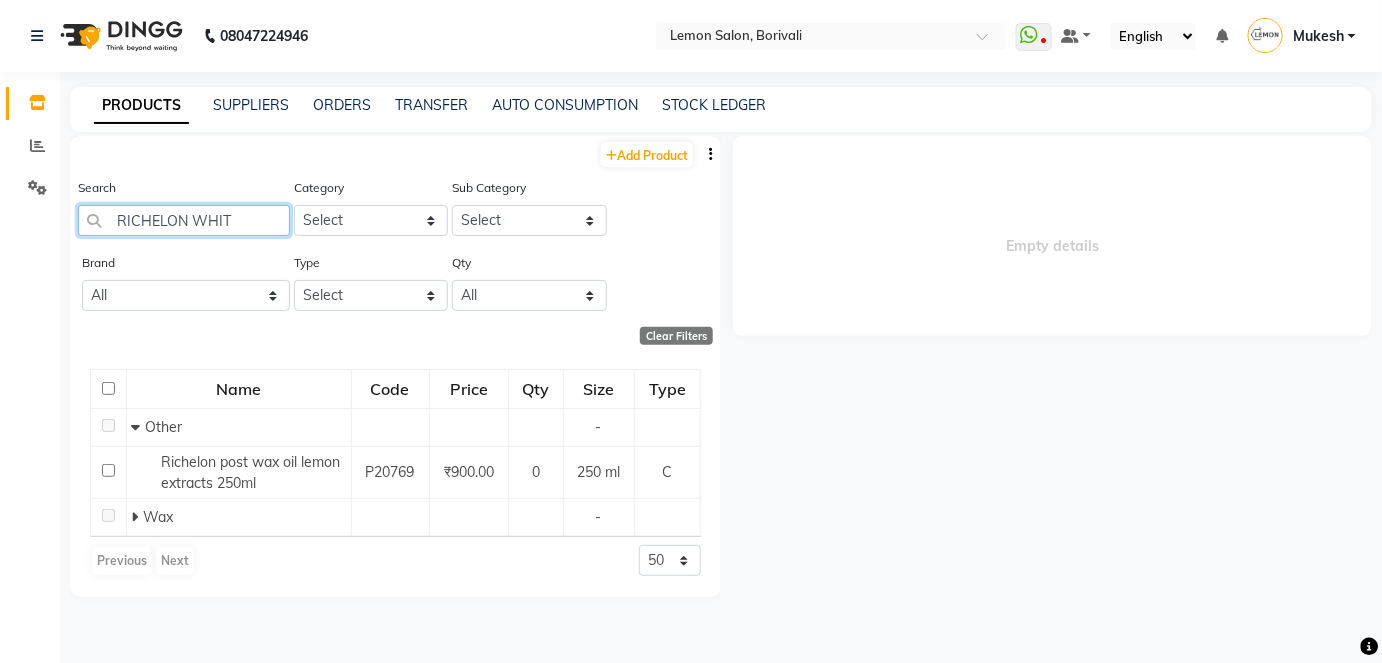 type on "RICHELON WHITE" 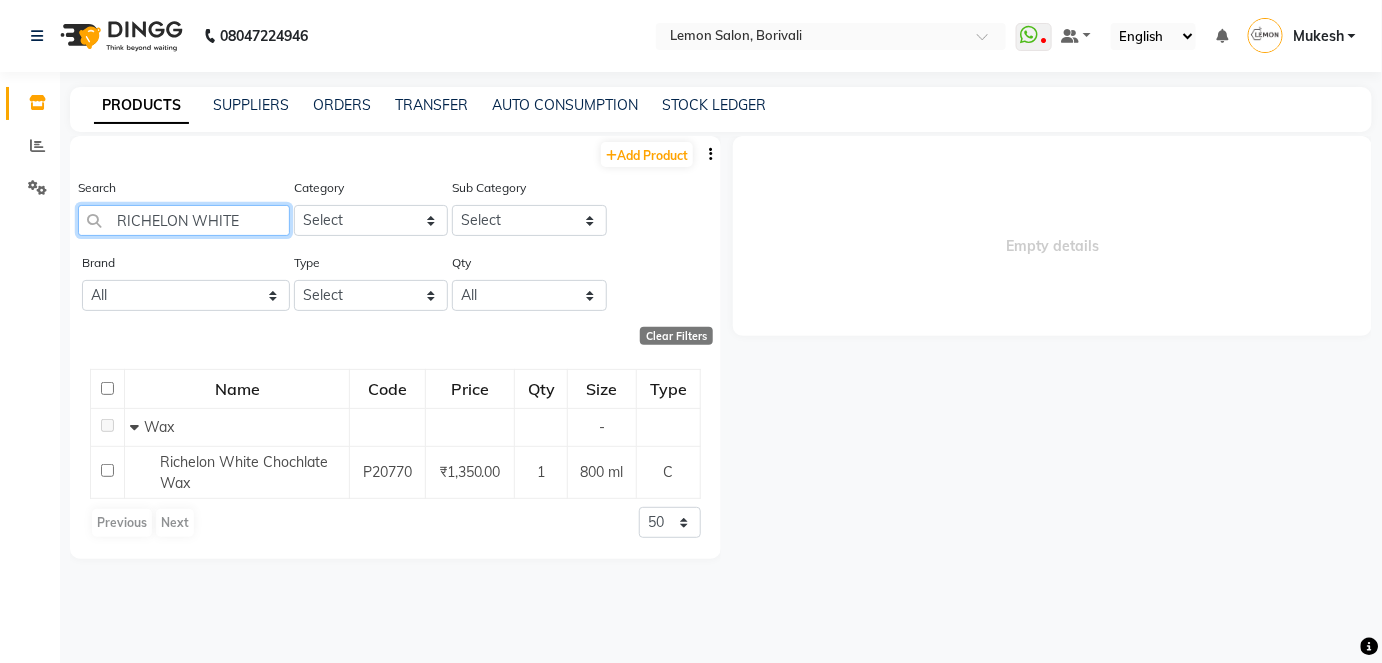drag, startPoint x: 173, startPoint y: 213, endPoint x: 78, endPoint y: 233, distance: 97.082436 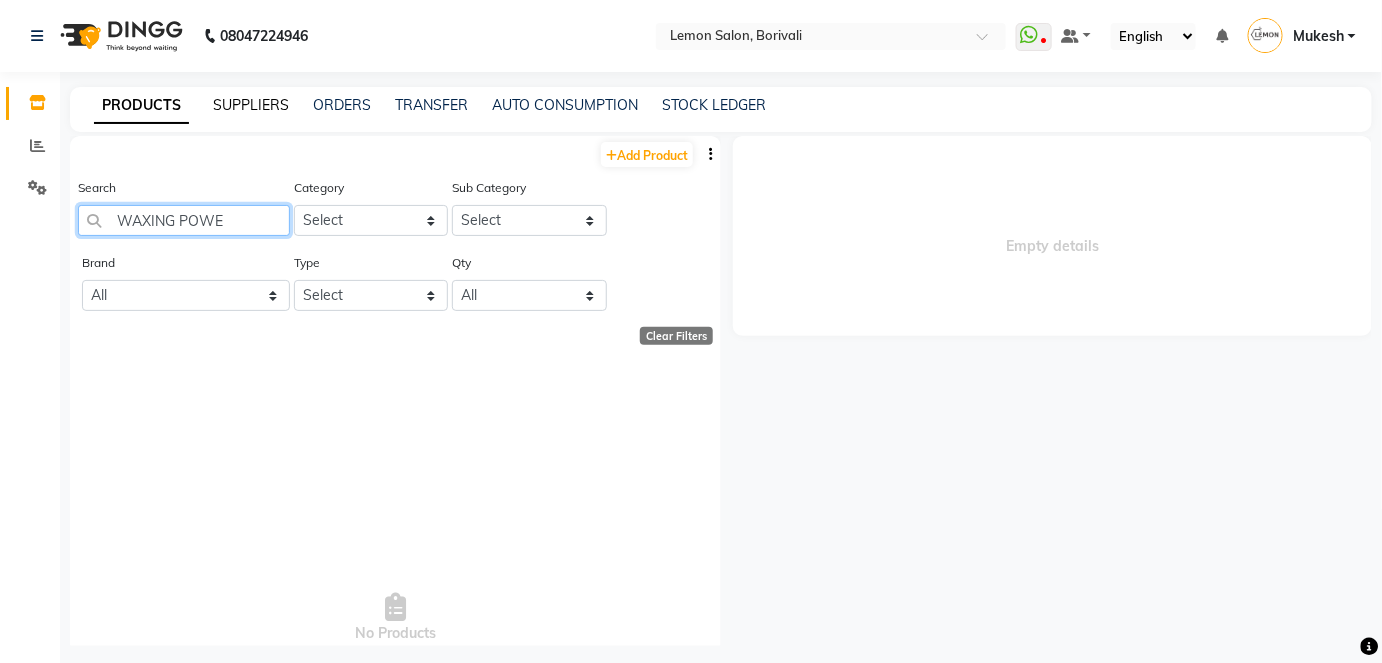 type on "WAXING POW" 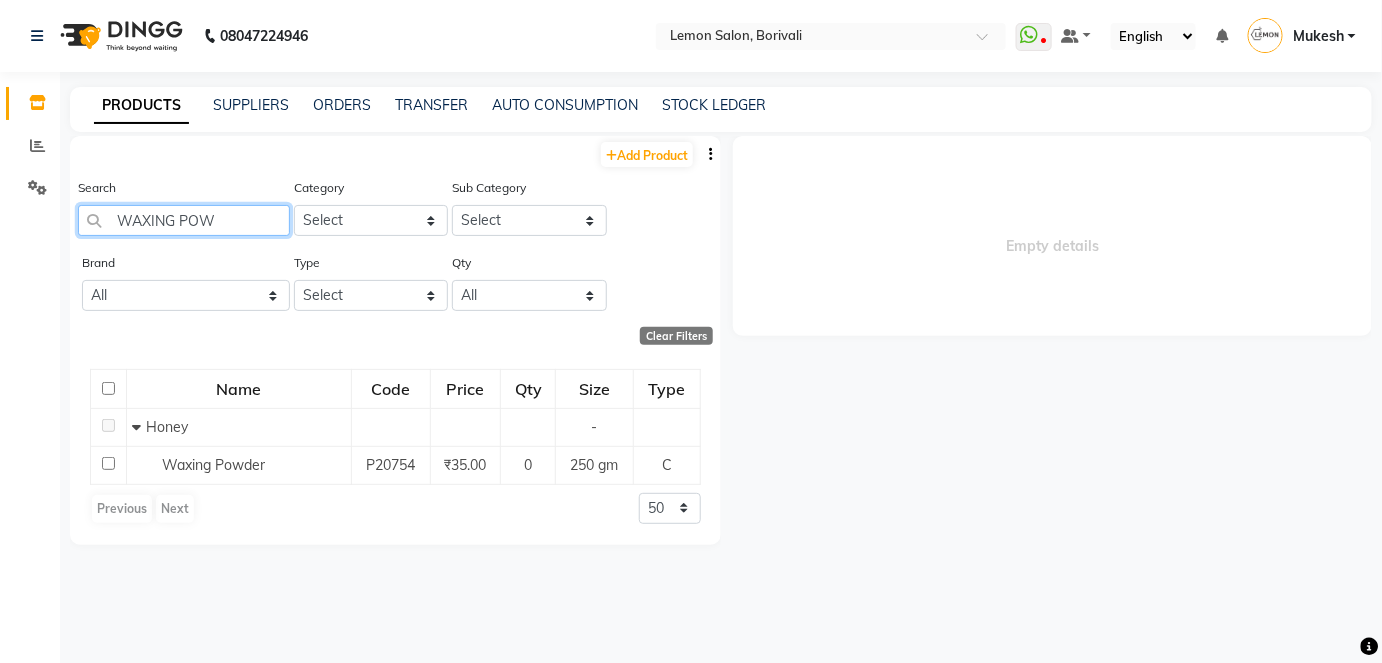 drag, startPoint x: 222, startPoint y: 217, endPoint x: 104, endPoint y: 219, distance: 118.016945 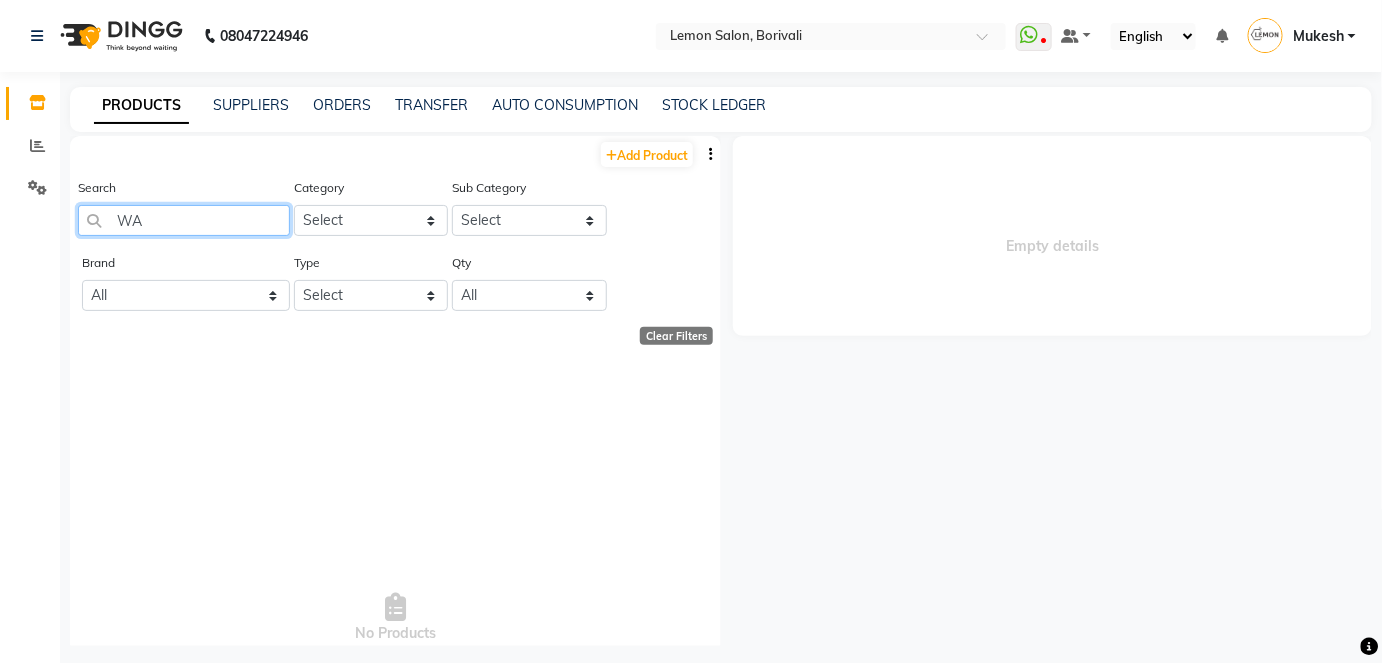 type on "W" 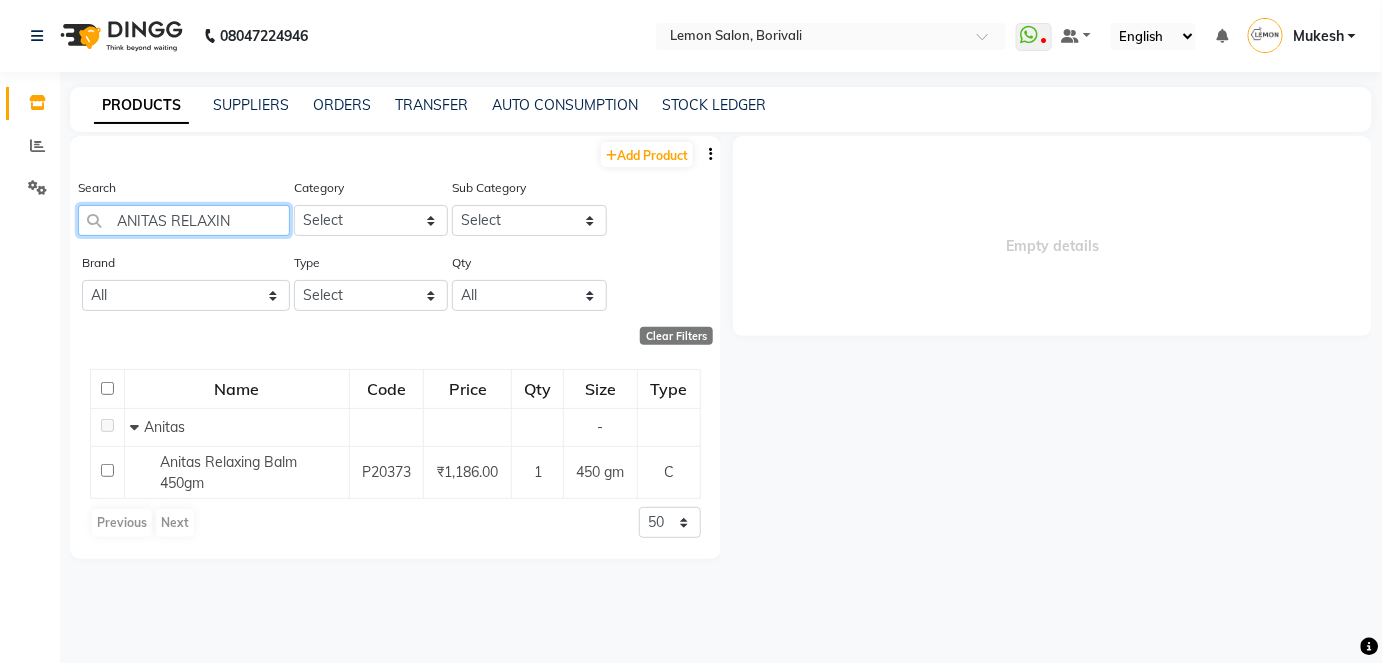 type on "ANITAS RELAXING" 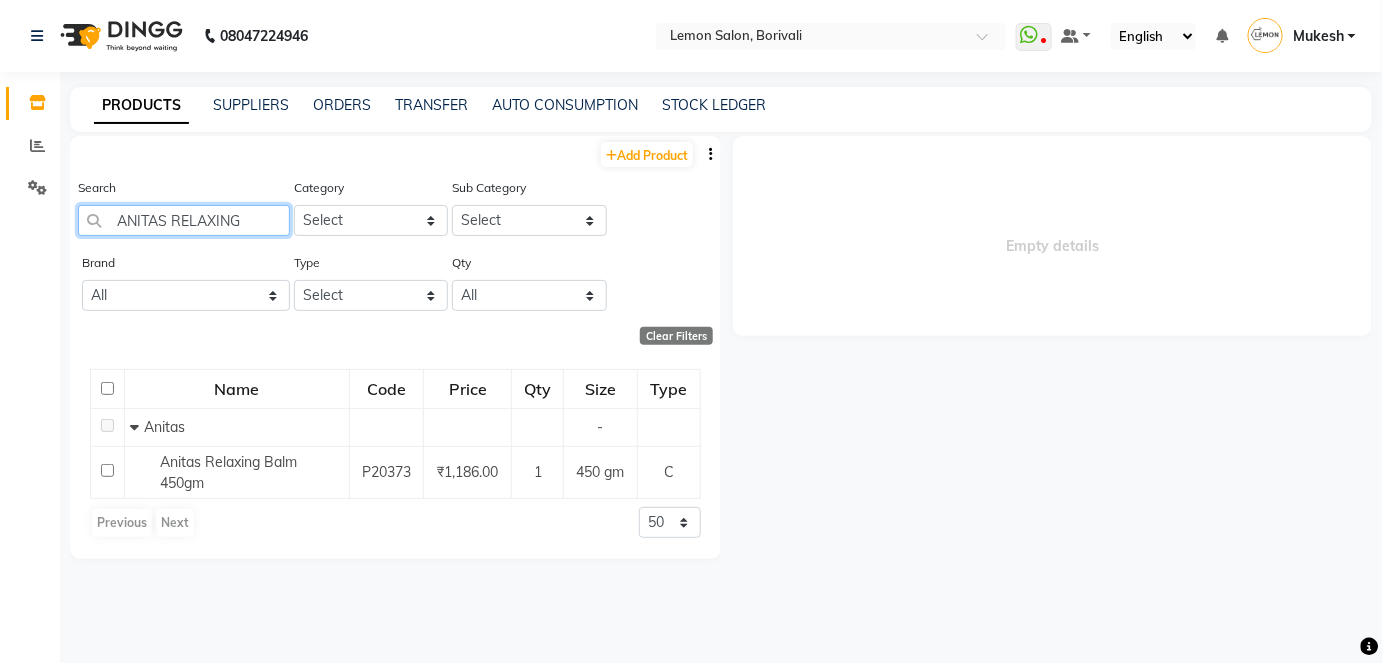drag, startPoint x: 238, startPoint y: 220, endPoint x: 94, endPoint y: 215, distance: 144.08678 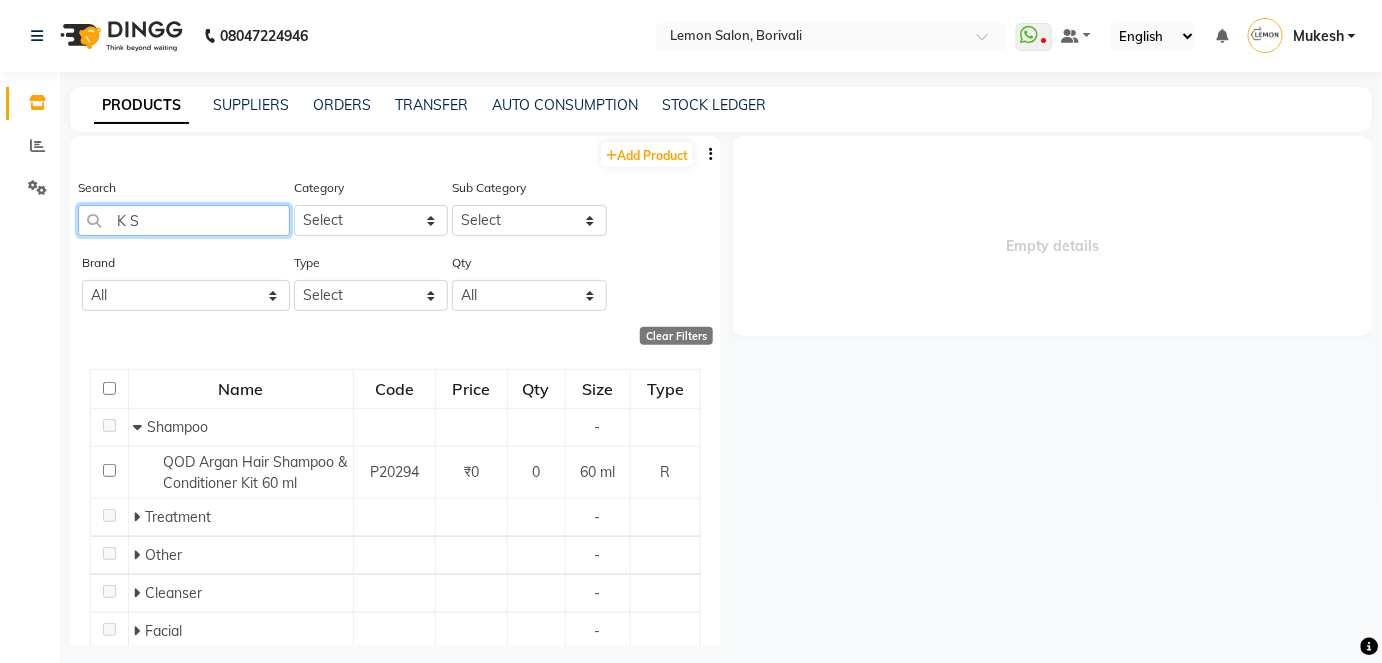 type on "K SY" 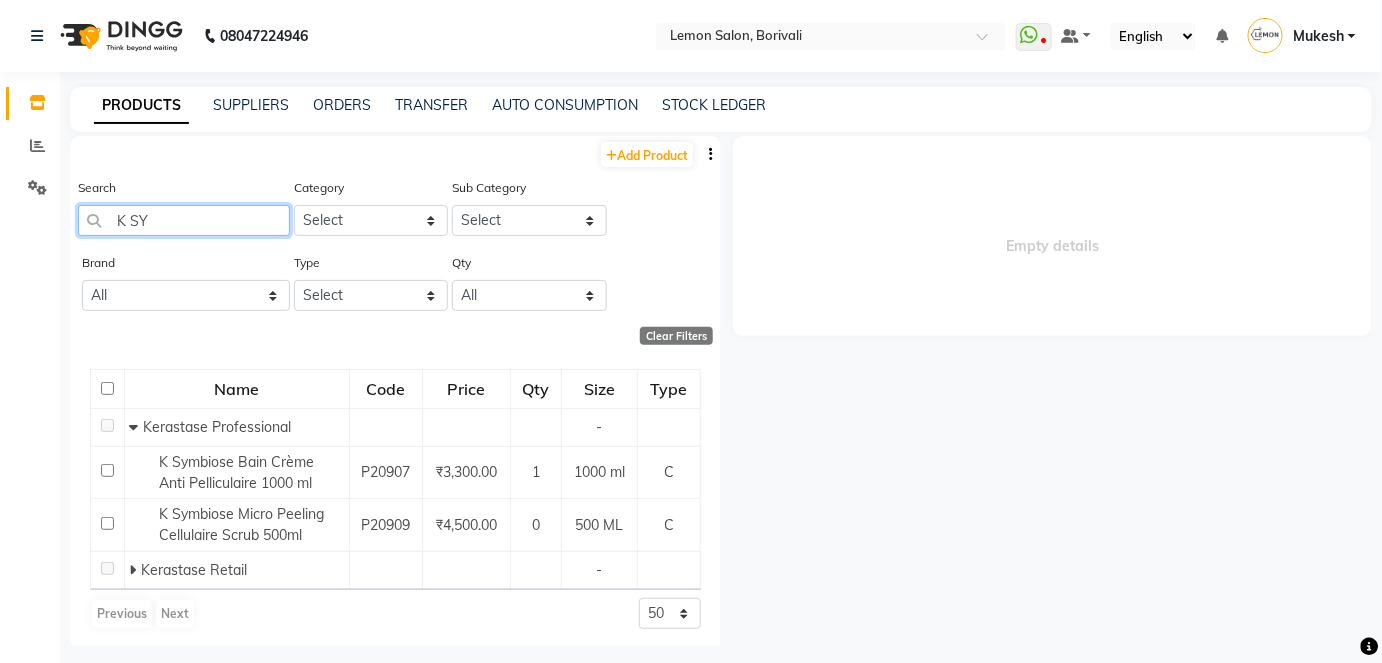 drag, startPoint x: 151, startPoint y: 214, endPoint x: 114, endPoint y: 227, distance: 39.217342 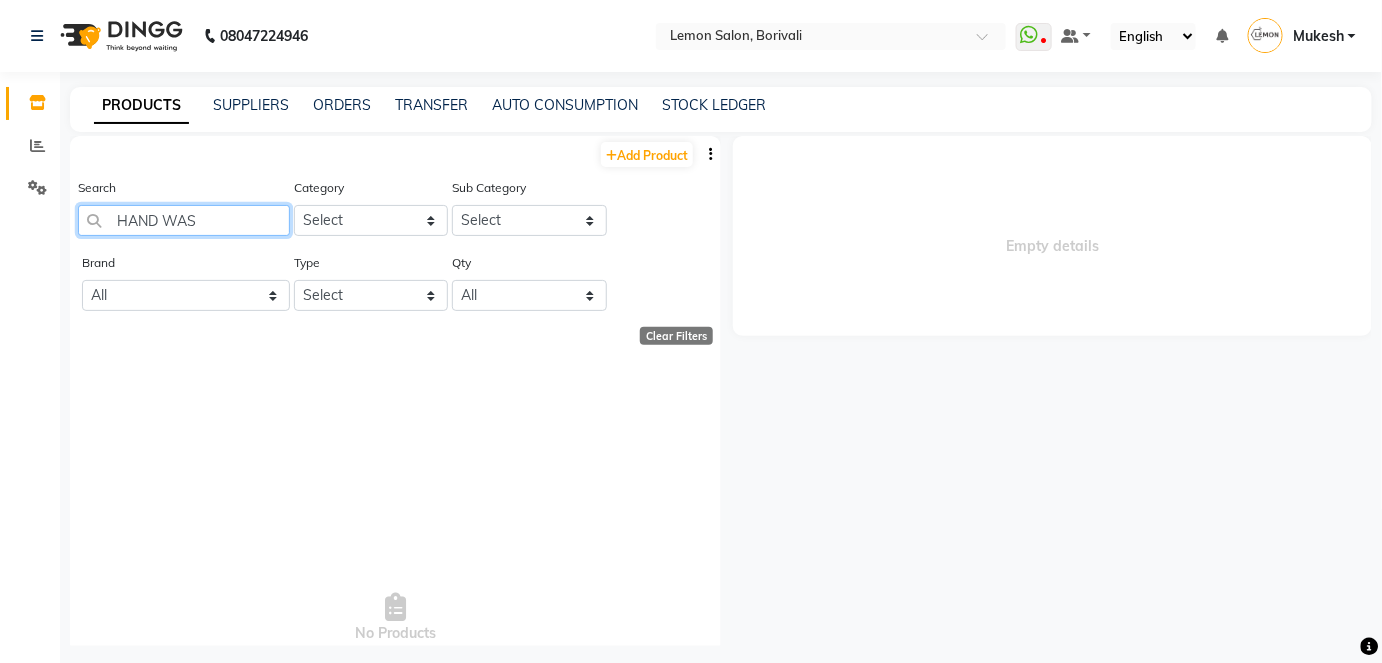 type on "HAND WASH" 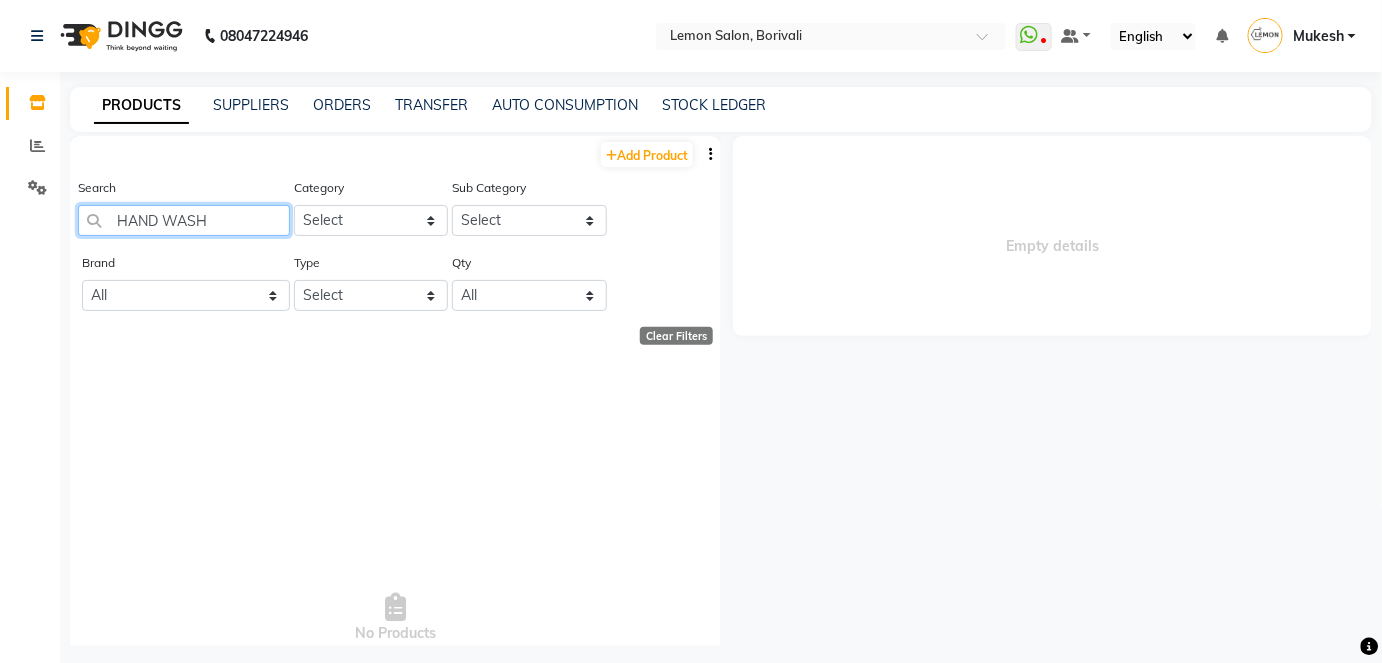 drag, startPoint x: 213, startPoint y: 220, endPoint x: 92, endPoint y: 225, distance: 121.103264 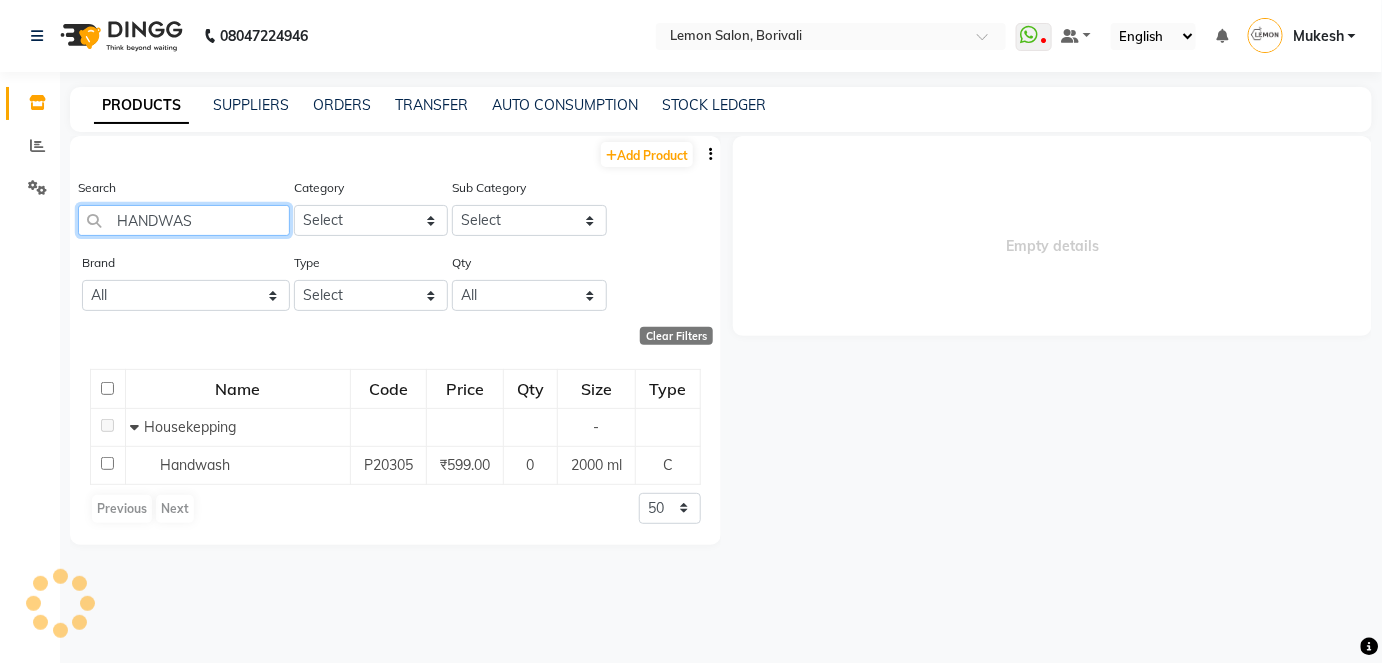 type on "HANDWASH" 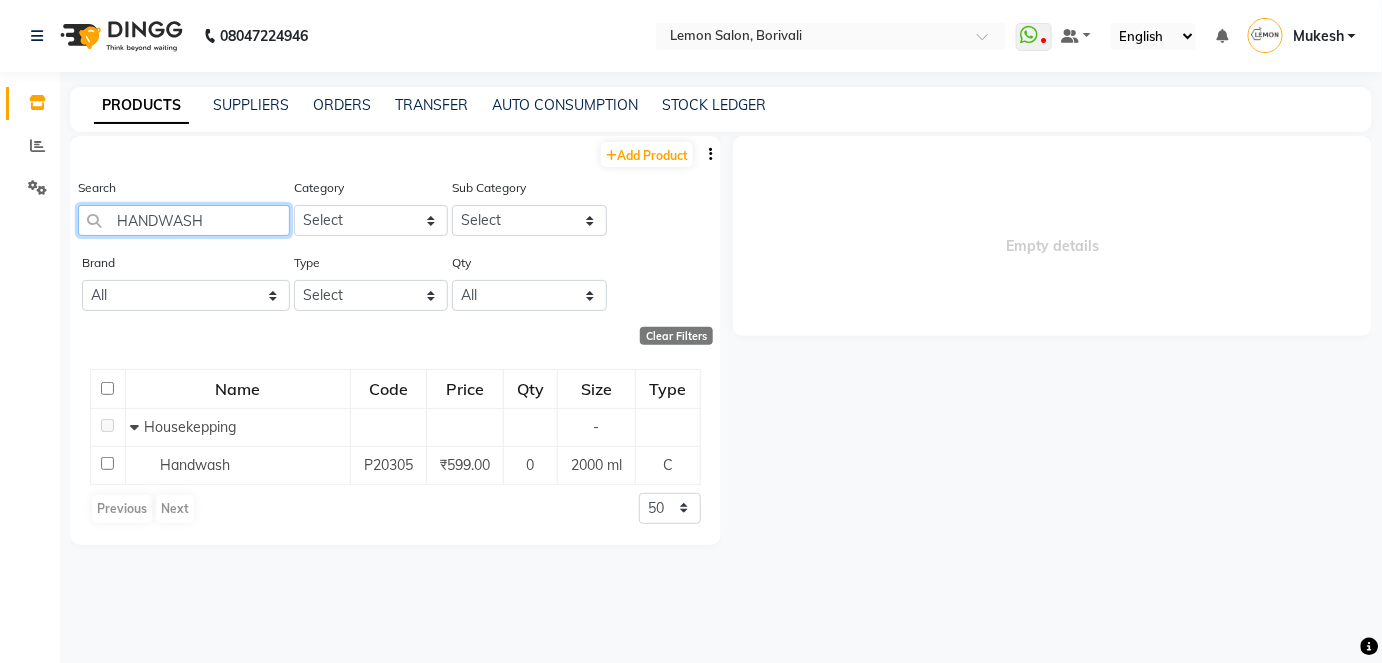 drag, startPoint x: 211, startPoint y: 215, endPoint x: 101, endPoint y: 224, distance: 110.36757 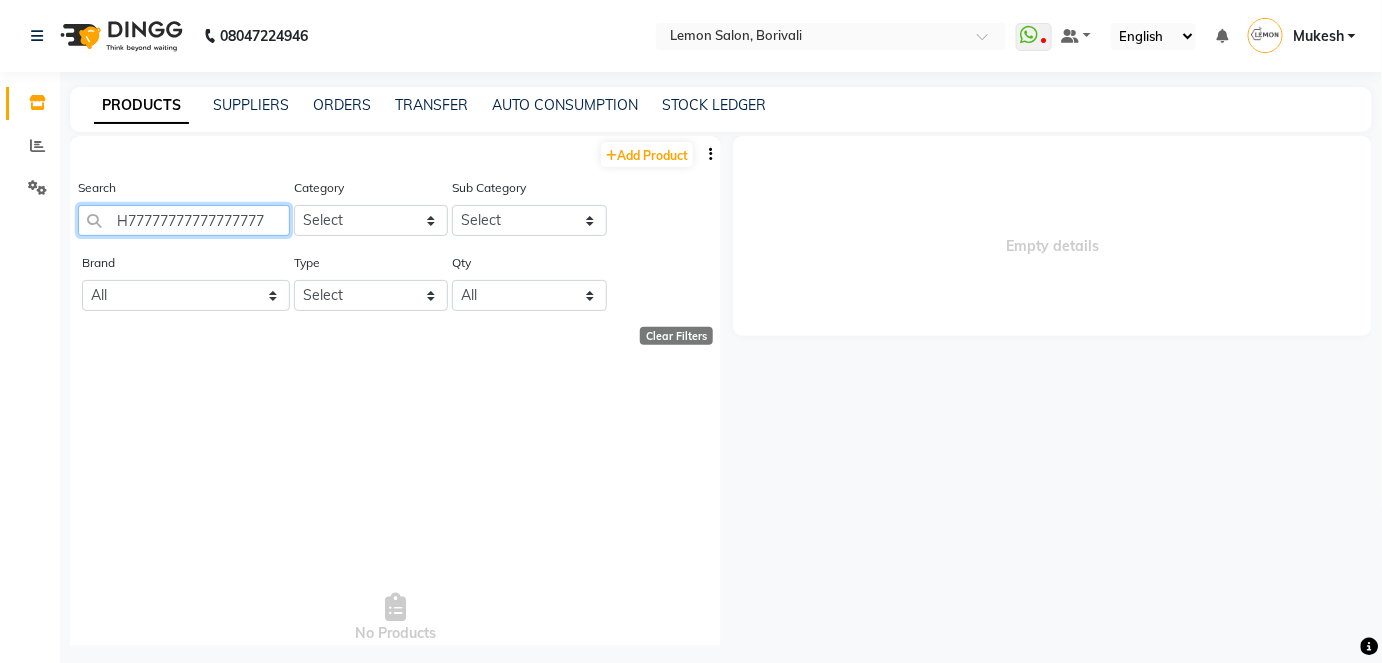 scroll, scrollTop: 0, scrollLeft: 0, axis: both 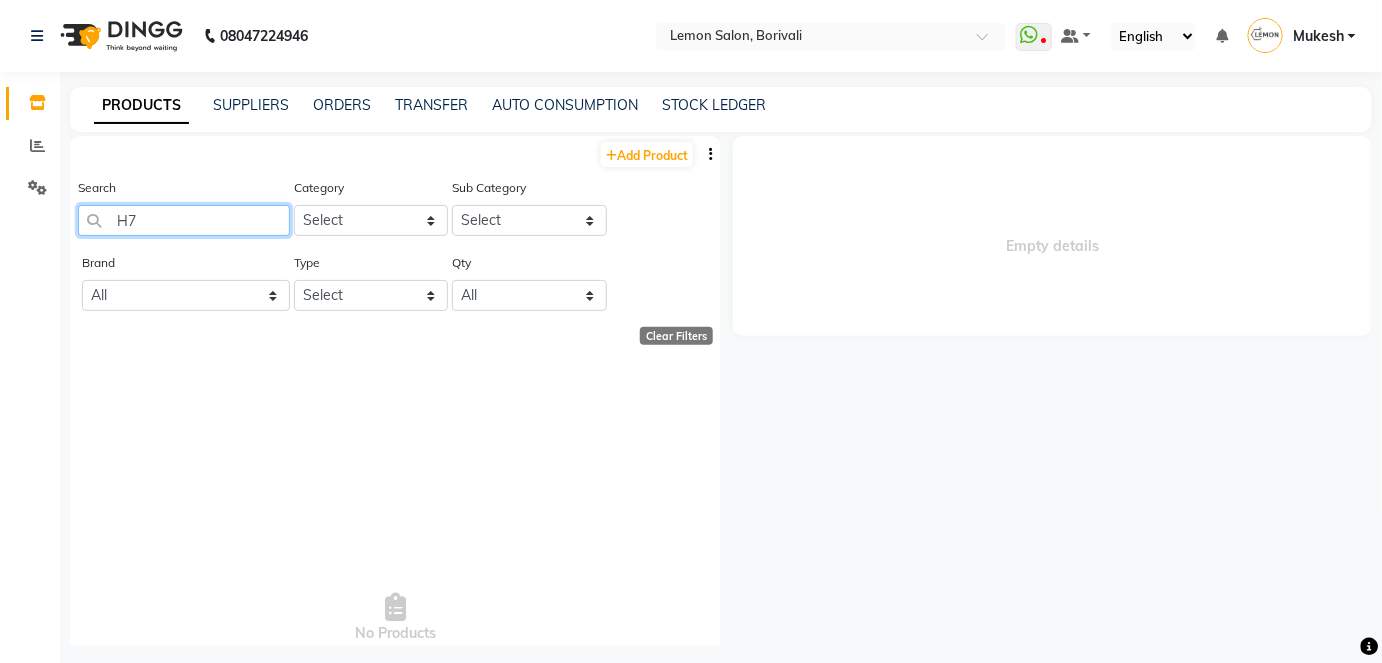type on "H" 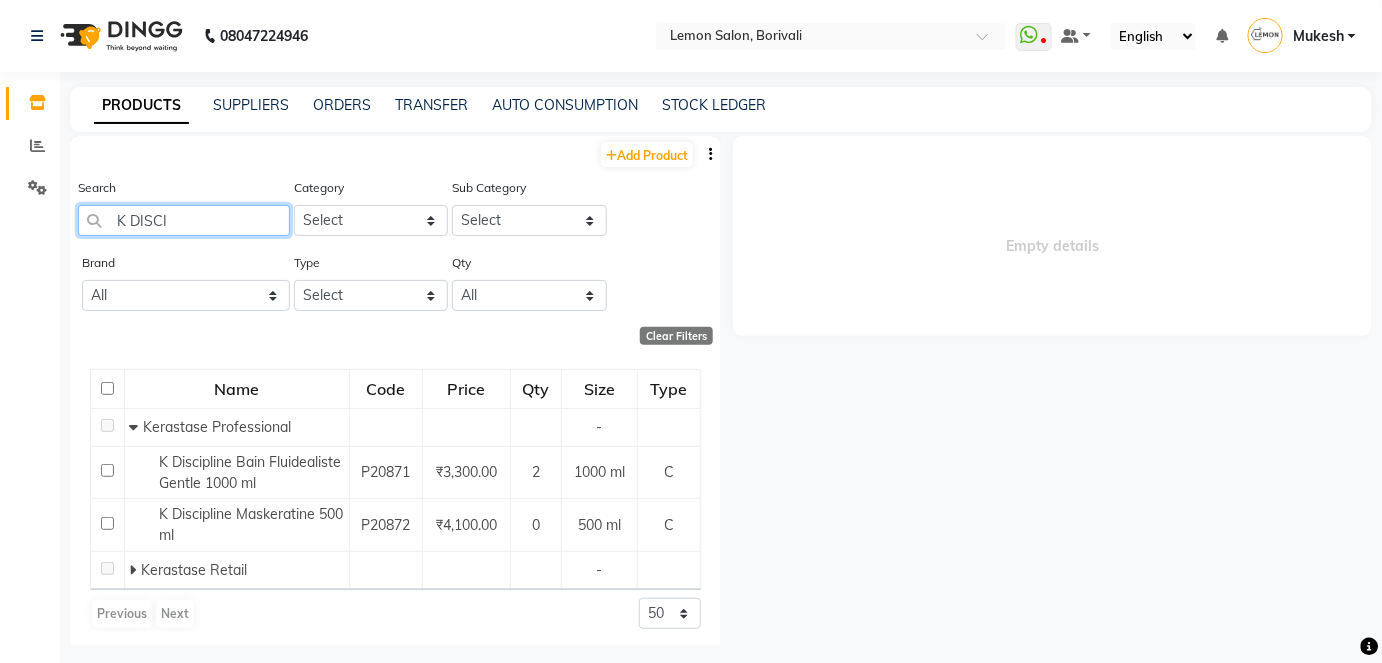 type on "K DISCIP" 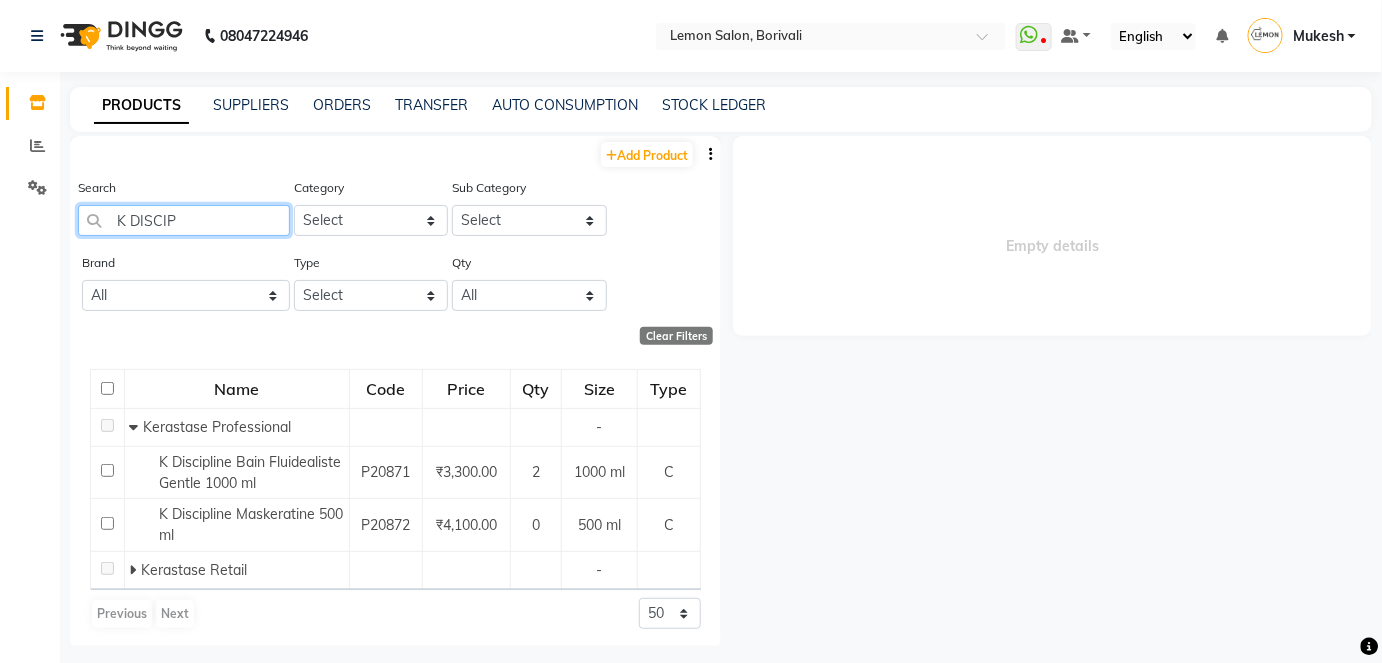 drag, startPoint x: 174, startPoint y: 214, endPoint x: 125, endPoint y: 226, distance: 50.447994 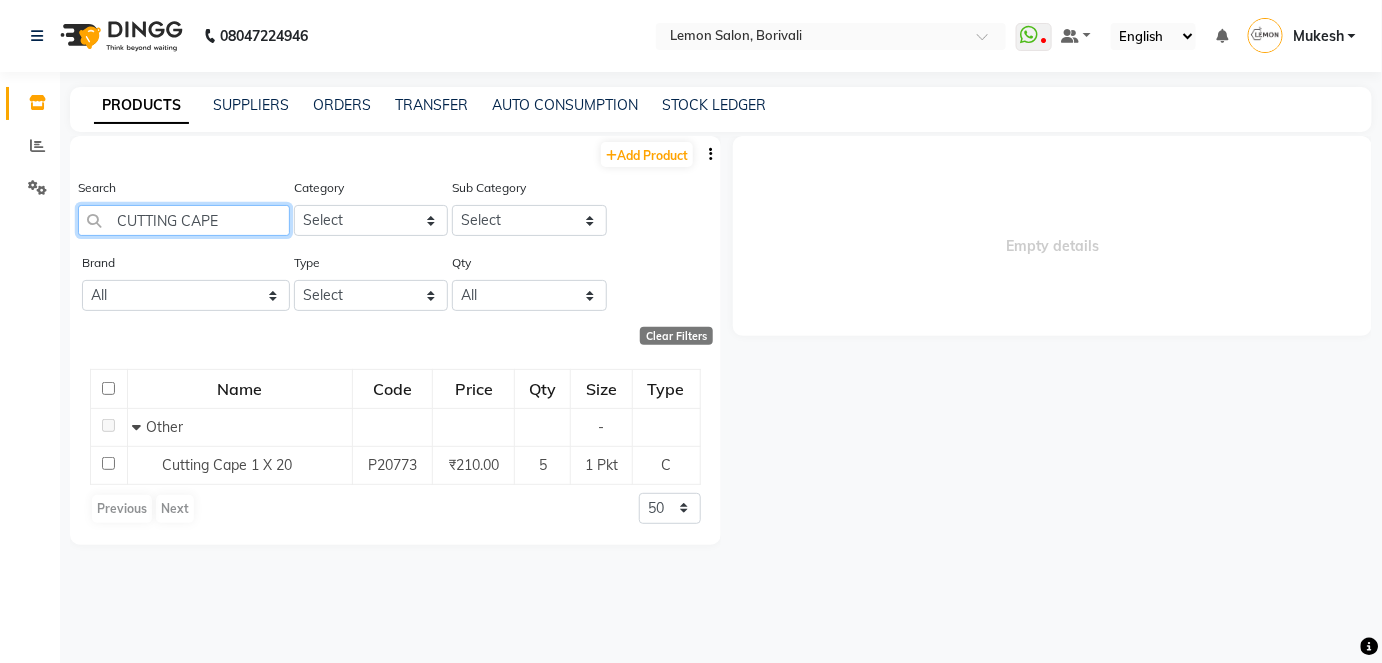 drag, startPoint x: 205, startPoint y: 206, endPoint x: 258, endPoint y: 257, distance: 73.552704 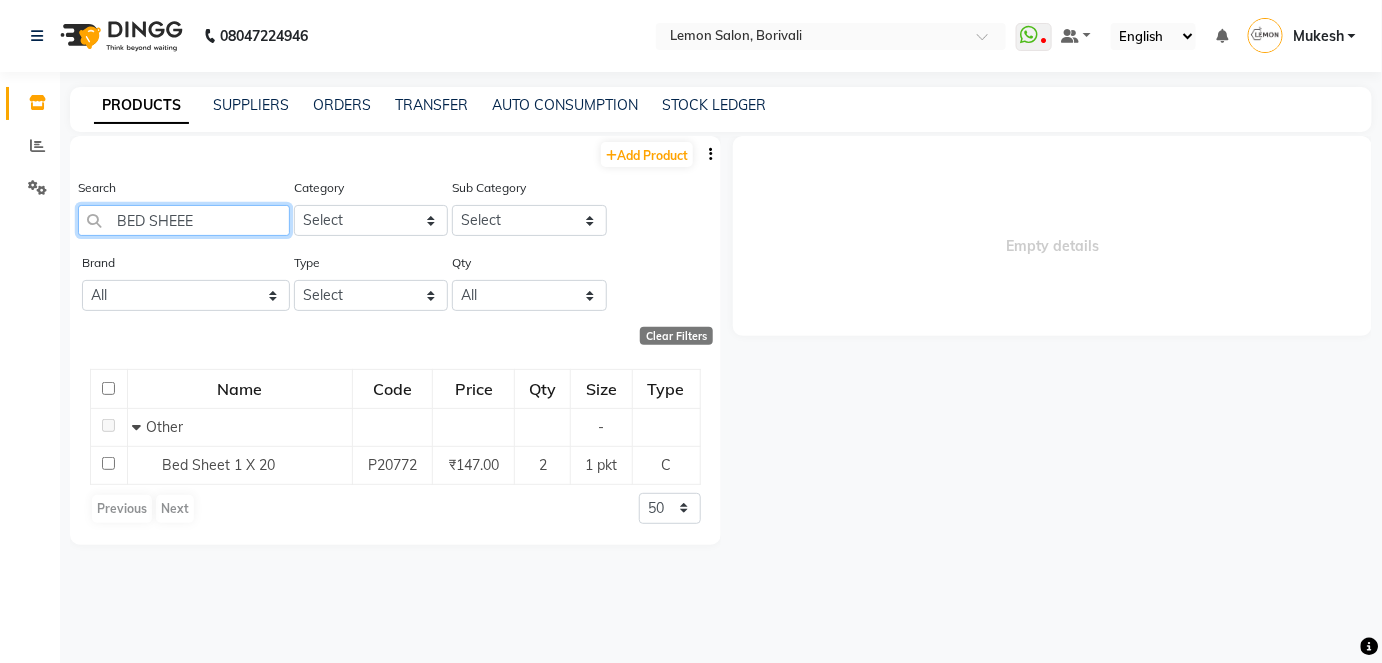 type on "BED SHEETE" 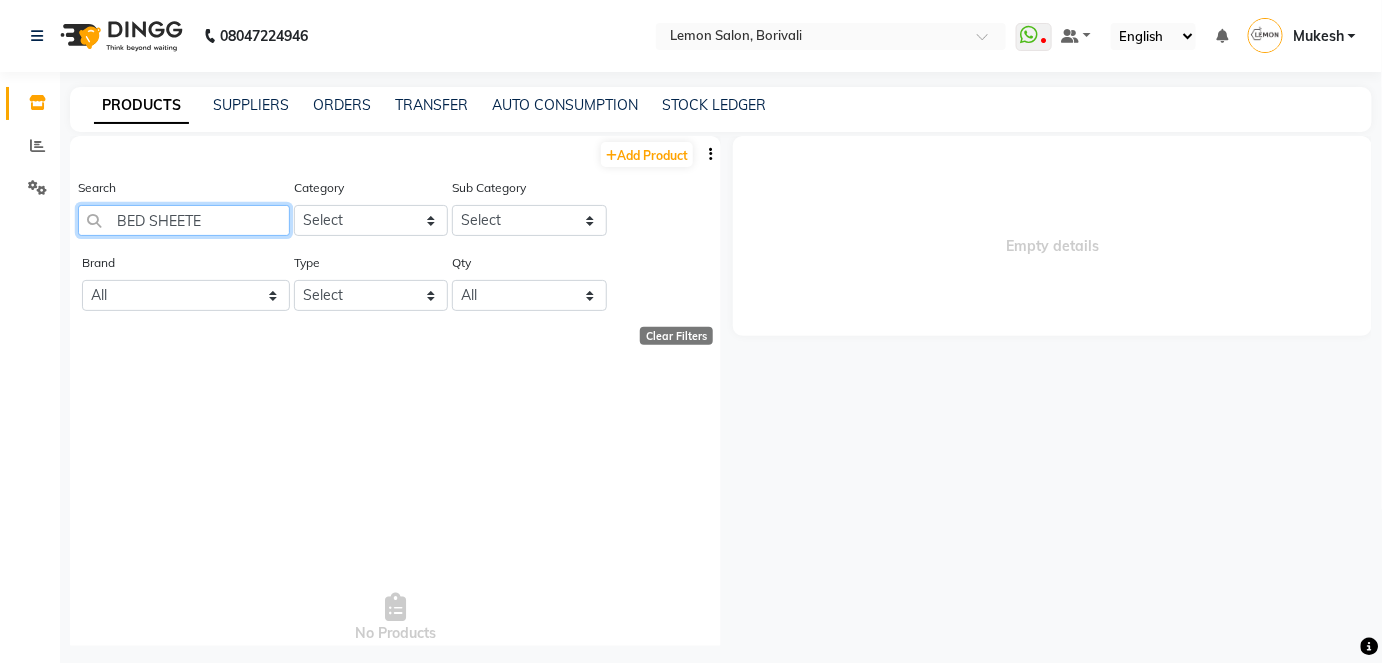 drag, startPoint x: 210, startPoint y: 214, endPoint x: 130, endPoint y: 217, distance: 80.05623 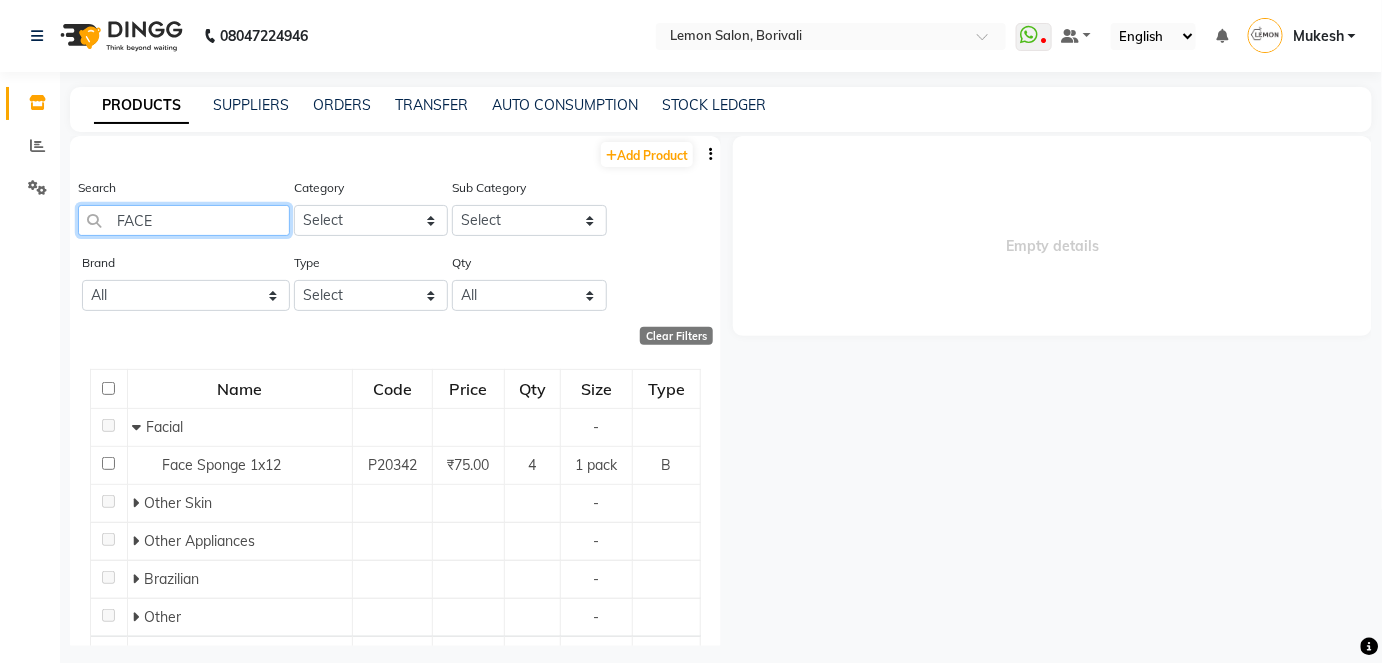 type on "FACE N" 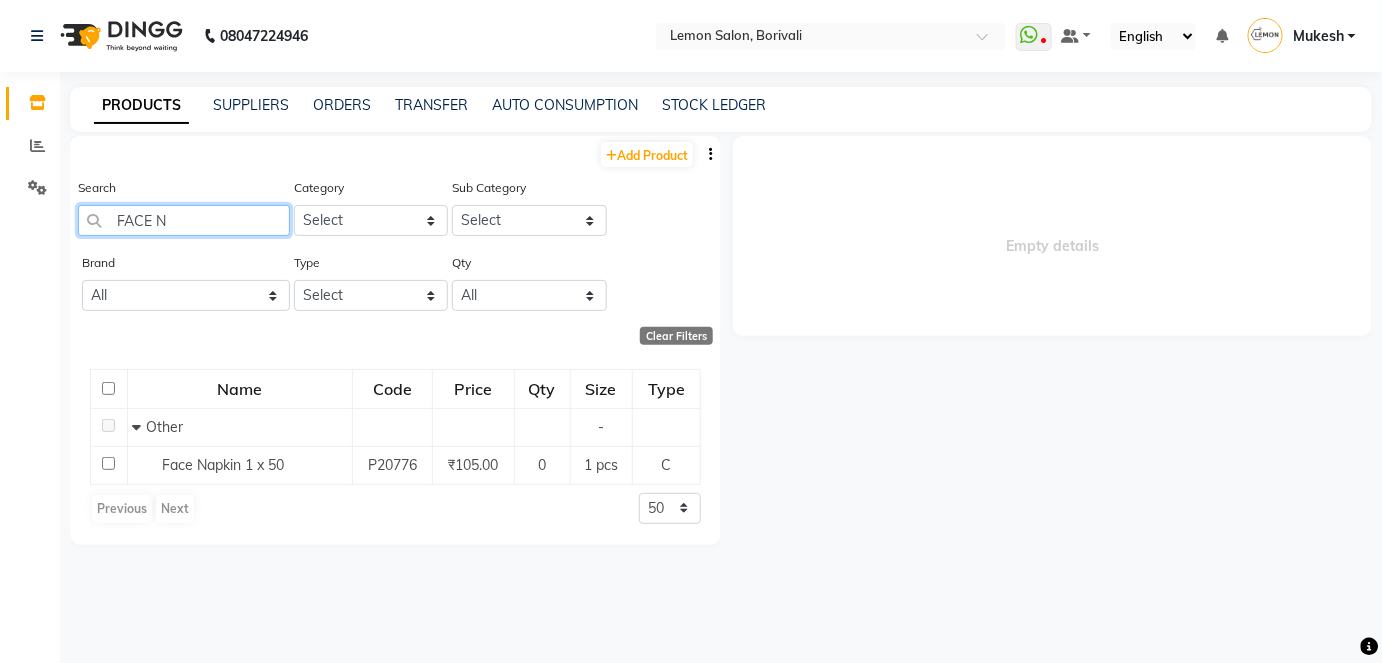 drag, startPoint x: 170, startPoint y: 217, endPoint x: 91, endPoint y: 219, distance: 79.025314 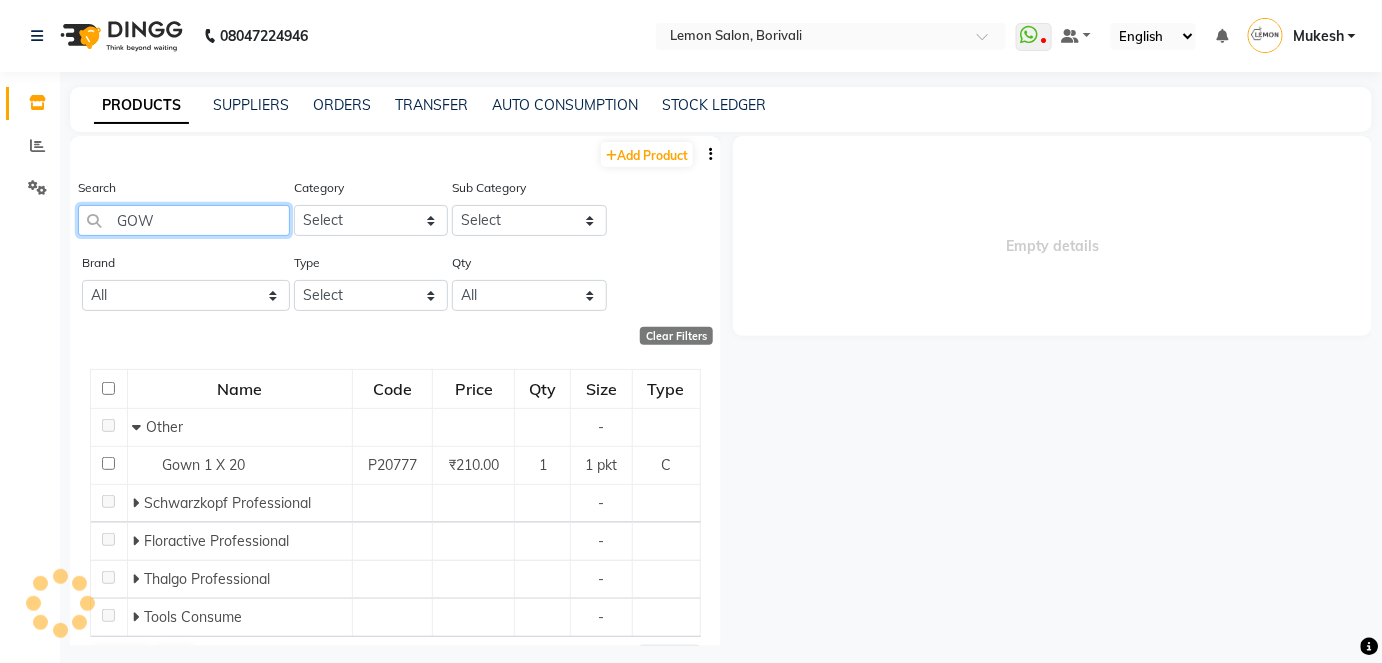 type on "GOWN" 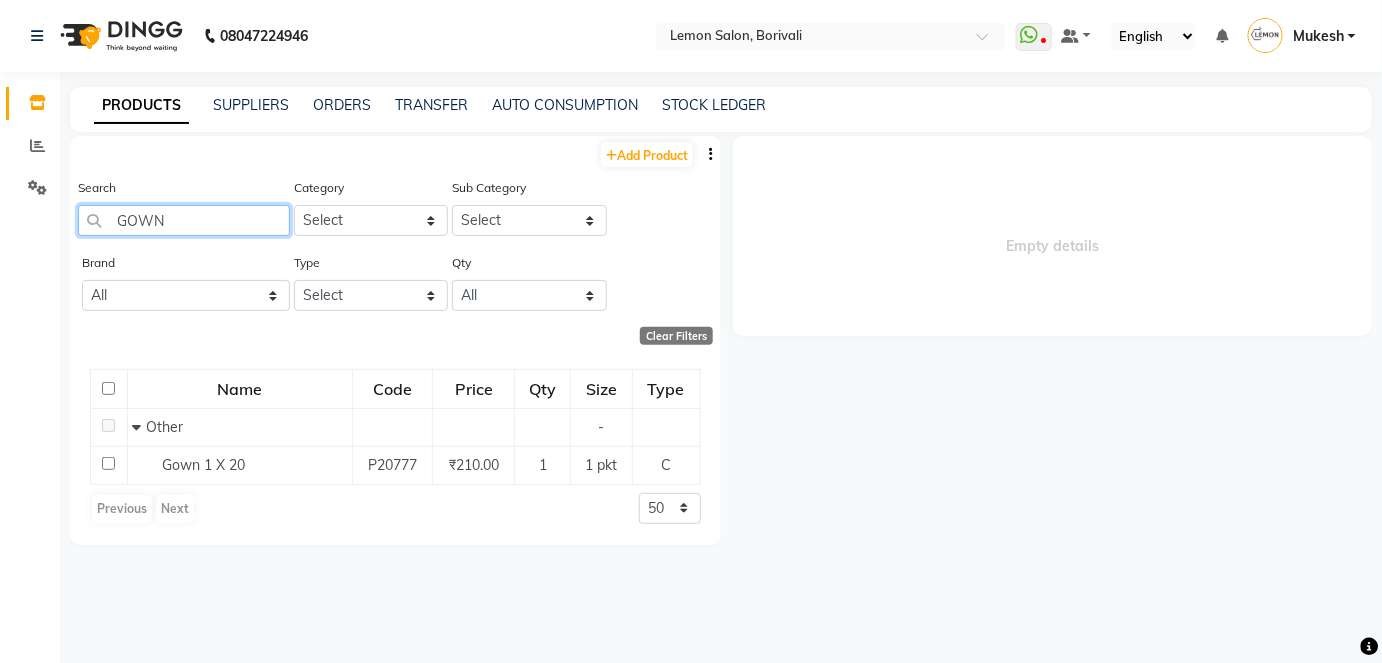 drag, startPoint x: 162, startPoint y: 206, endPoint x: 110, endPoint y: 218, distance: 53.366657 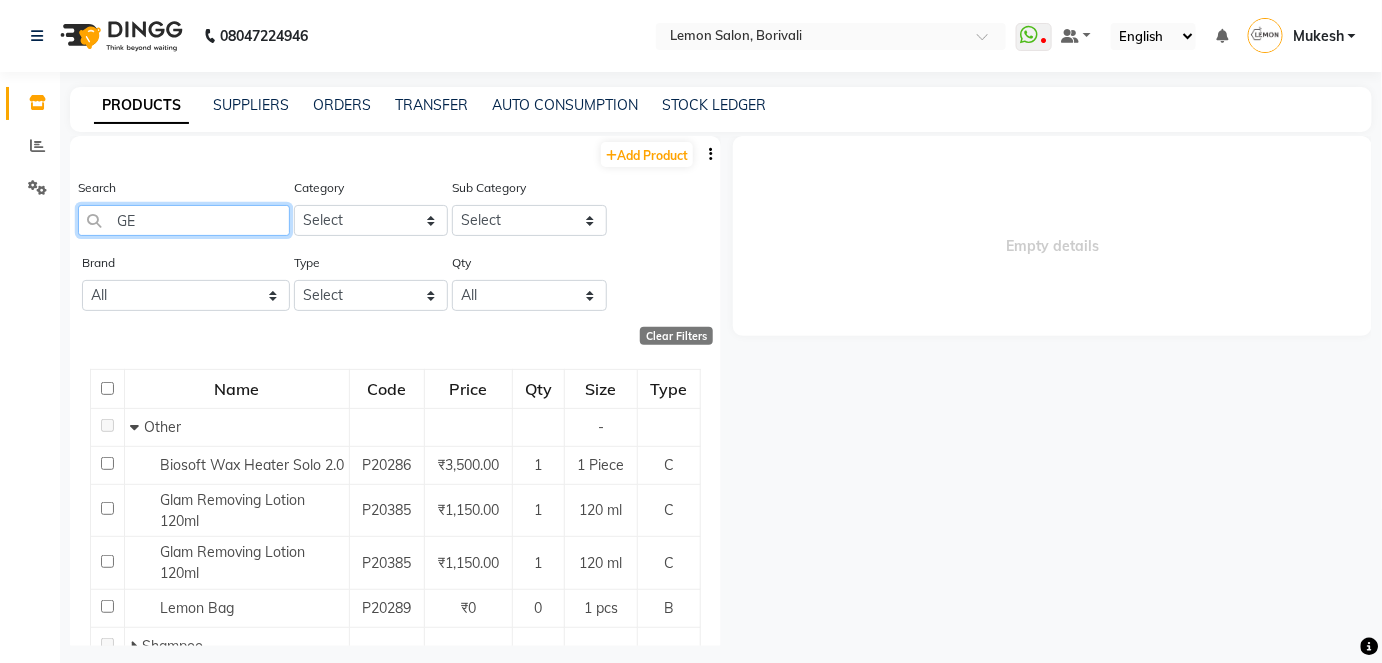 type on "GEL" 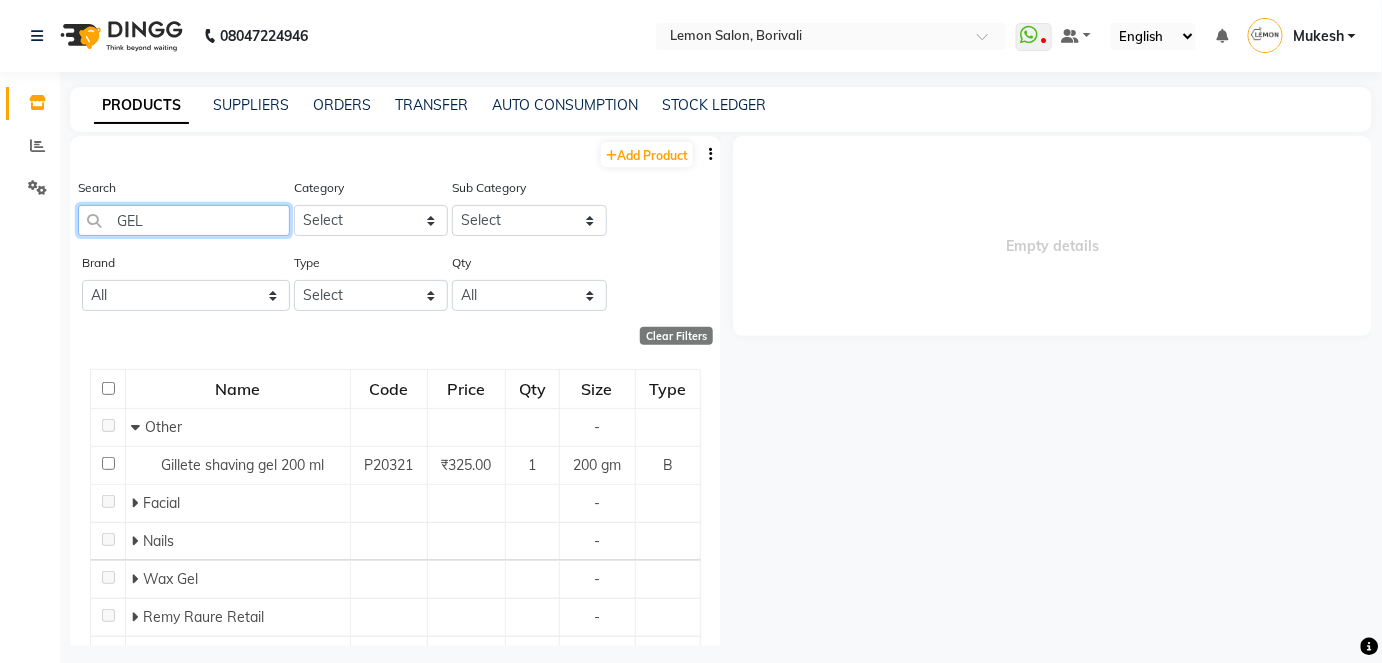 drag, startPoint x: 142, startPoint y: 216, endPoint x: 63, endPoint y: 221, distance: 79.15807 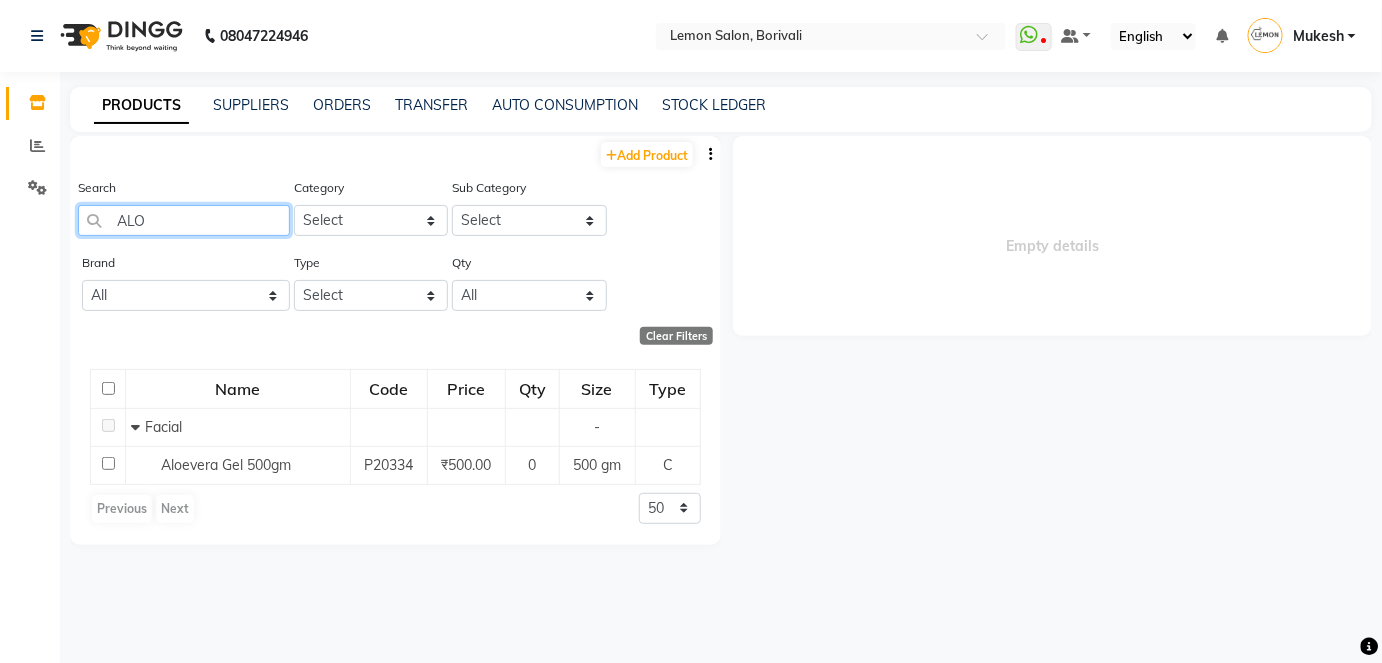 type on "ALOE" 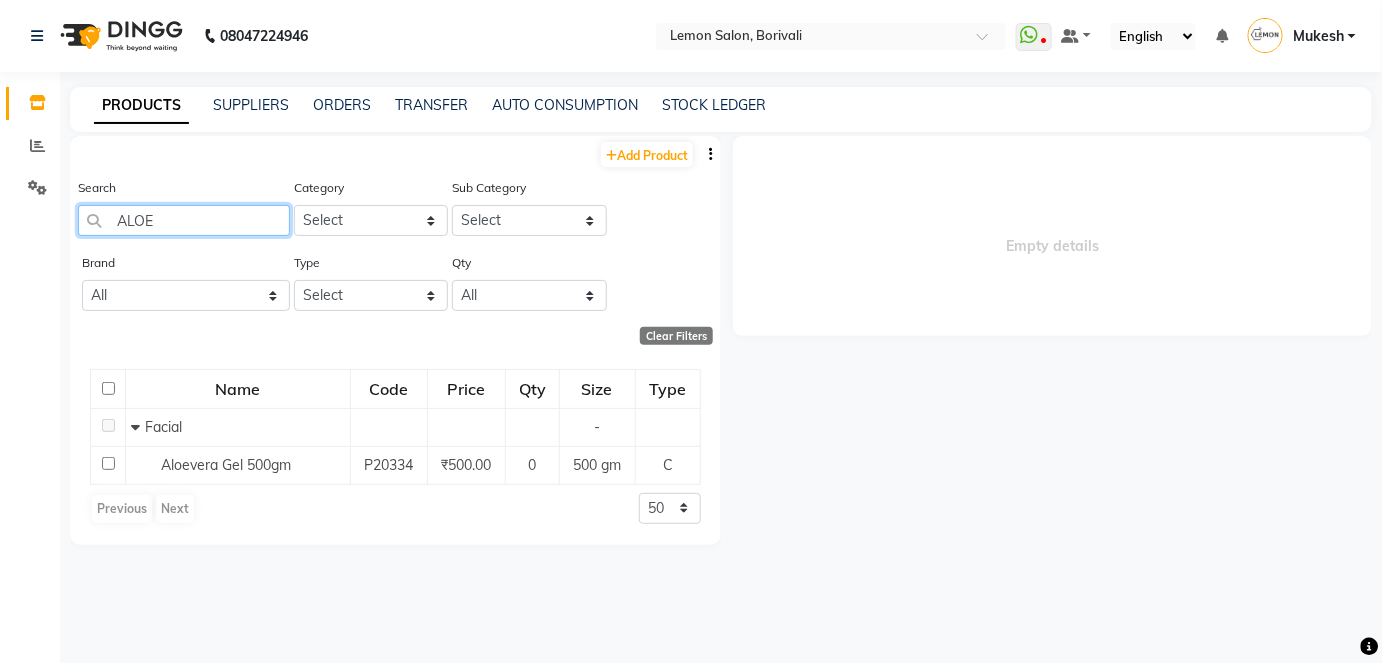 drag, startPoint x: 157, startPoint y: 217, endPoint x: 108, endPoint y: 216, distance: 49.010204 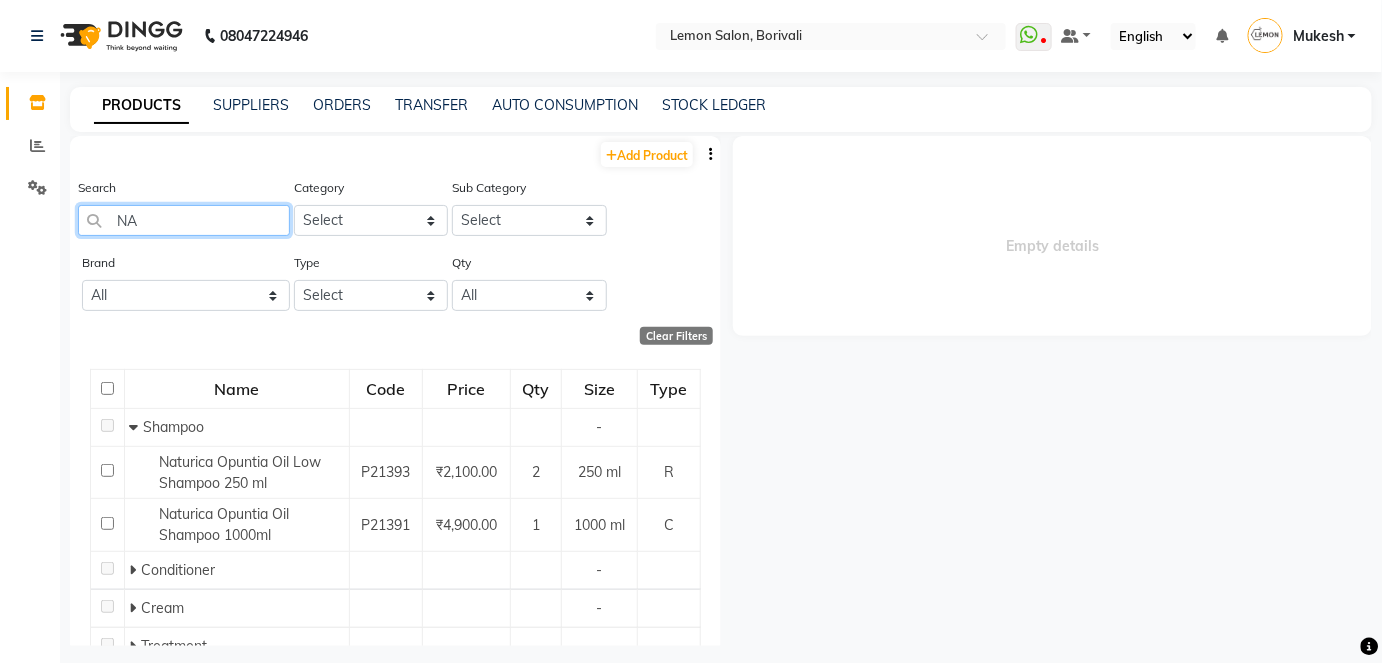 type on "N" 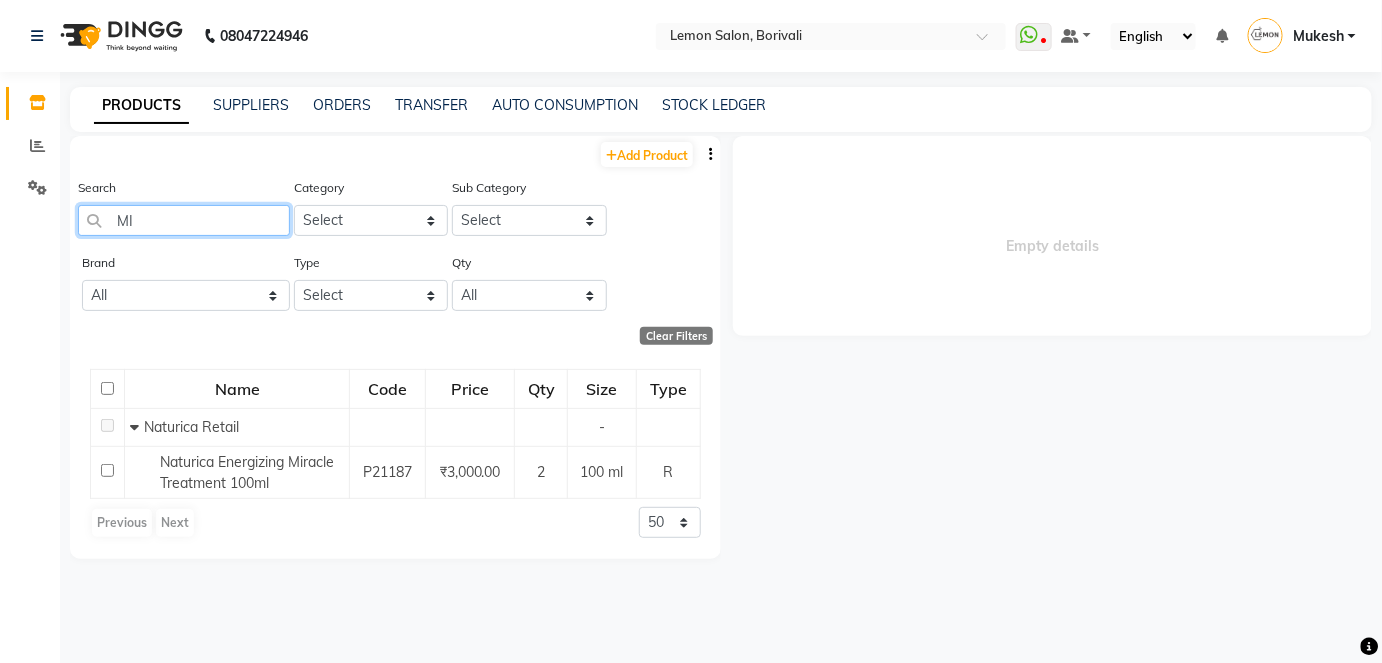 type on "M" 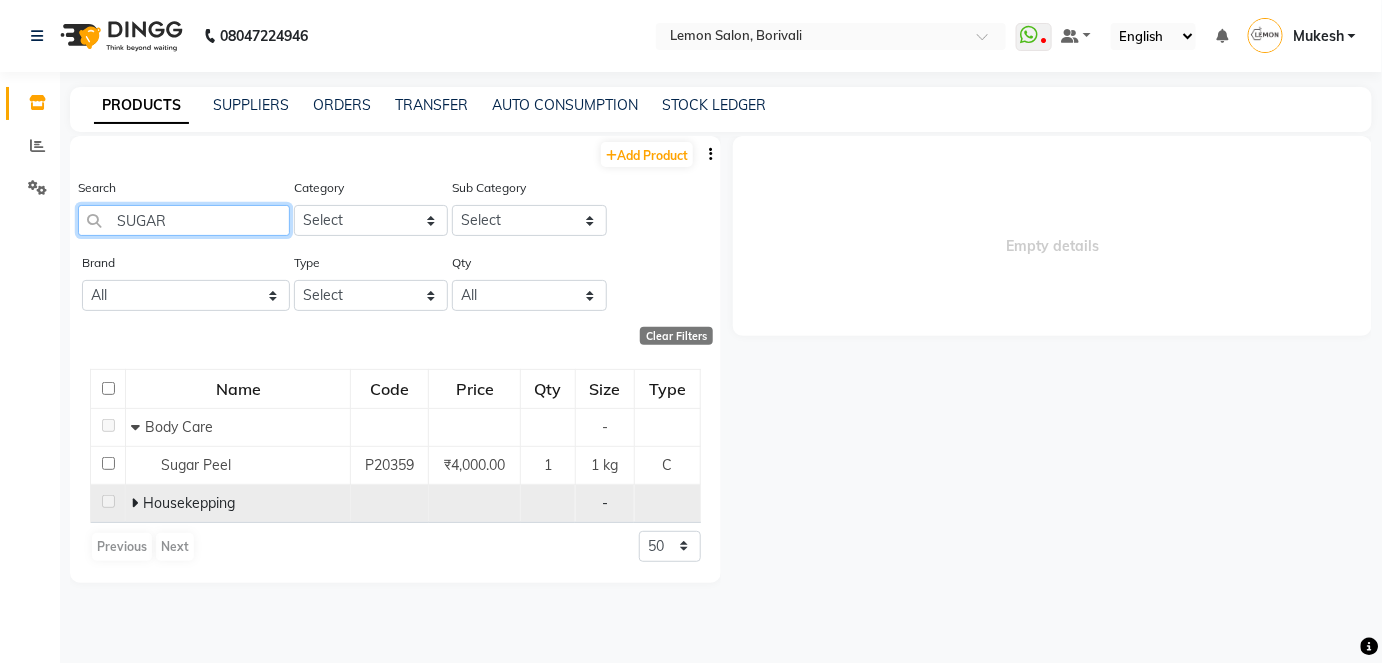 type on "SUGAR" 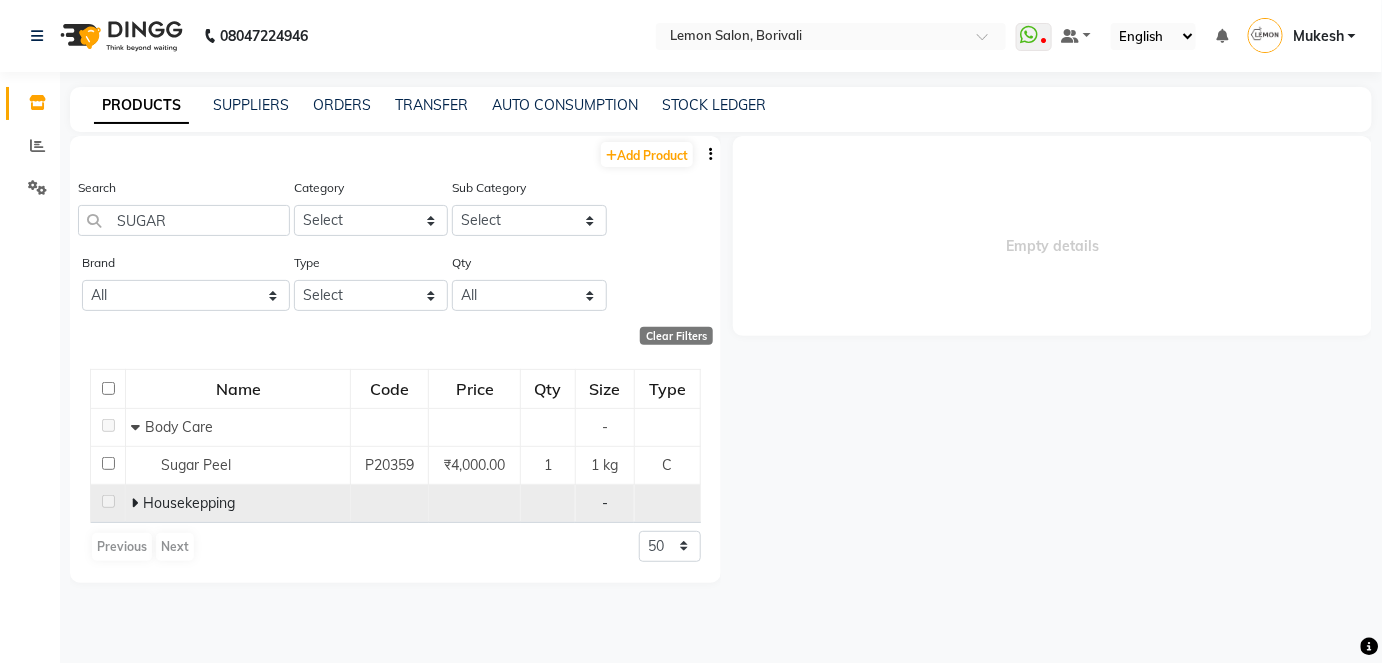 click 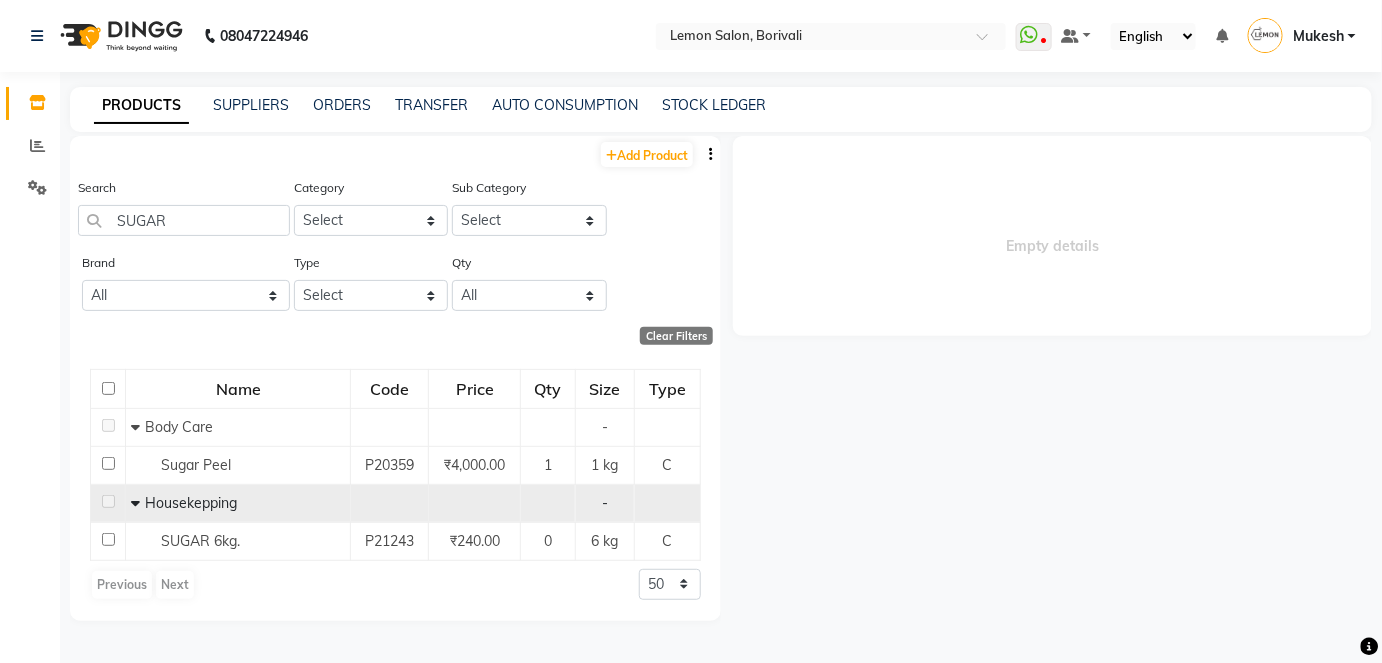 scroll, scrollTop: 13, scrollLeft: 0, axis: vertical 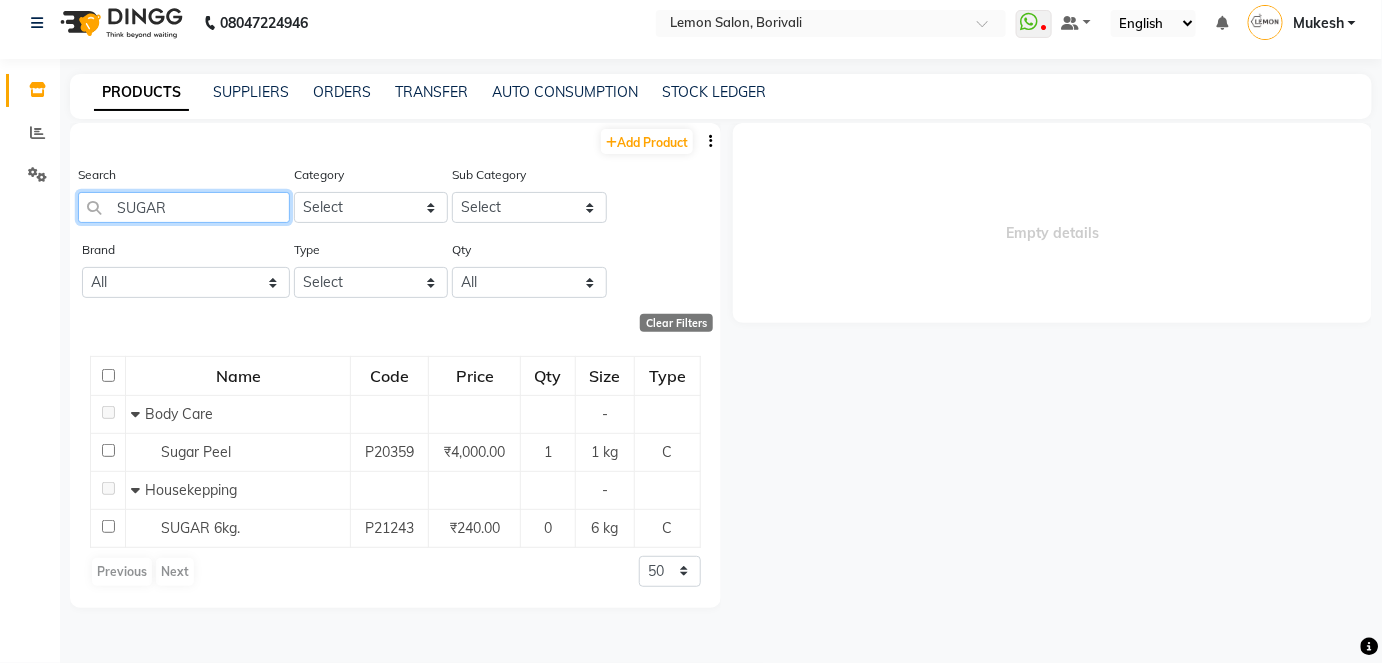 click on "SUGAR" 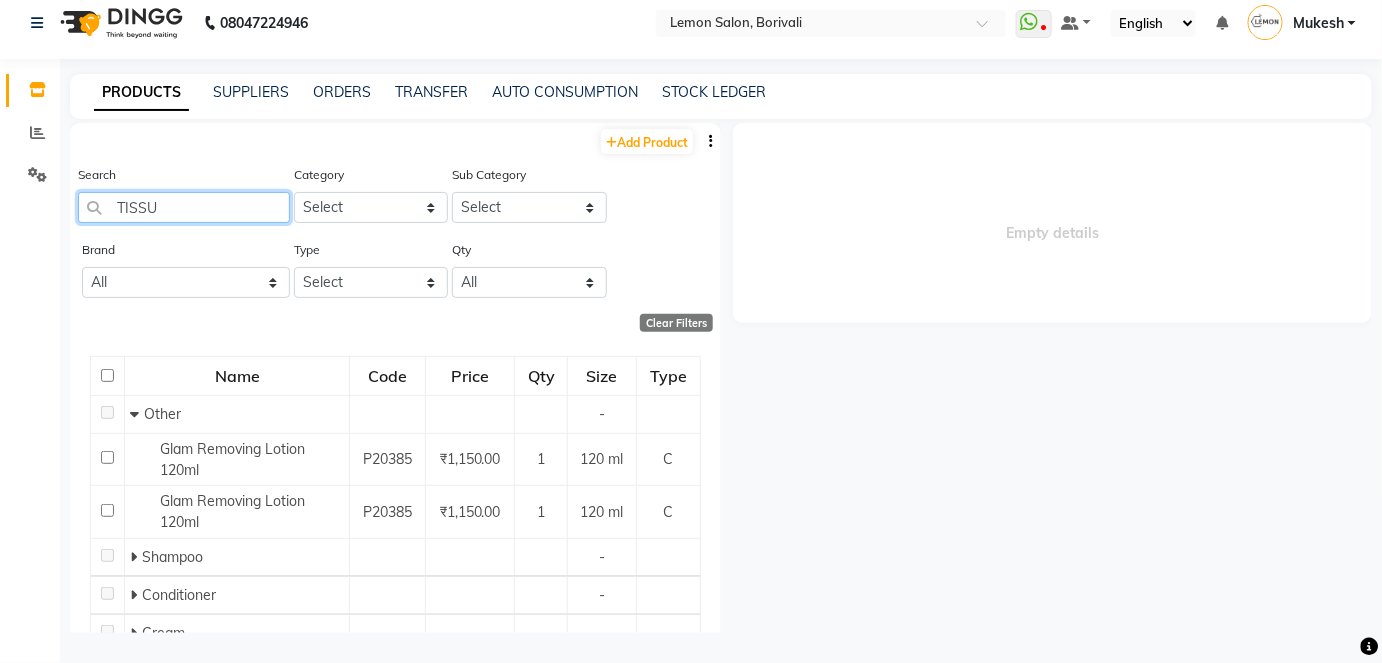 type on "TISSUE" 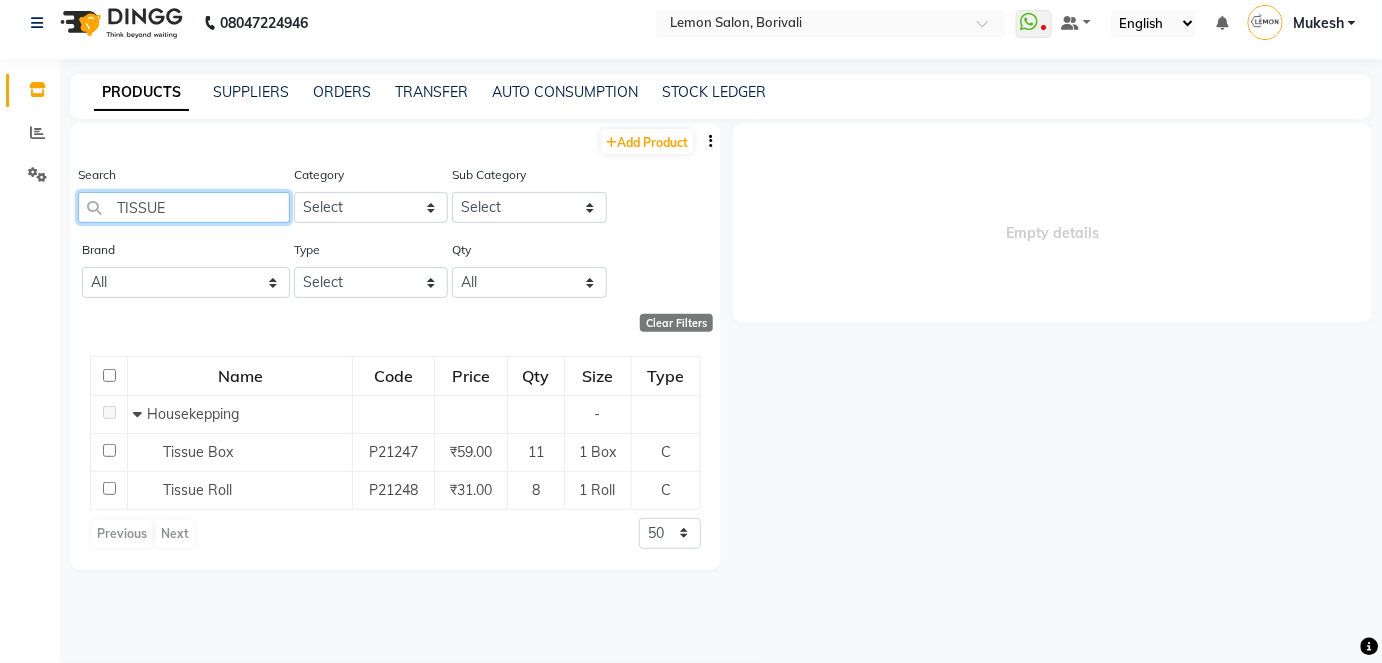 drag, startPoint x: 146, startPoint y: 209, endPoint x: 102, endPoint y: 216, distance: 44.553337 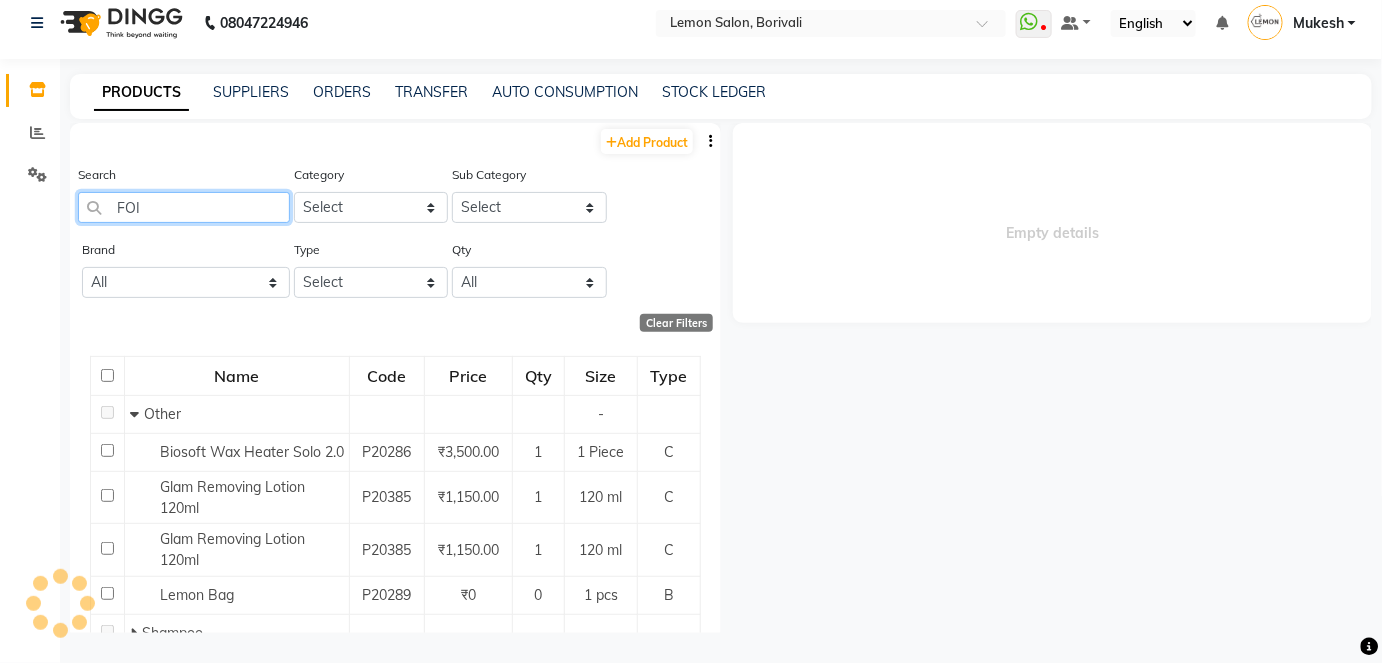 type on "FOIL" 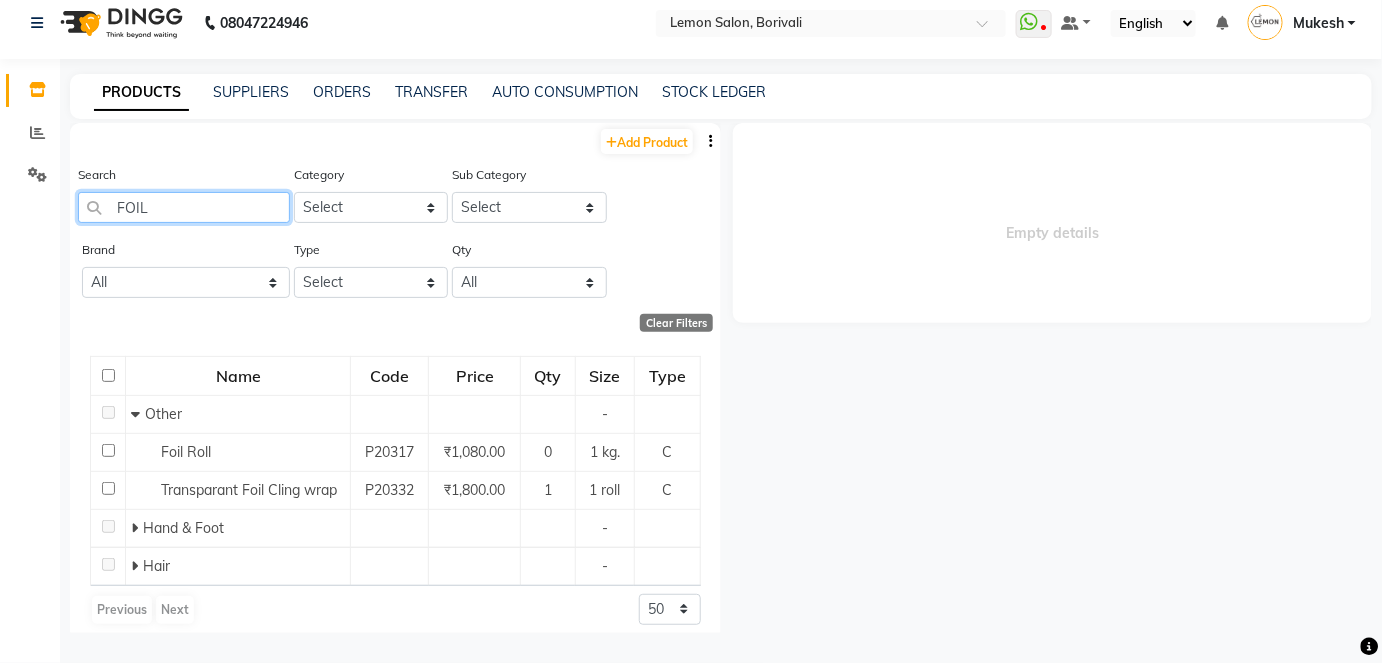 drag, startPoint x: 153, startPoint y: 208, endPoint x: 111, endPoint y: 208, distance: 42 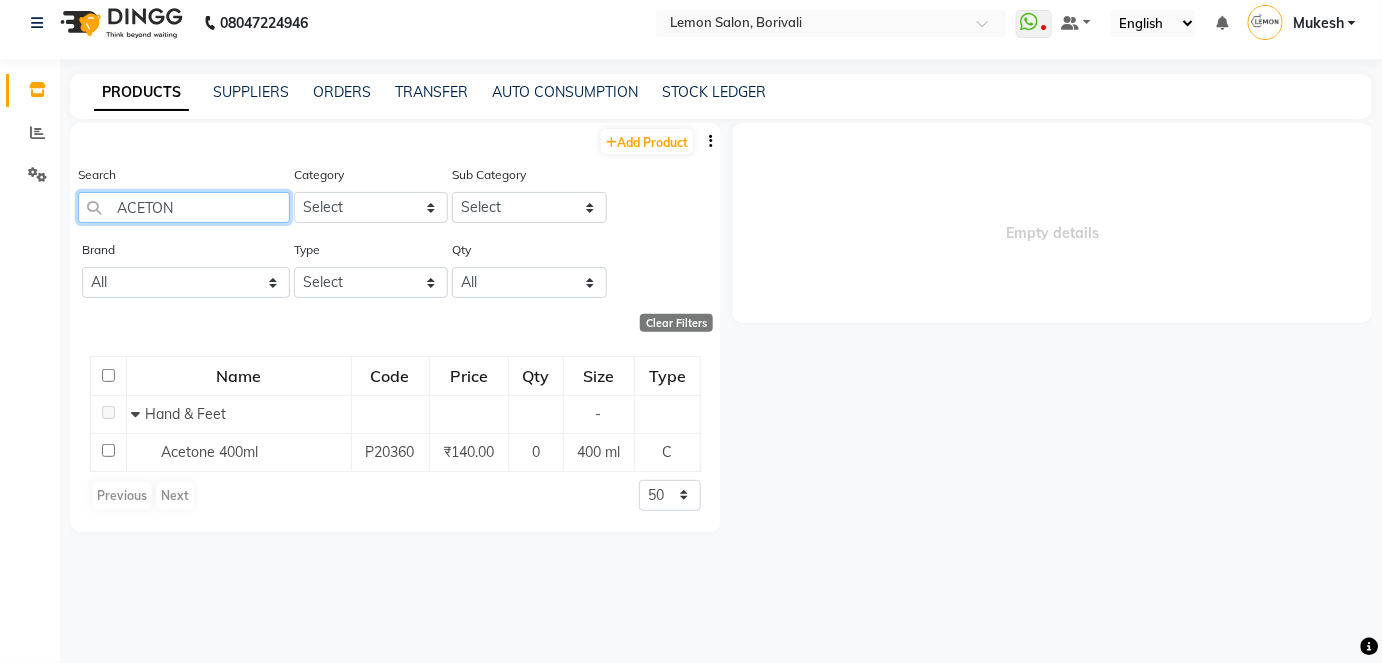 type on "ACETONE" 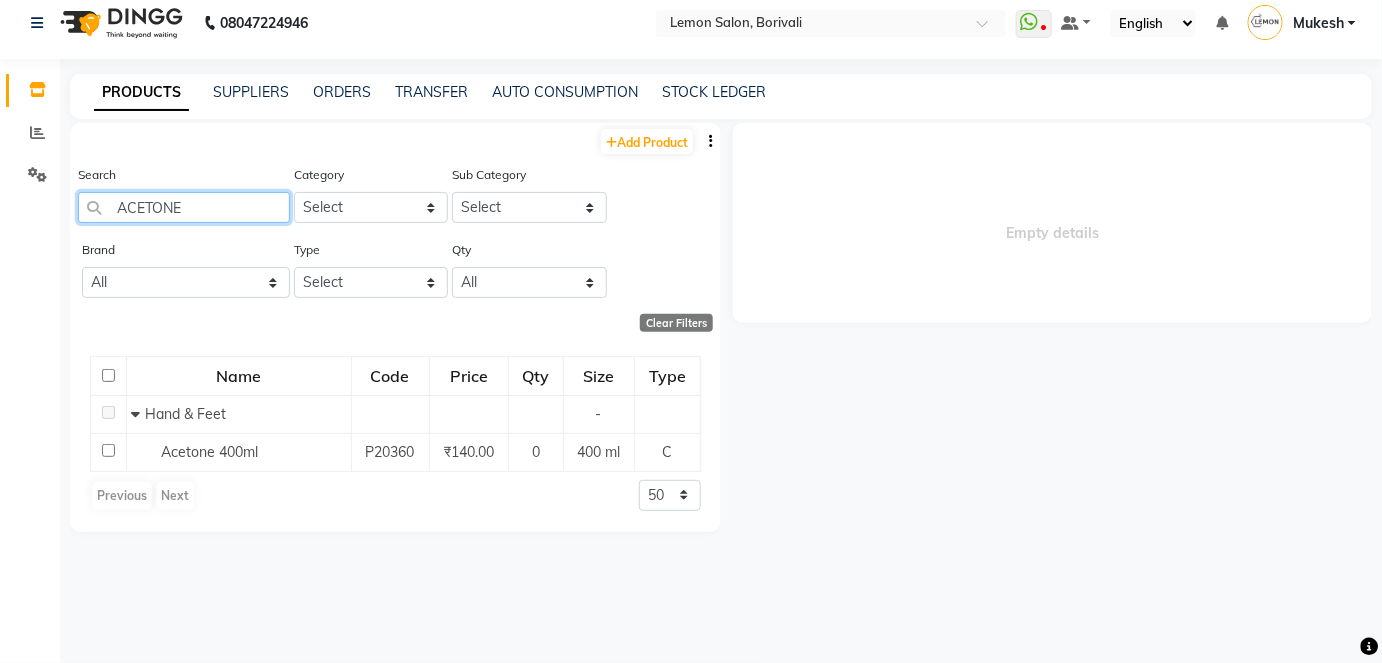 drag, startPoint x: 186, startPoint y: 199, endPoint x: 113, endPoint y: 208, distance: 73.552704 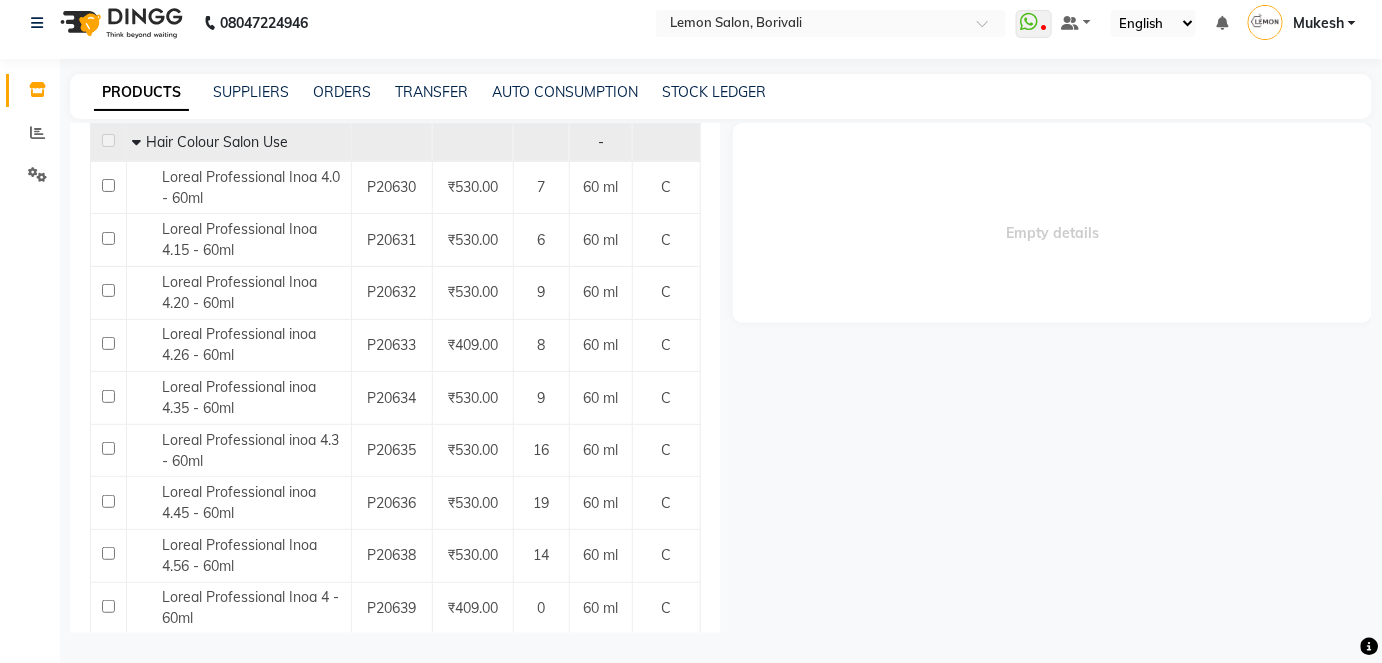 scroll, scrollTop: 0, scrollLeft: 0, axis: both 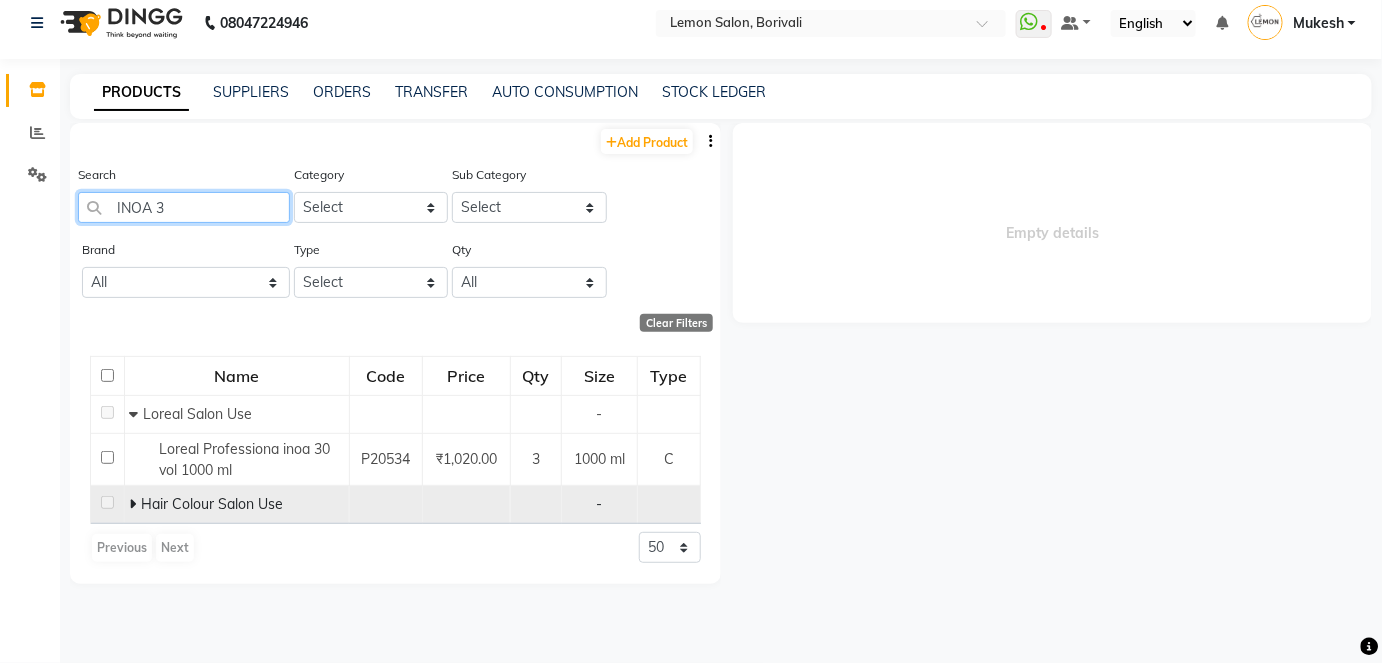 type on "INOA 3" 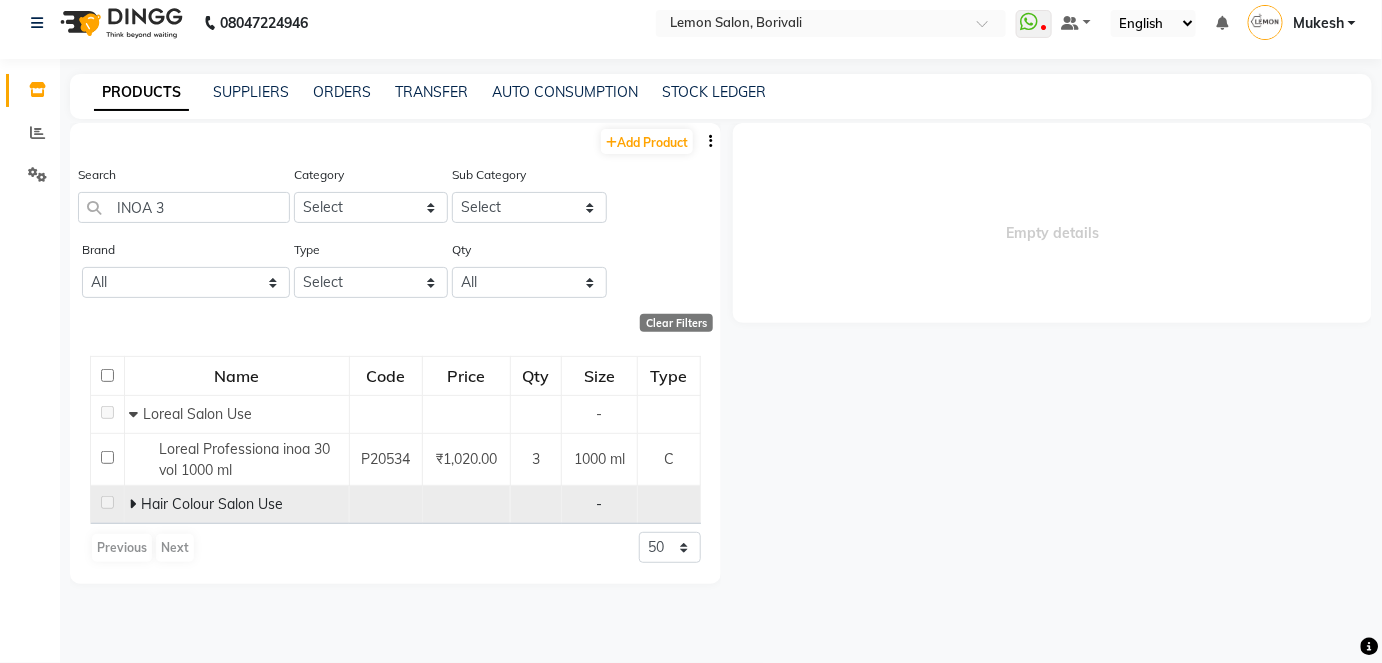 click 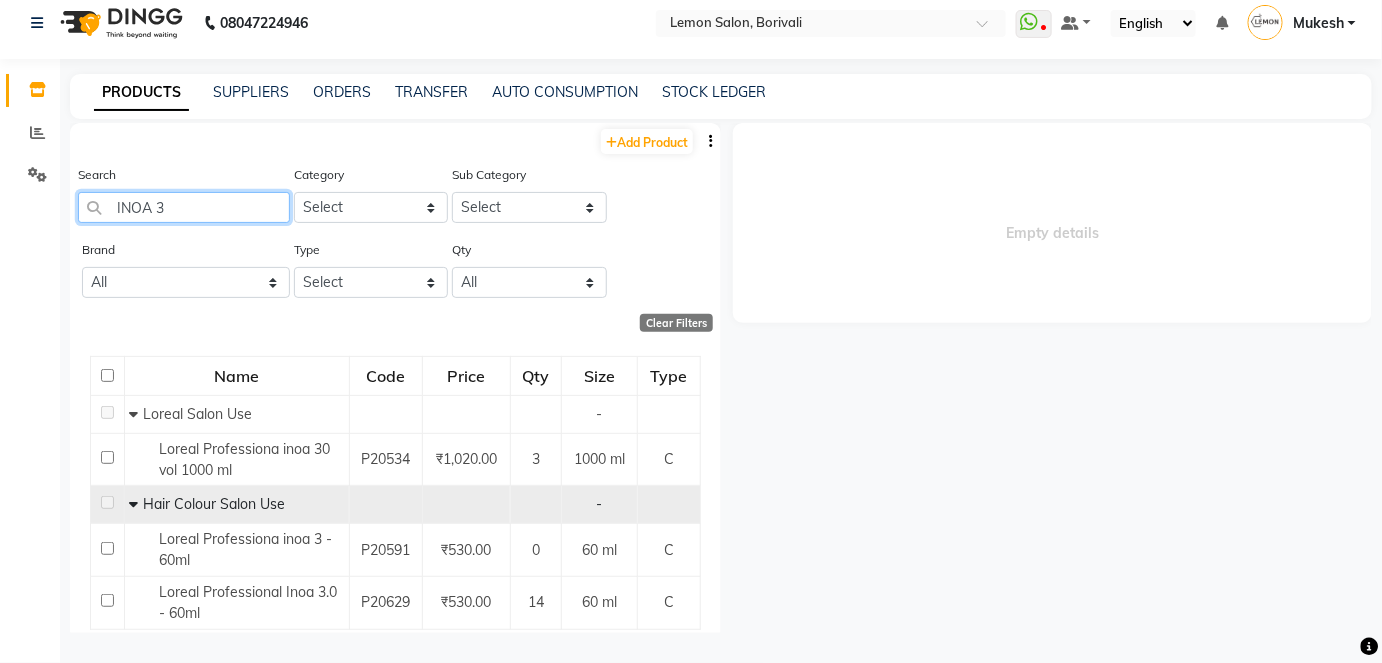 drag, startPoint x: 160, startPoint y: 206, endPoint x: 101, endPoint y: 206, distance: 59 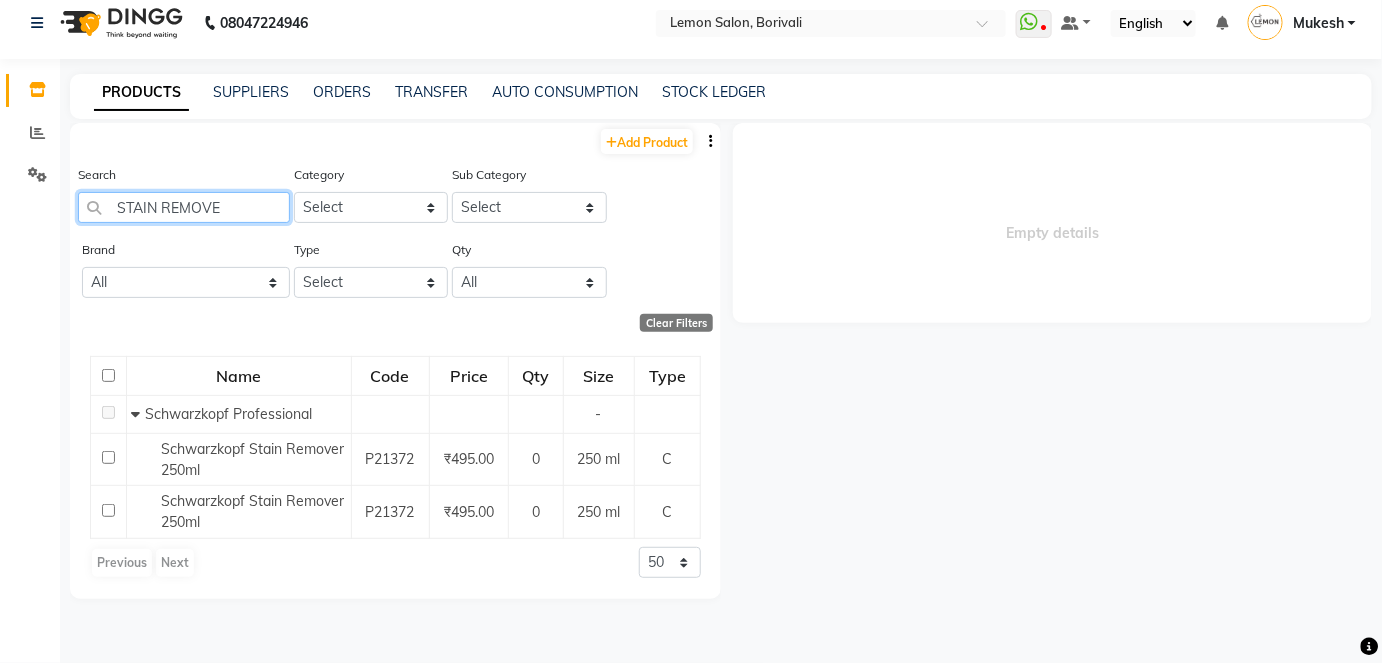 type on "STAIN REMOVER" 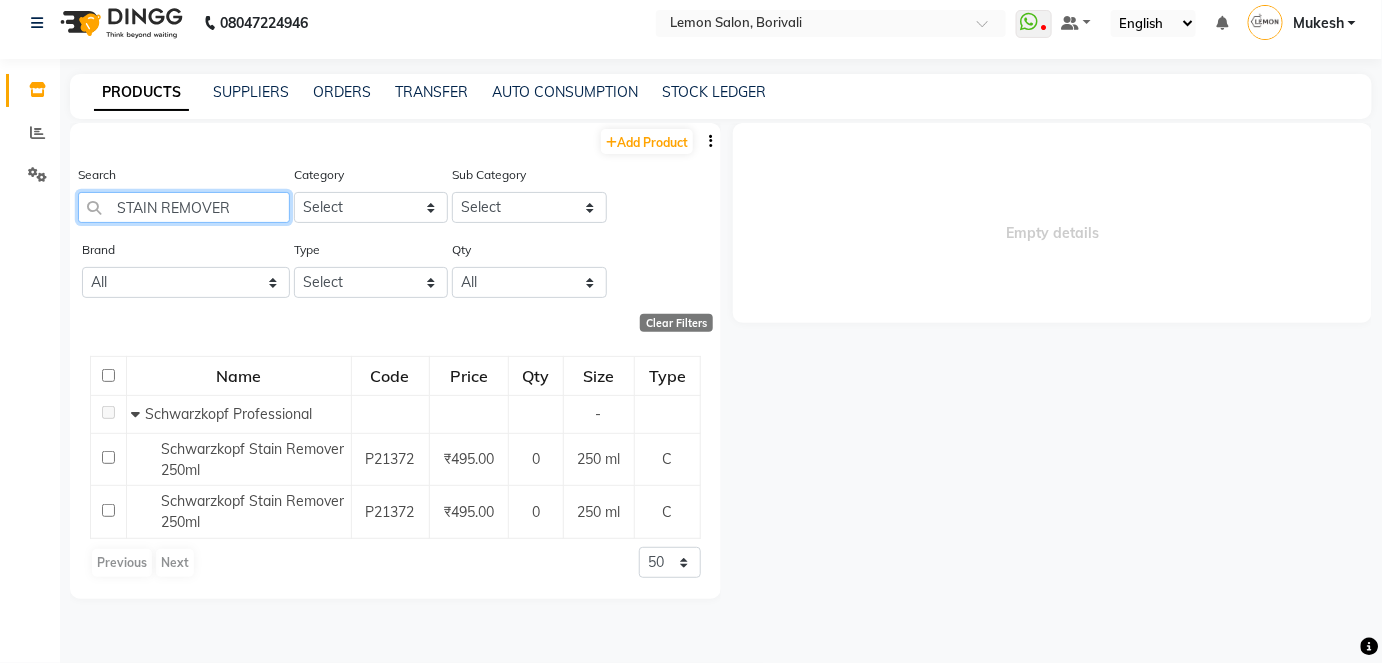 drag, startPoint x: 248, startPoint y: 203, endPoint x: 77, endPoint y: 215, distance: 171.42053 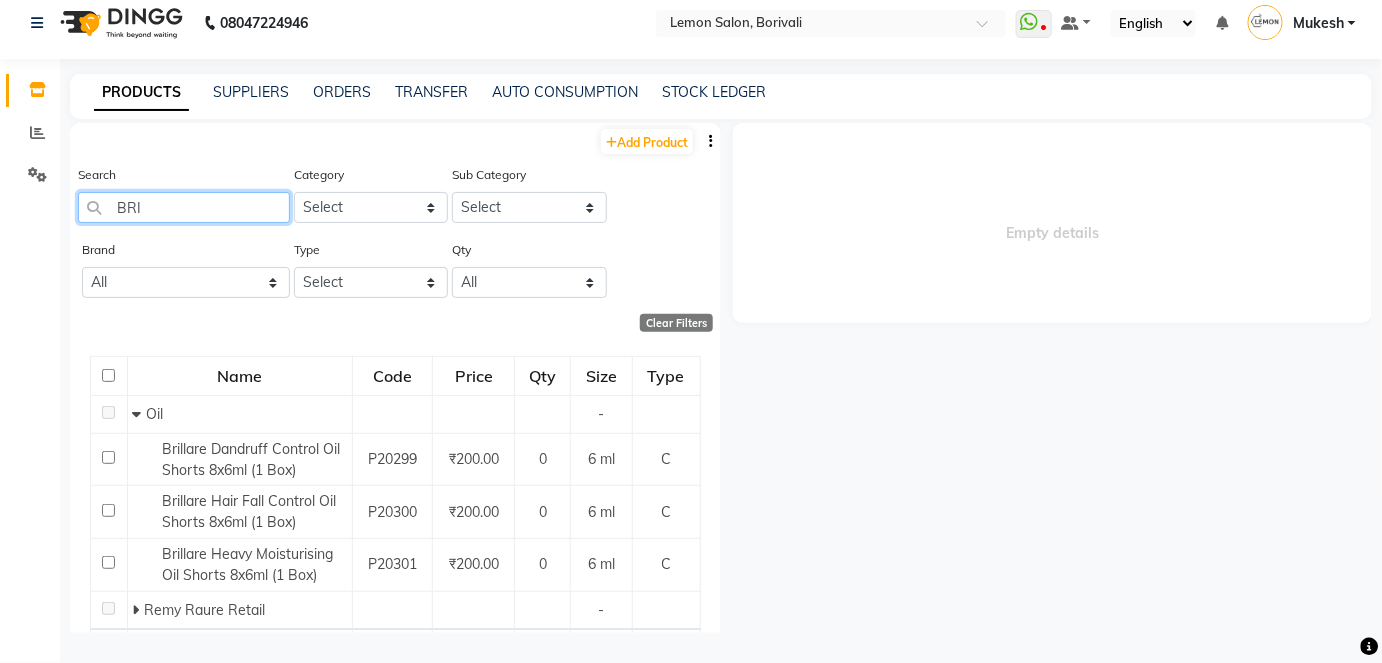 drag, startPoint x: 149, startPoint y: 205, endPoint x: 360, endPoint y: 230, distance: 212.47588 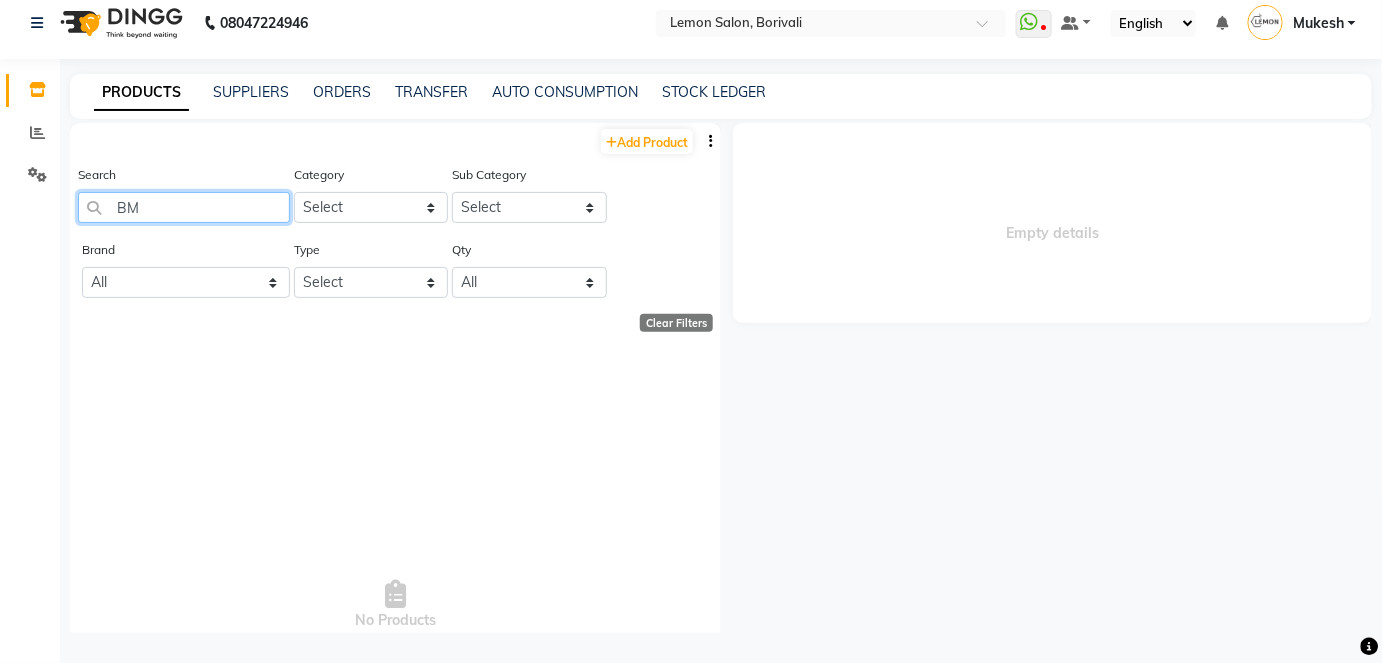type on "B" 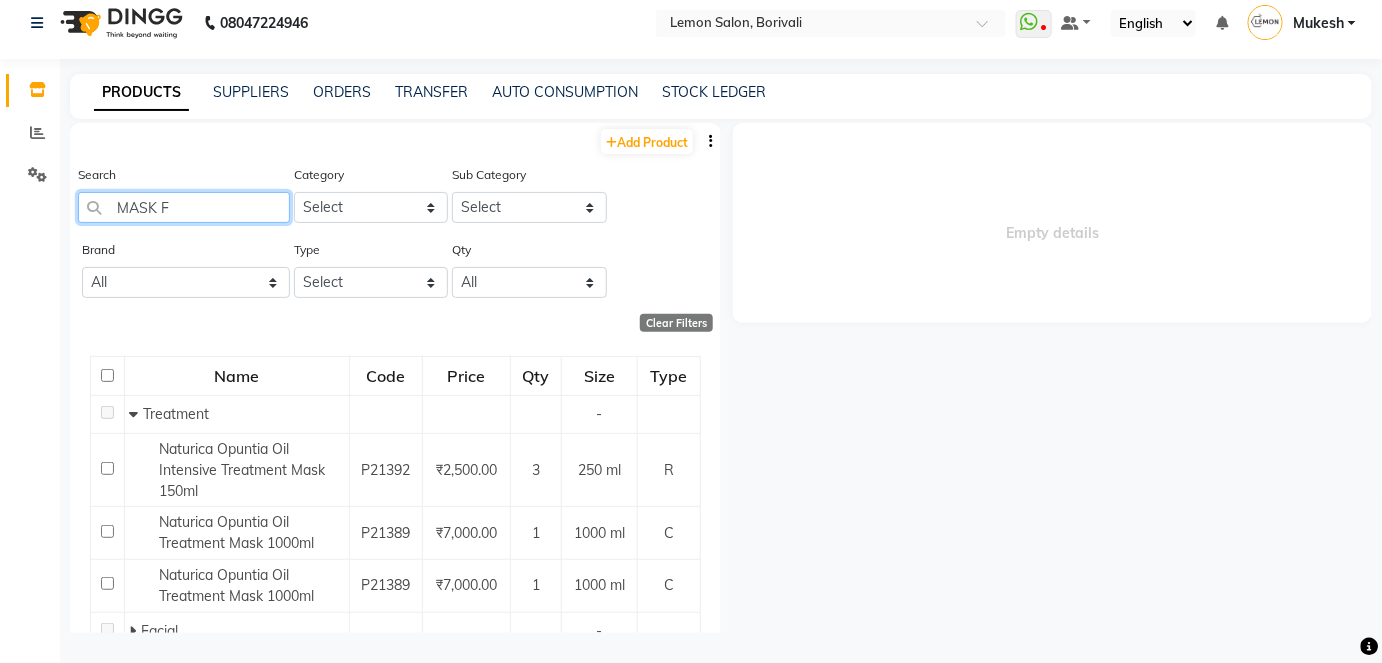 type on "MASK FI" 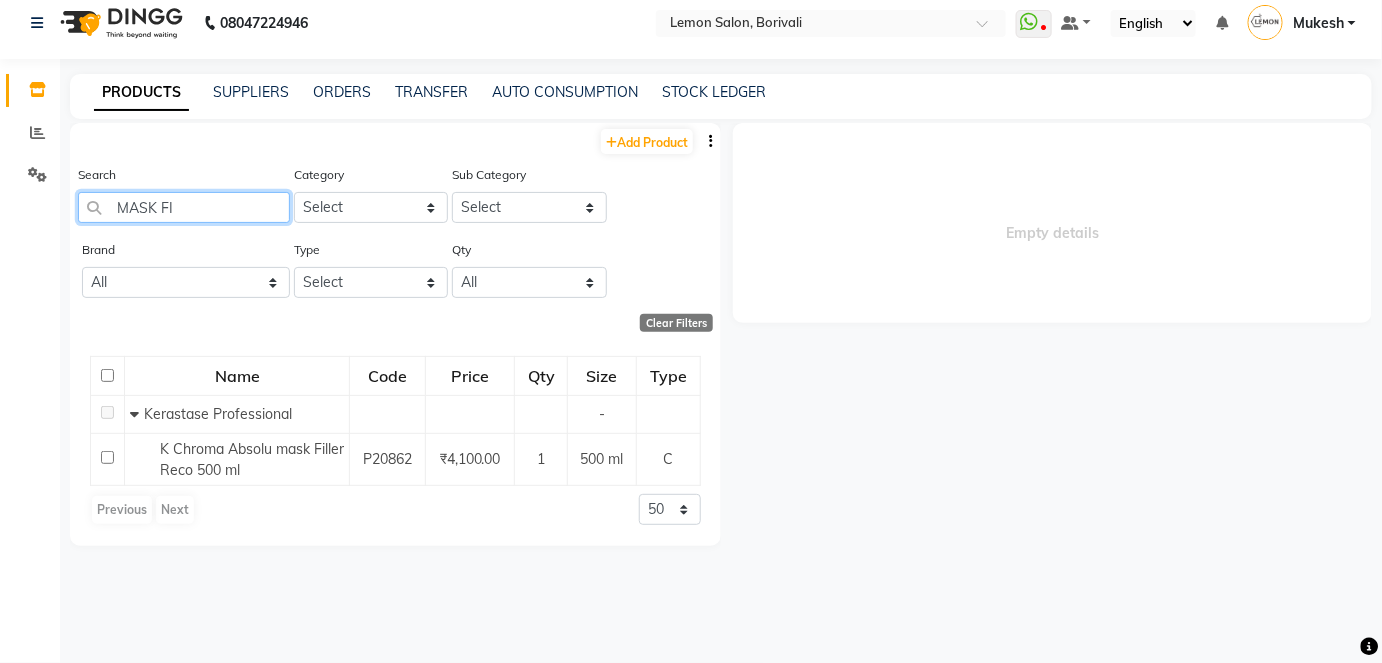 click on "MASK FI" 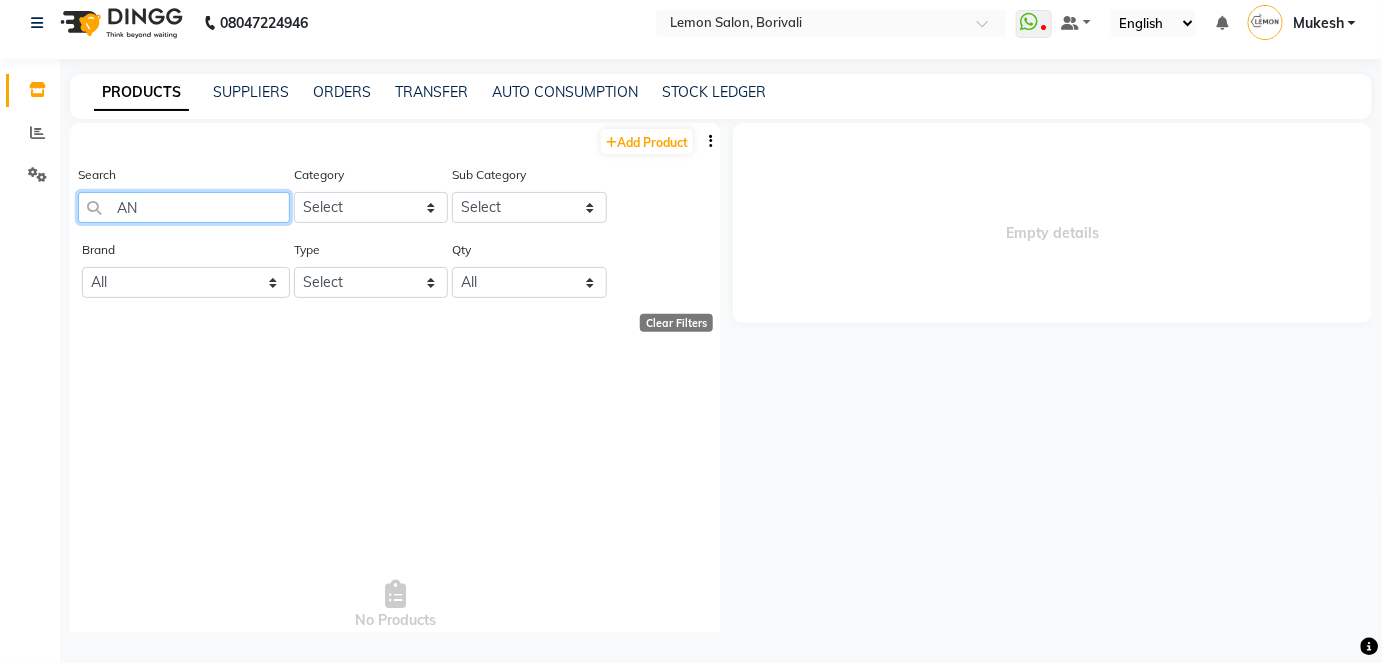 type on "A" 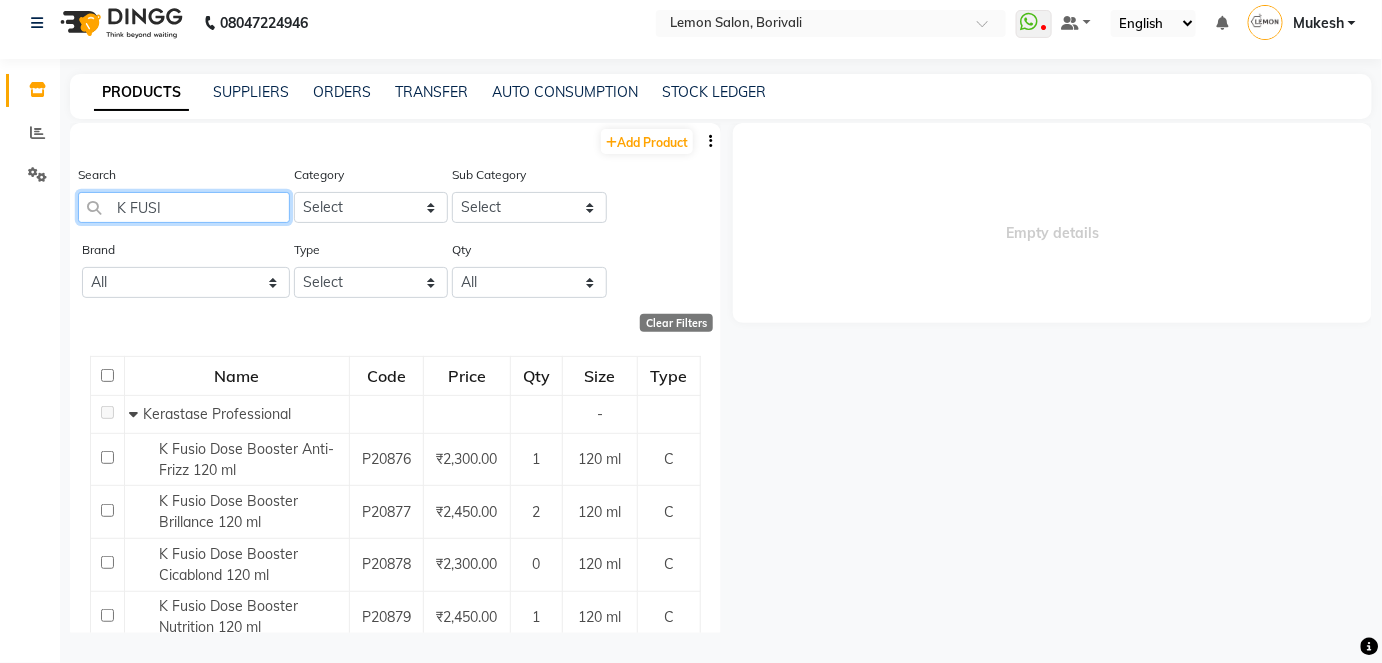 type on "K FUSIO" 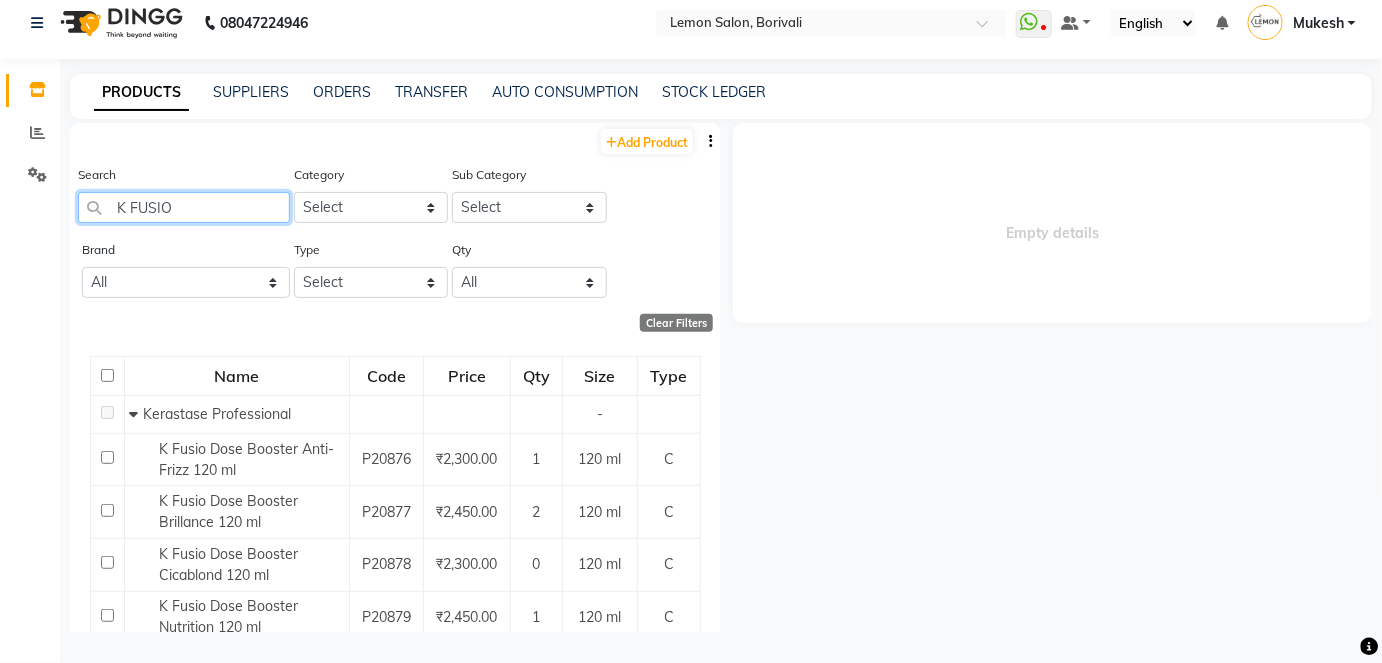 drag, startPoint x: 183, startPoint y: 202, endPoint x: 112, endPoint y: 209, distance: 71.34424 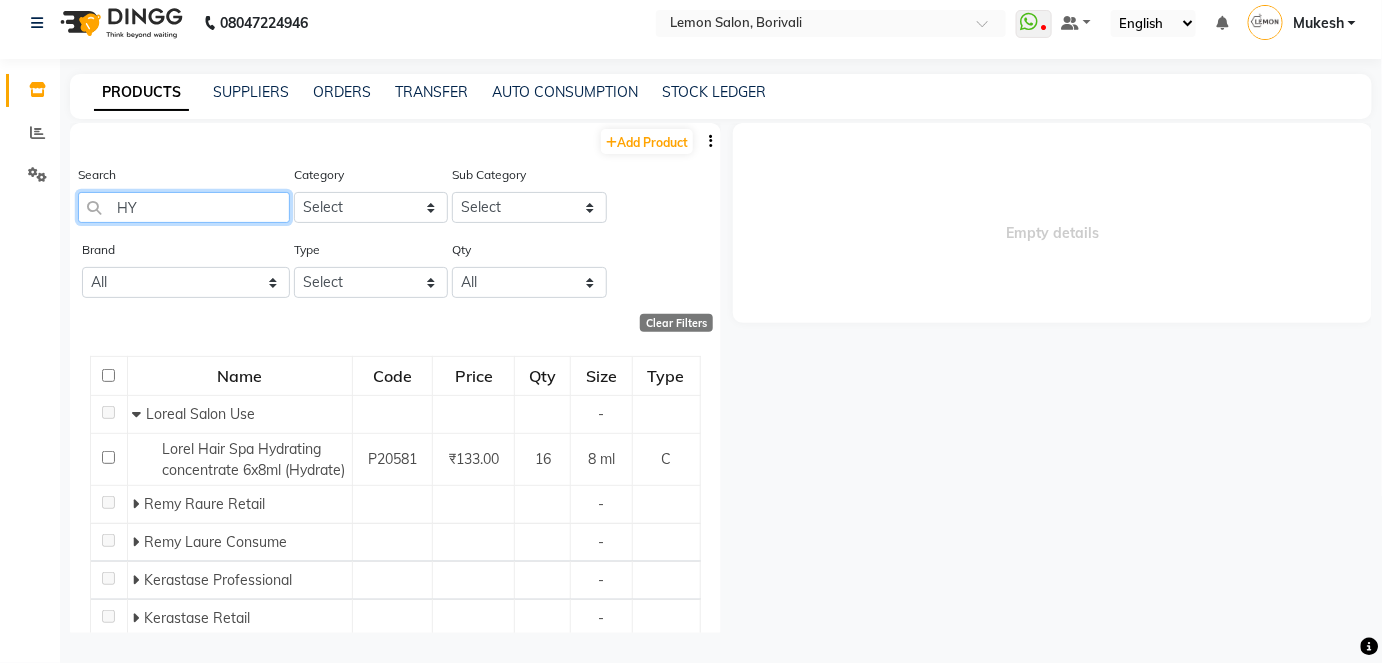 type on "H" 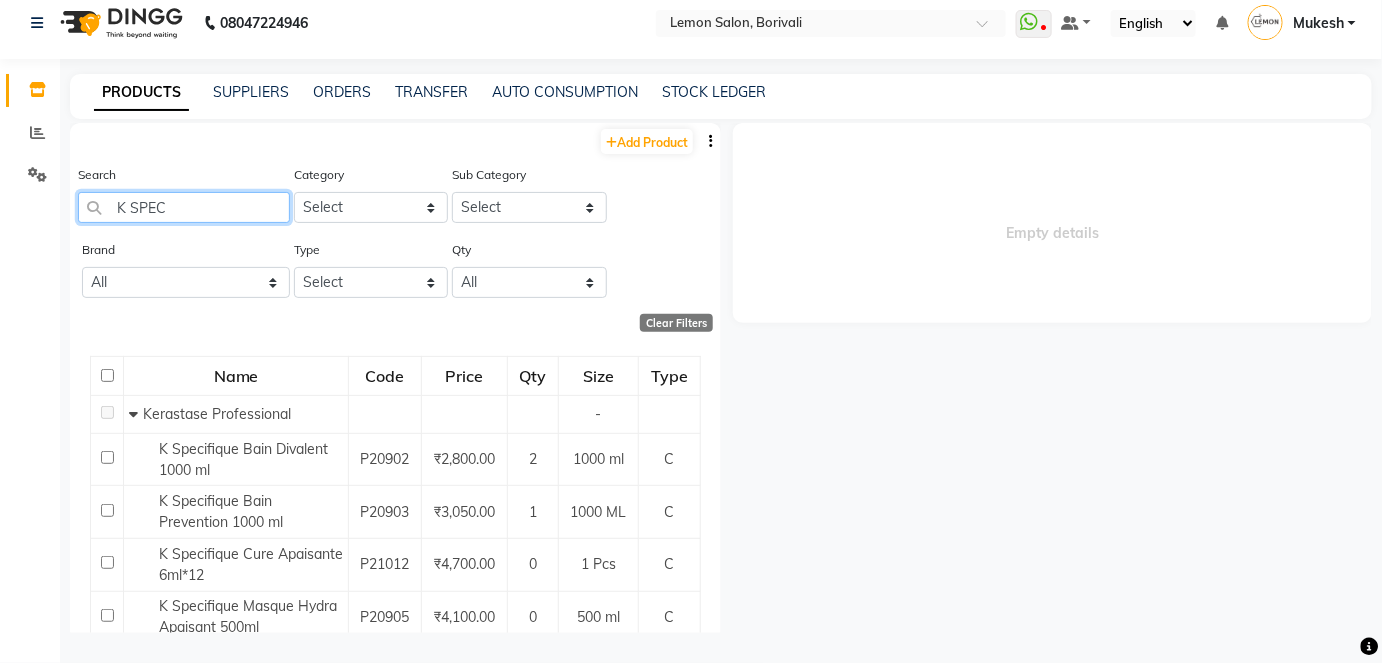 type on "K SPECI" 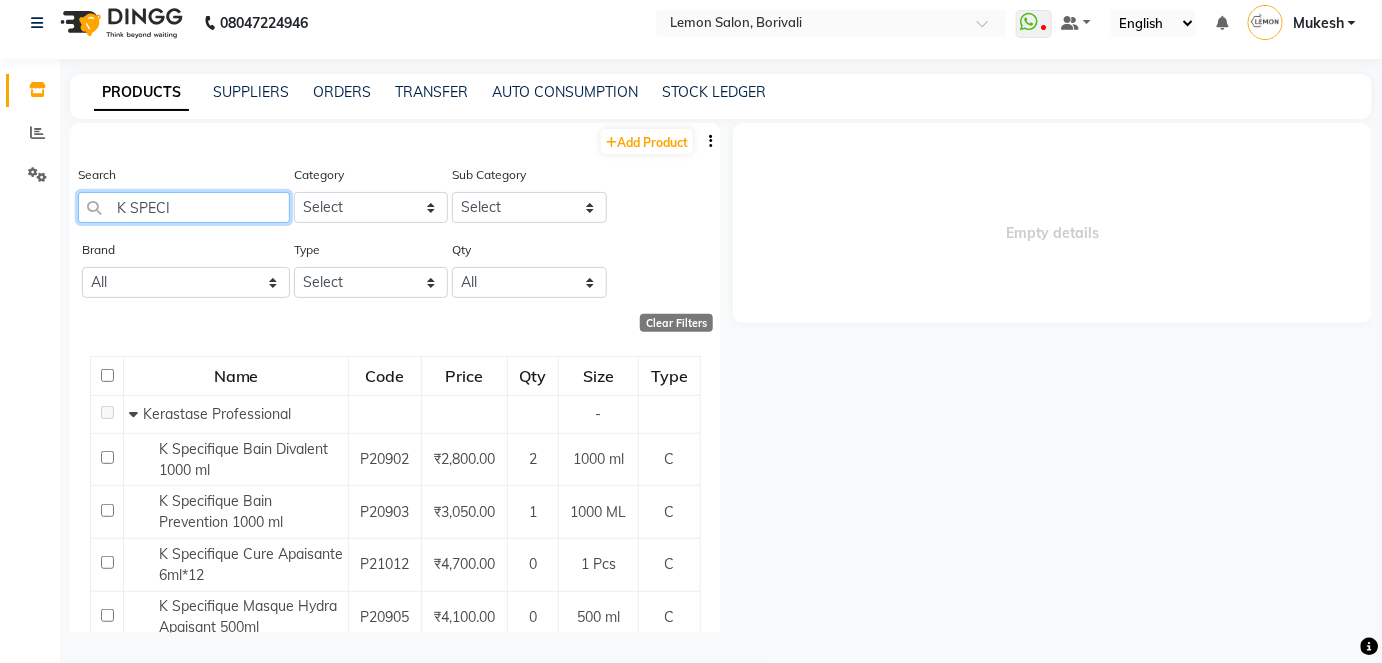 drag, startPoint x: 176, startPoint y: 200, endPoint x: 108, endPoint y: 222, distance: 71.470276 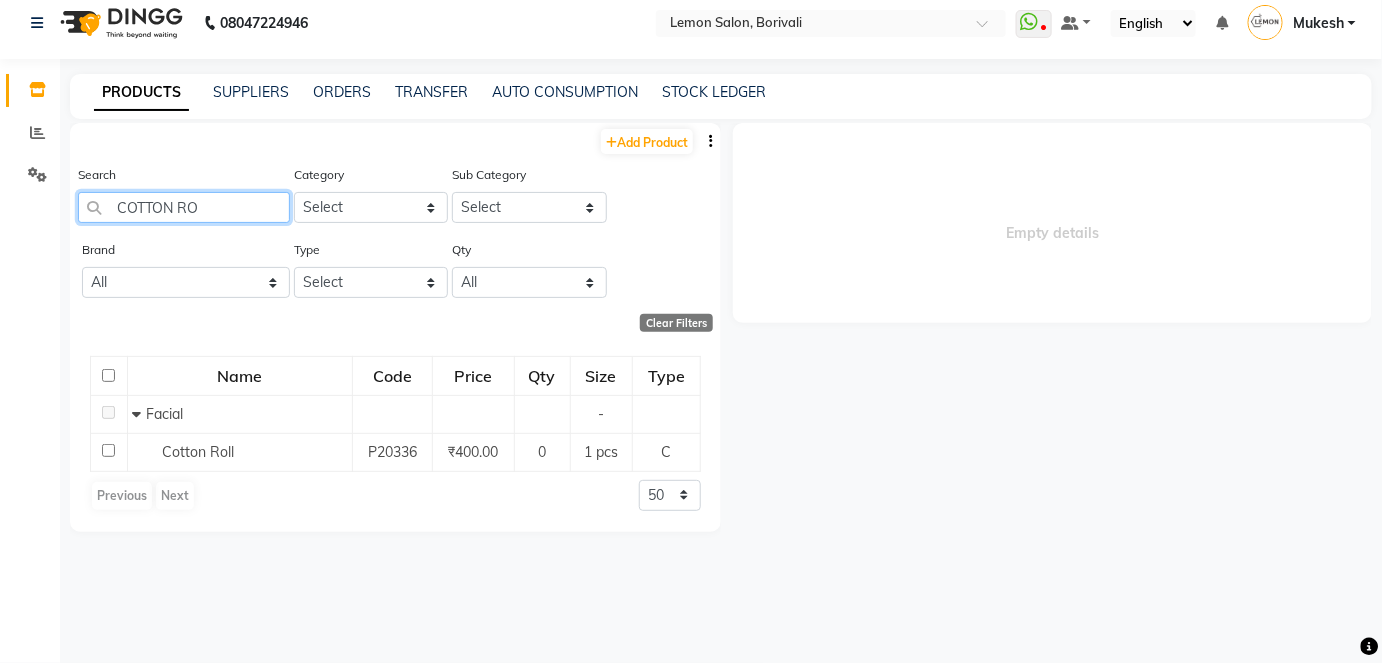 type on "COTTON ROL" 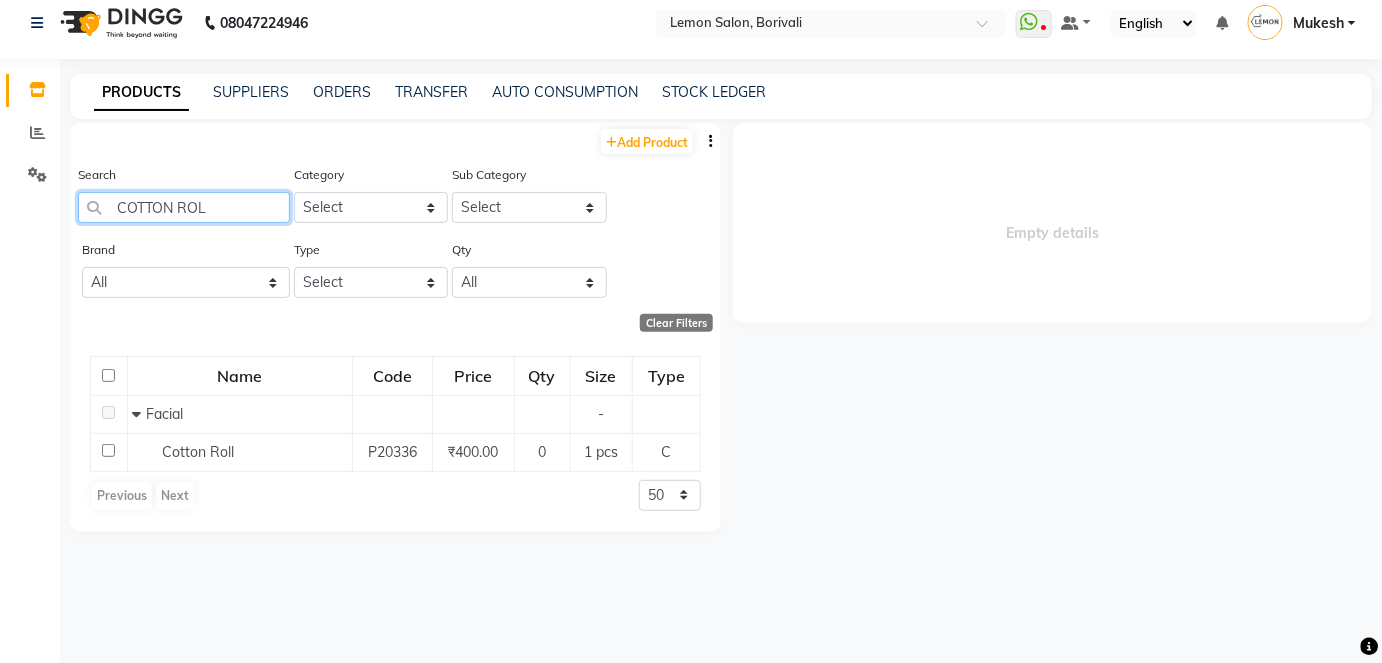 drag, startPoint x: 212, startPoint y: 203, endPoint x: 109, endPoint y: 200, distance: 103.04368 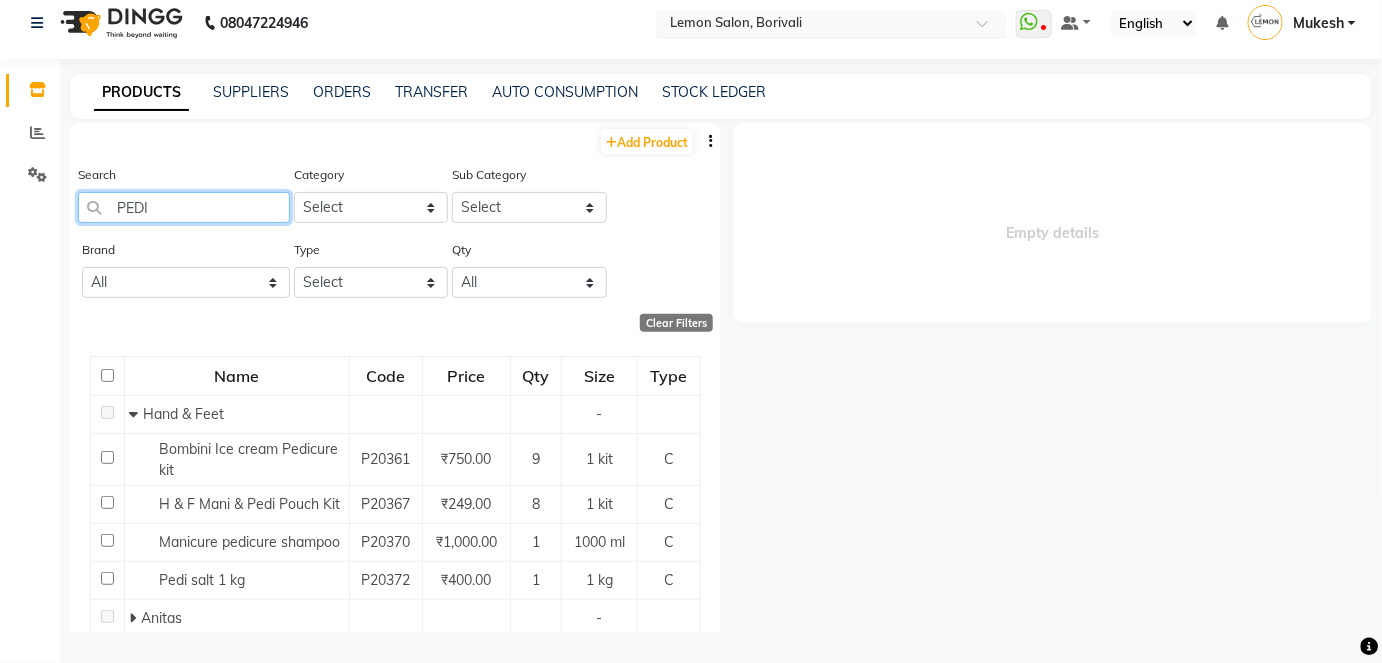 type on "PEDI" 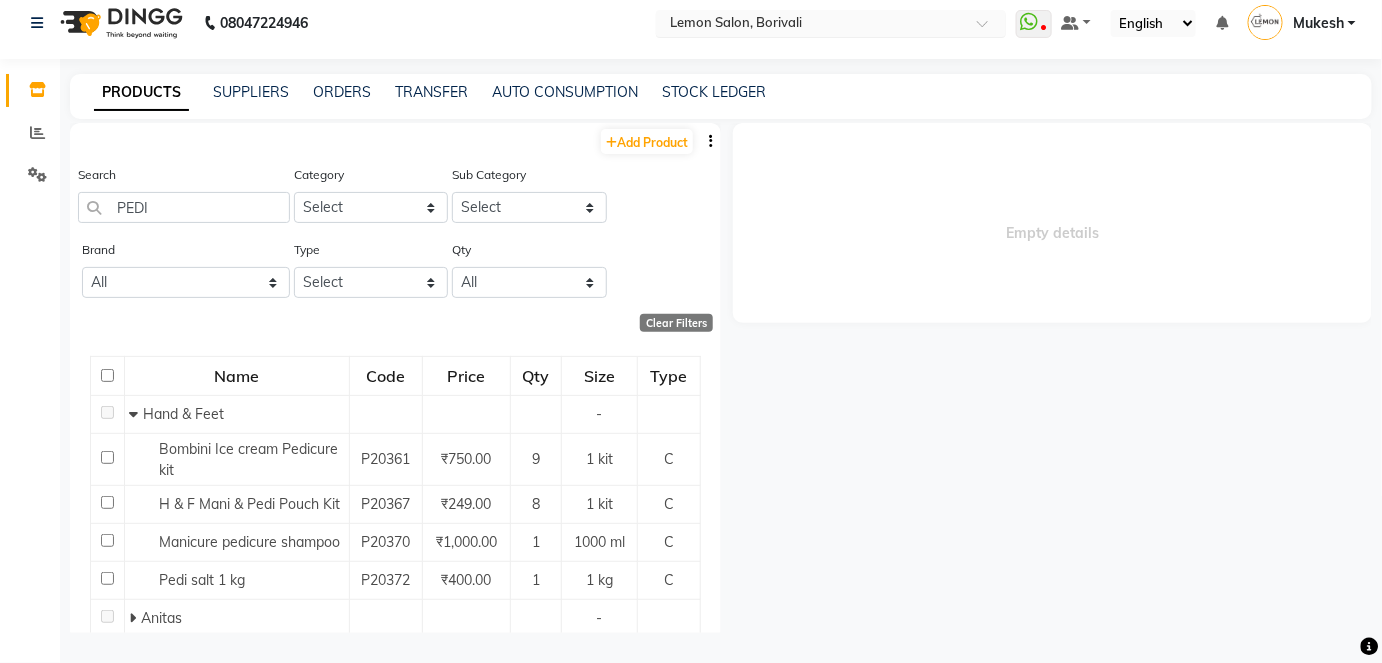 click at bounding box center (831, 25) 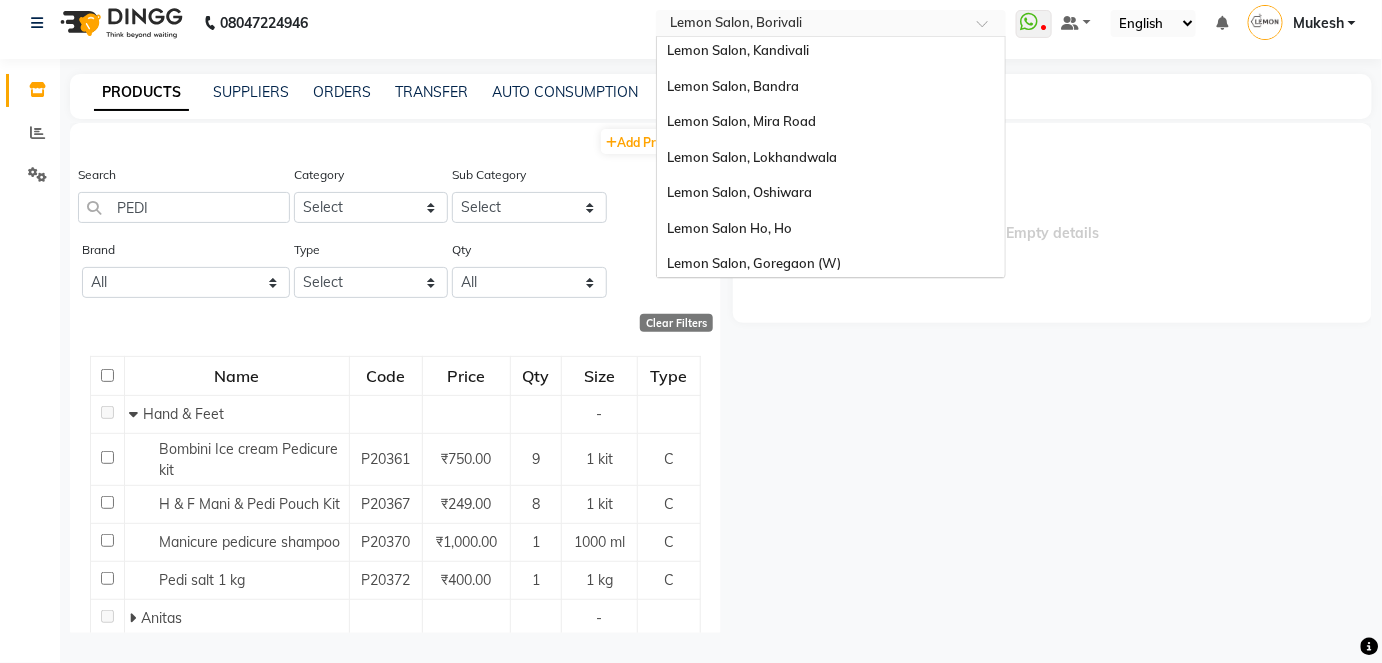 scroll, scrollTop: 185, scrollLeft: 0, axis: vertical 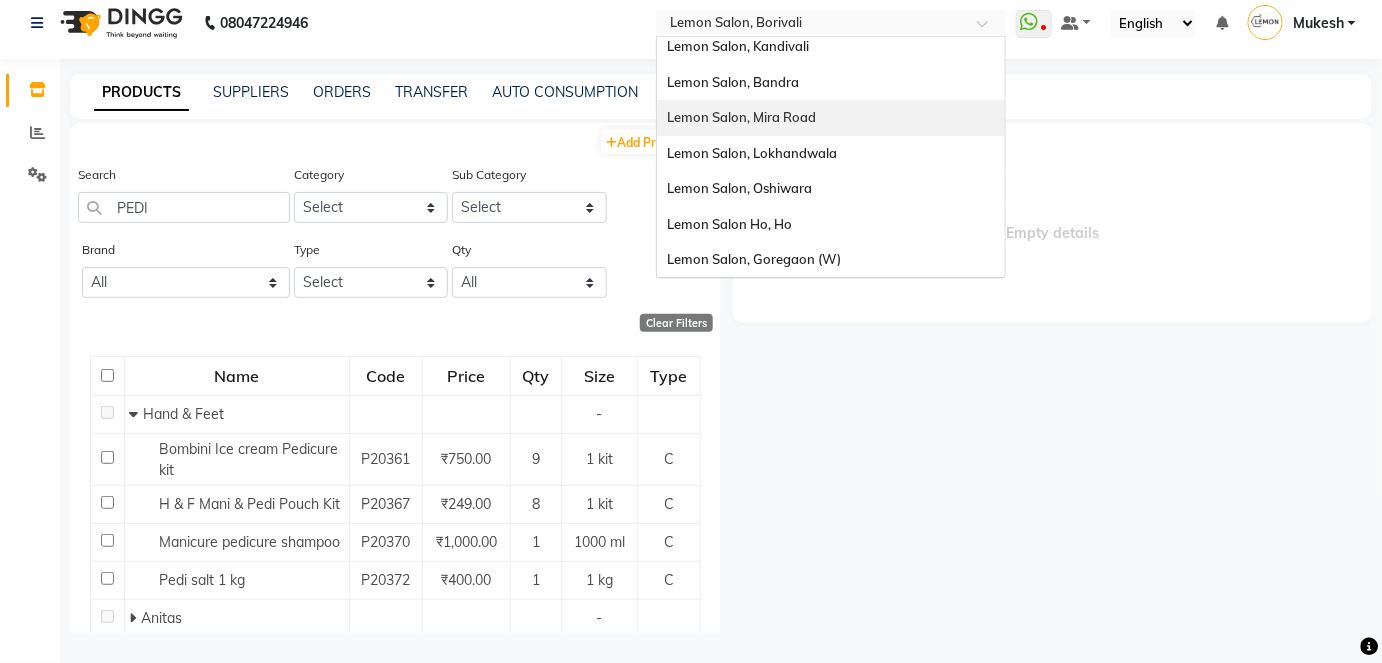 click on "Lemon Salon, Mira Road" at bounding box center (831, 118) 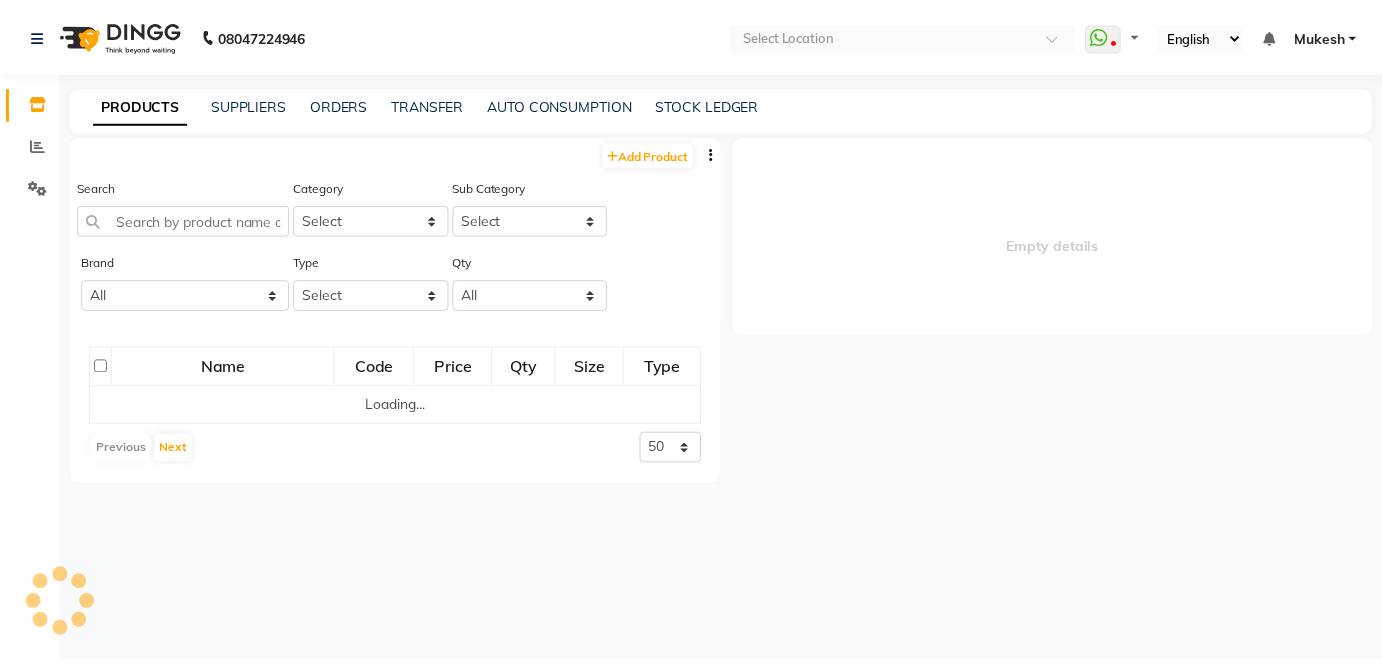 scroll, scrollTop: 0, scrollLeft: 0, axis: both 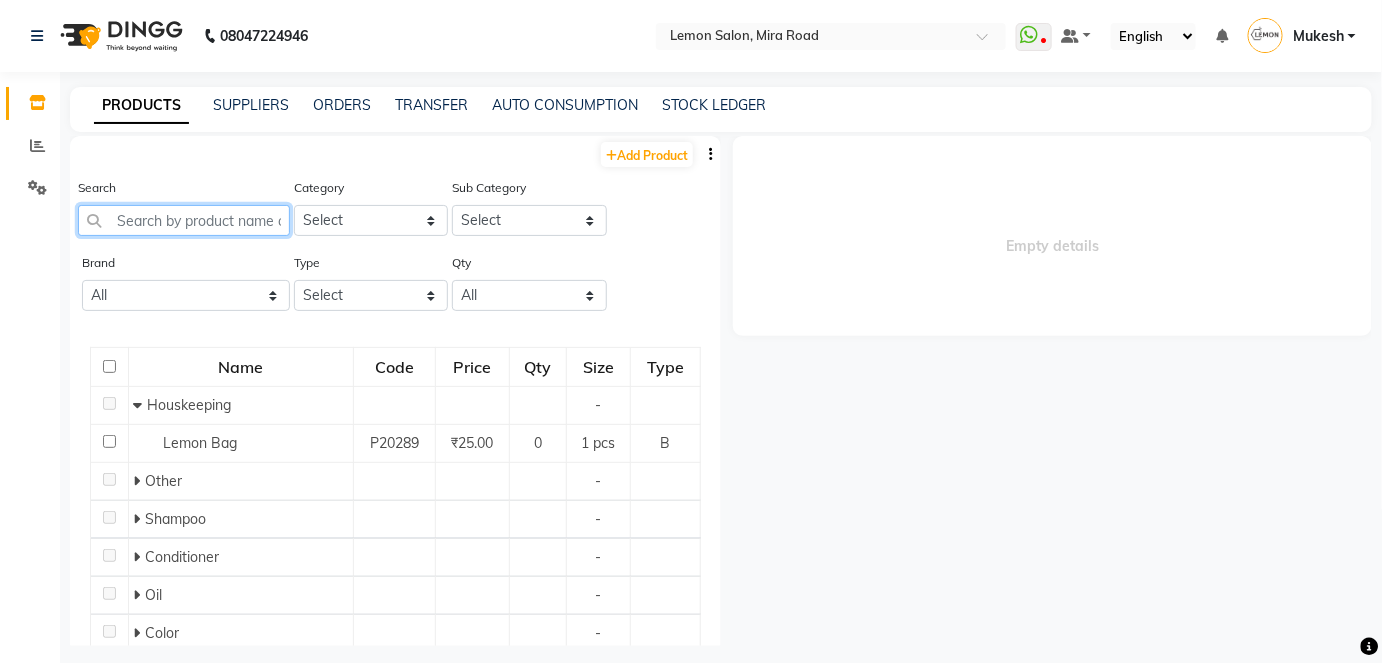 click 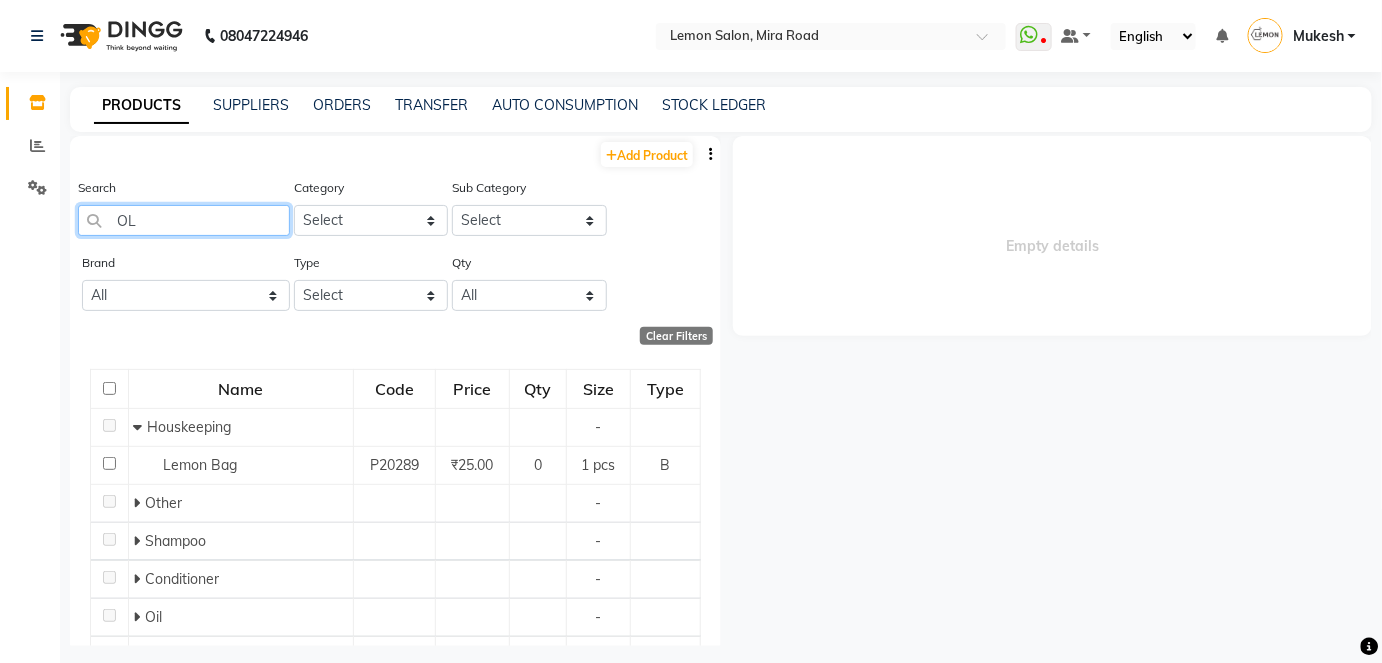 type on "OLA" 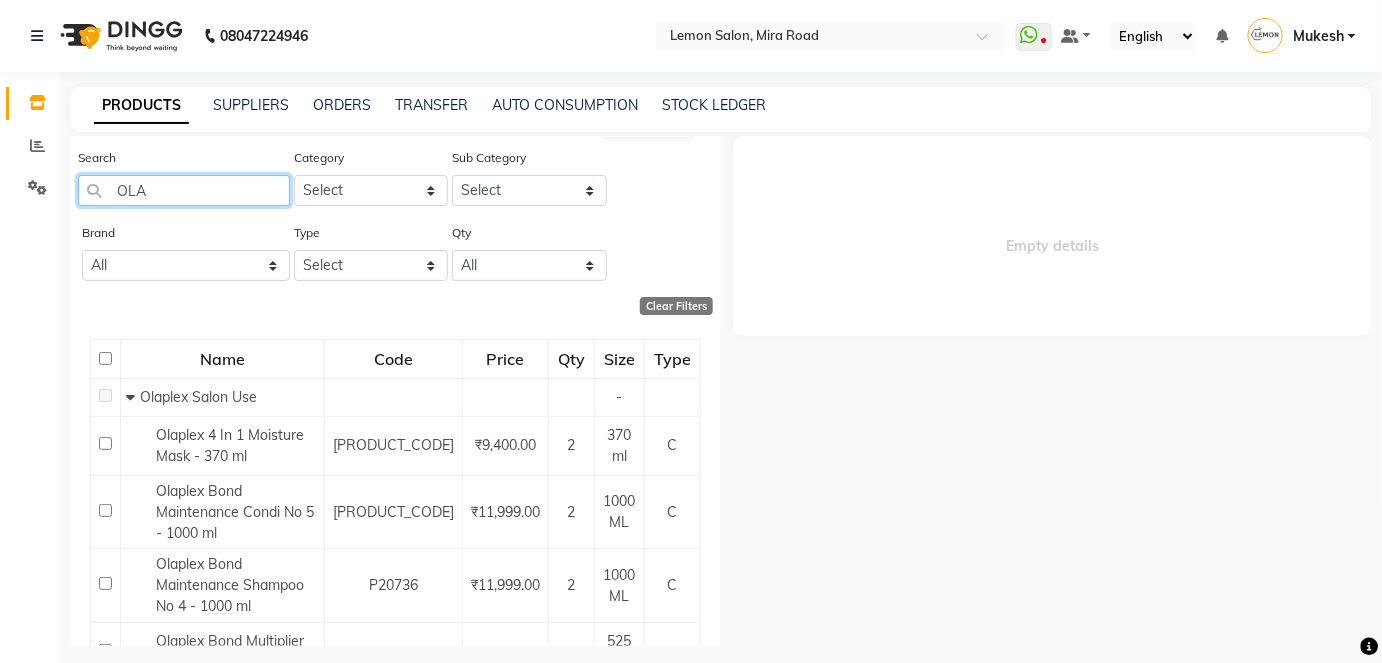 scroll, scrollTop: 0, scrollLeft: 0, axis: both 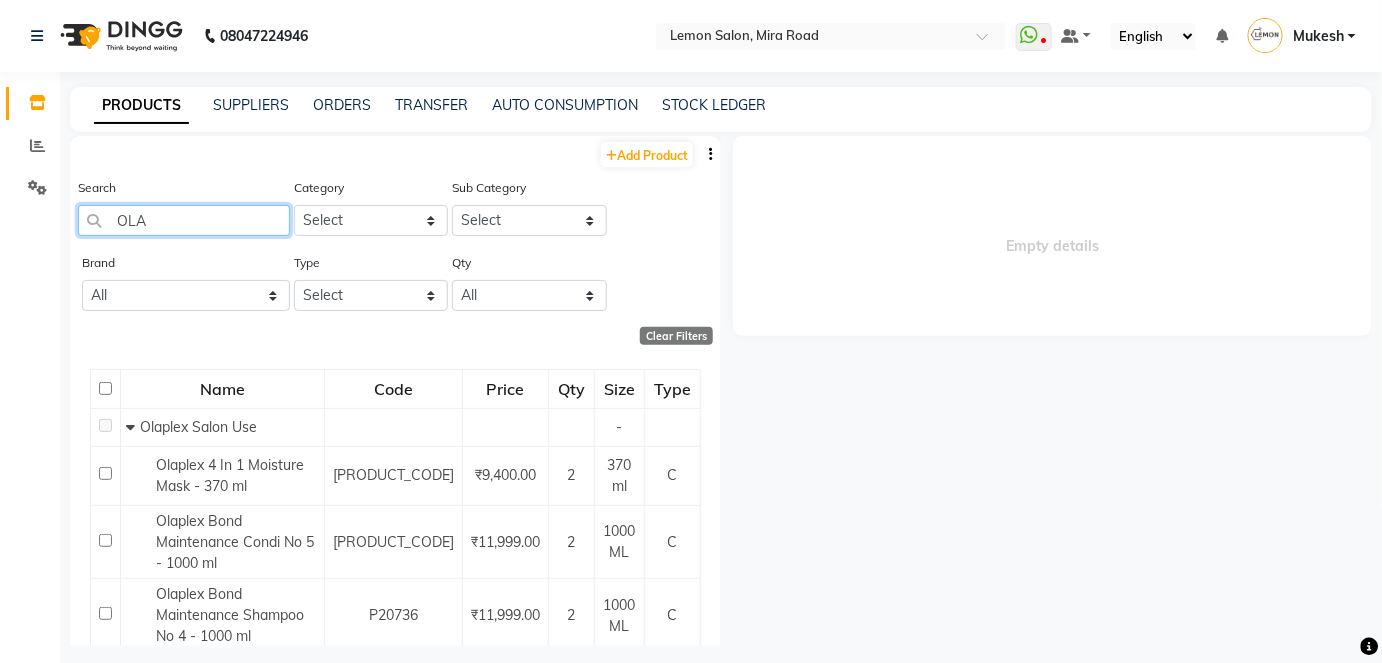 drag, startPoint x: 155, startPoint y: 215, endPoint x: 113, endPoint y: 222, distance: 42.579338 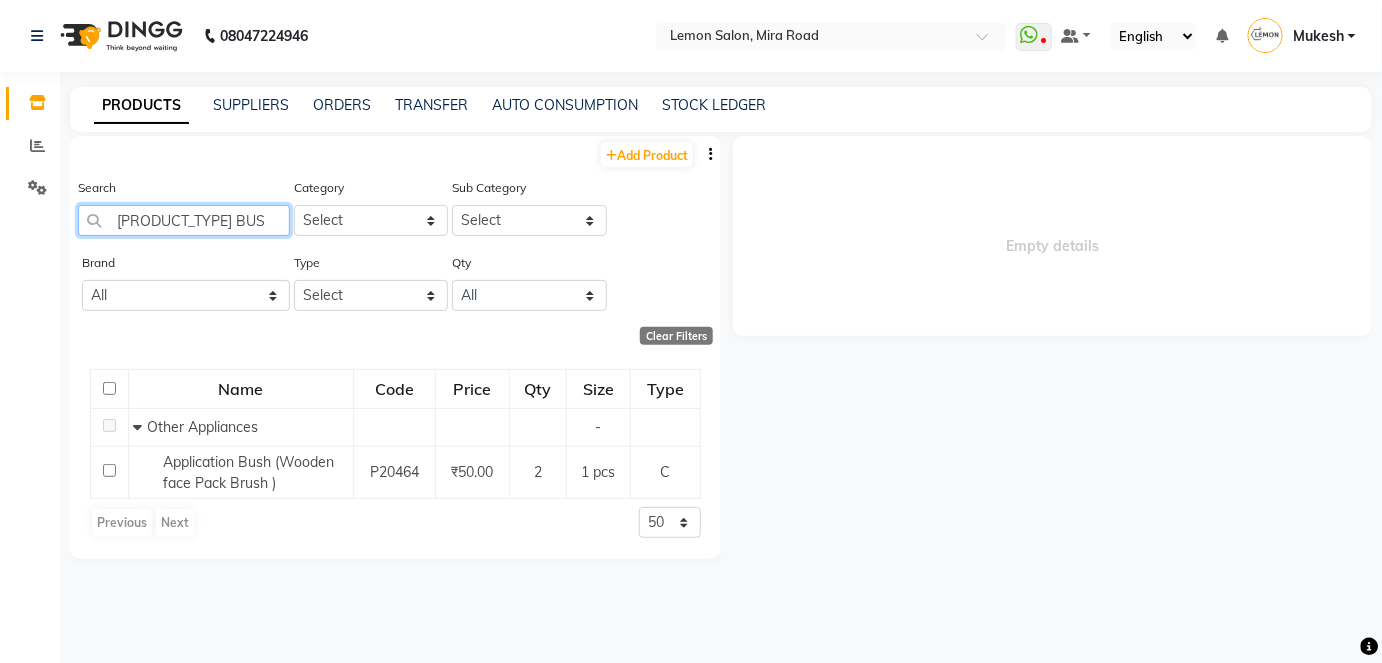 type on "APPLICATION BUSH" 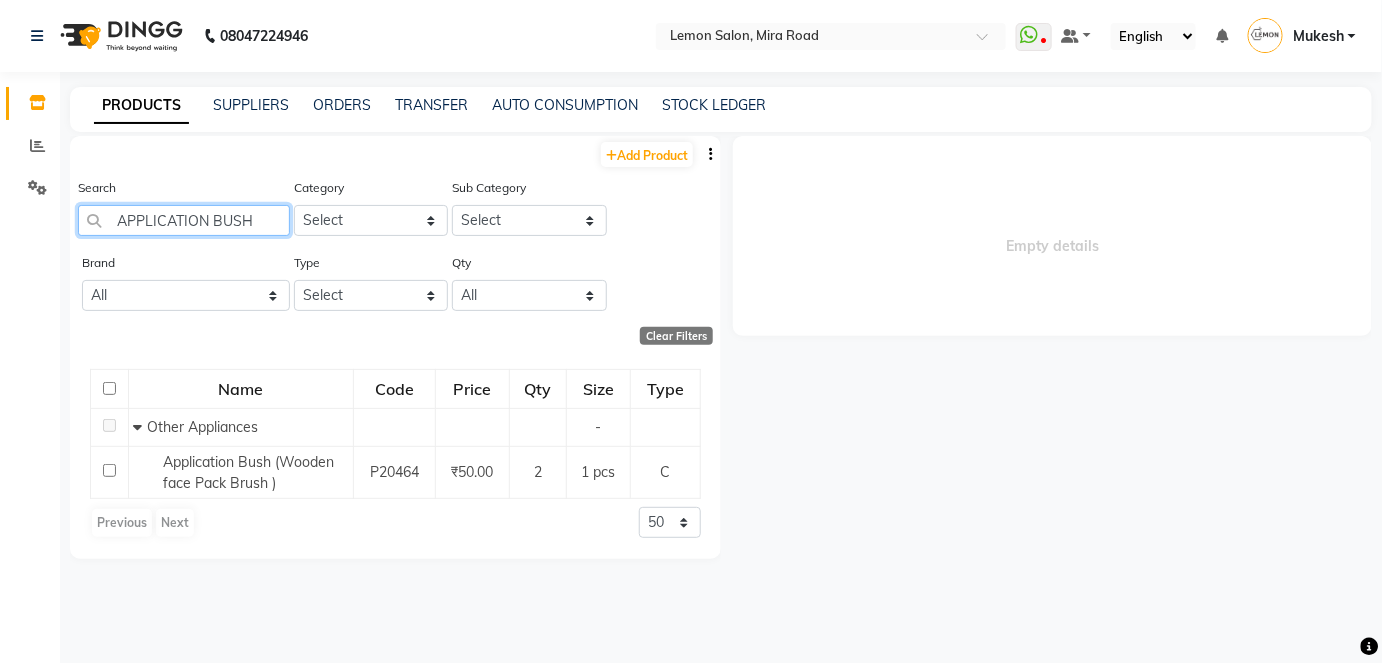 drag, startPoint x: 246, startPoint y: 218, endPoint x: 112, endPoint y: 217, distance: 134.00374 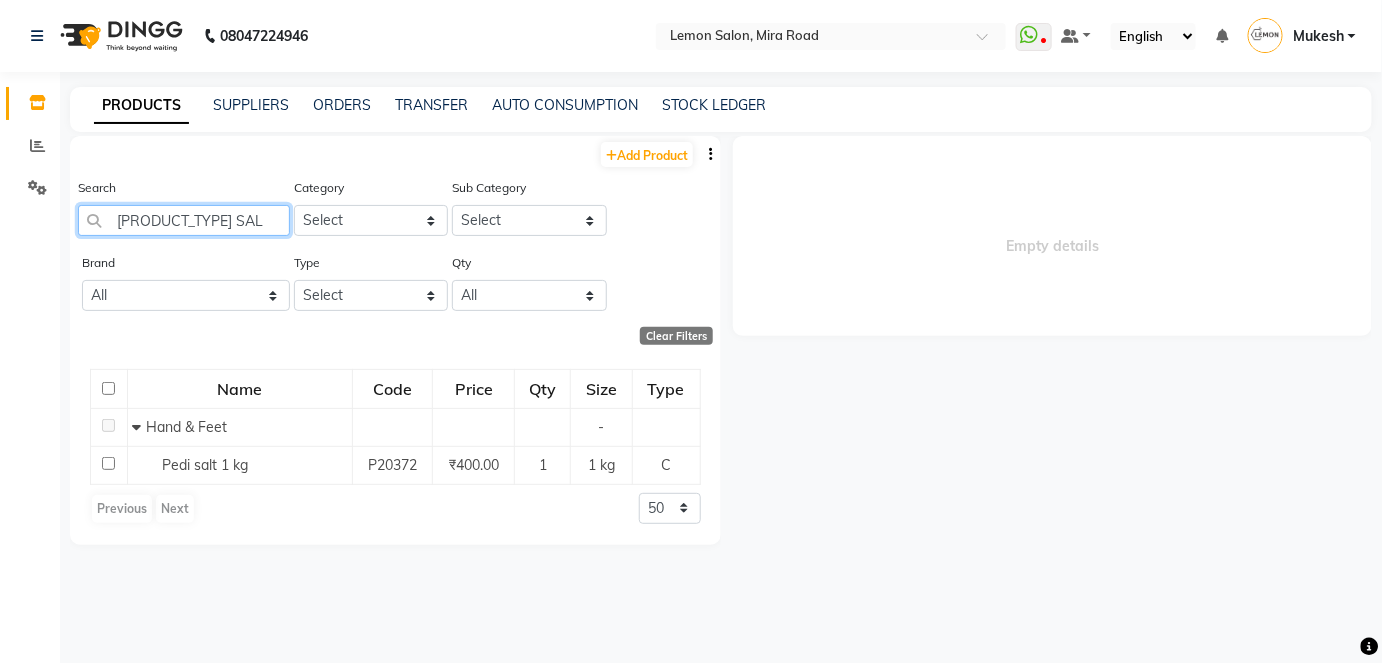 type on "[PRODUCT_TYPE] SALT" 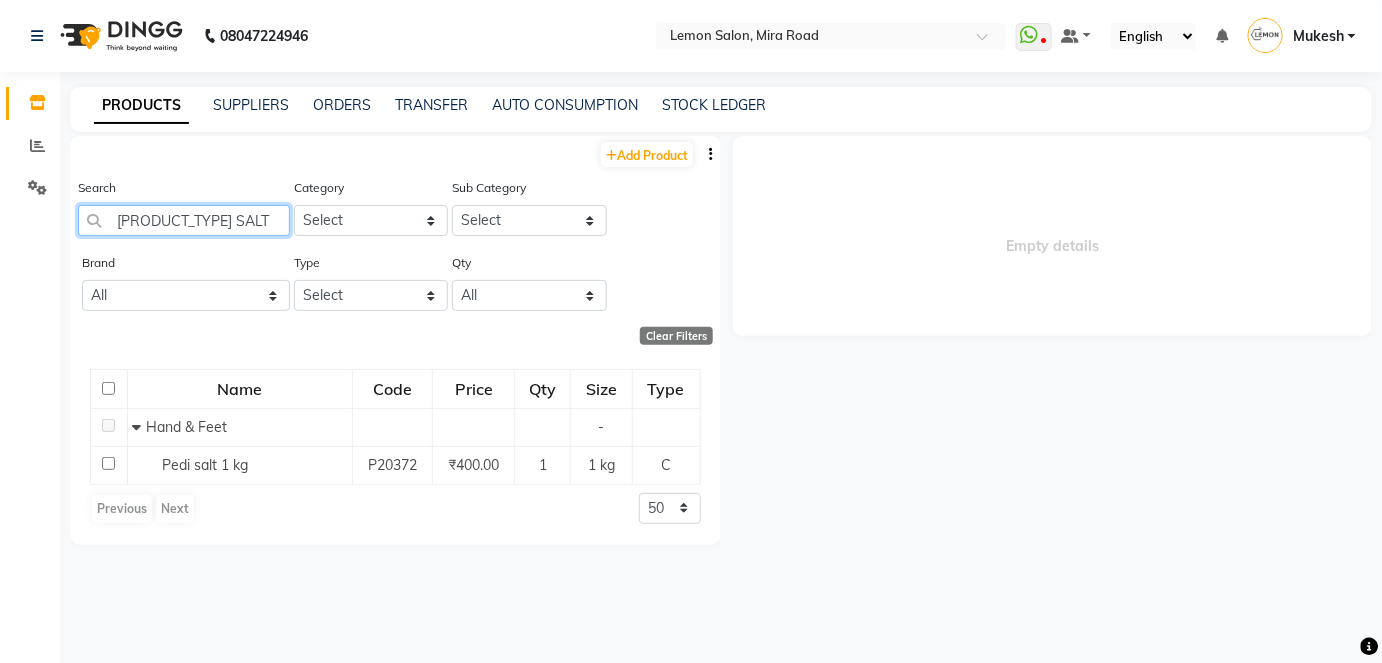drag, startPoint x: 141, startPoint y: 198, endPoint x: 96, endPoint y: 206, distance: 45.705578 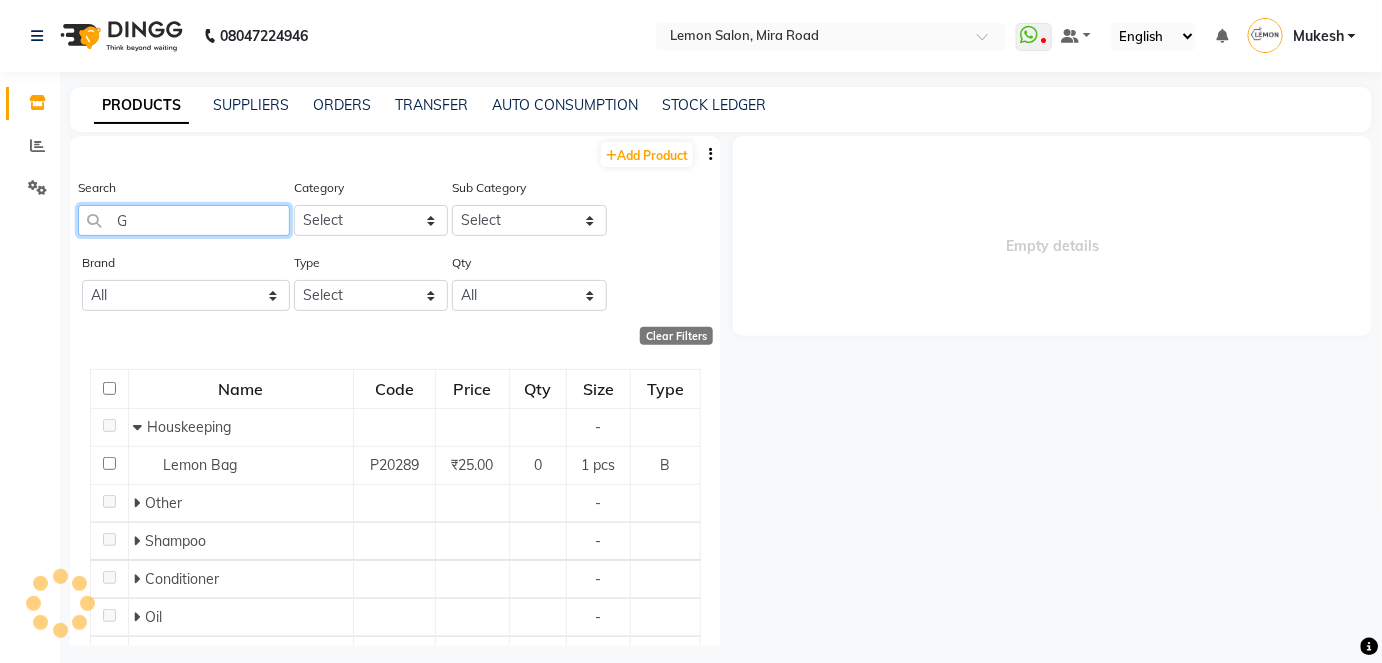 type on "GI" 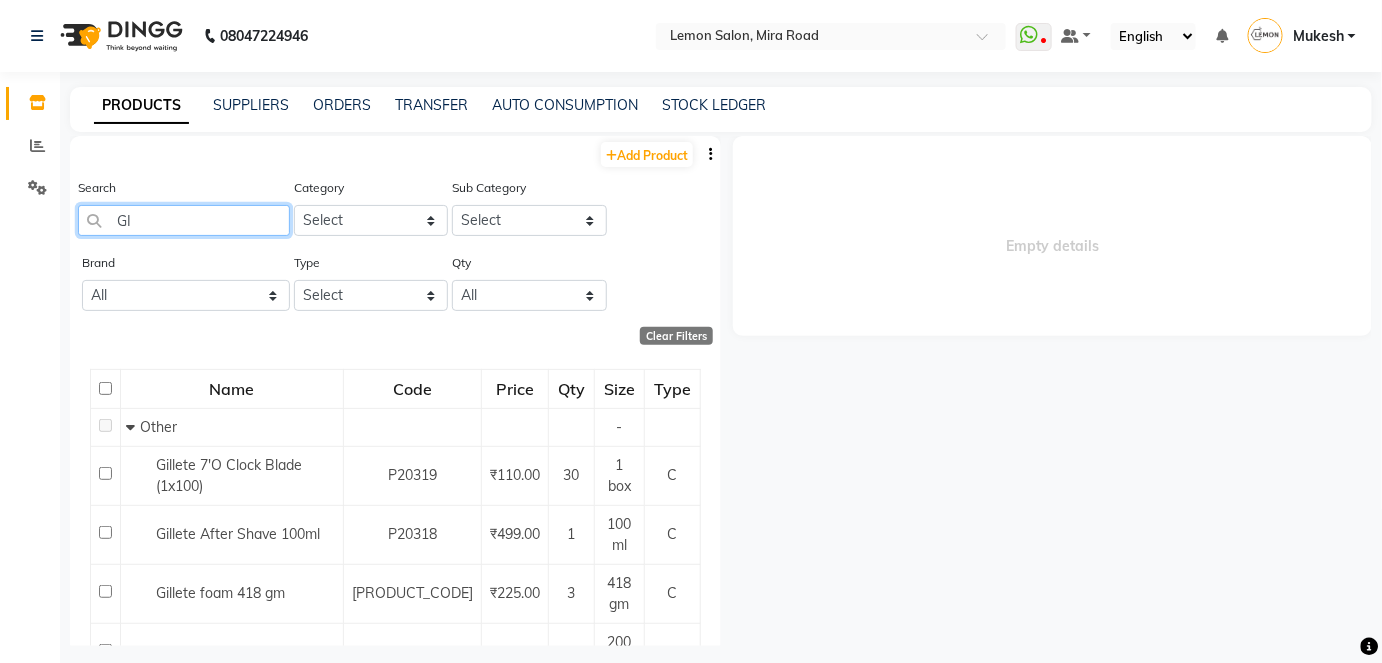 drag, startPoint x: 137, startPoint y: 213, endPoint x: 110, endPoint y: 224, distance: 29.15476 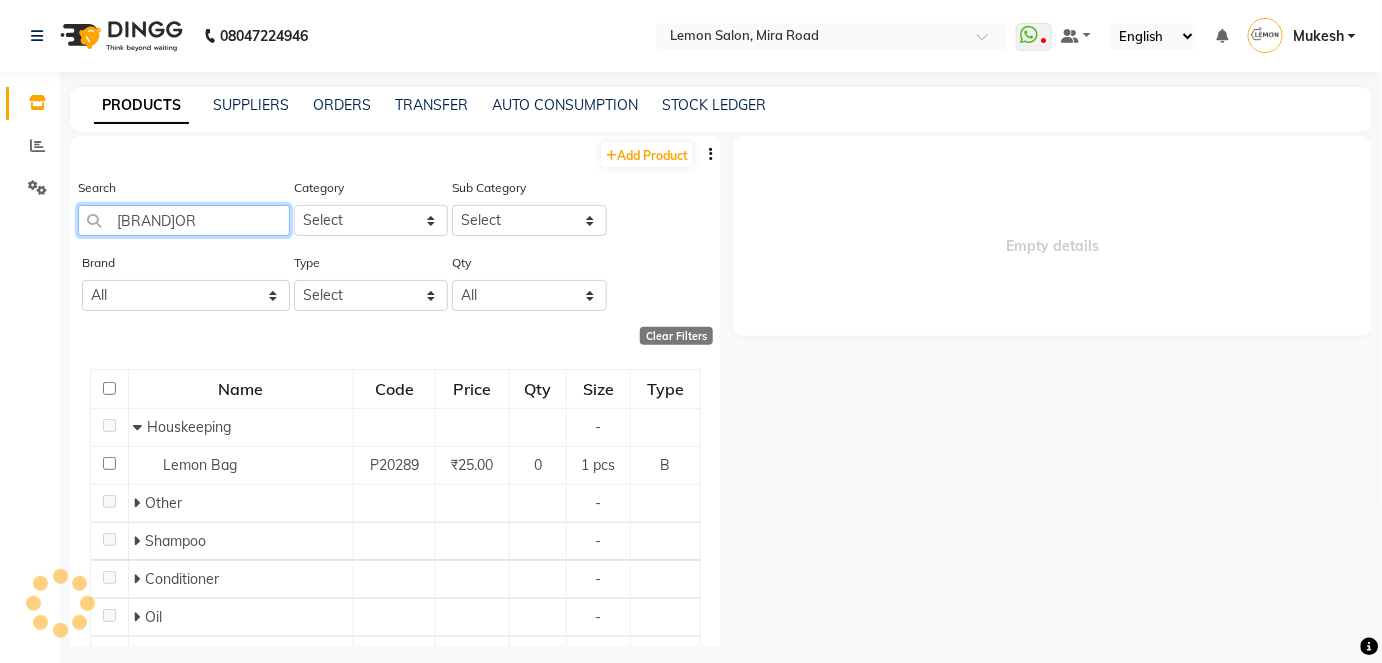 type on "[BRAND]ORA" 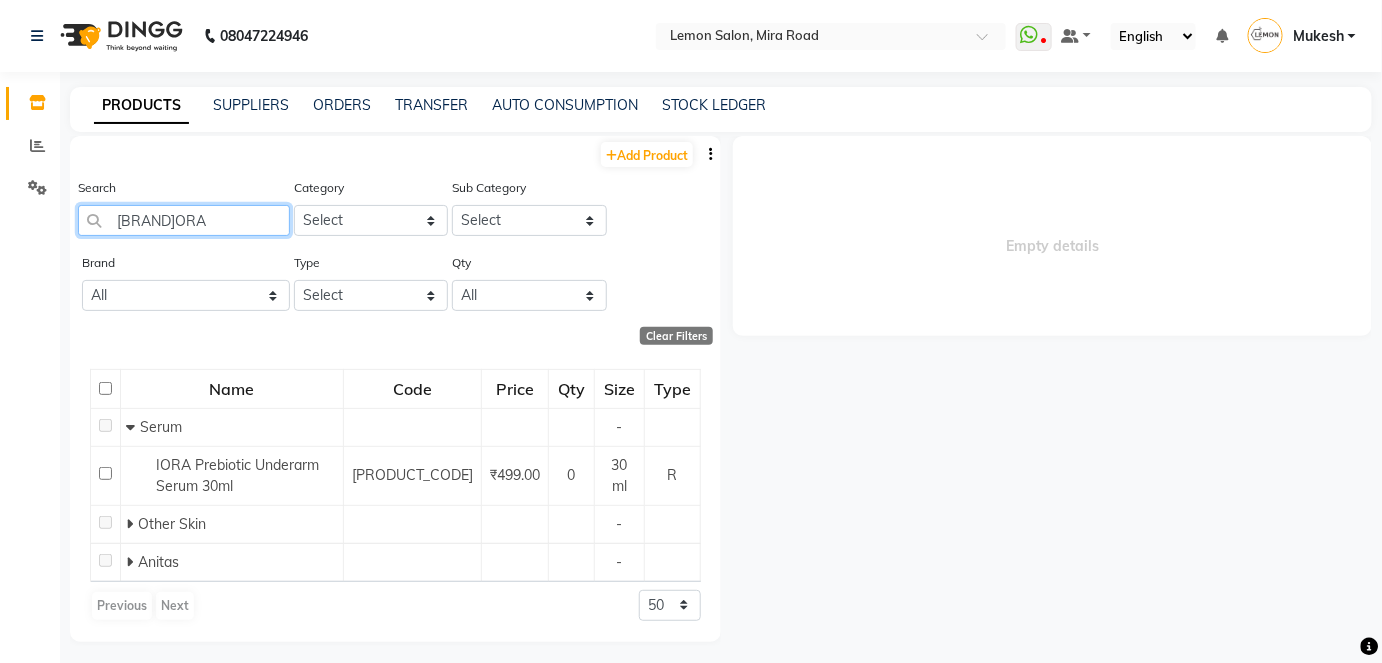 drag, startPoint x: 74, startPoint y: 213, endPoint x: 111, endPoint y: 219, distance: 37.48333 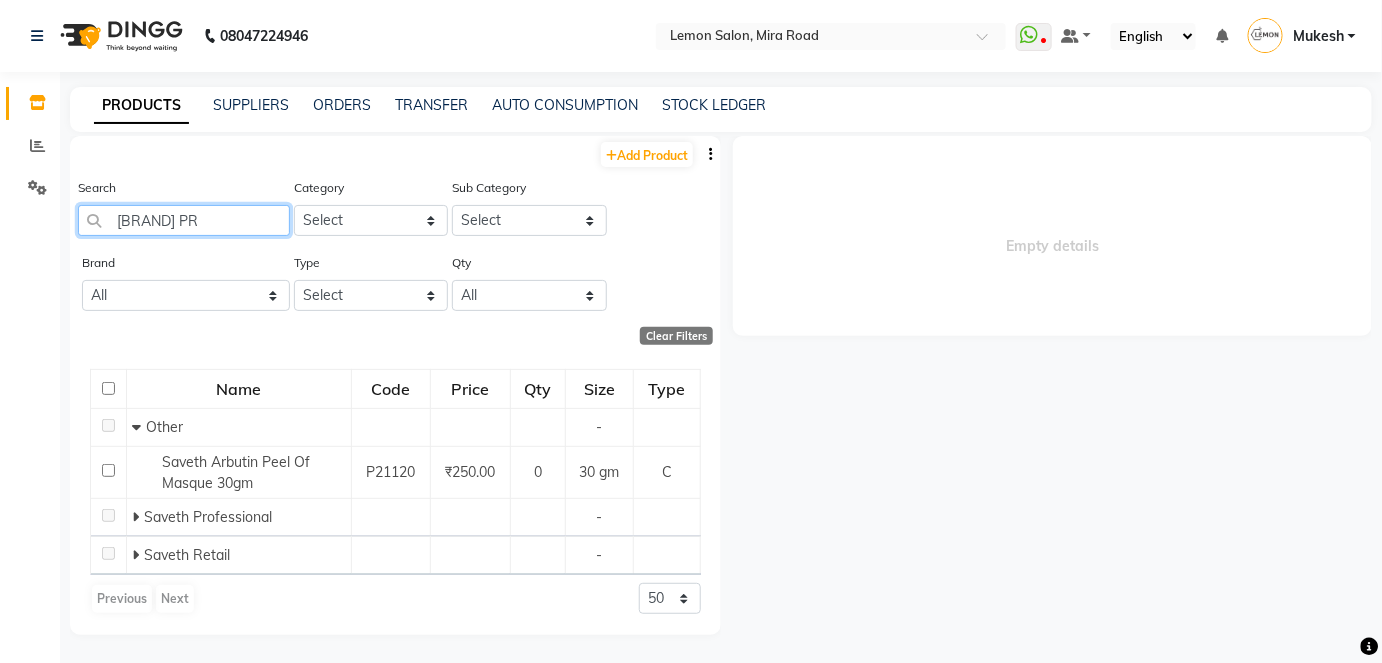 type on "[BRAND] PRO" 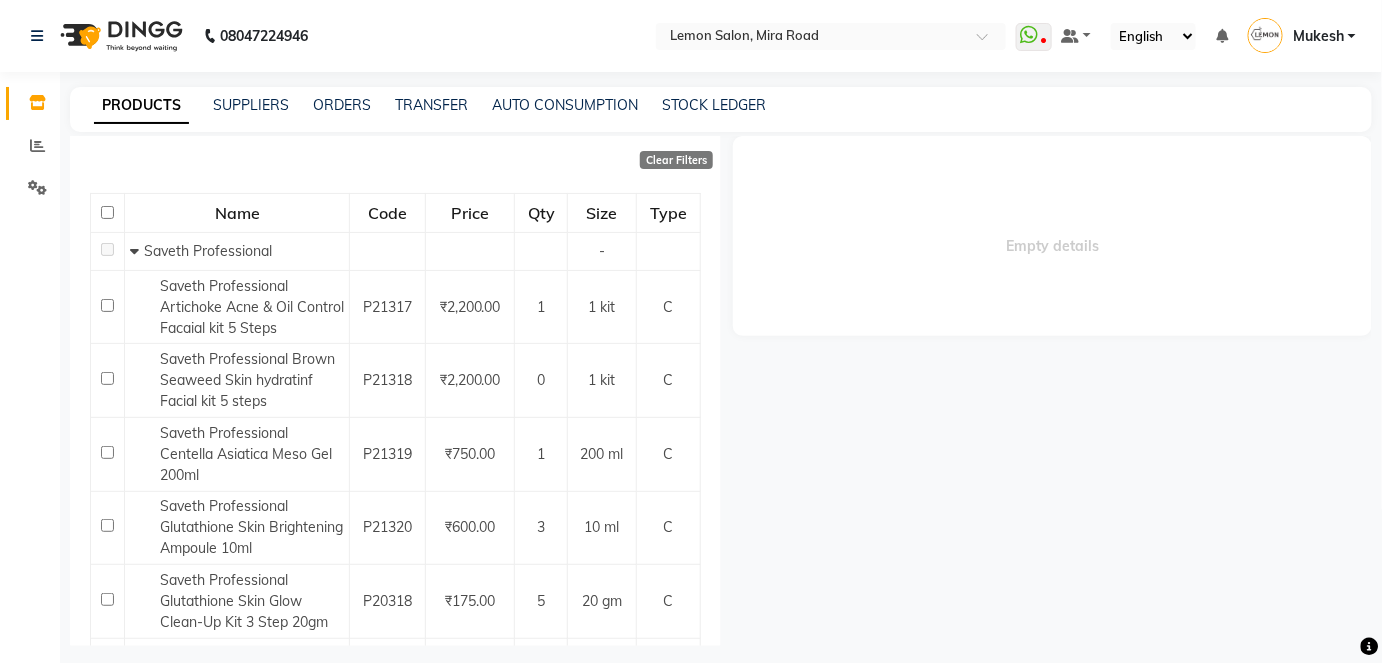 scroll, scrollTop: 0, scrollLeft: 0, axis: both 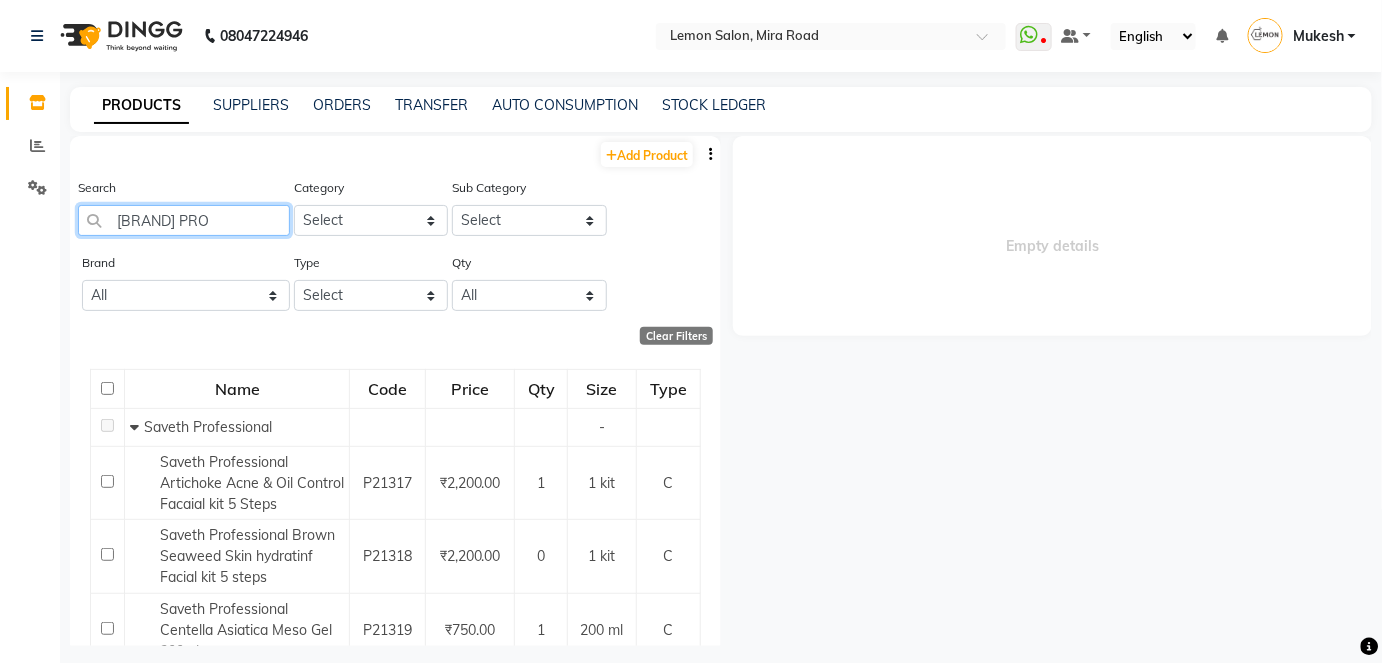 drag, startPoint x: 213, startPoint y: 210, endPoint x: 110, endPoint y: 214, distance: 103.077644 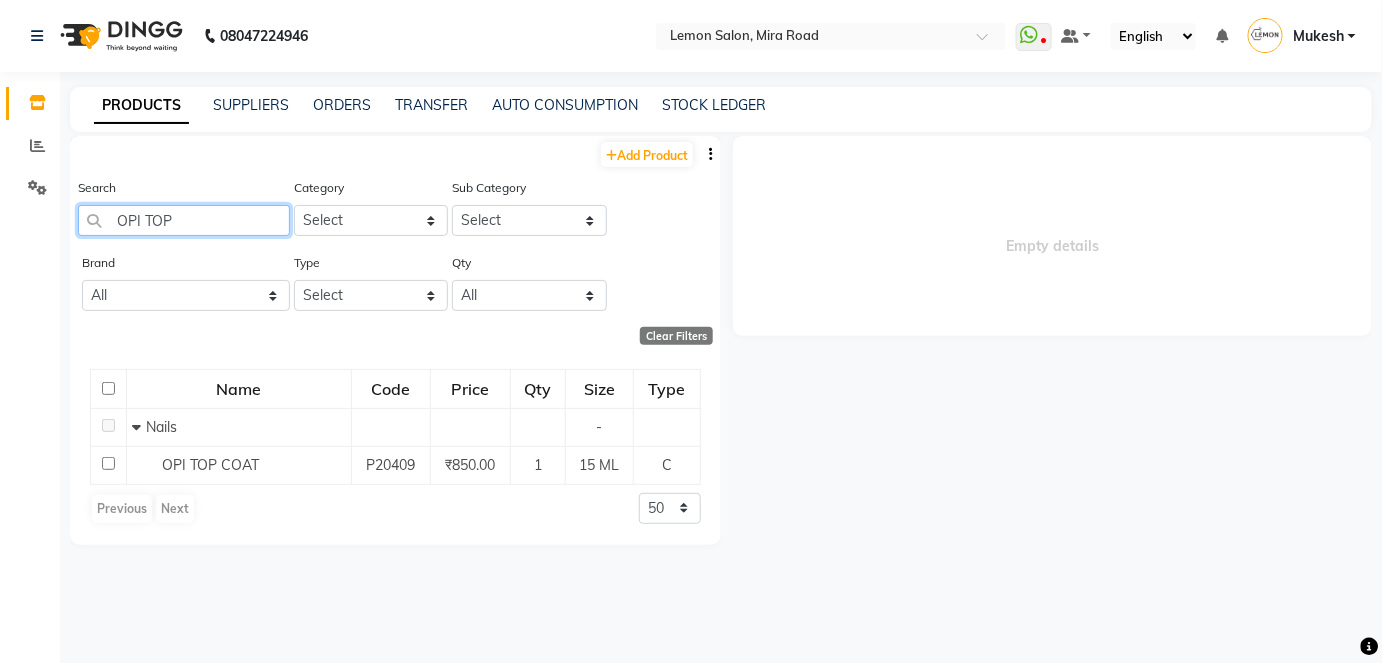 type on "OPI TOP" 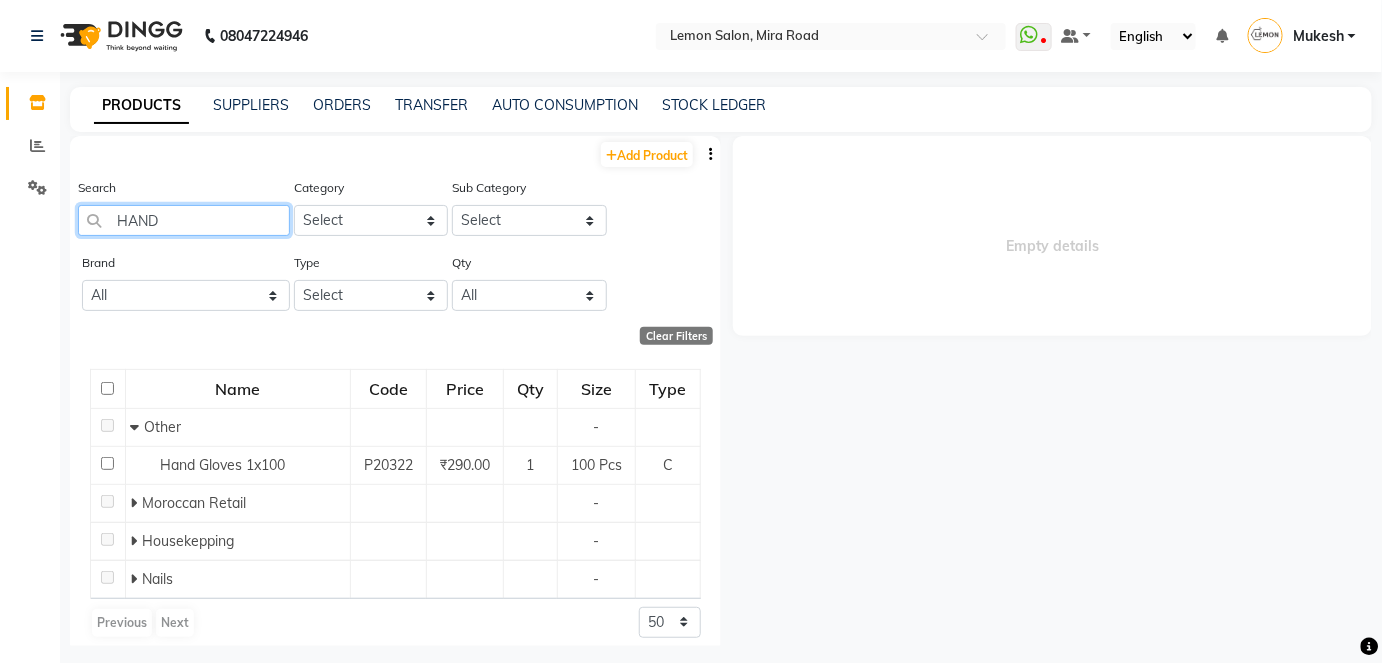 type on "HAND G" 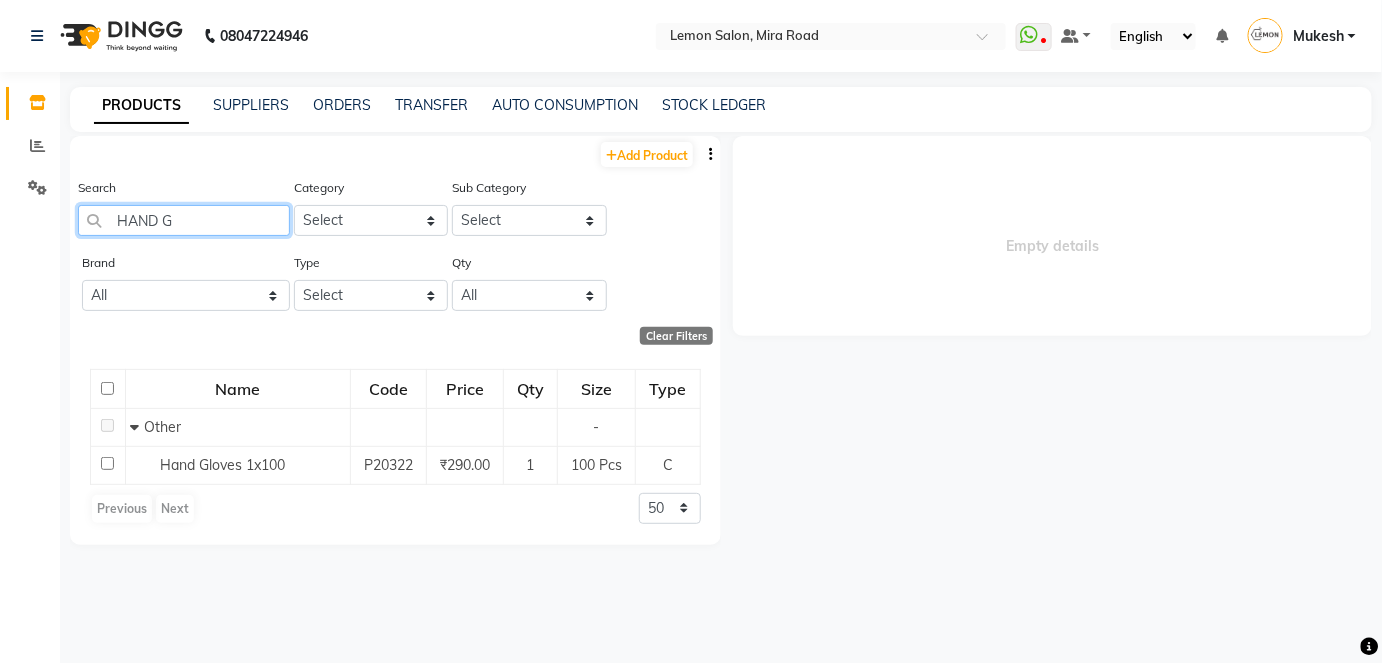 drag, startPoint x: 178, startPoint y: 214, endPoint x: 101, endPoint y: 220, distance: 77.23341 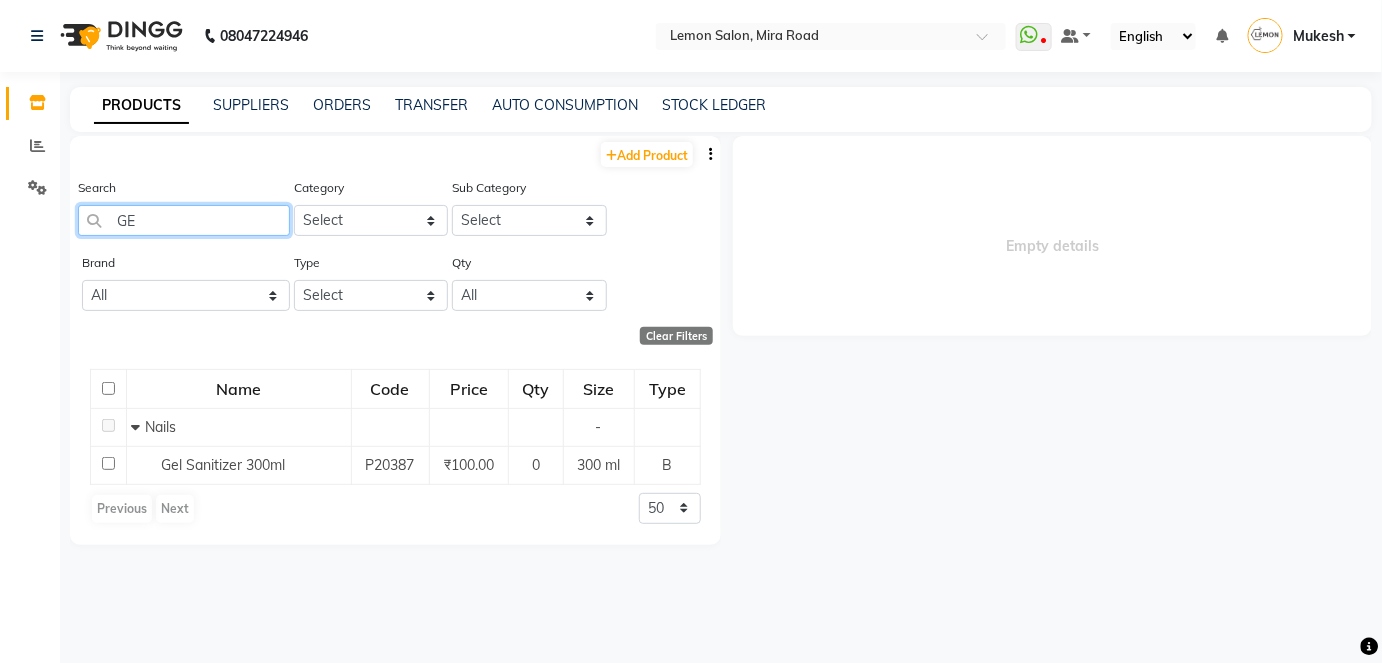 type on "G" 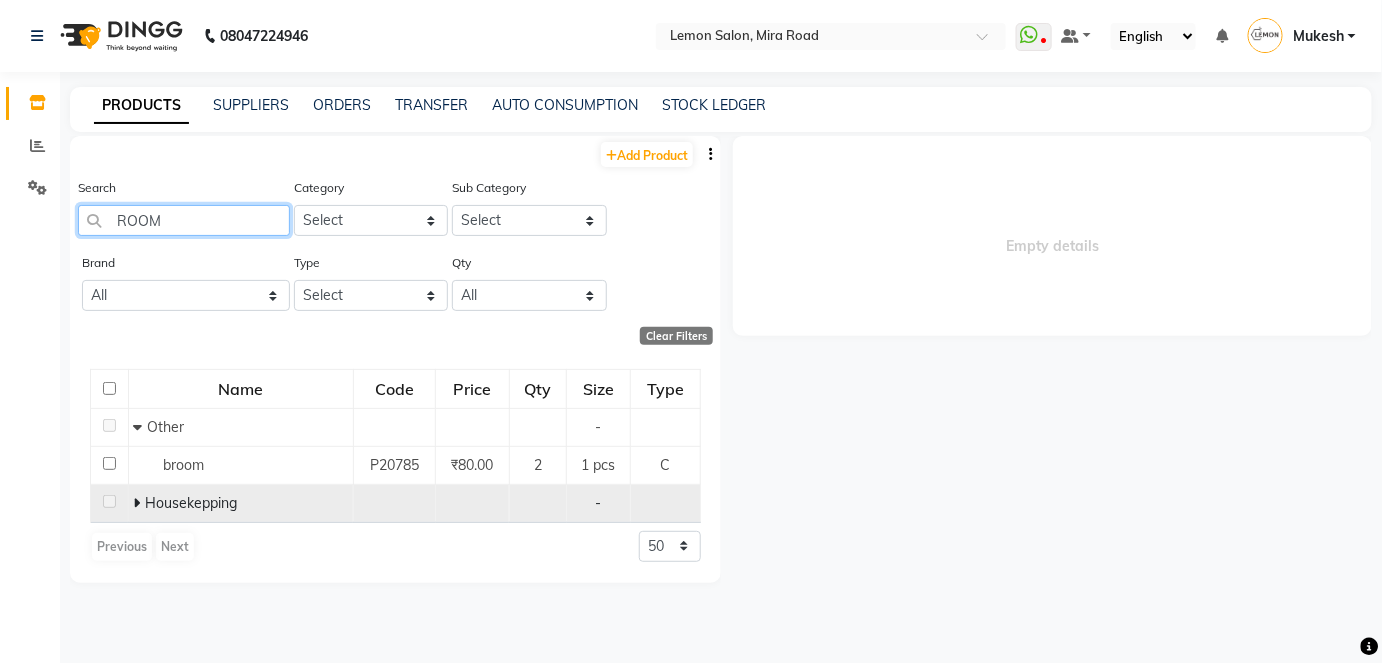 type on "ROOM" 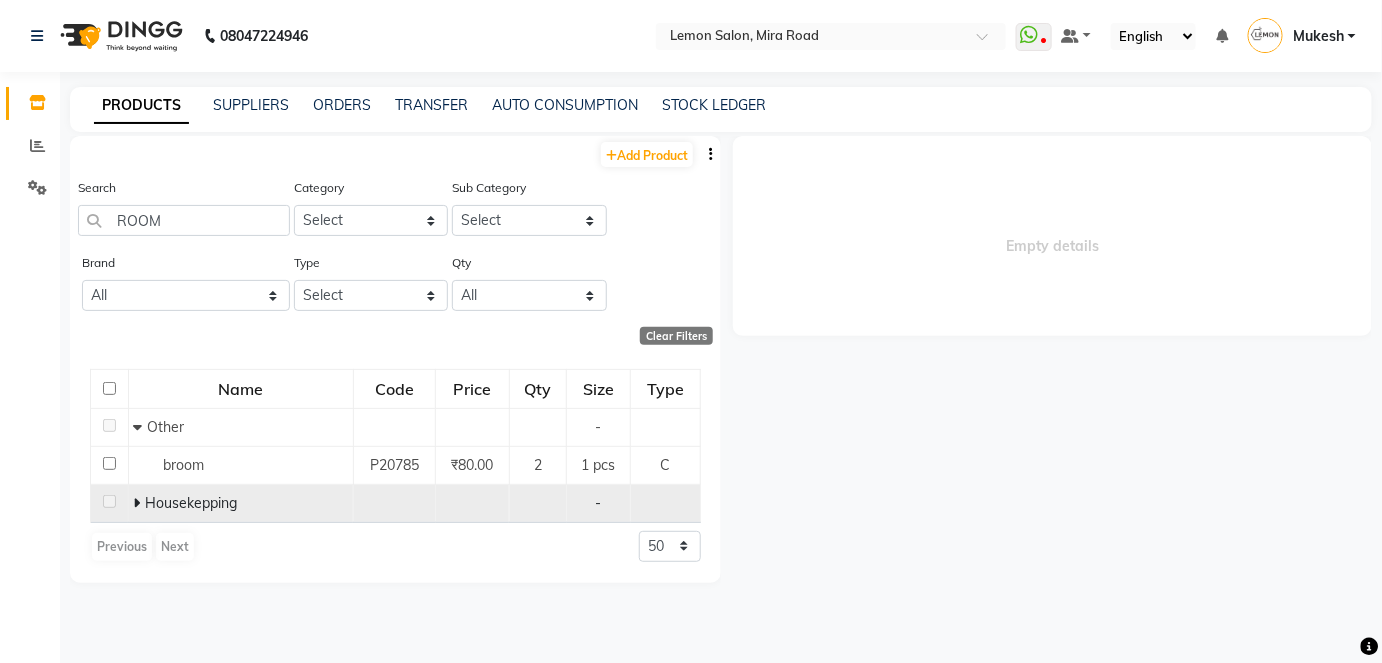 click 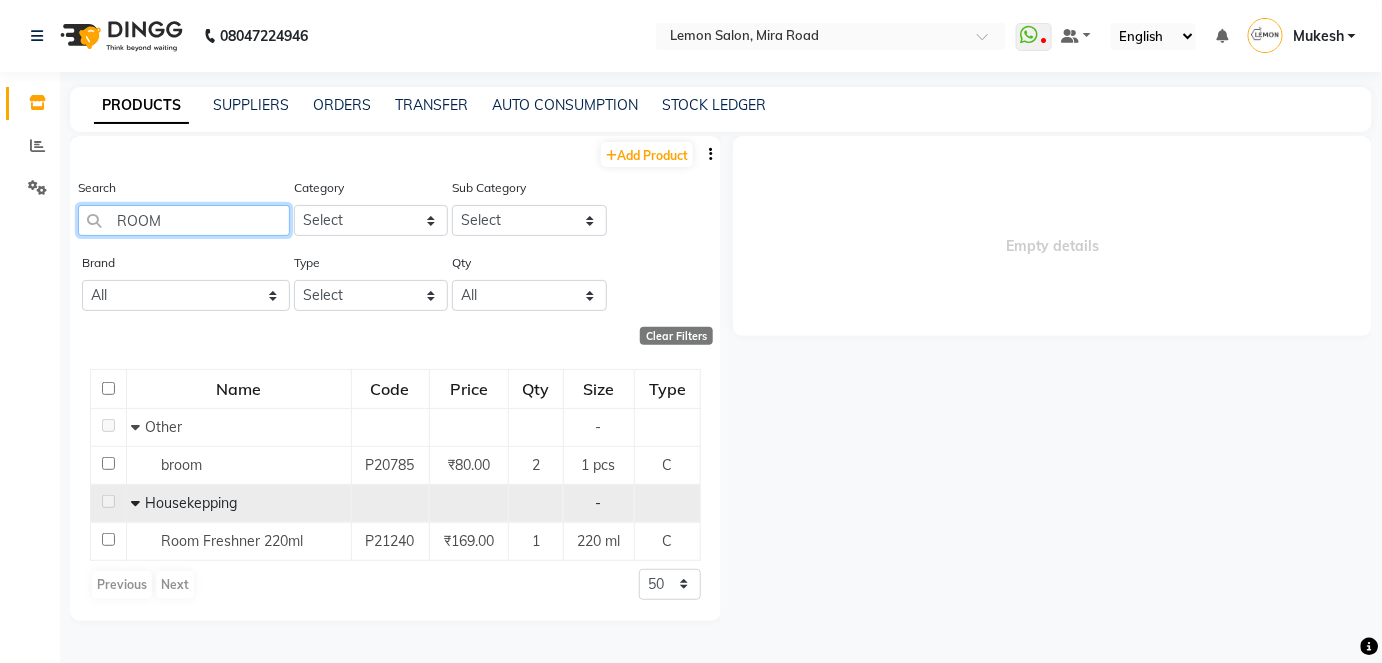 drag, startPoint x: 162, startPoint y: 218, endPoint x: 107, endPoint y: 220, distance: 55.03635 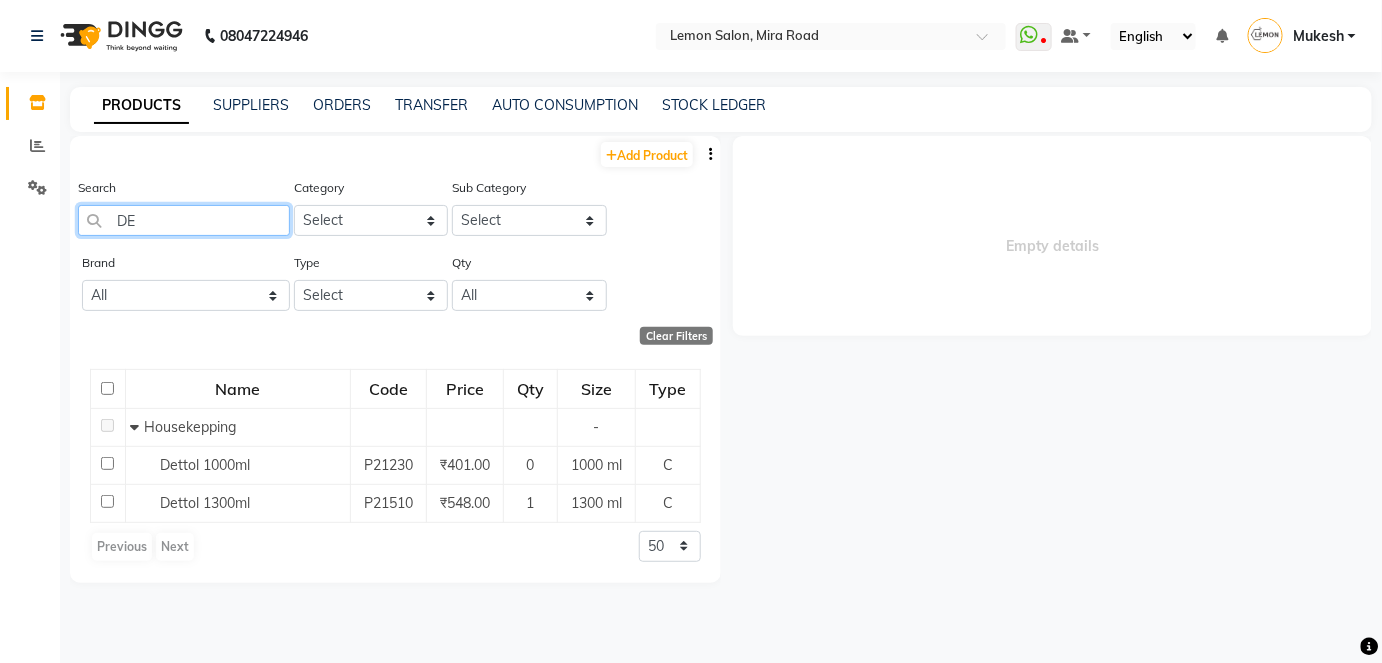 type on "D" 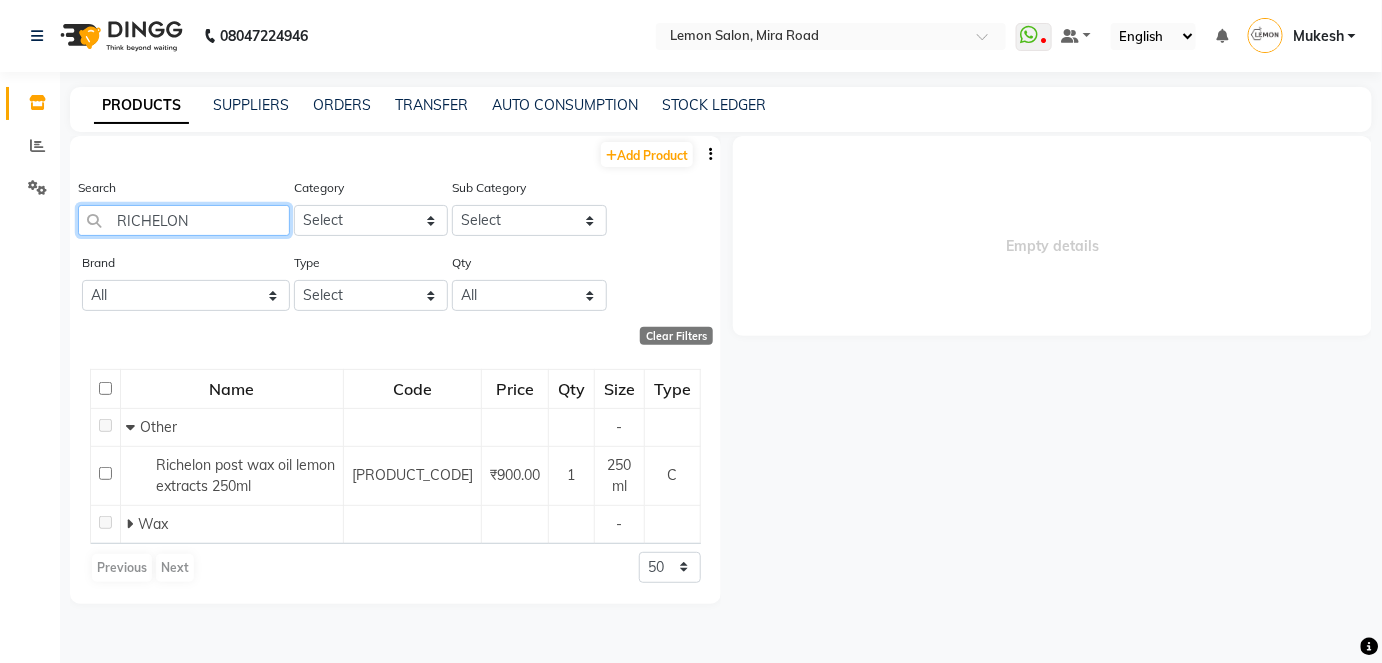 type on "RICHELON" 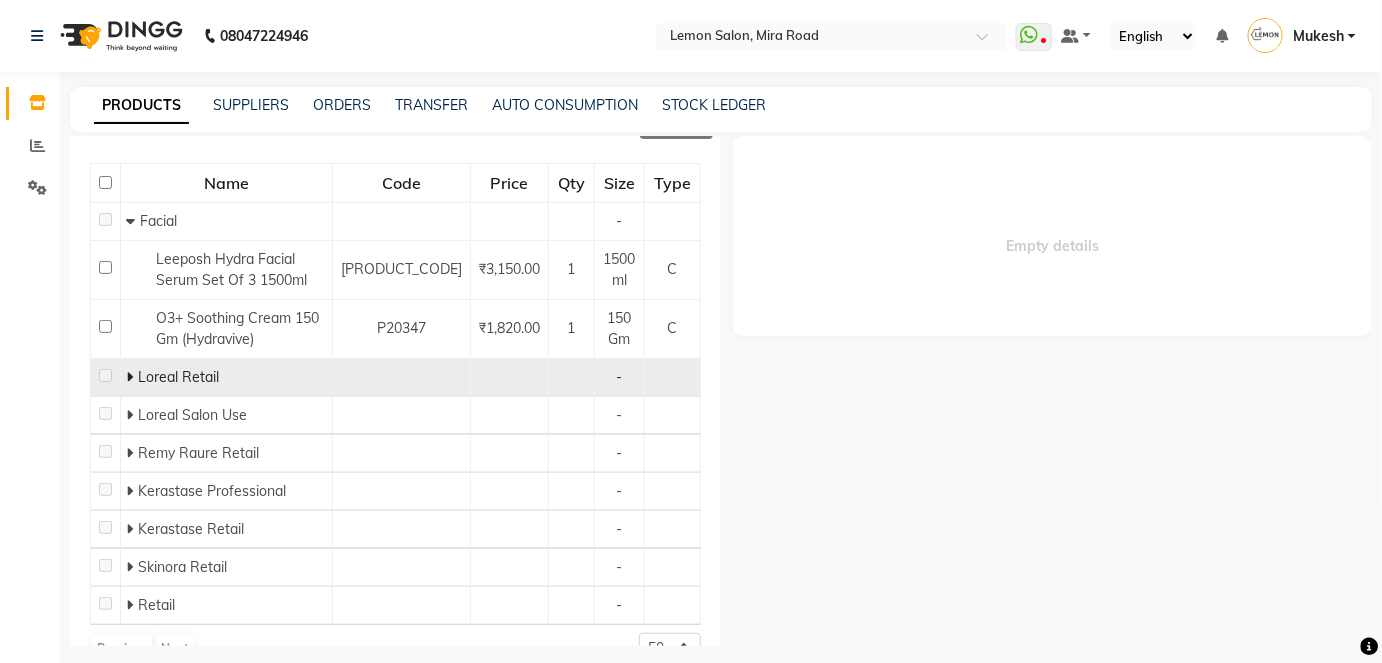 scroll, scrollTop: 229, scrollLeft: 0, axis: vertical 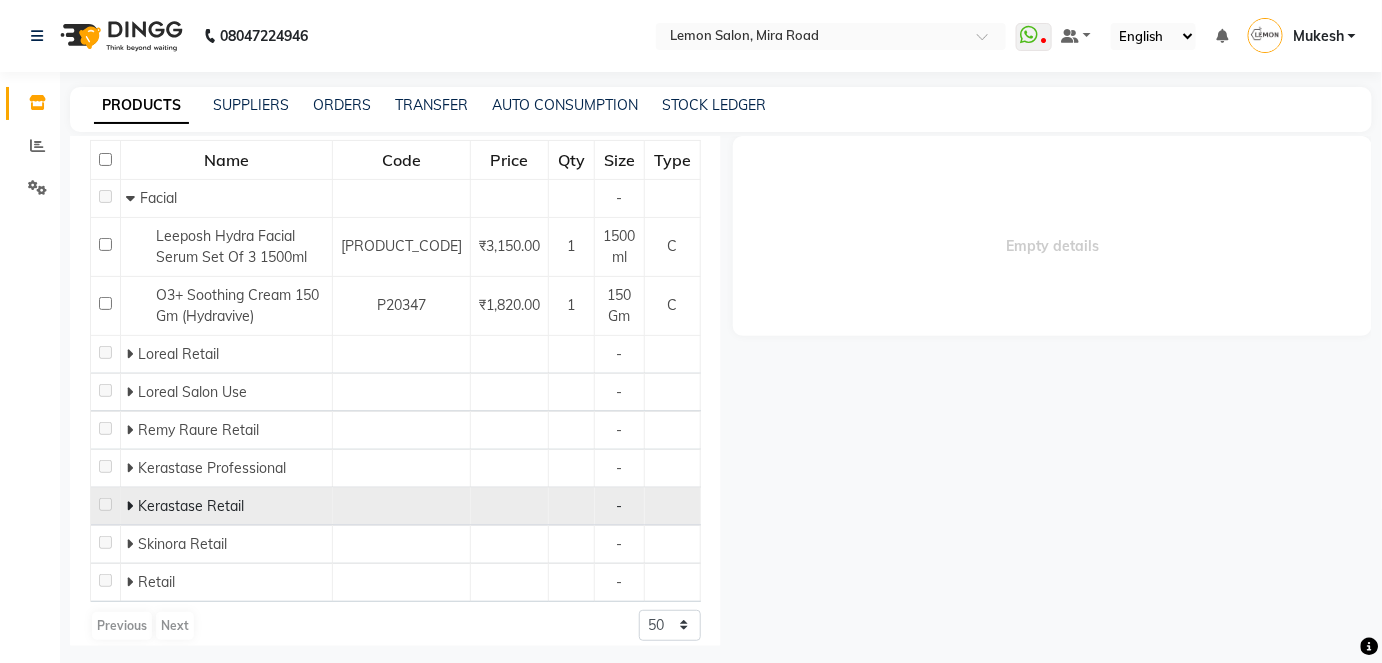 type on "150" 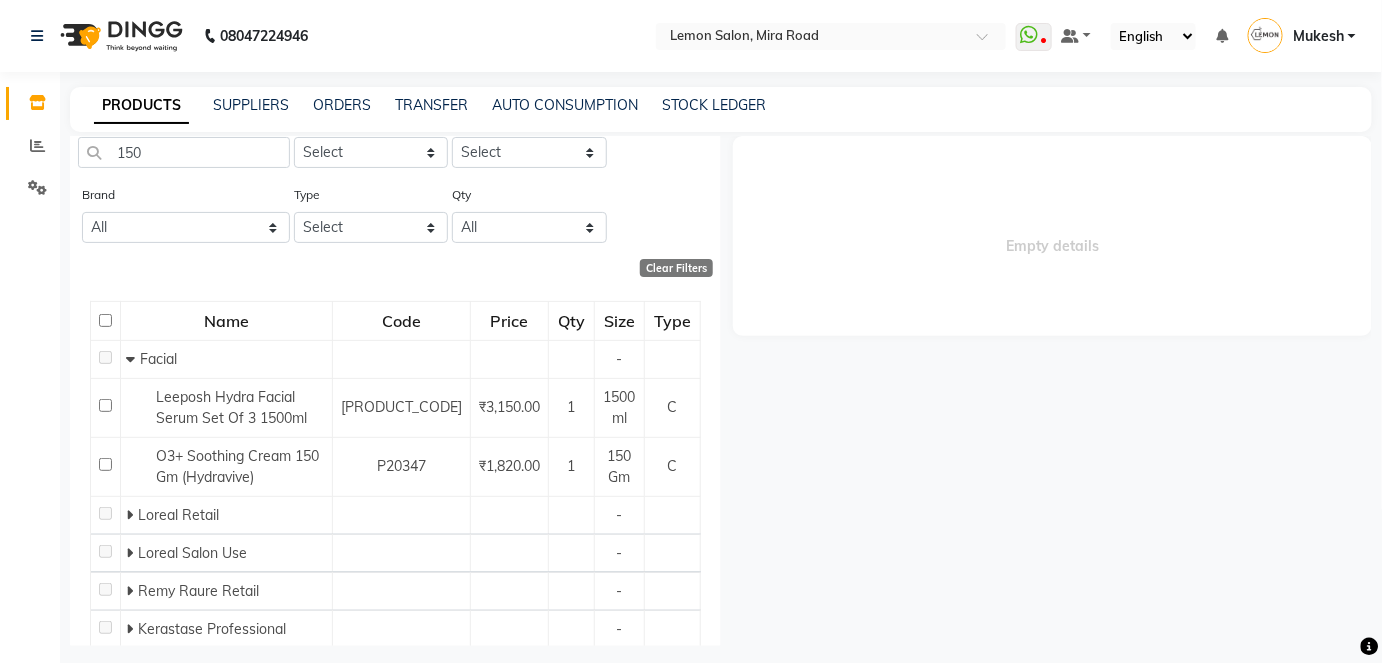 scroll, scrollTop: 0, scrollLeft: 0, axis: both 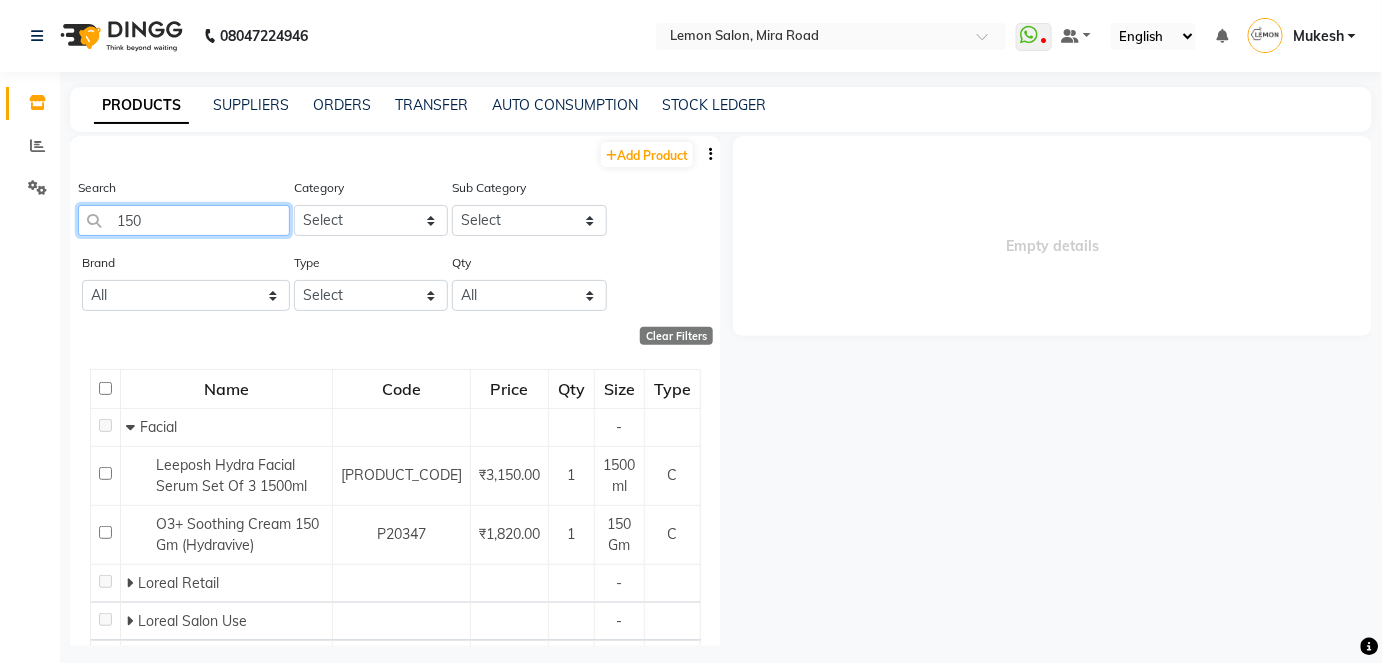 drag, startPoint x: 146, startPoint y: 219, endPoint x: 111, endPoint y: 221, distance: 35.057095 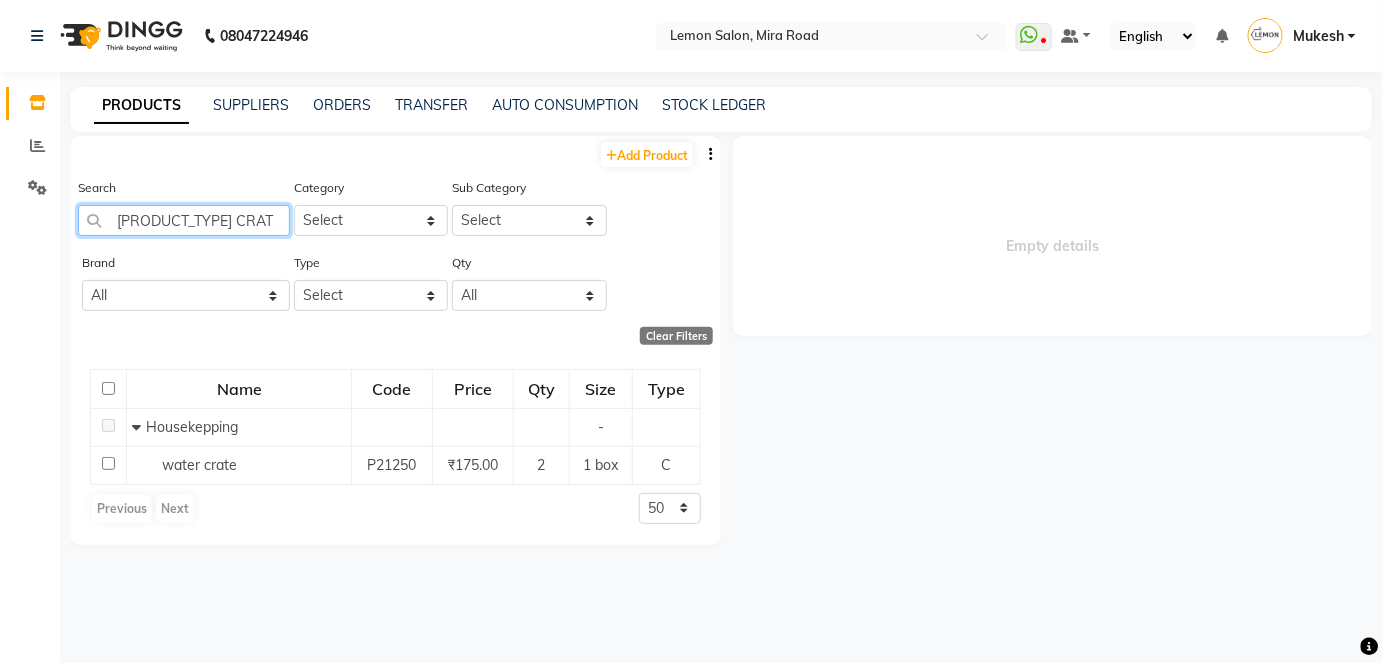 type on "[PRODUCT_TYPE] CRATE" 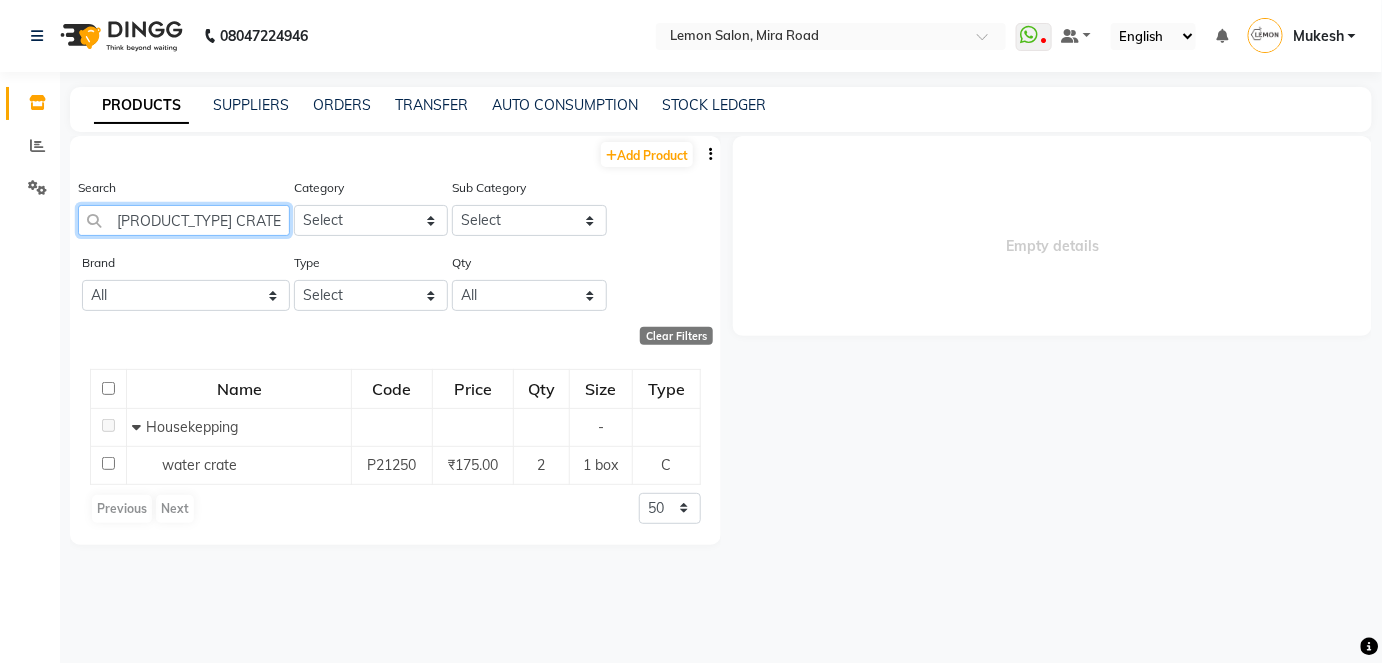 drag, startPoint x: 233, startPoint y: 210, endPoint x: 103, endPoint y: 214, distance: 130.06152 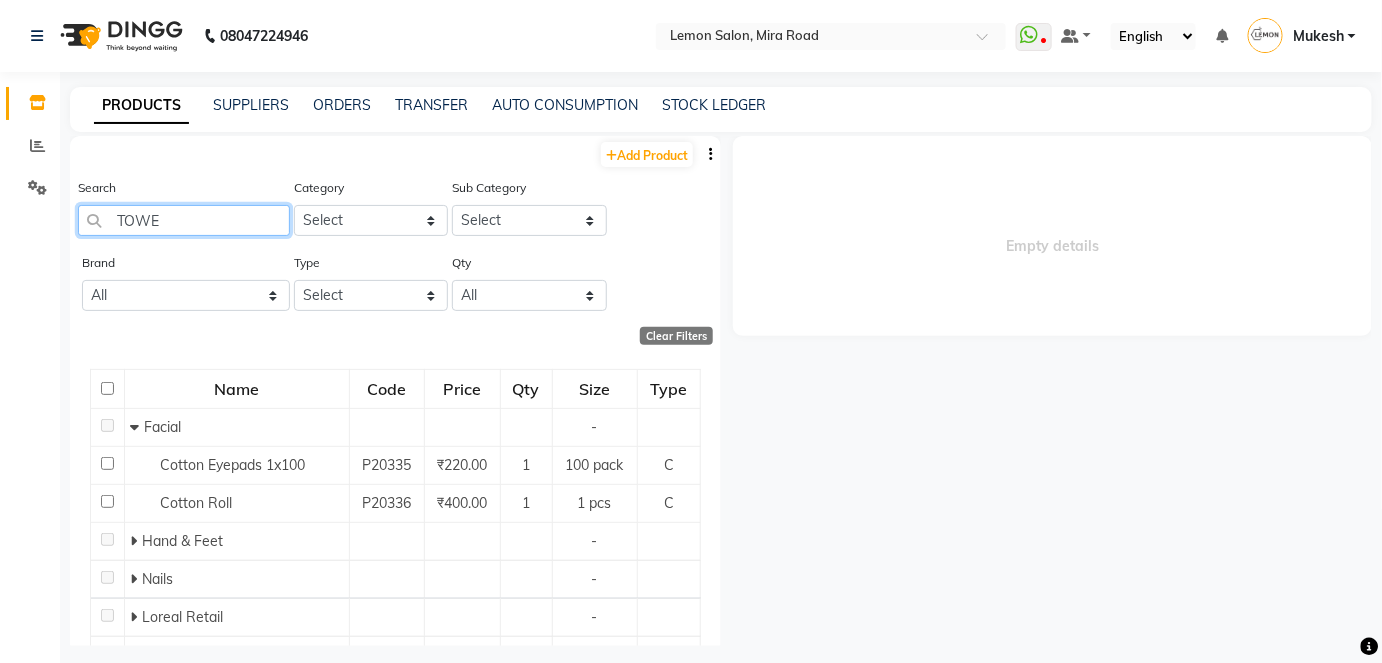 type on "TOWEL" 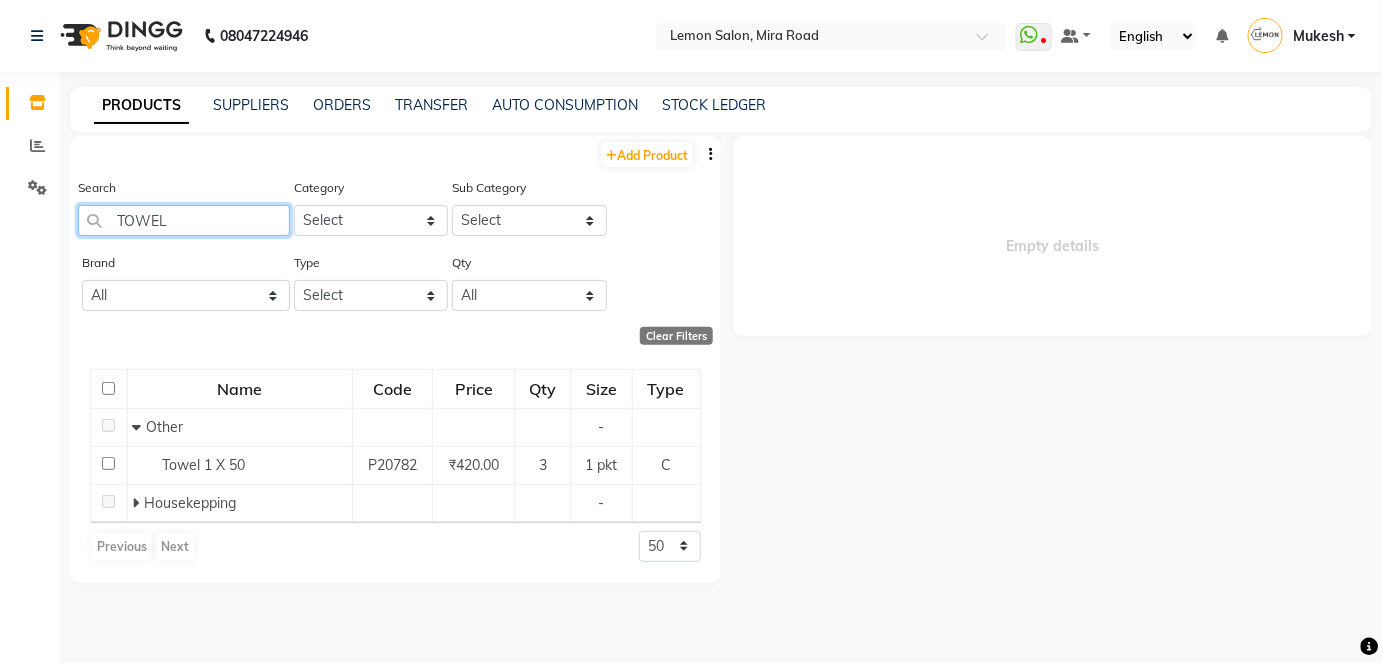 drag, startPoint x: 171, startPoint y: 217, endPoint x: 106, endPoint y: 205, distance: 66.09841 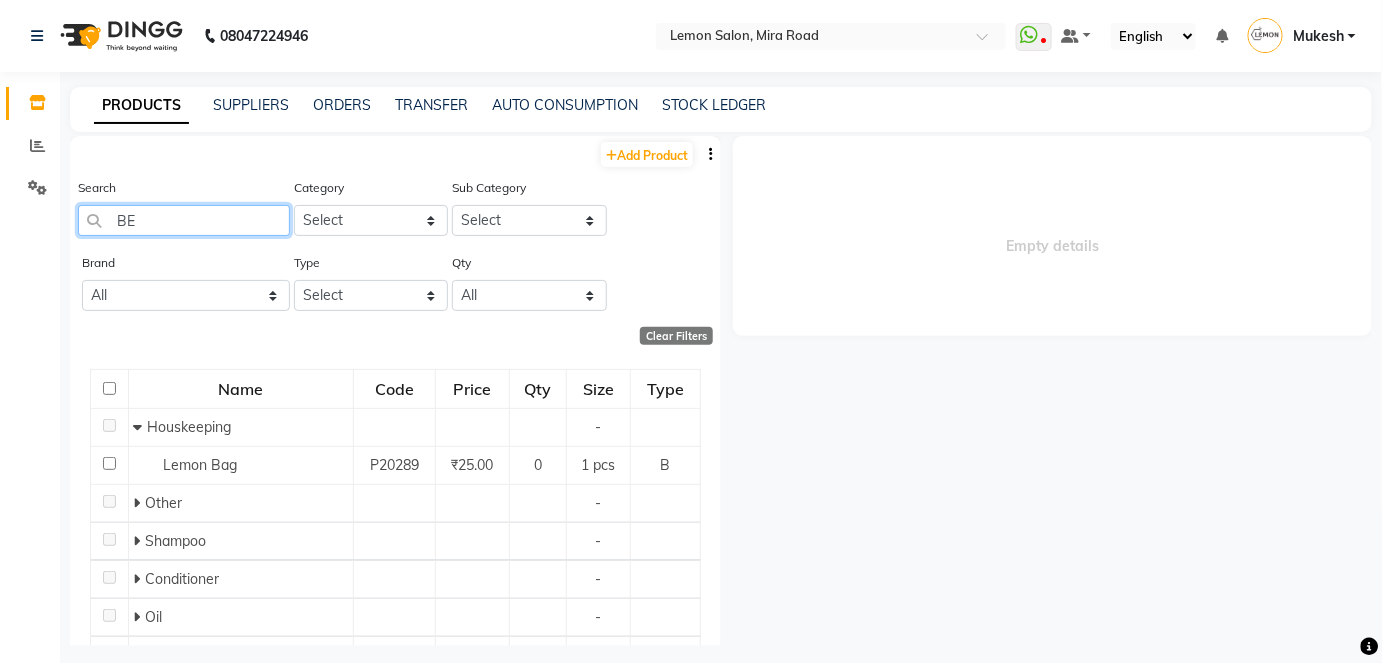type on "BED" 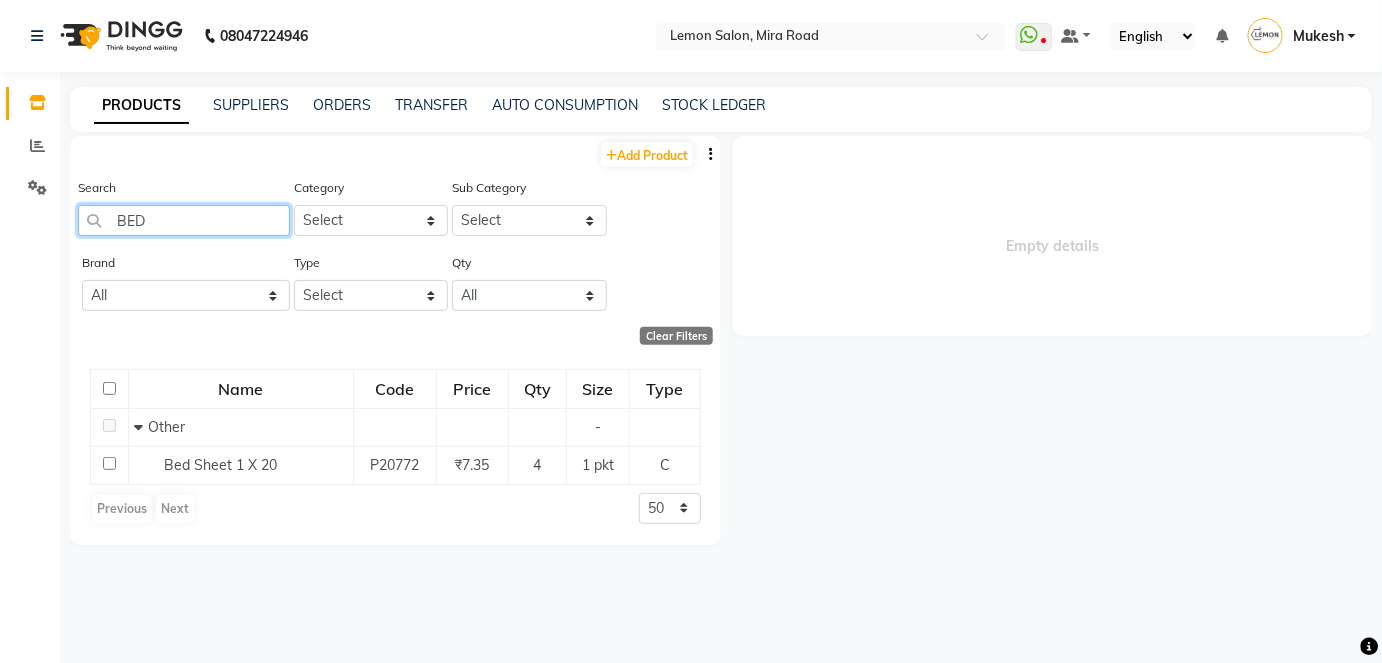 drag, startPoint x: 142, startPoint y: 213, endPoint x: 100, endPoint y: 227, distance: 44.27189 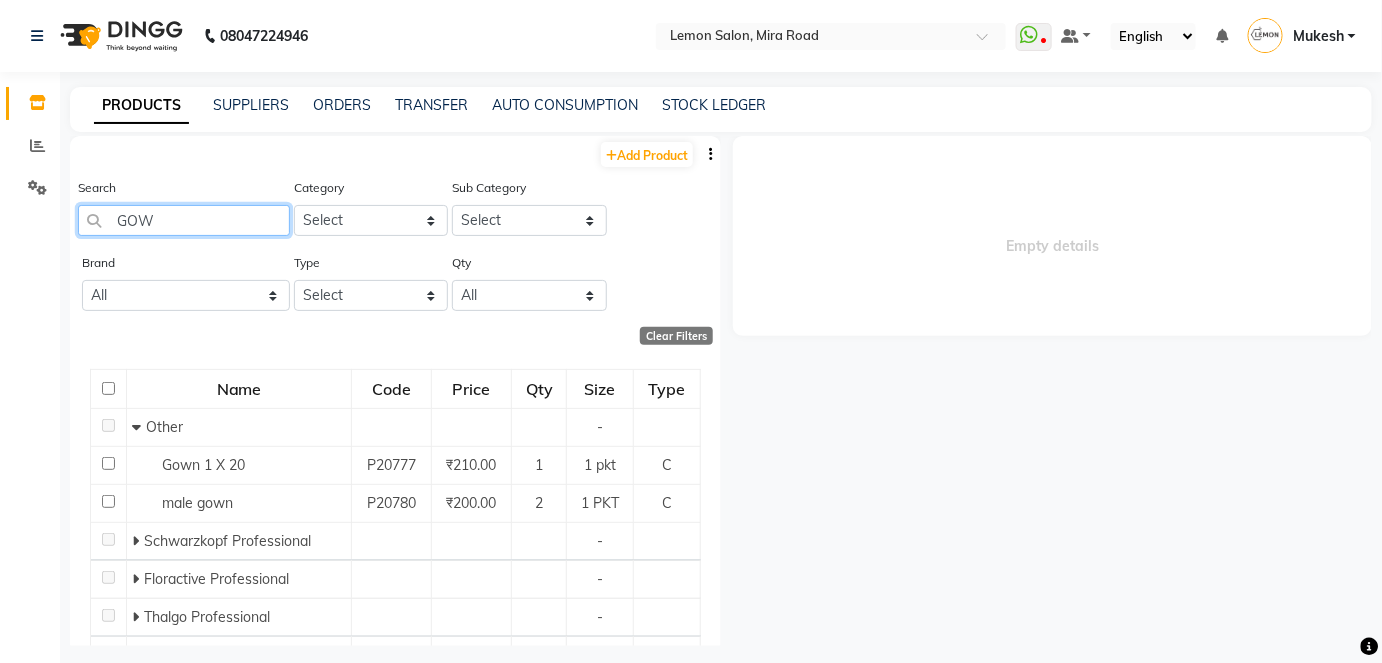 type on "GOWN" 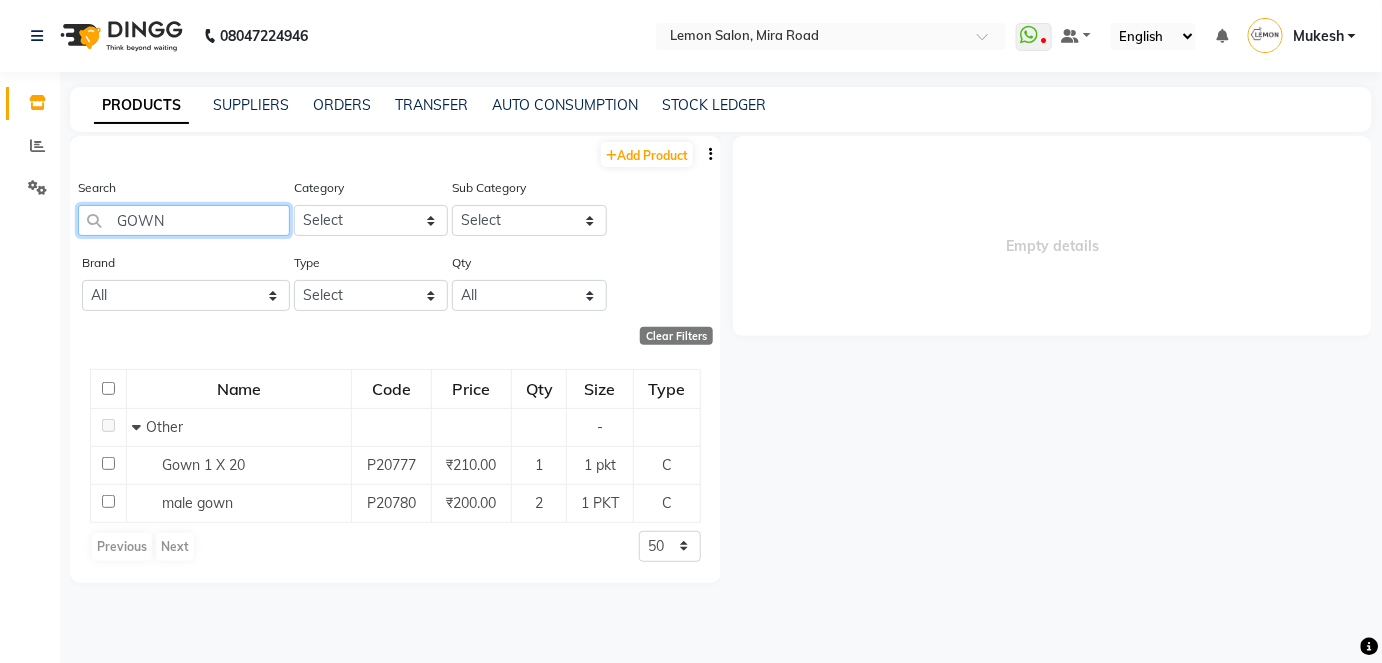 drag, startPoint x: 168, startPoint y: 223, endPoint x: 99, endPoint y: 226, distance: 69.065186 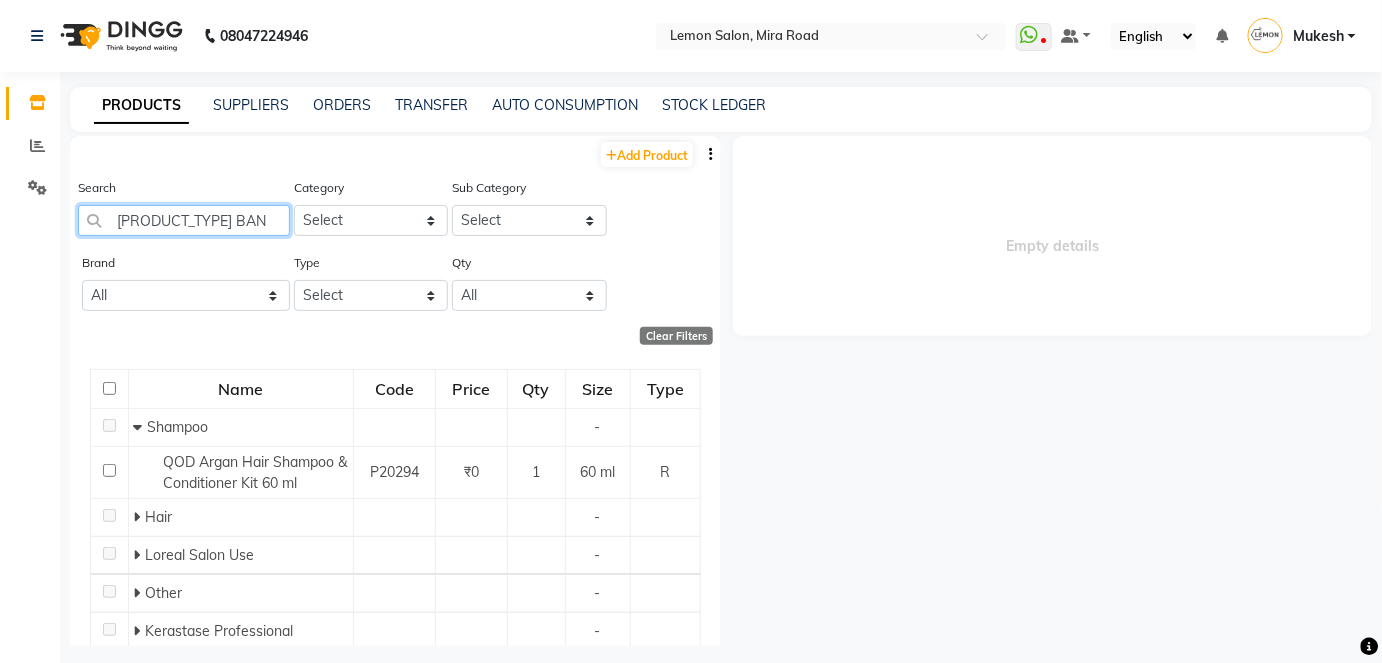 type on "HAIR BAND" 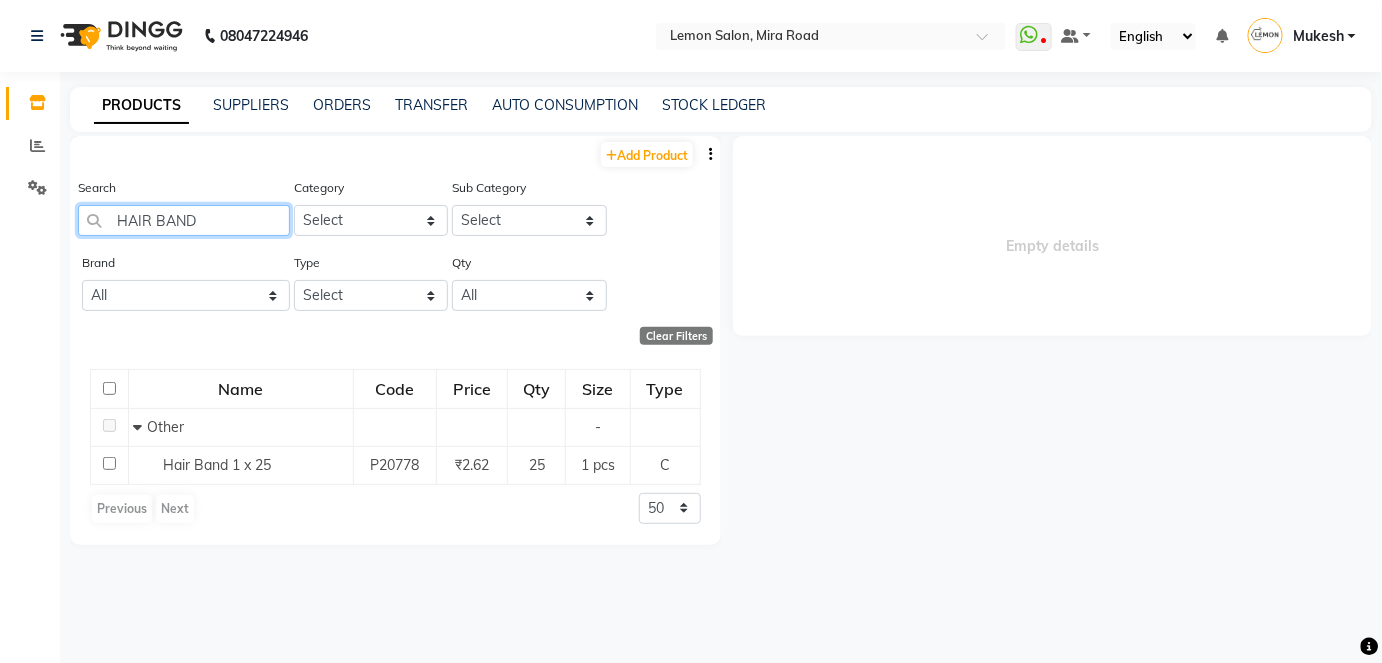 drag, startPoint x: 208, startPoint y: 225, endPoint x: 115, endPoint y: 223, distance: 93.0215 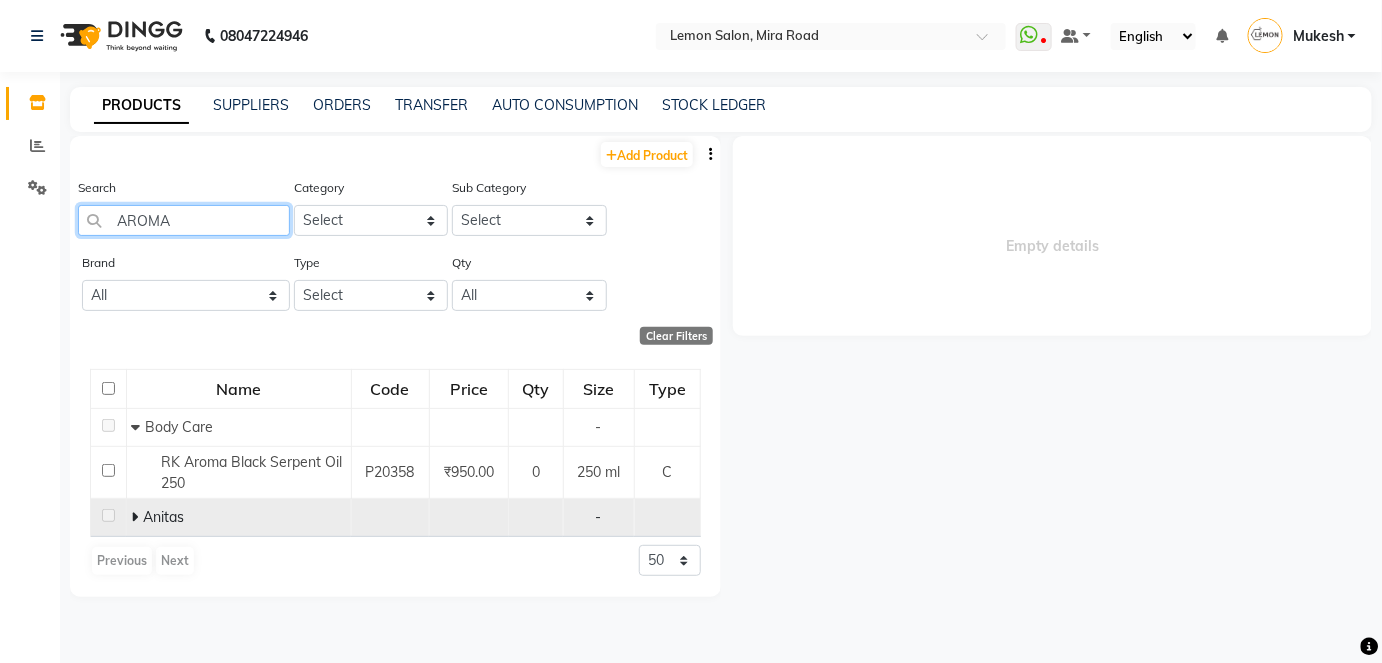 type on "AROMA" 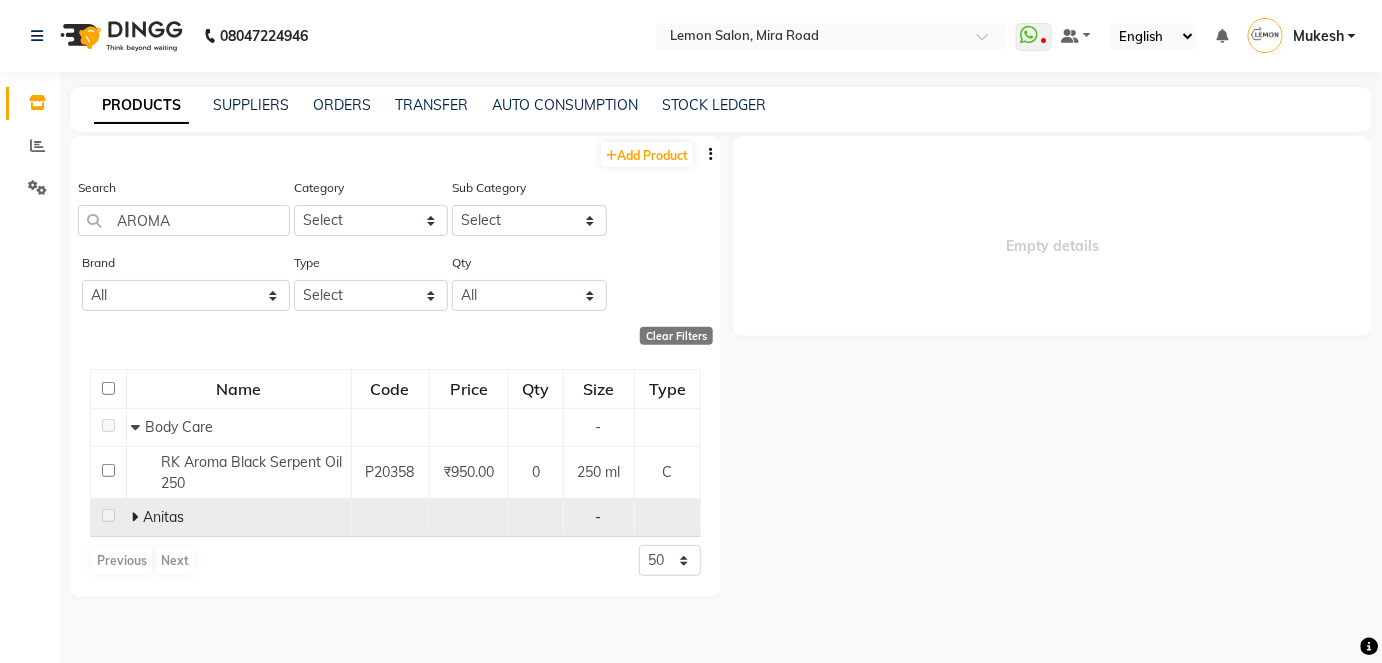 click 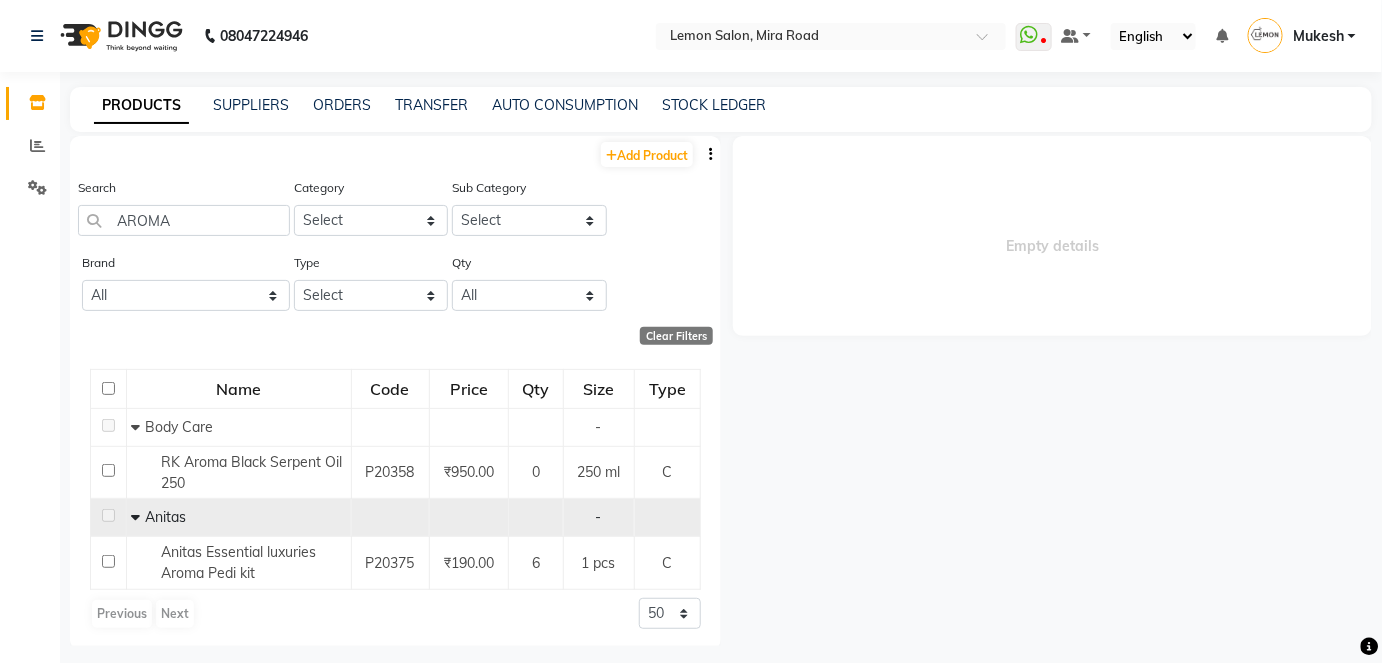 scroll, scrollTop: 2, scrollLeft: 0, axis: vertical 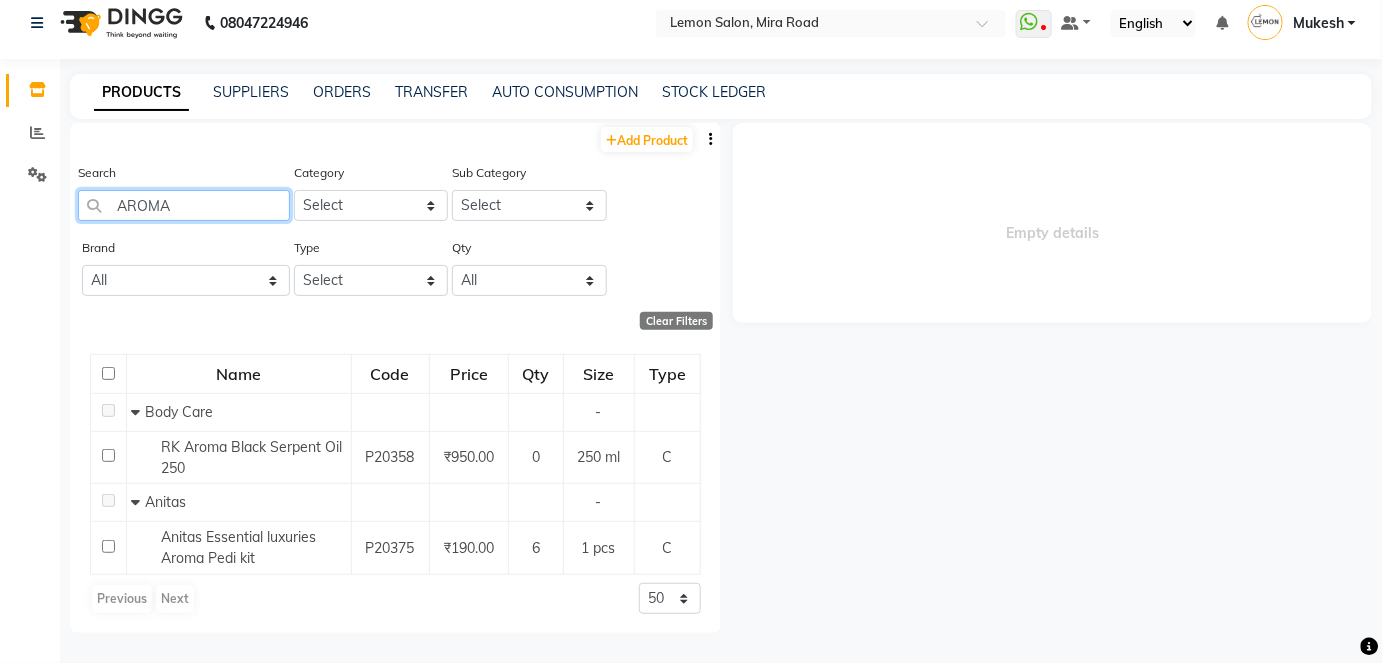 drag, startPoint x: 178, startPoint y: 199, endPoint x: 105, endPoint y: 208, distance: 73.552704 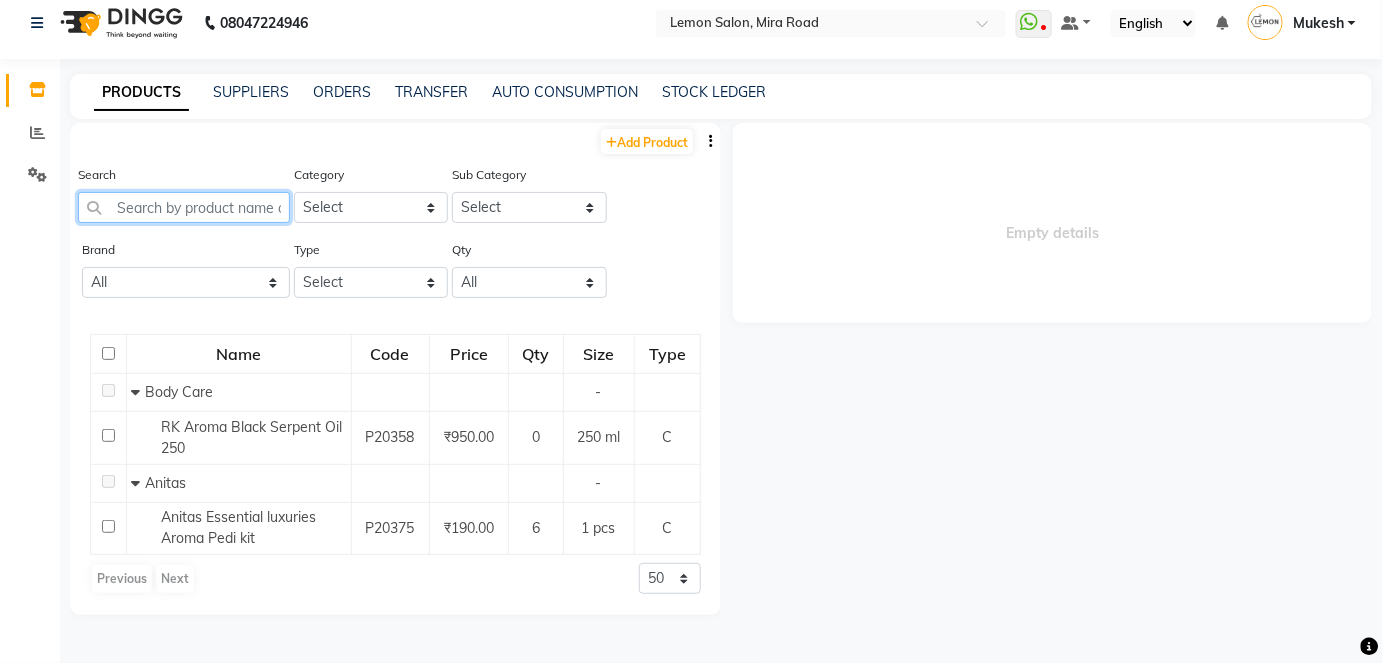 scroll, scrollTop: 0, scrollLeft: 0, axis: both 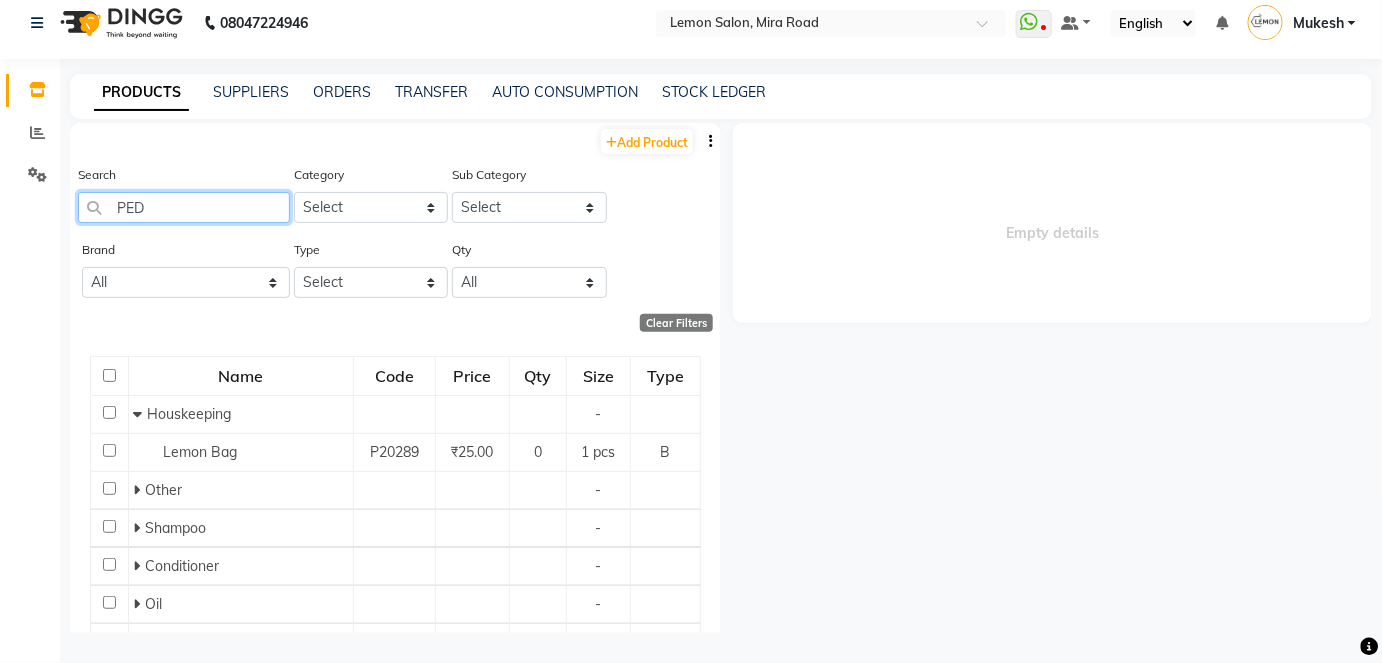 type on "PEDI" 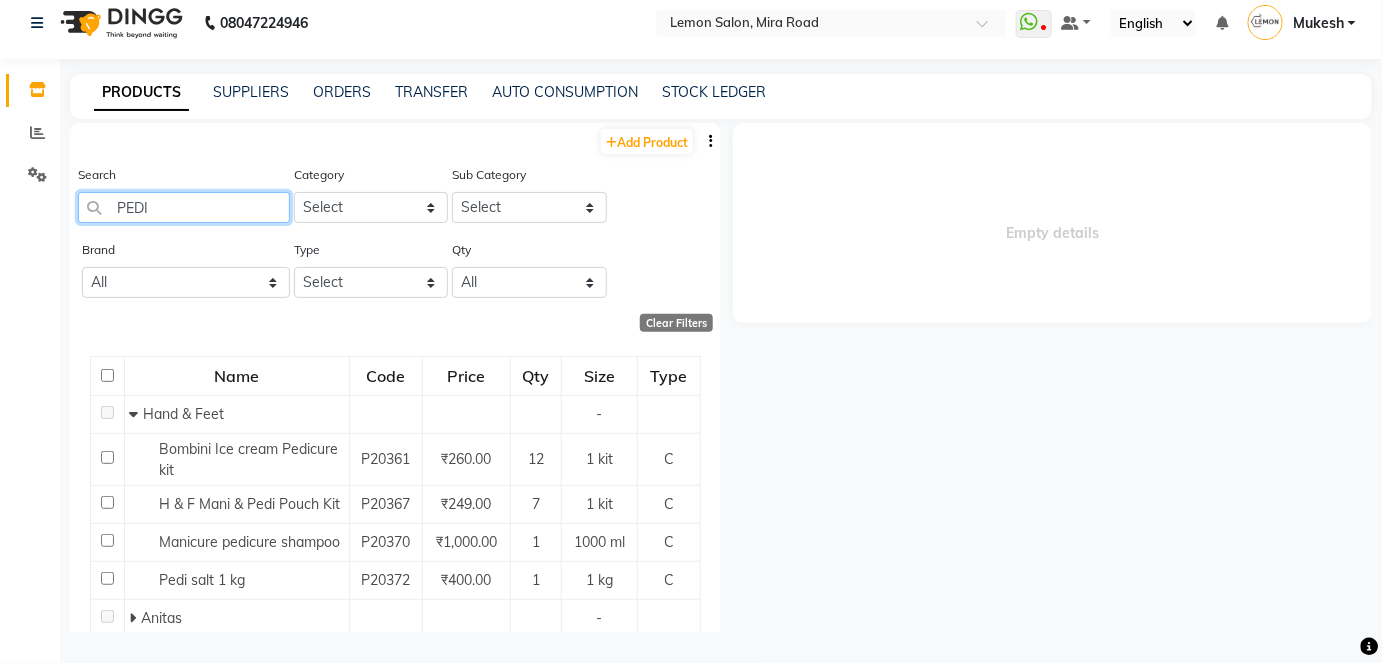 drag, startPoint x: 131, startPoint y: 207, endPoint x: 111, endPoint y: 211, distance: 20.396078 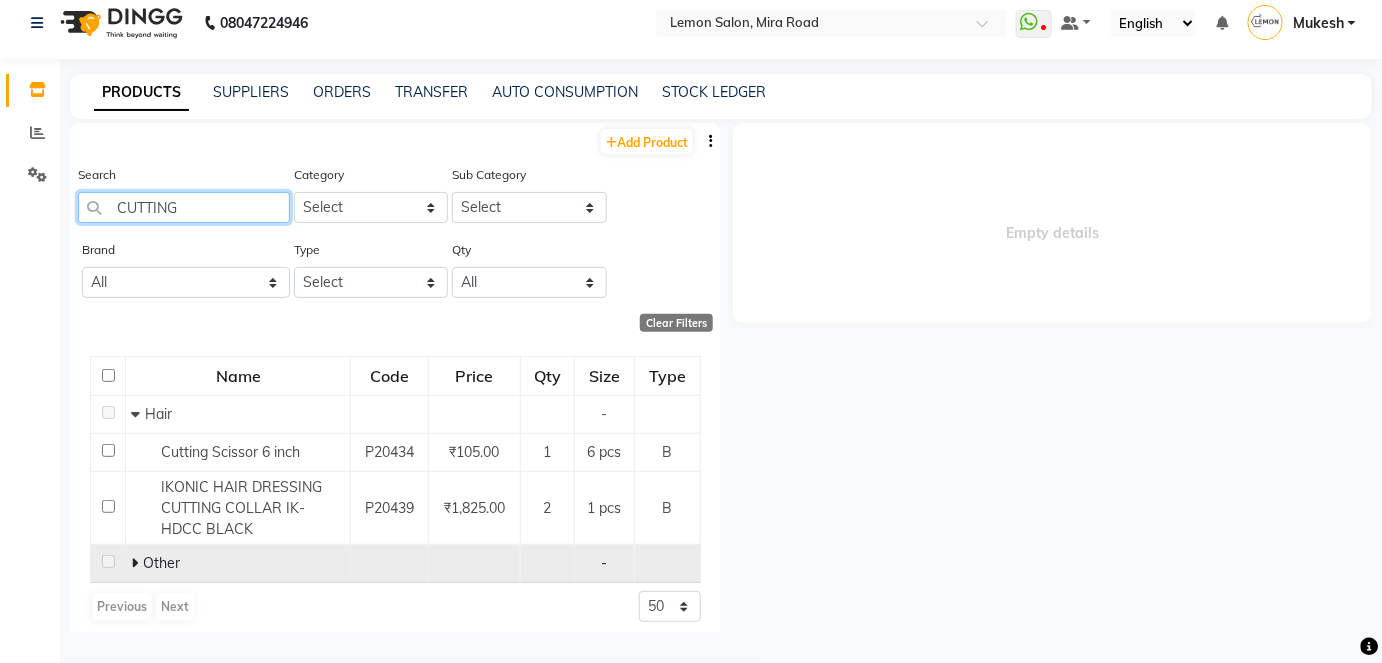 type on "CUTTING" 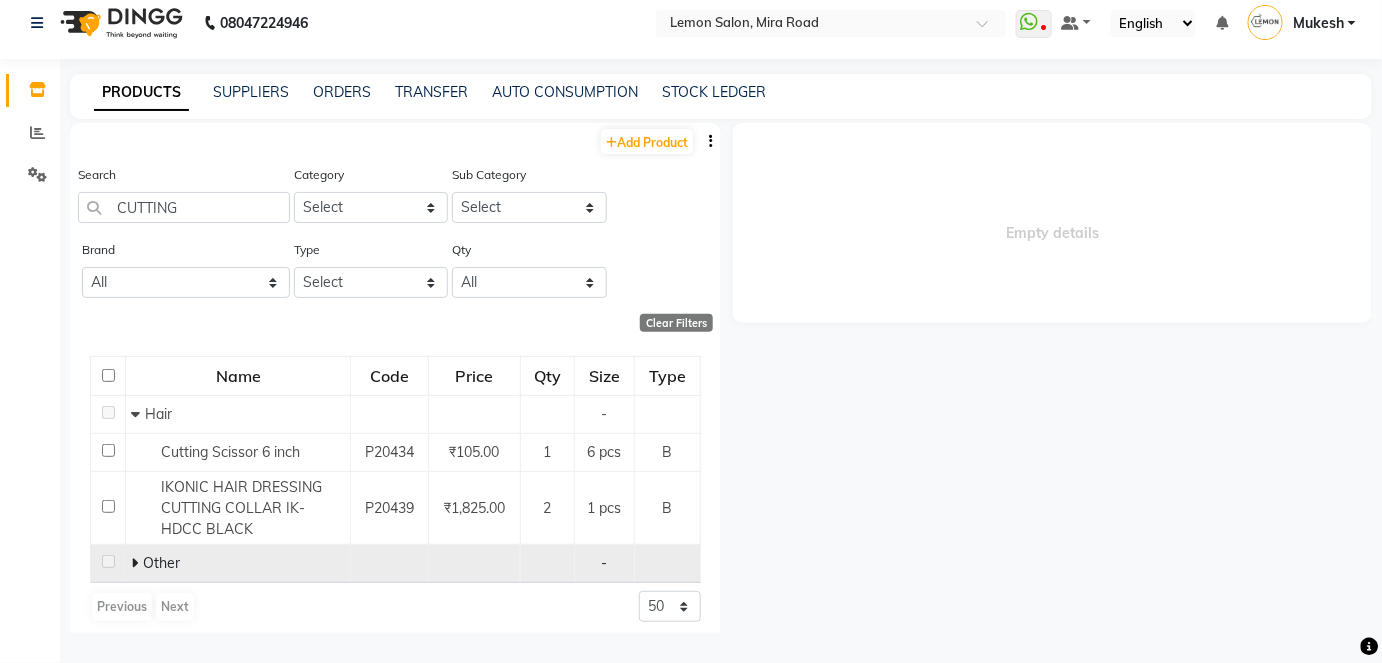 click 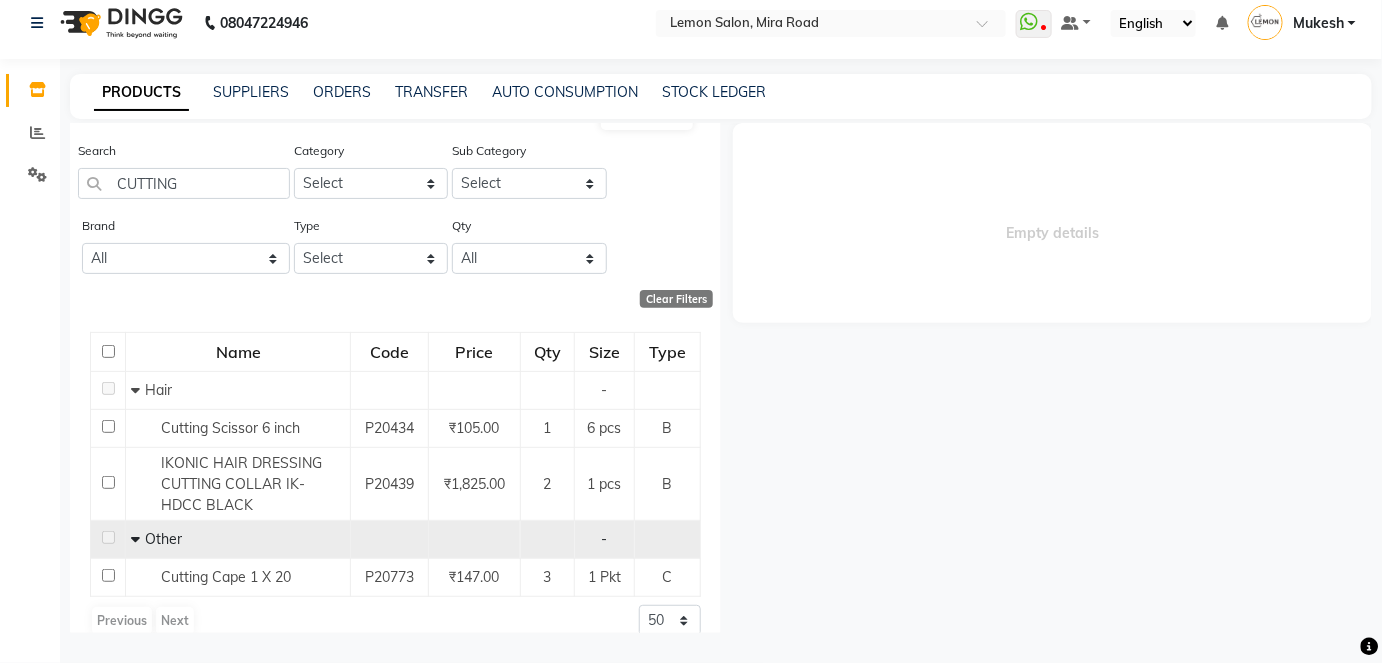 scroll, scrollTop: 47, scrollLeft: 0, axis: vertical 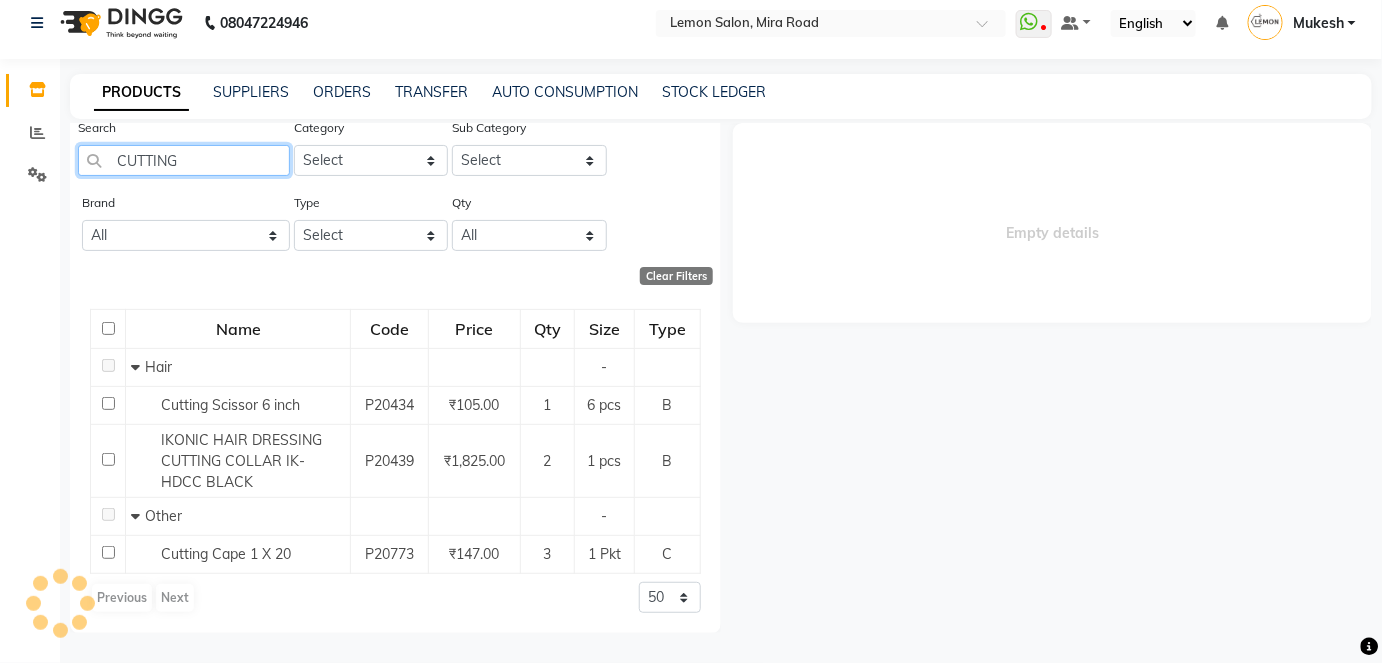 drag, startPoint x: 176, startPoint y: 155, endPoint x: 92, endPoint y: 162, distance: 84.29116 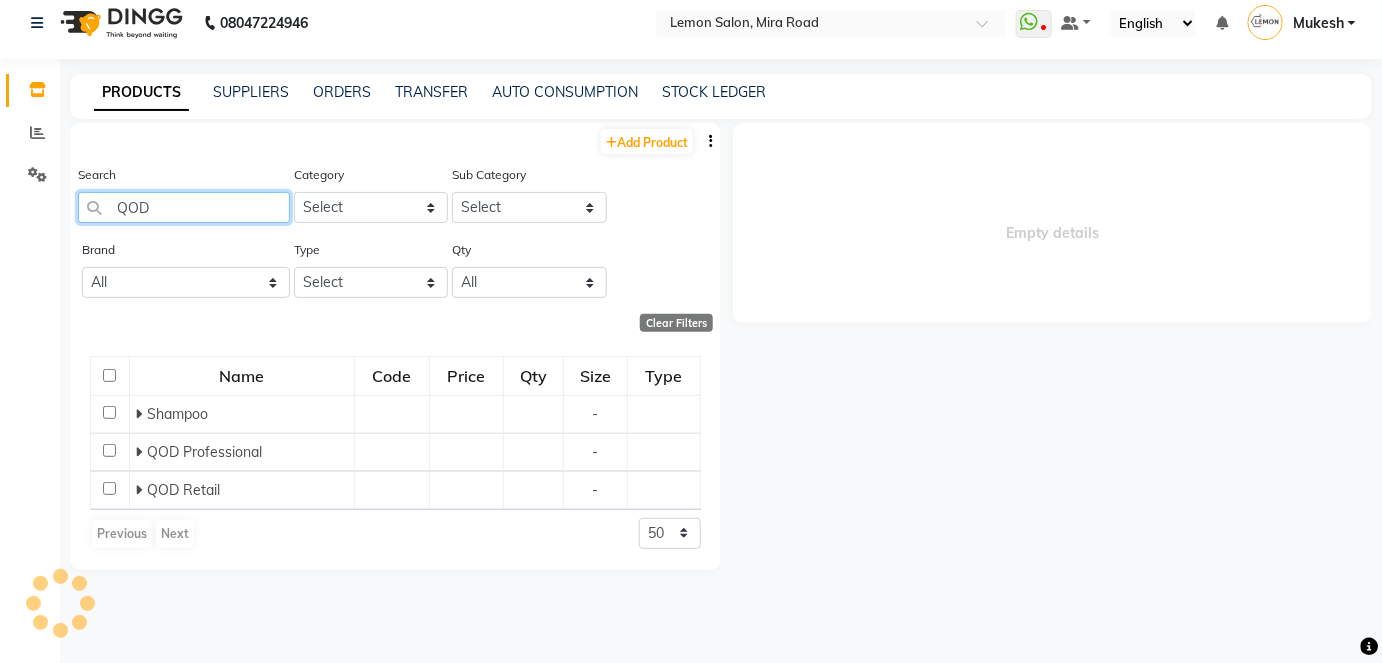 scroll, scrollTop: 0, scrollLeft: 0, axis: both 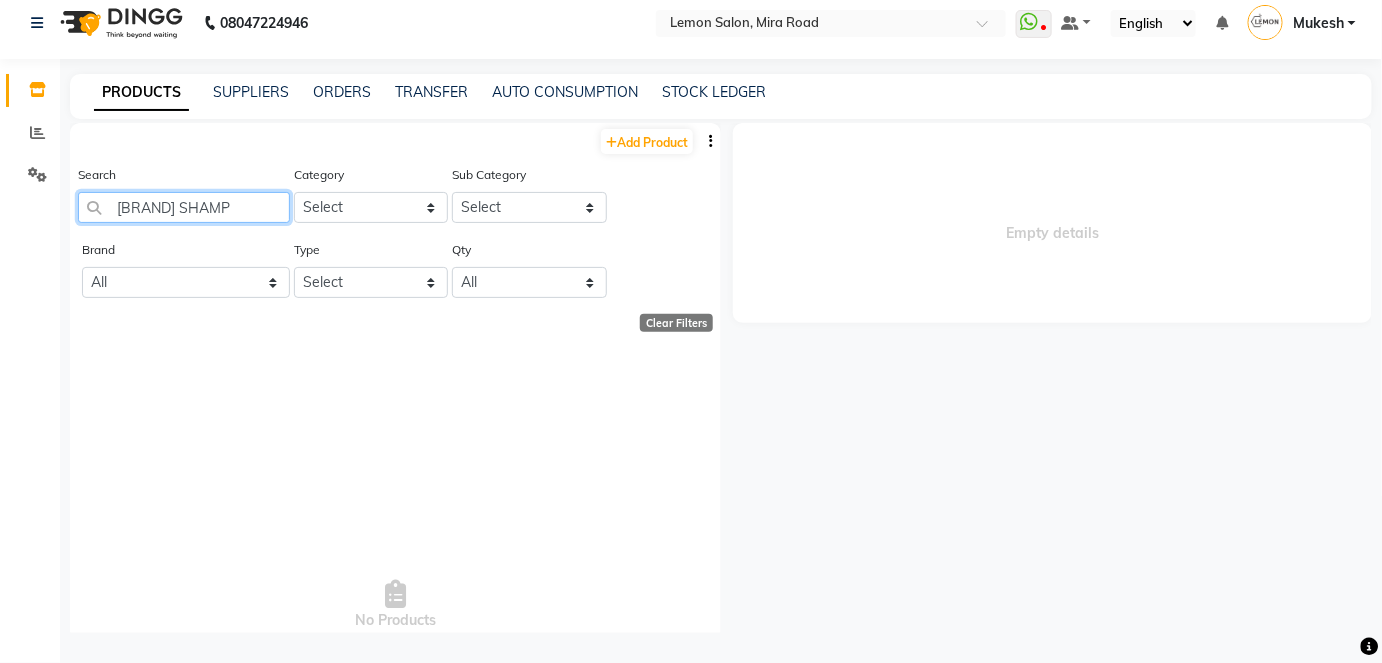 type on "QOD SHAMPO" 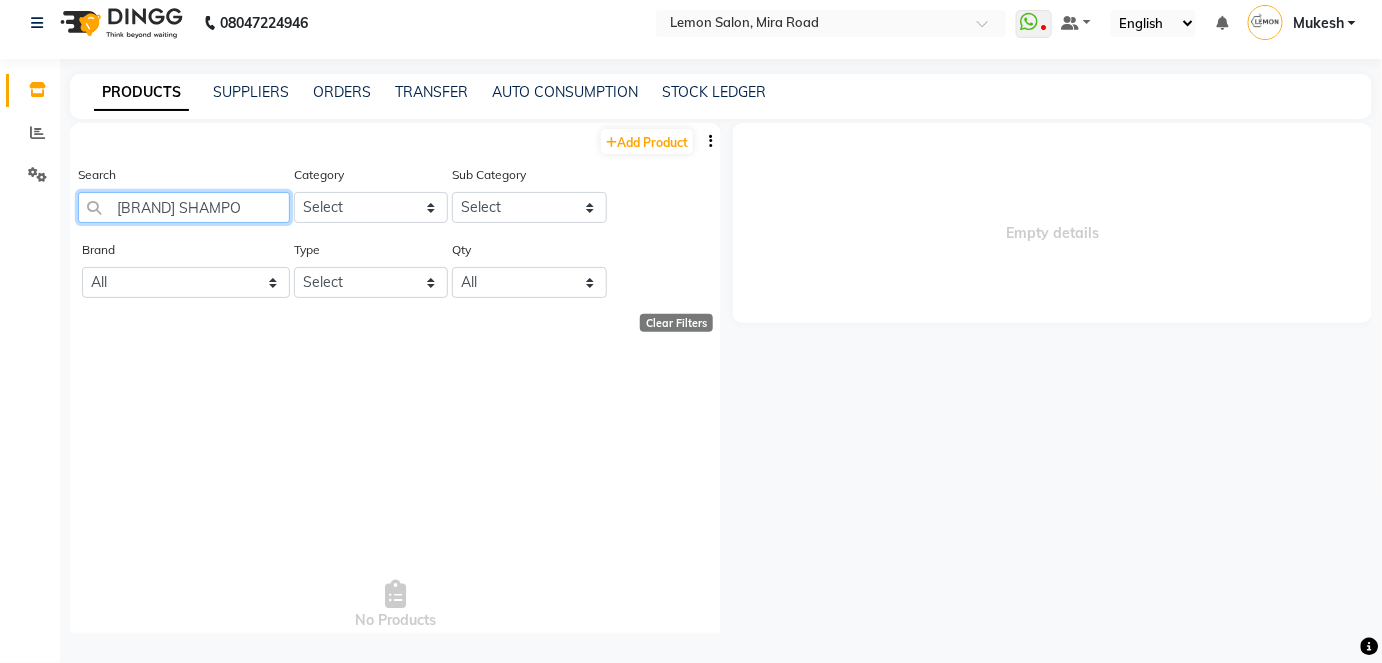 drag, startPoint x: 211, startPoint y: 203, endPoint x: 88, endPoint y: 215, distance: 123.58398 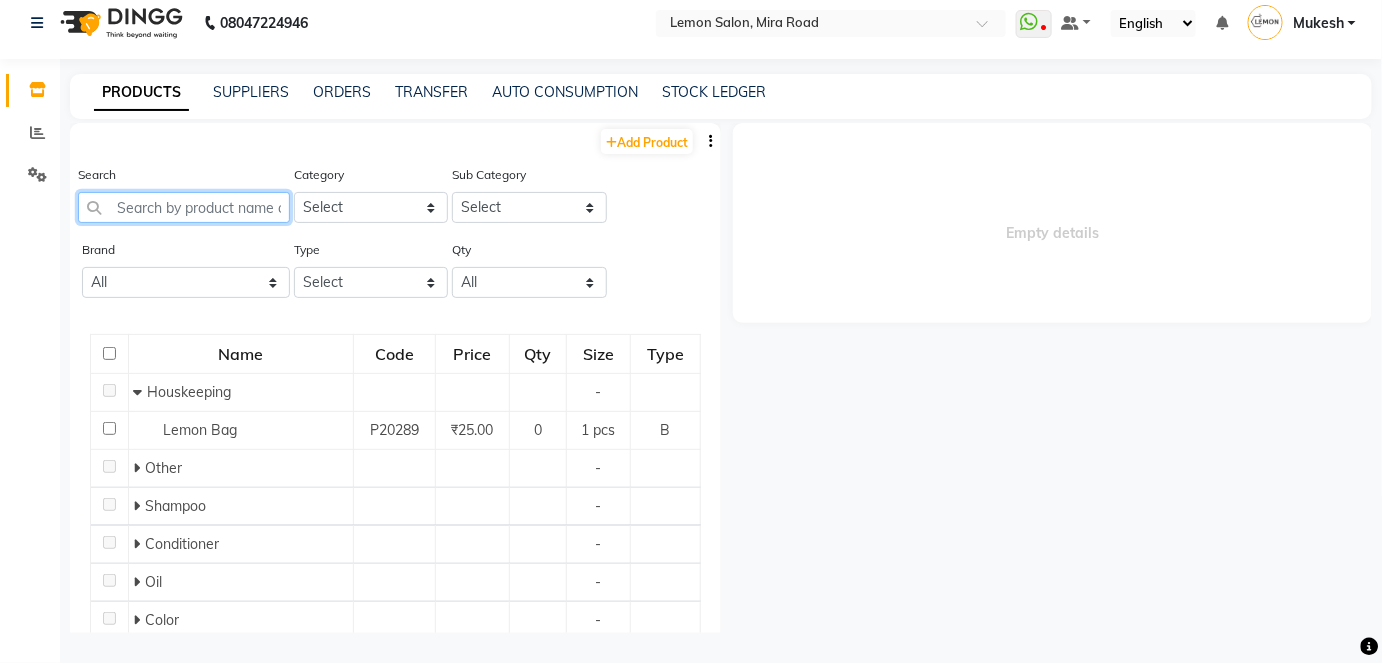 click 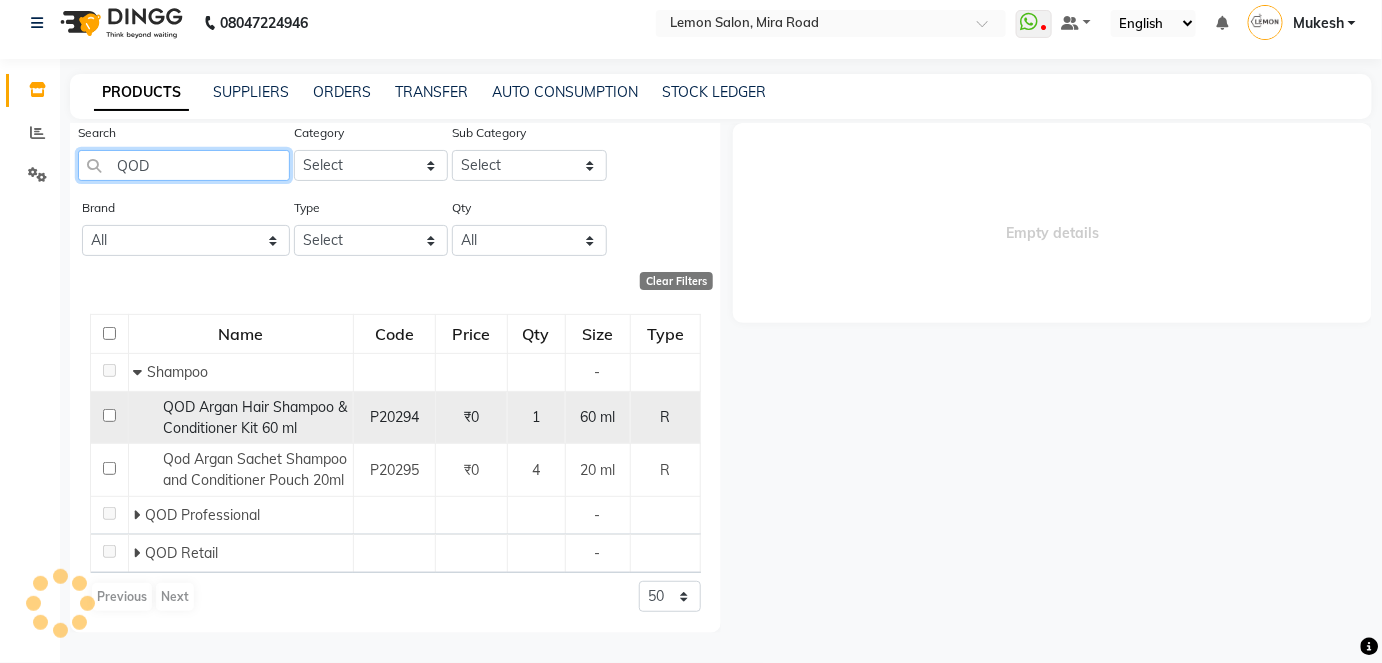 scroll, scrollTop: 61, scrollLeft: 0, axis: vertical 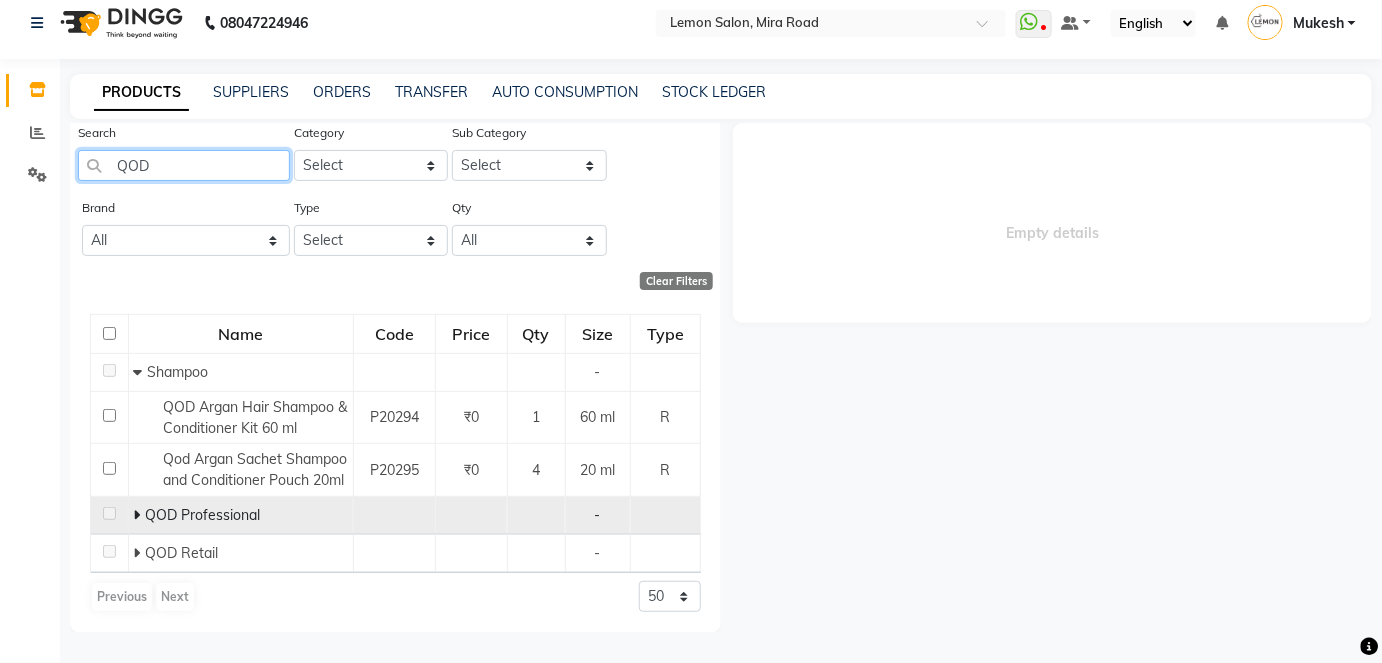 type on "QOD" 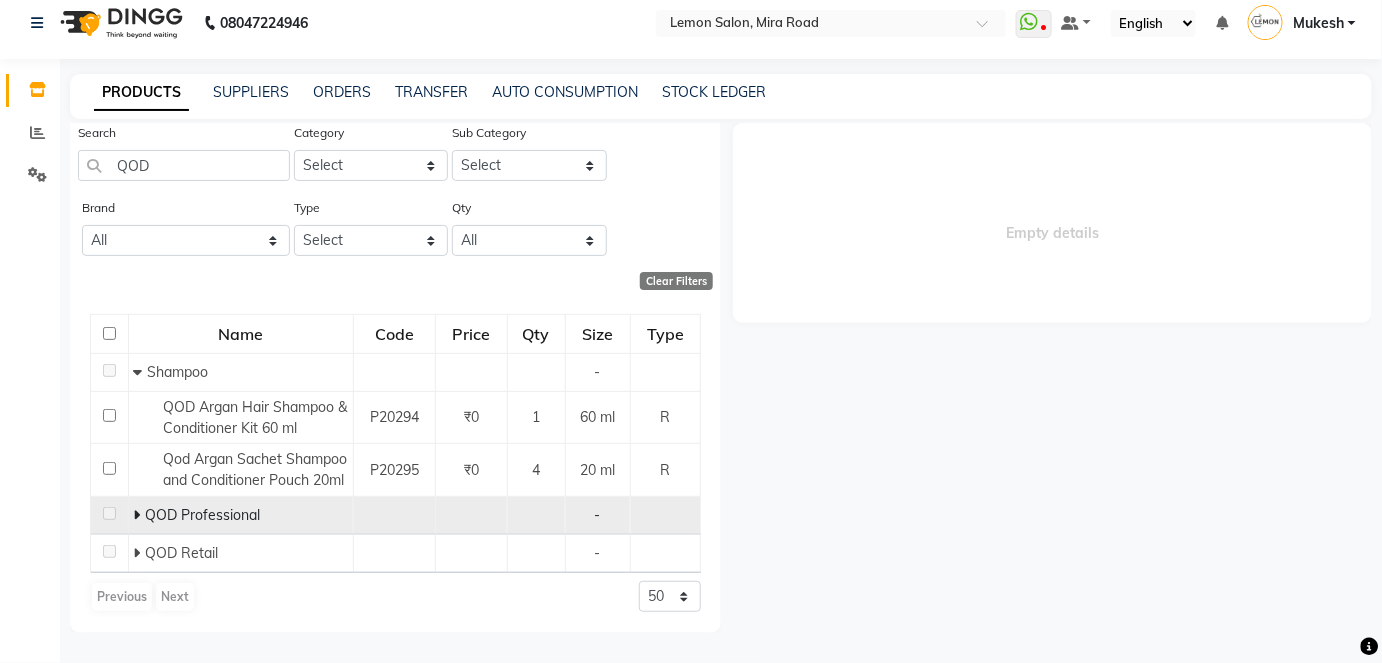 click 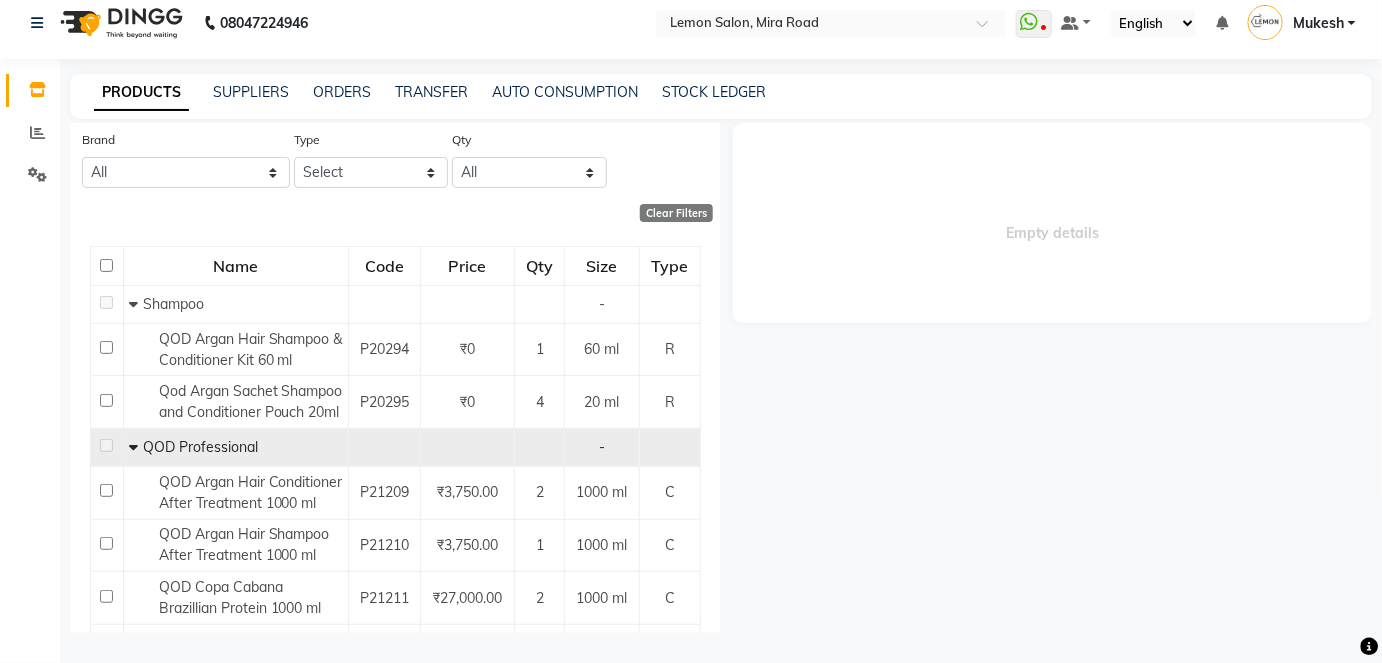 scroll, scrollTop: 0, scrollLeft: 0, axis: both 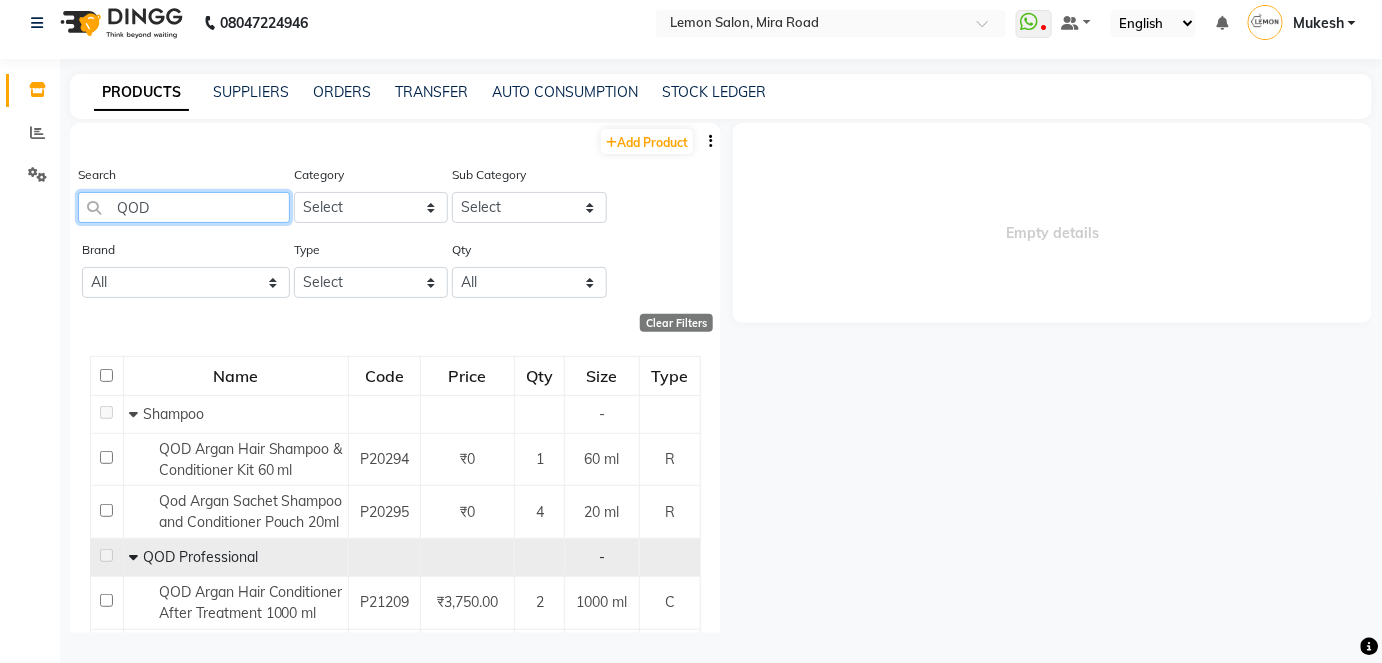 drag, startPoint x: 154, startPoint y: 200, endPoint x: 110, endPoint y: 219, distance: 47.92703 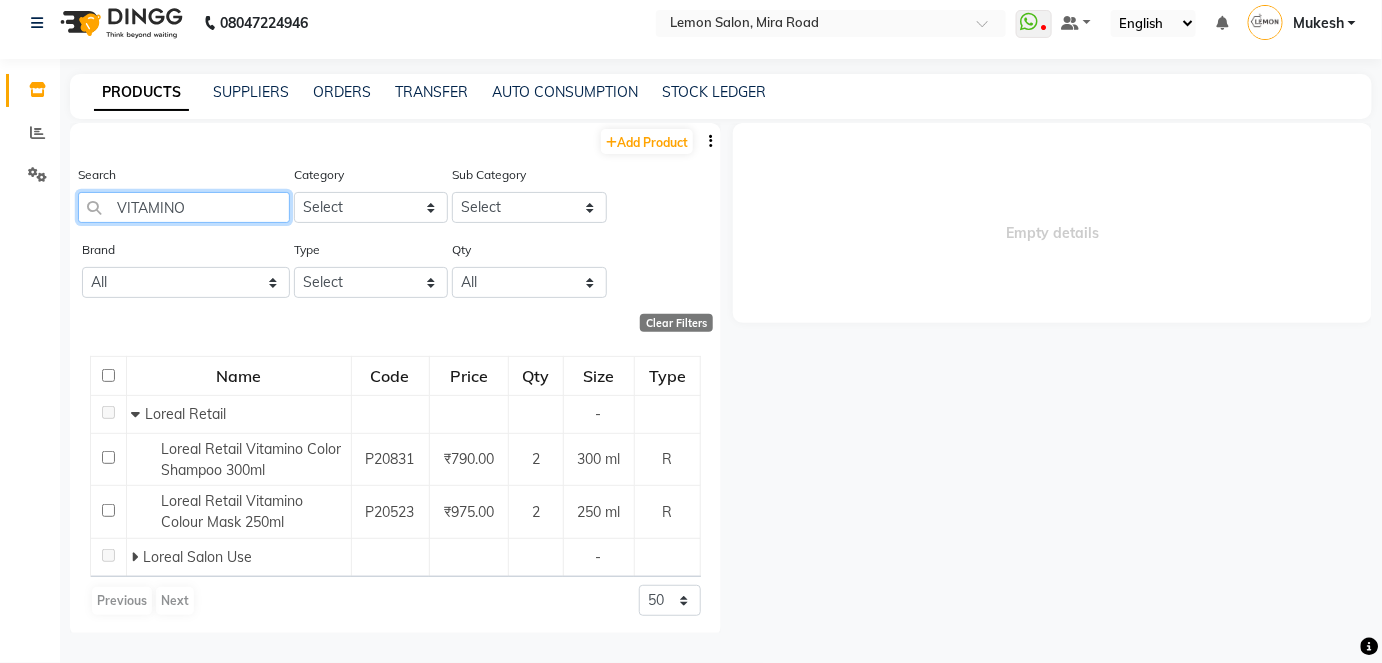 scroll, scrollTop: 2, scrollLeft: 0, axis: vertical 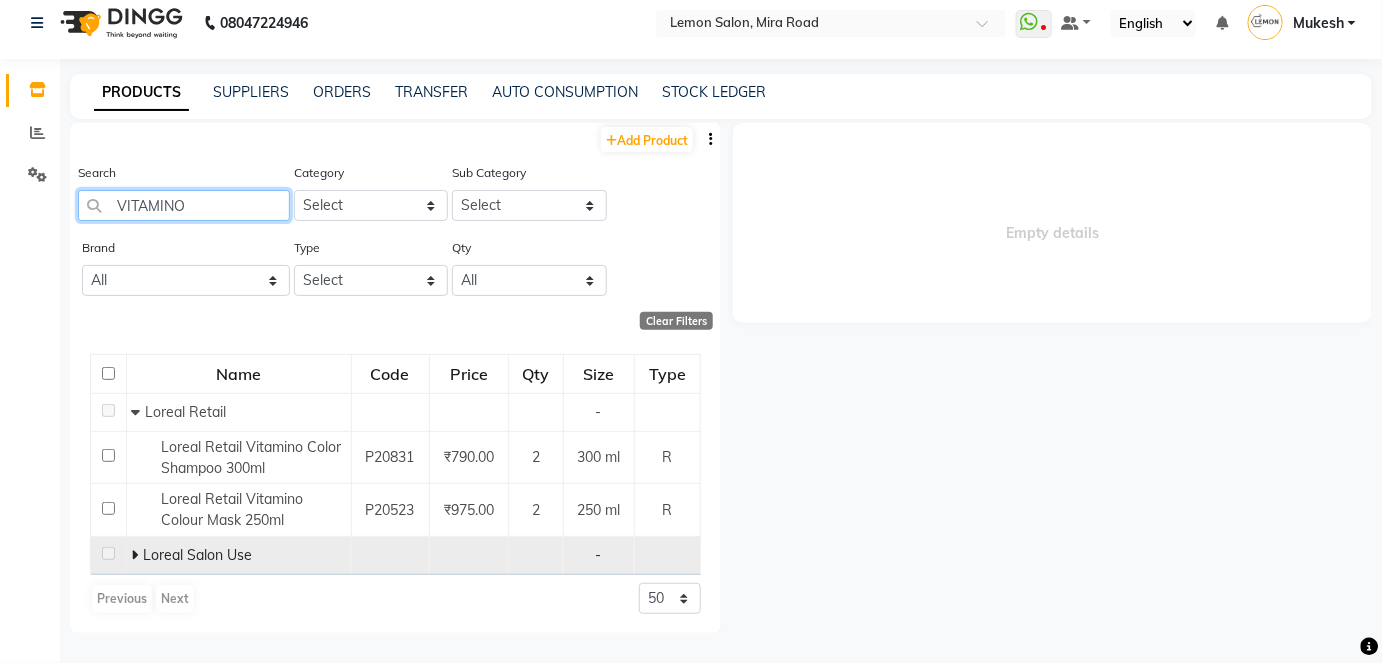 type on "VITAMINO" 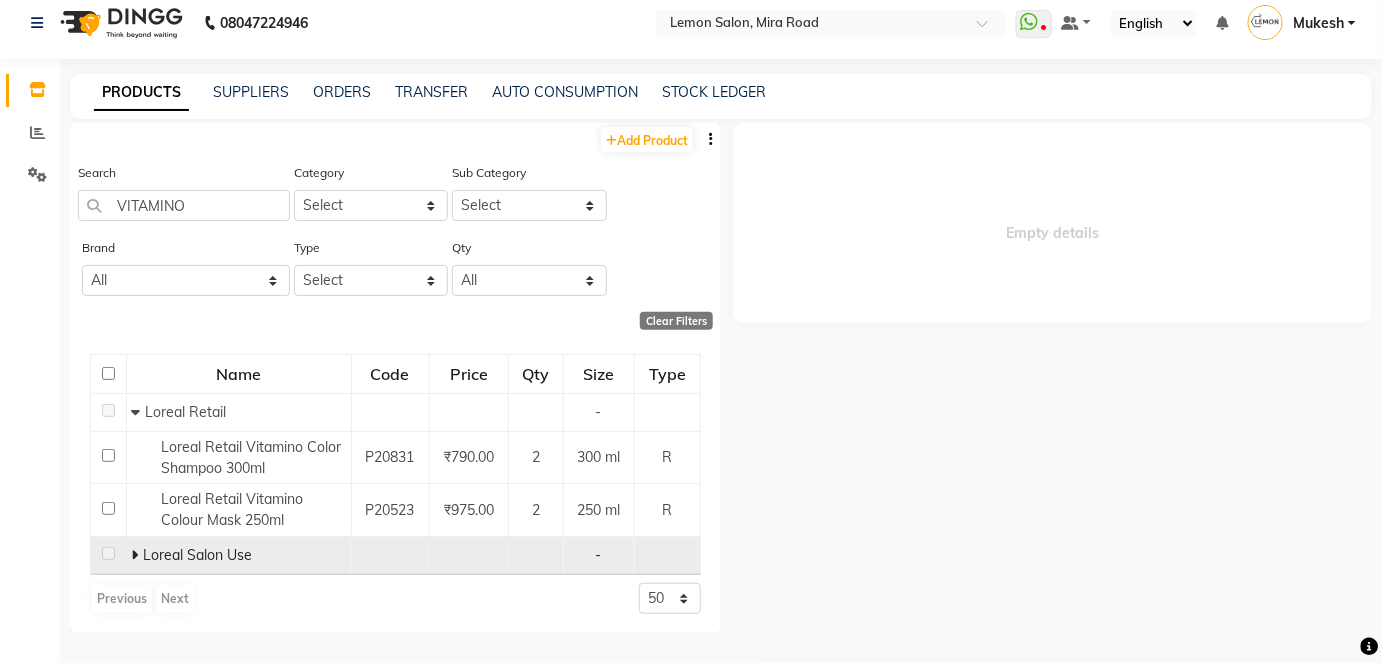 click 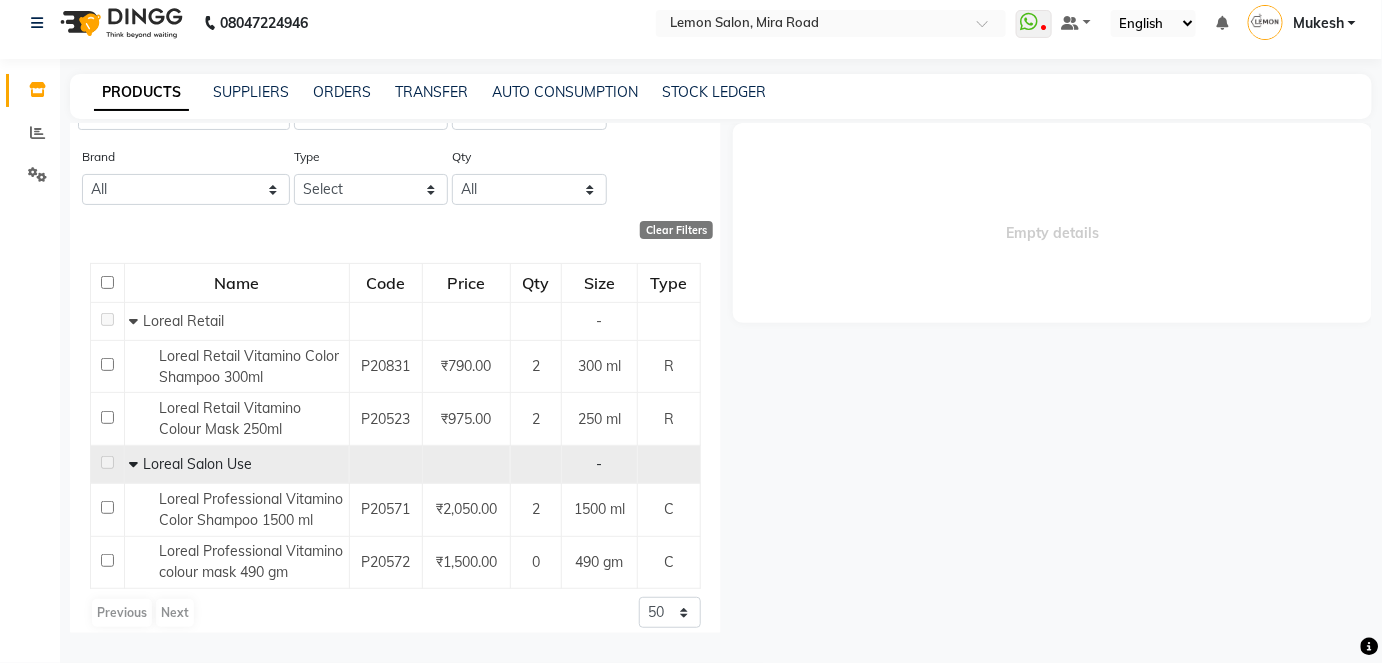 scroll, scrollTop: 149, scrollLeft: 0, axis: vertical 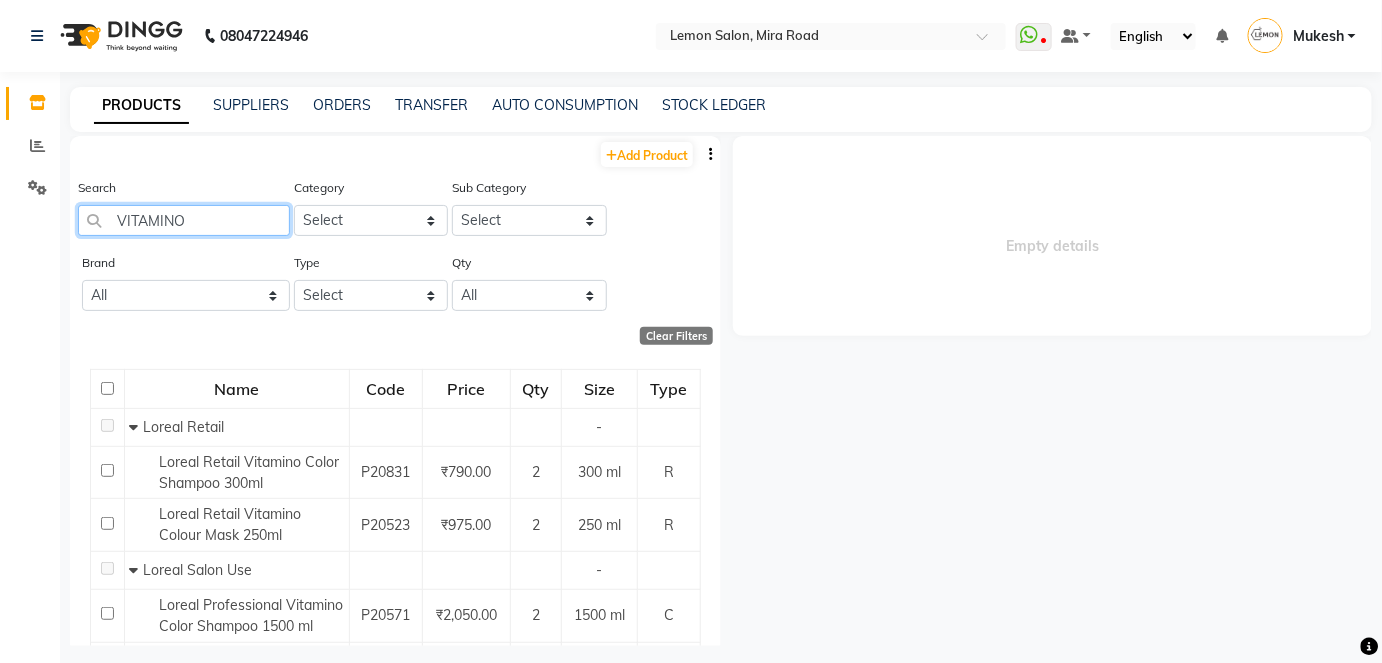 drag, startPoint x: 186, startPoint y: 219, endPoint x: 112, endPoint y: 219, distance: 74 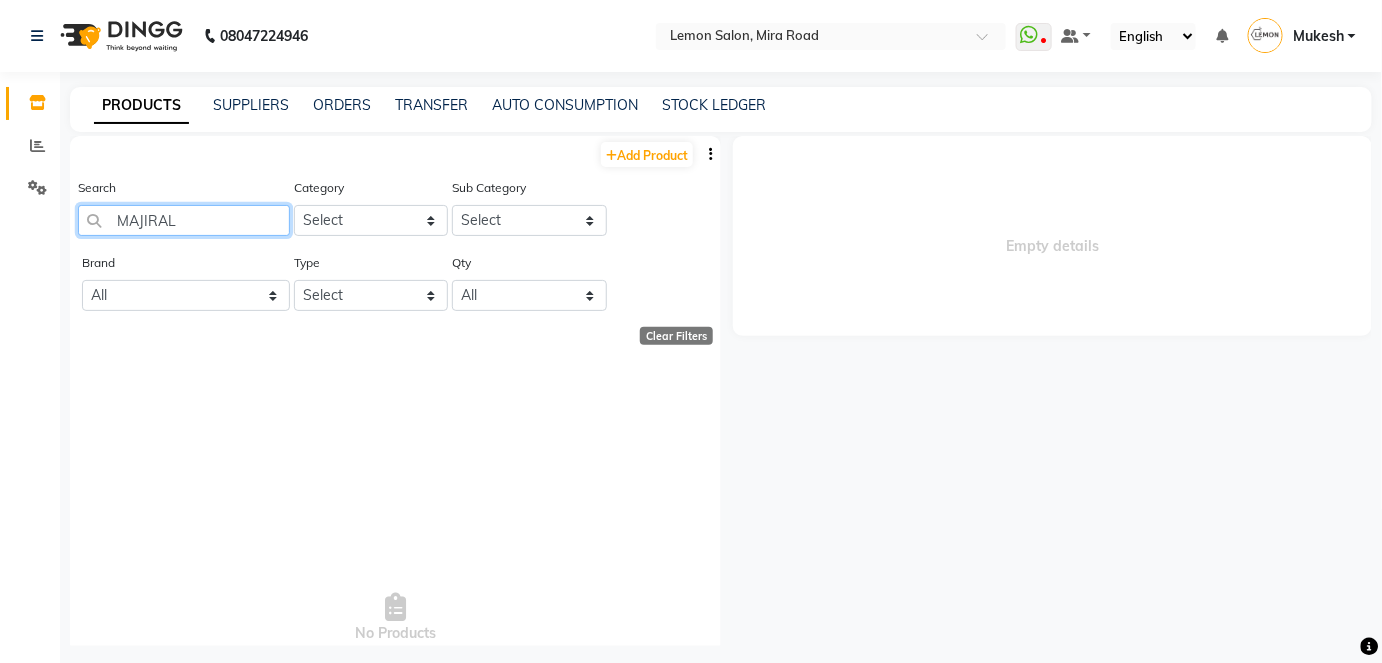 type on "MAJIRAL 3" 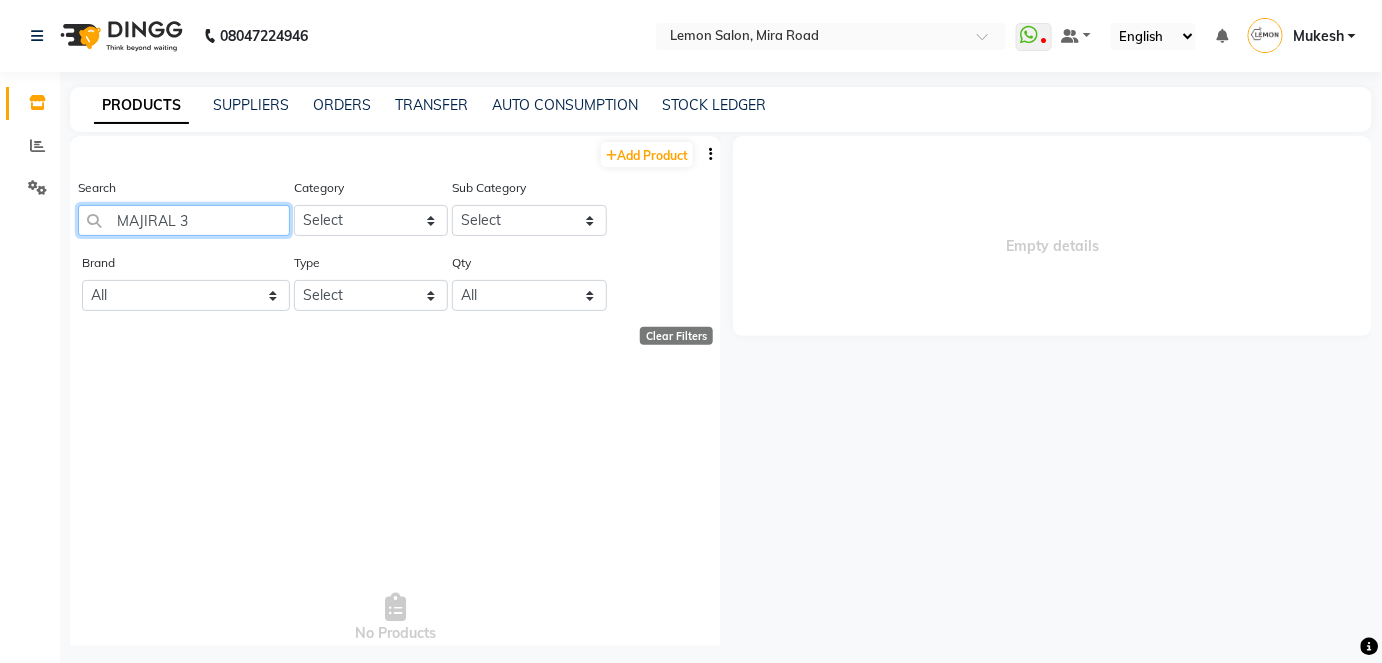 drag, startPoint x: 169, startPoint y: 212, endPoint x: 84, endPoint y: 219, distance: 85.28775 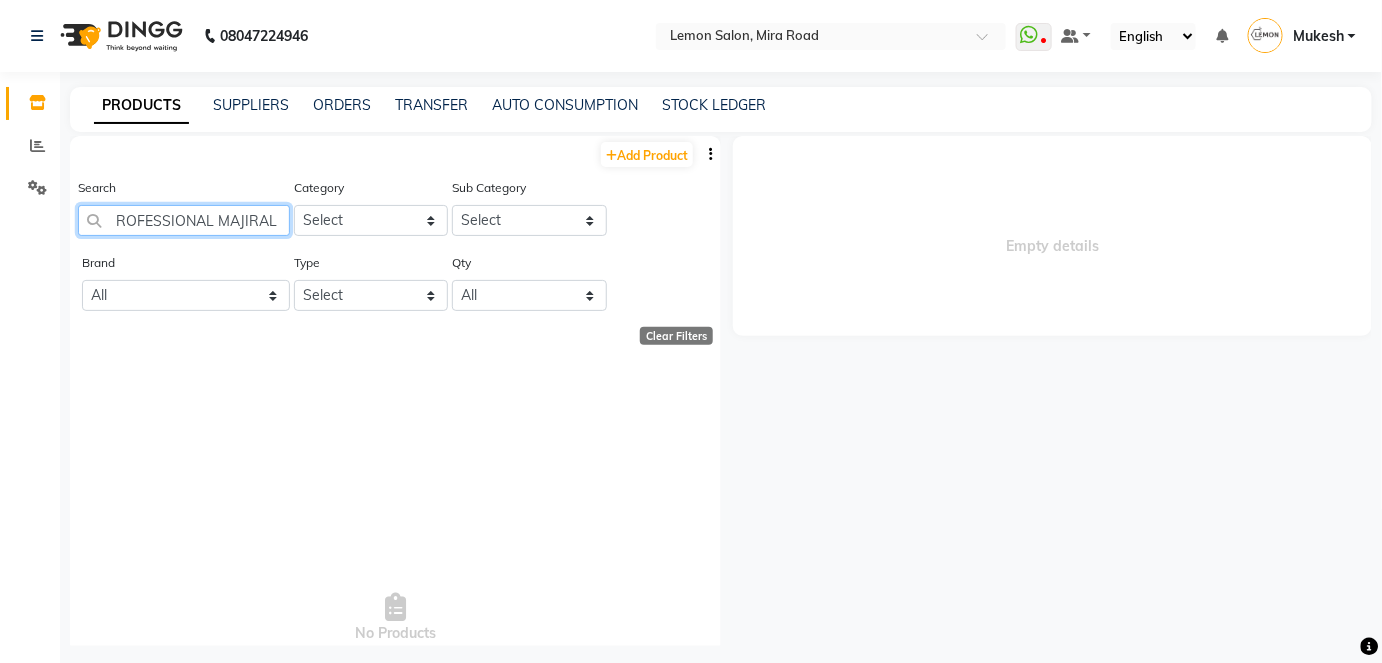 scroll, scrollTop: 0, scrollLeft: 72, axis: horizontal 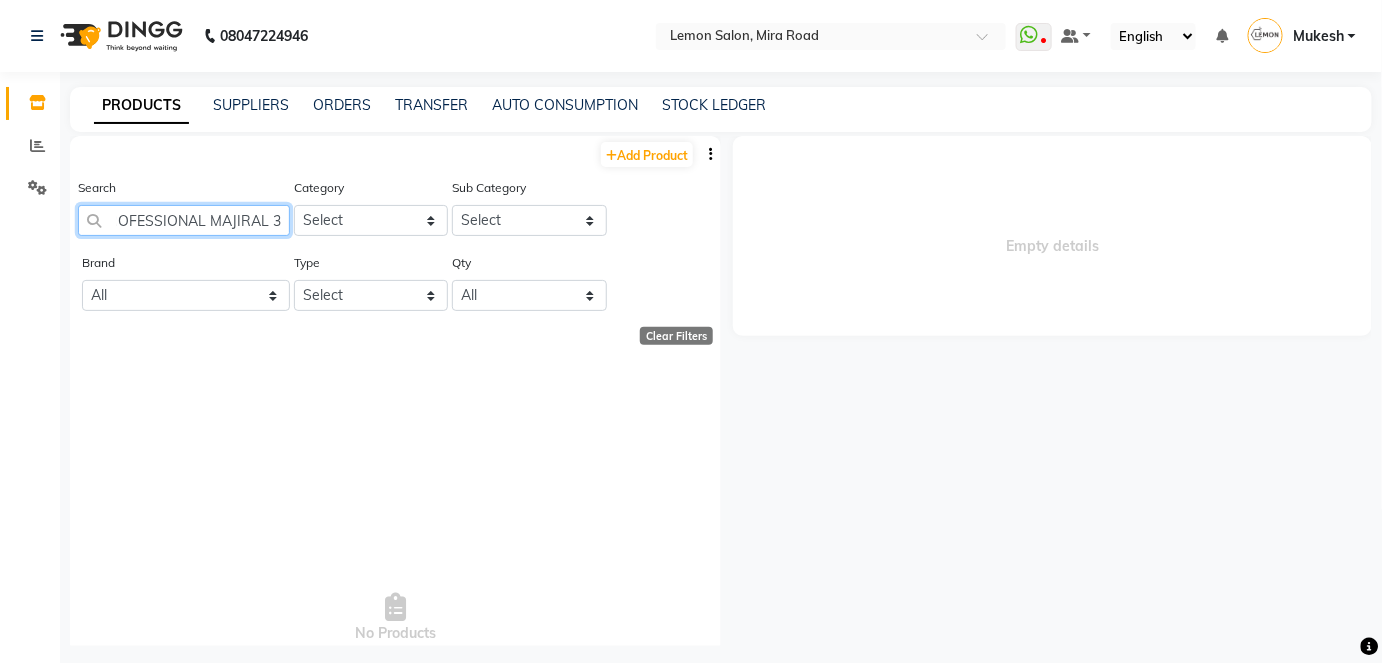 drag, startPoint x: 269, startPoint y: 214, endPoint x: 250, endPoint y: 219, distance: 19.646883 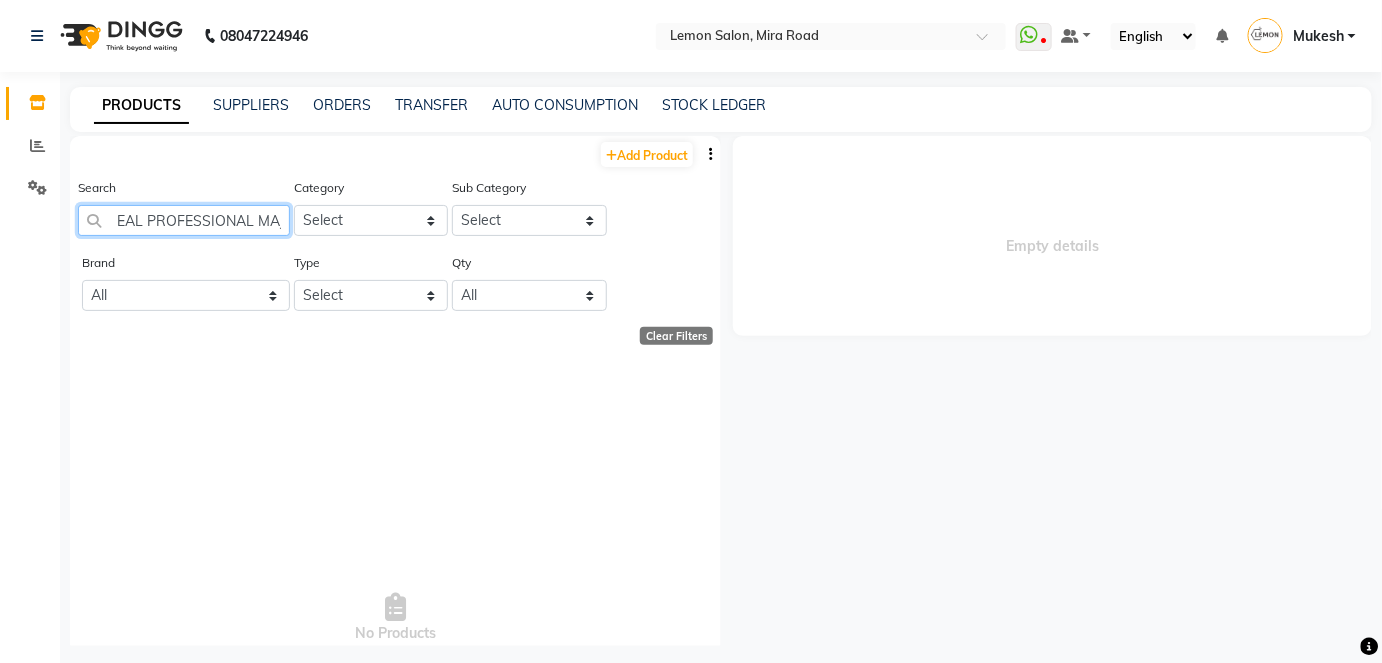 scroll, scrollTop: 0, scrollLeft: 0, axis: both 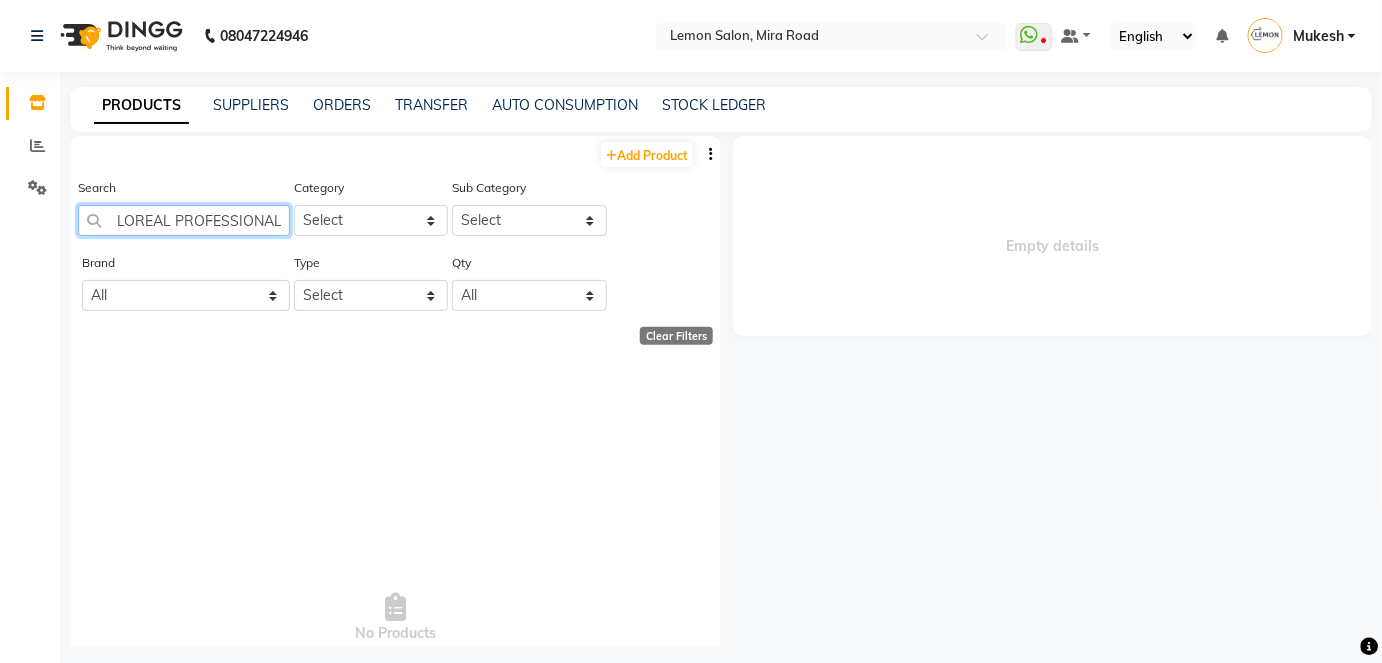 drag, startPoint x: 279, startPoint y: 214, endPoint x: 115, endPoint y: 221, distance: 164.14932 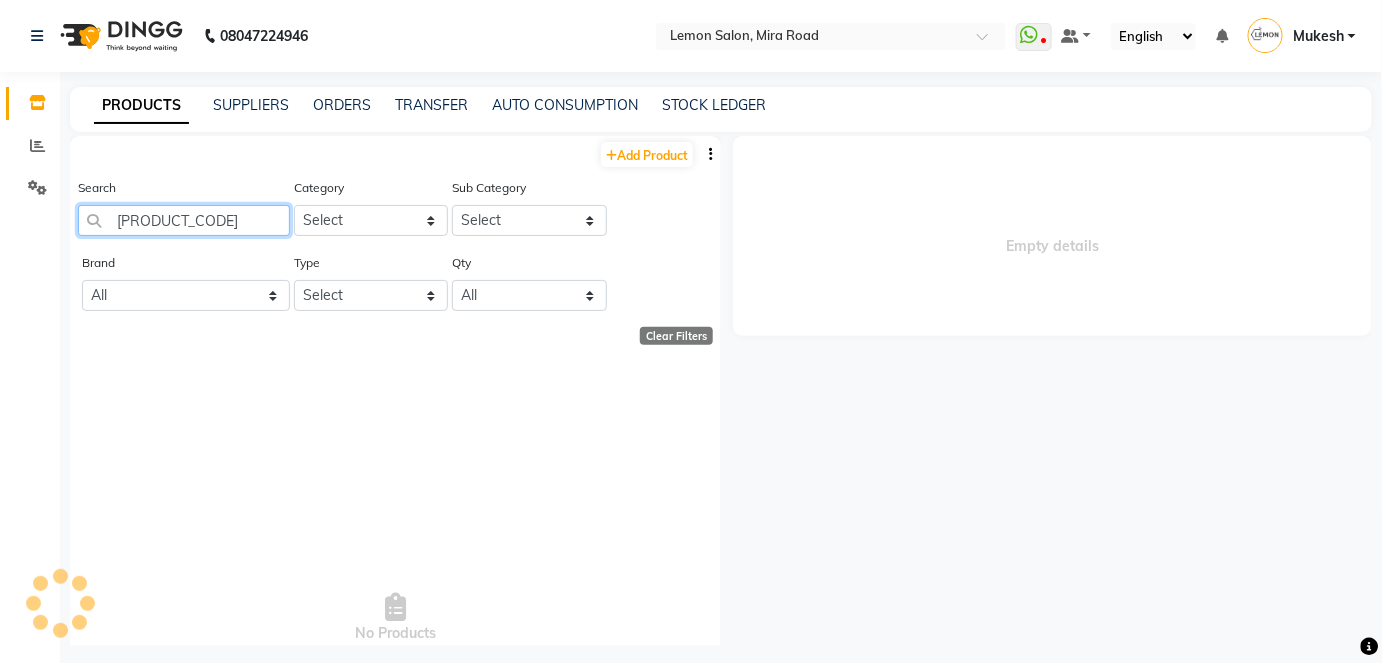 drag, startPoint x: 179, startPoint y: 218, endPoint x: 119, endPoint y: 216, distance: 60.033325 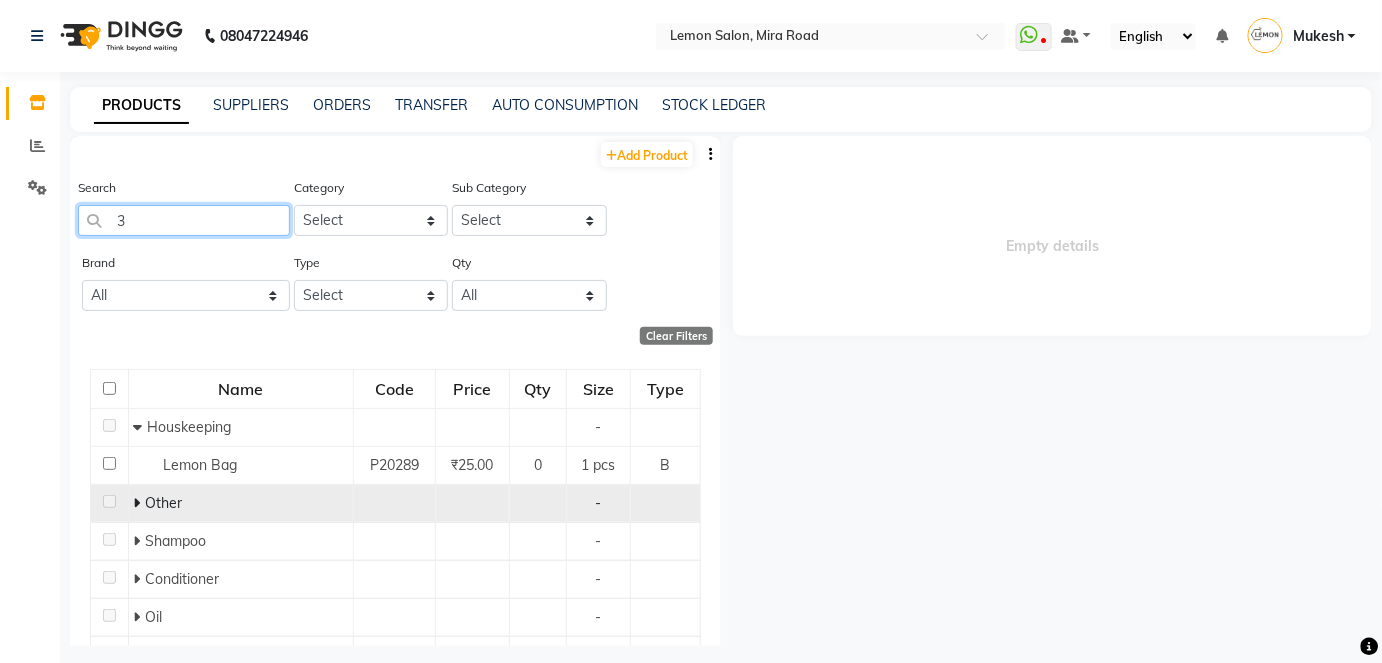 type on "3" 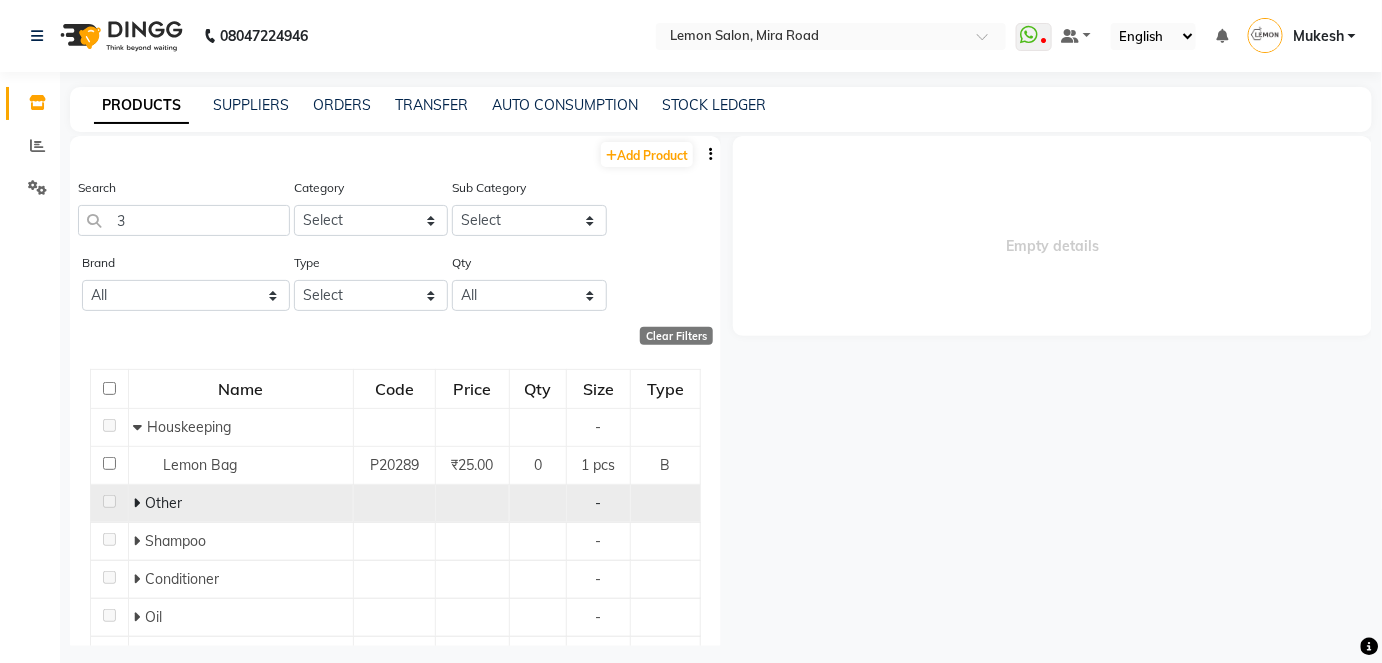 click 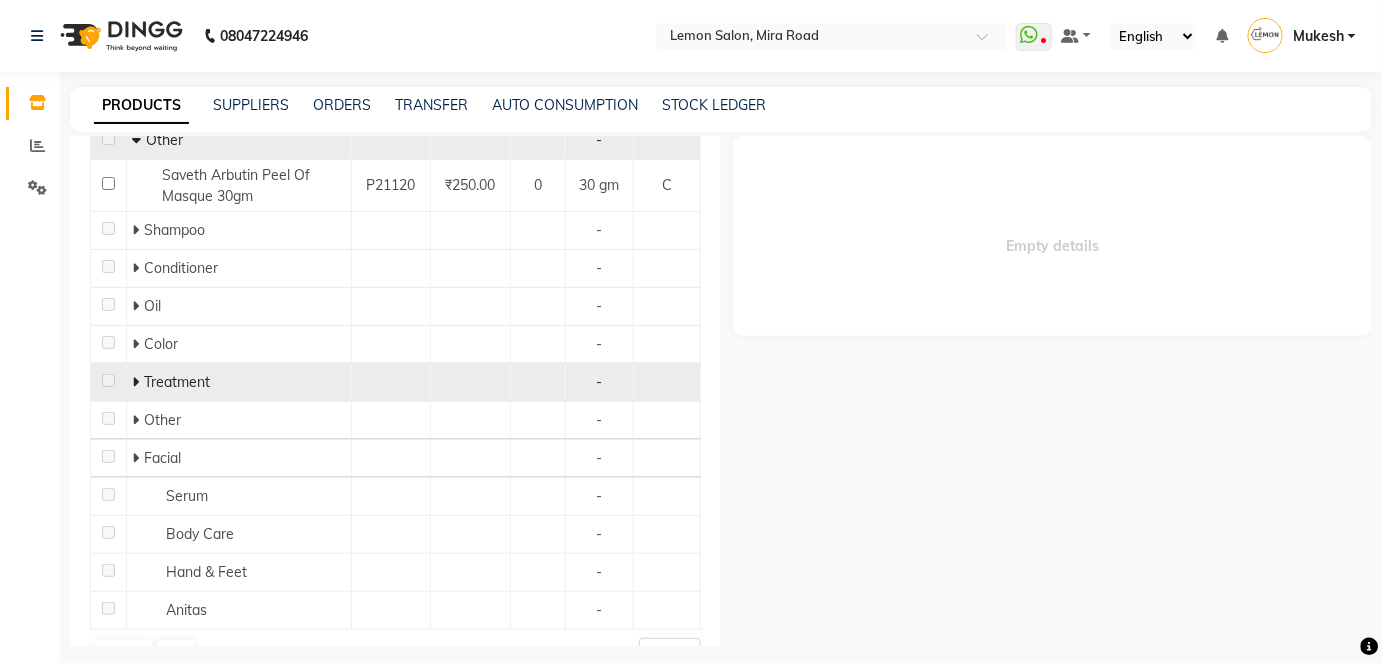 scroll, scrollTop: 403, scrollLeft: 0, axis: vertical 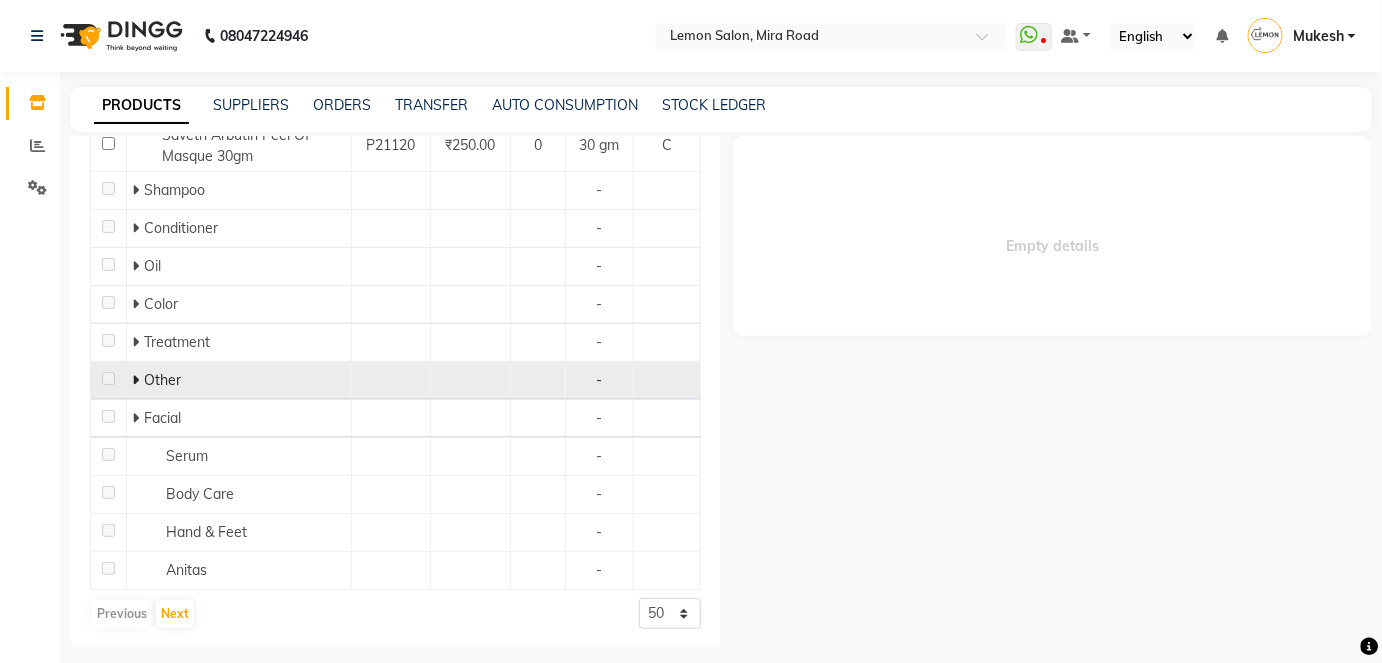 click 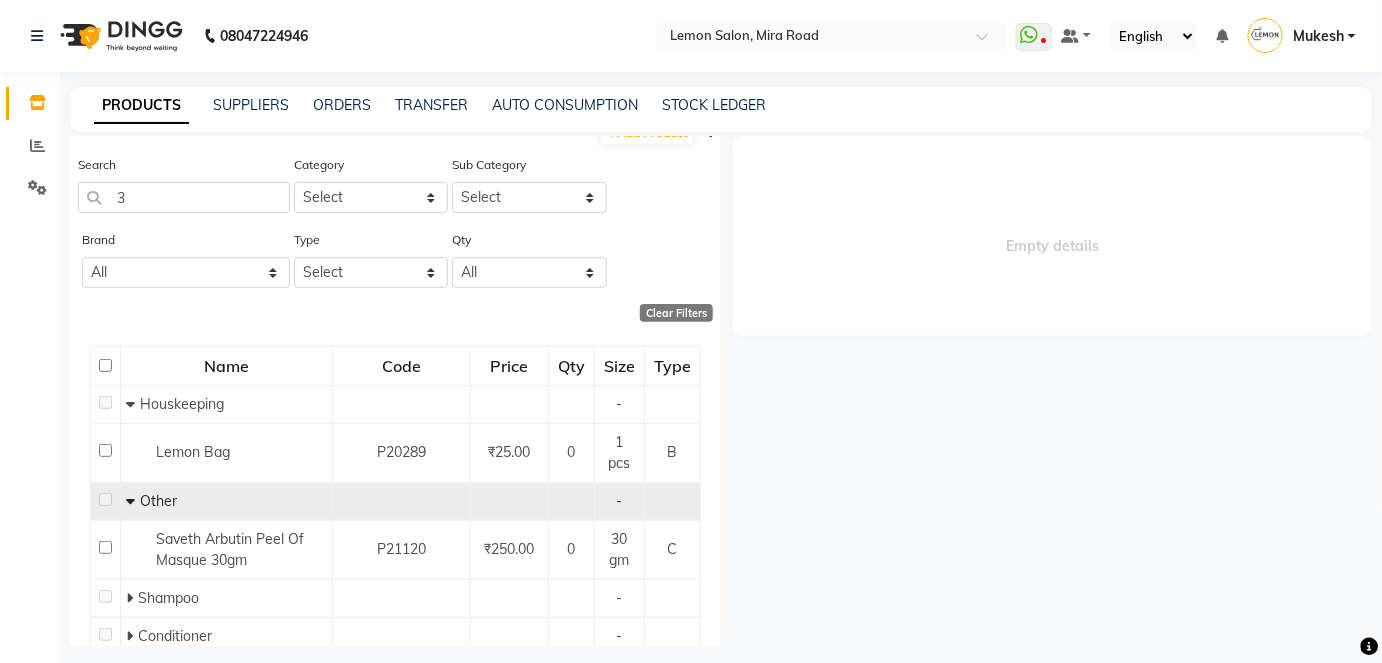 scroll, scrollTop: 0, scrollLeft: 0, axis: both 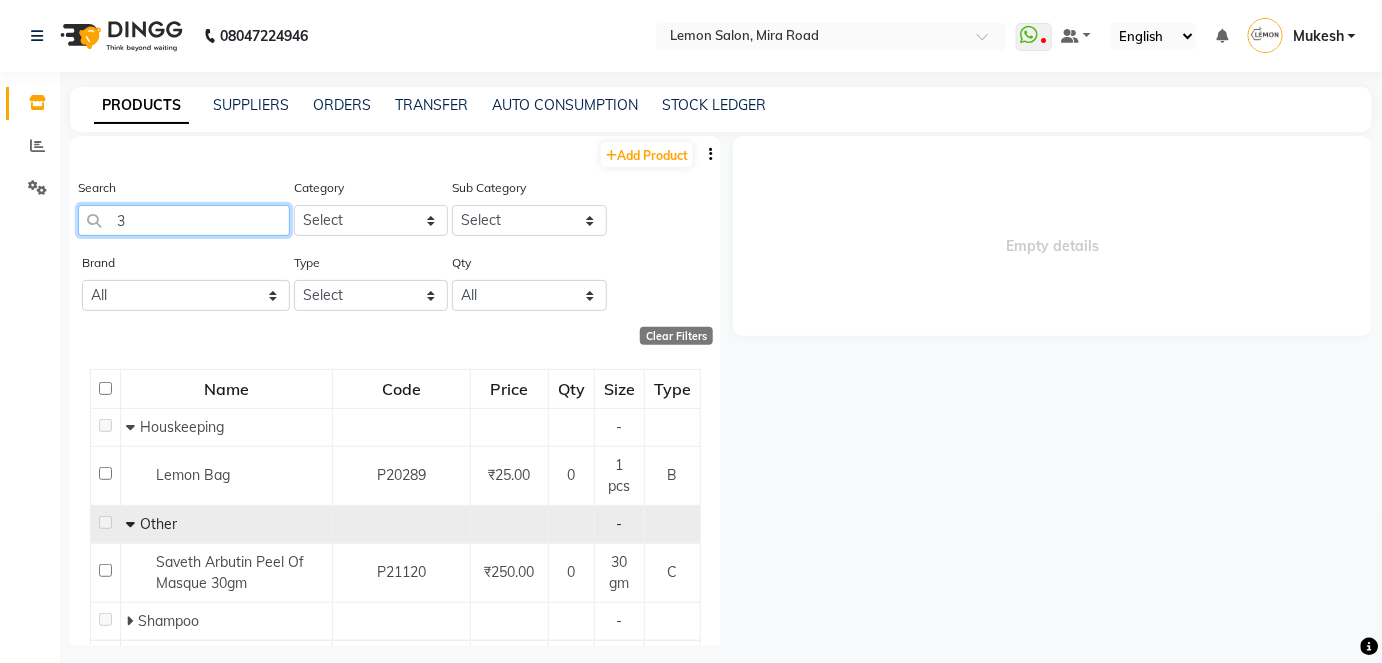 drag, startPoint x: 133, startPoint y: 219, endPoint x: 106, endPoint y: 222, distance: 27.166155 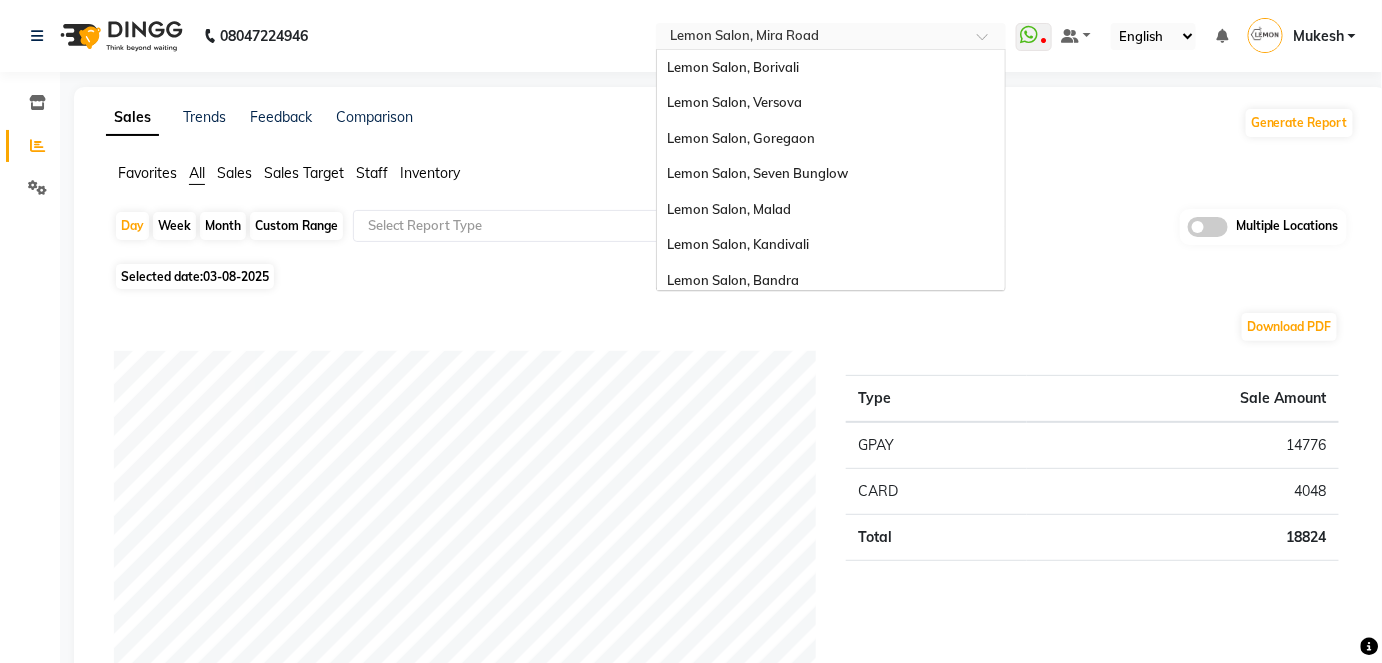 click at bounding box center (989, 42) 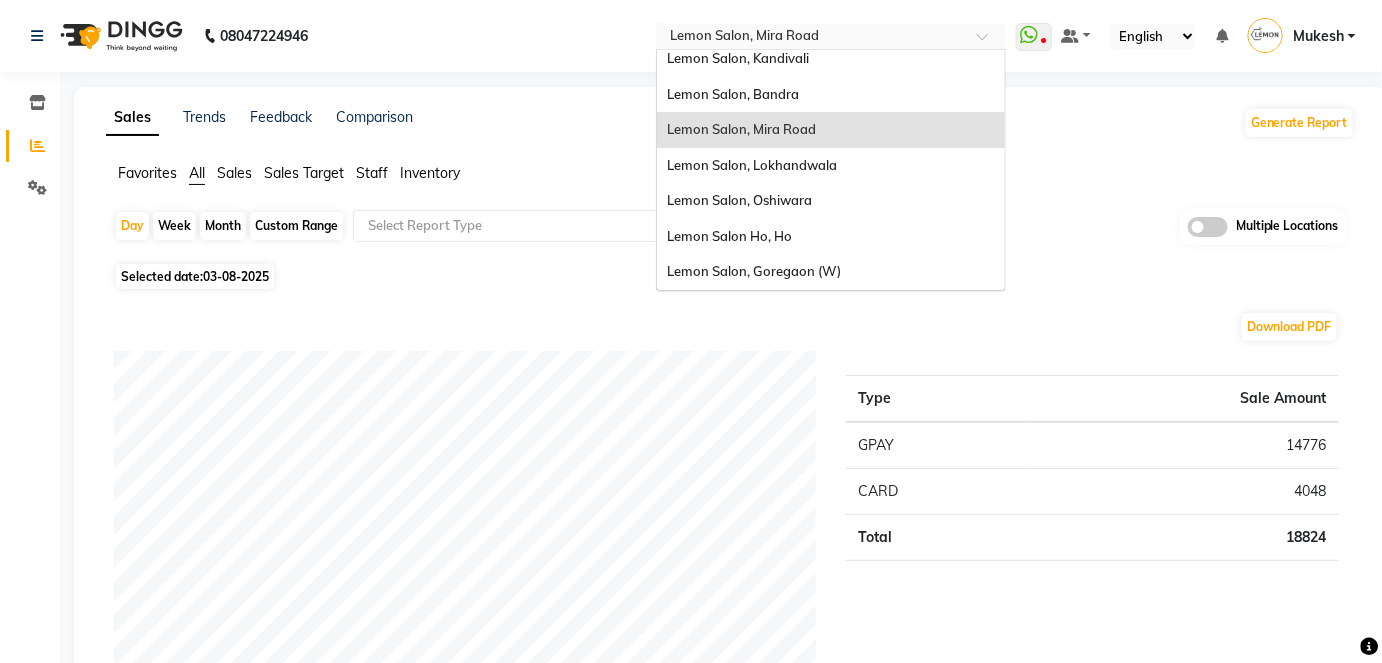 select on "sender" 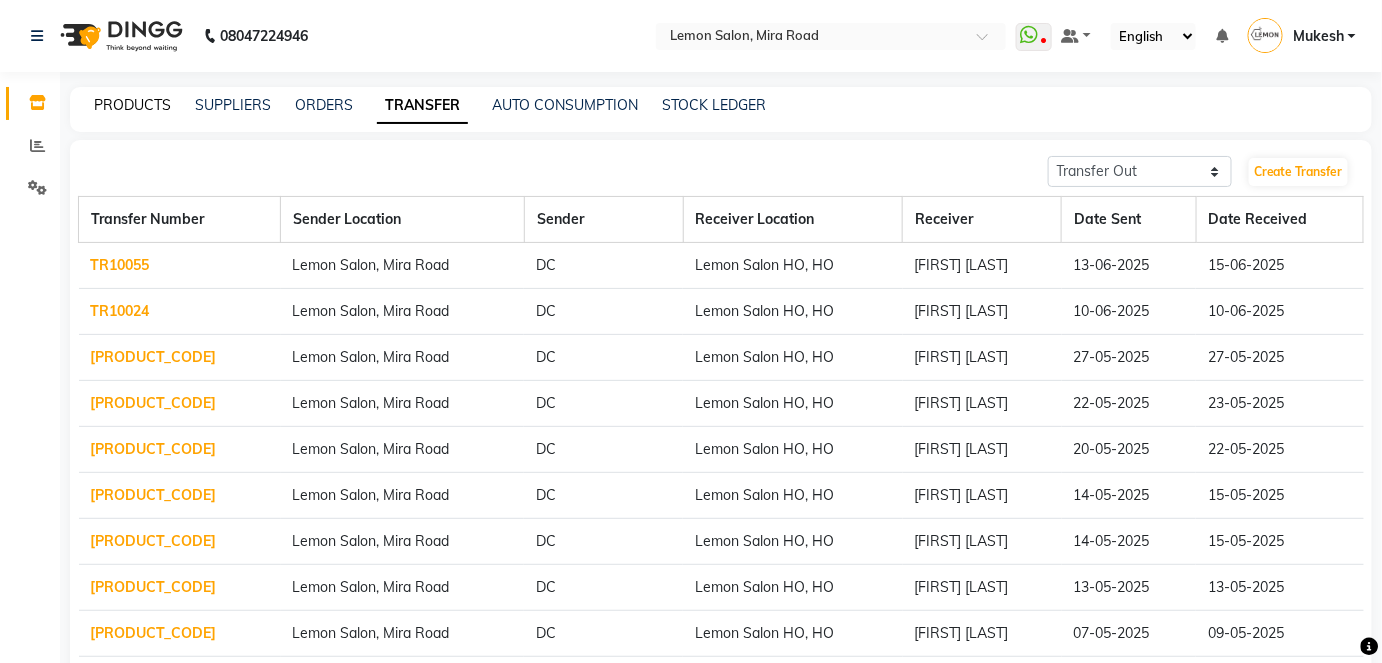 click on "PRODUCTS" 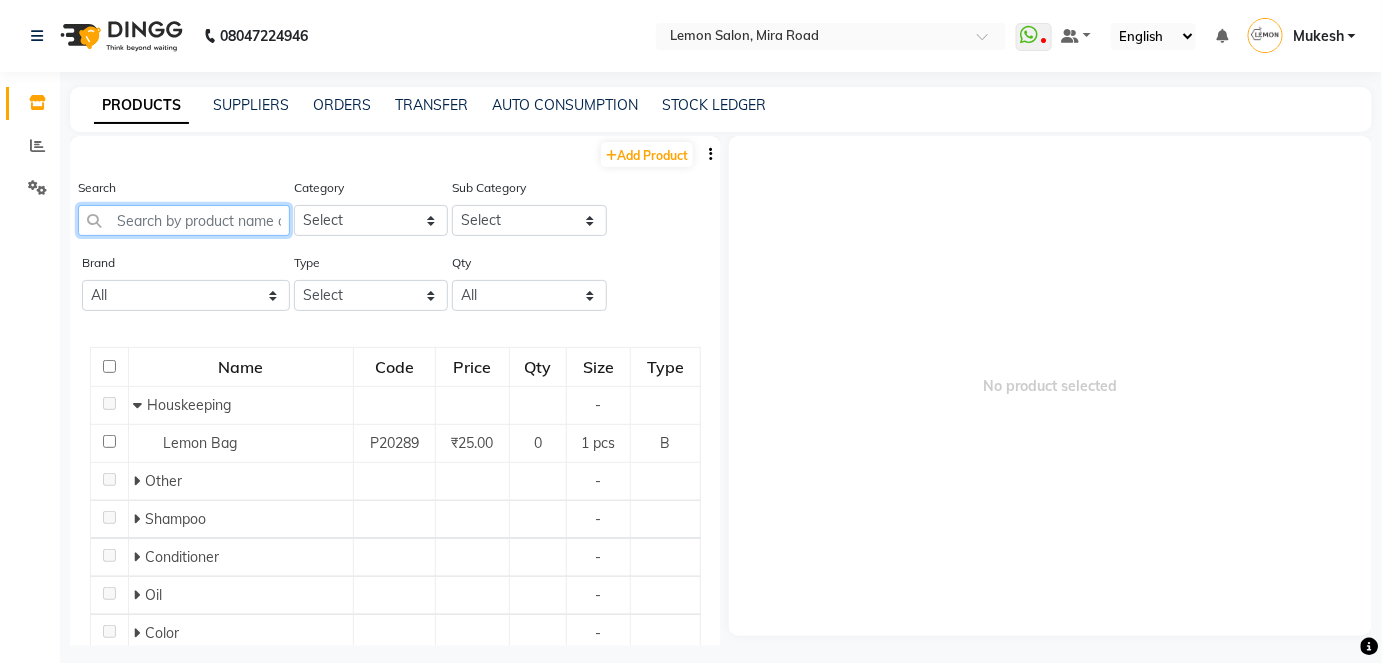 click 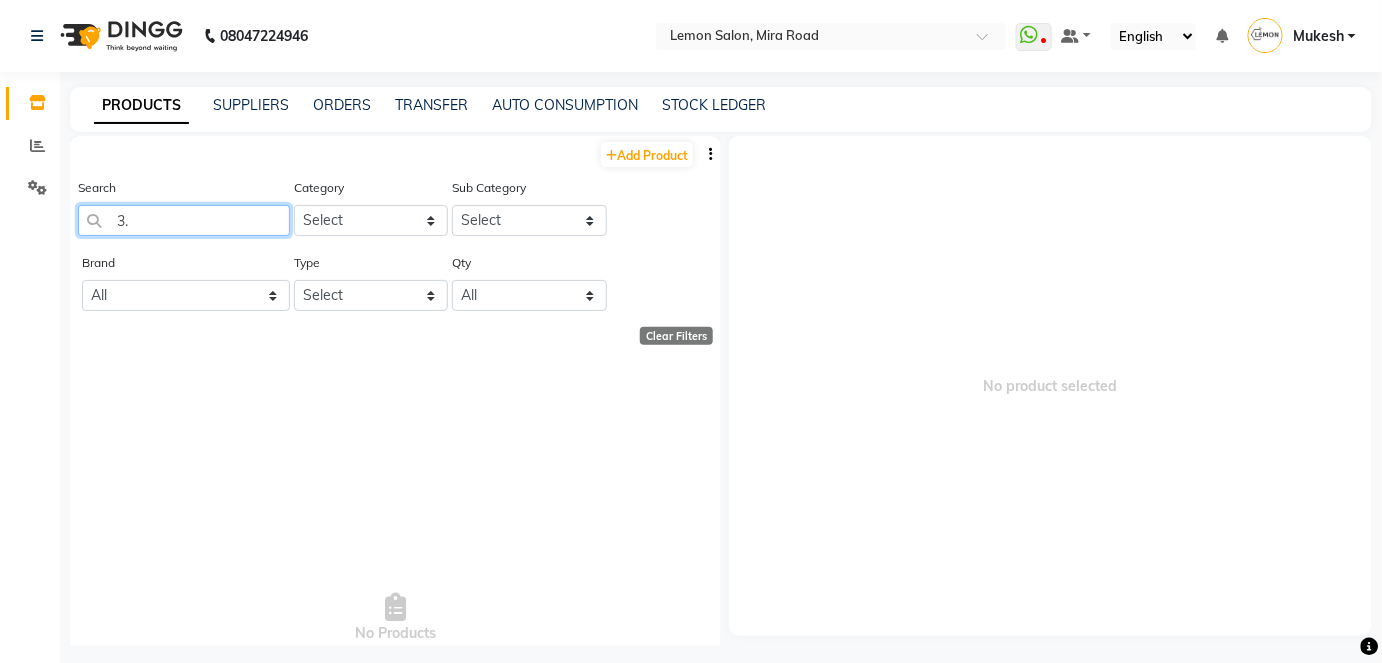 type on "3" 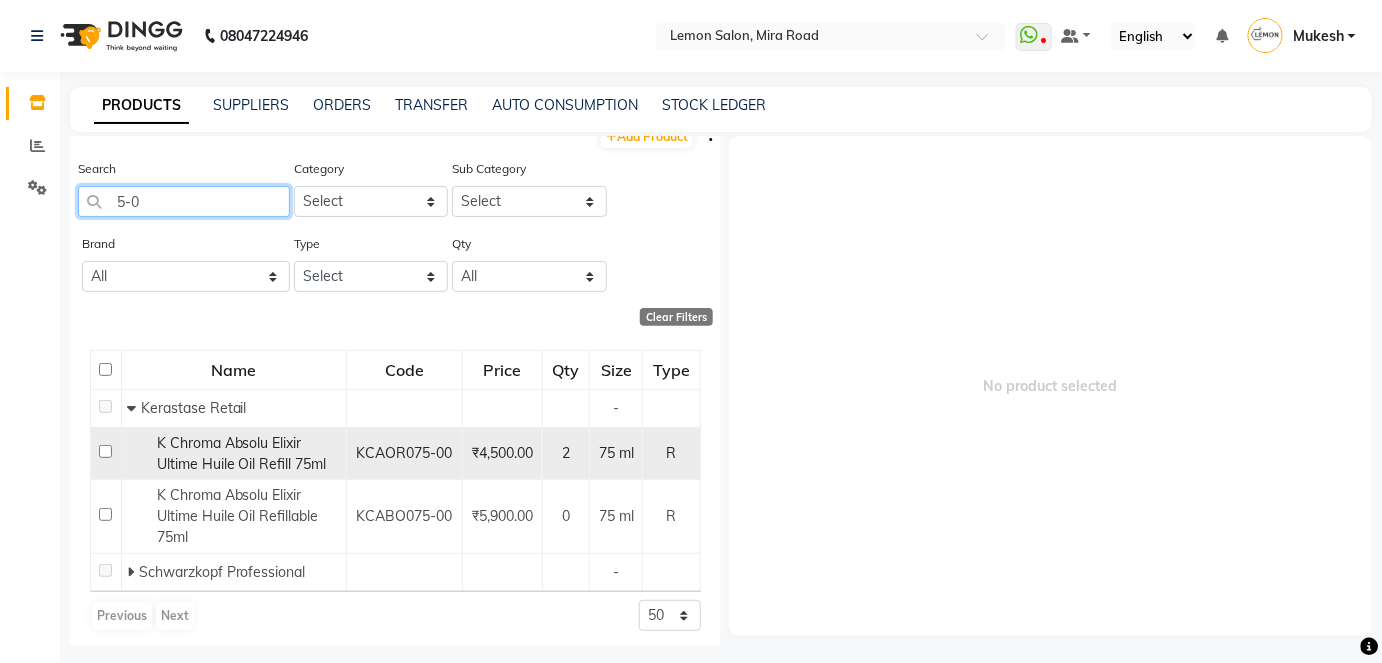 scroll, scrollTop: 30, scrollLeft: 0, axis: vertical 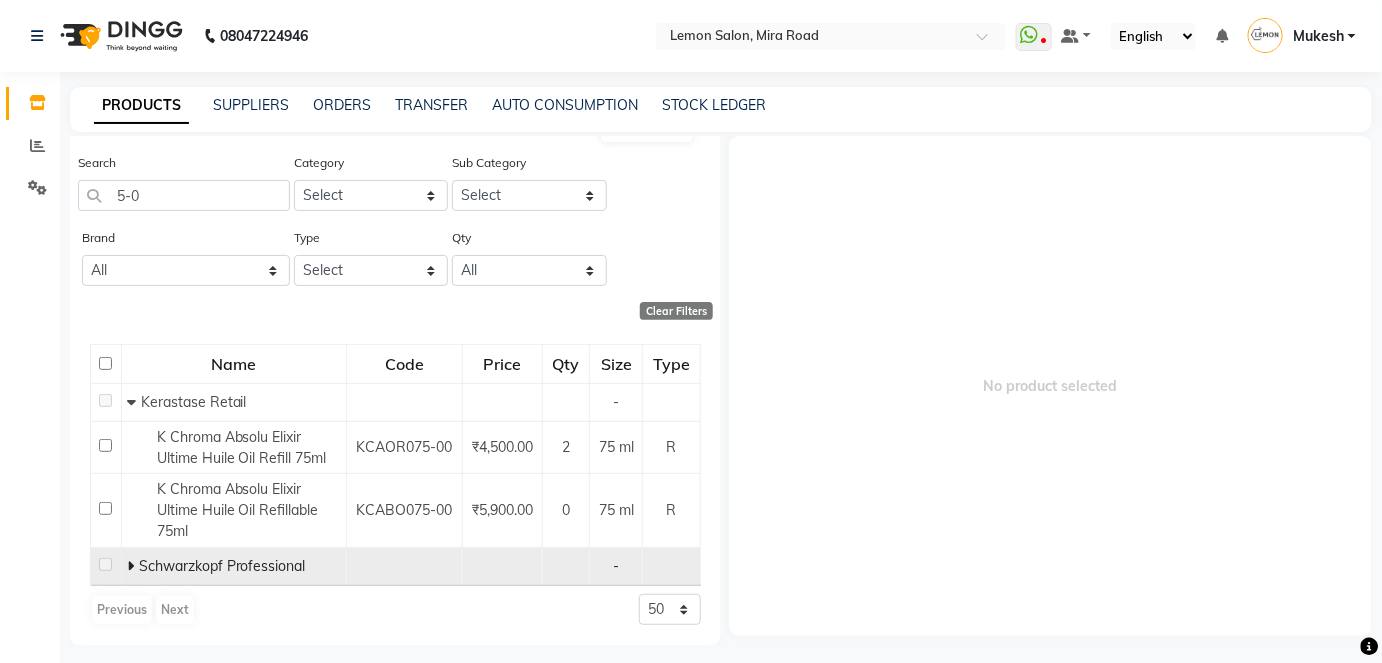 click 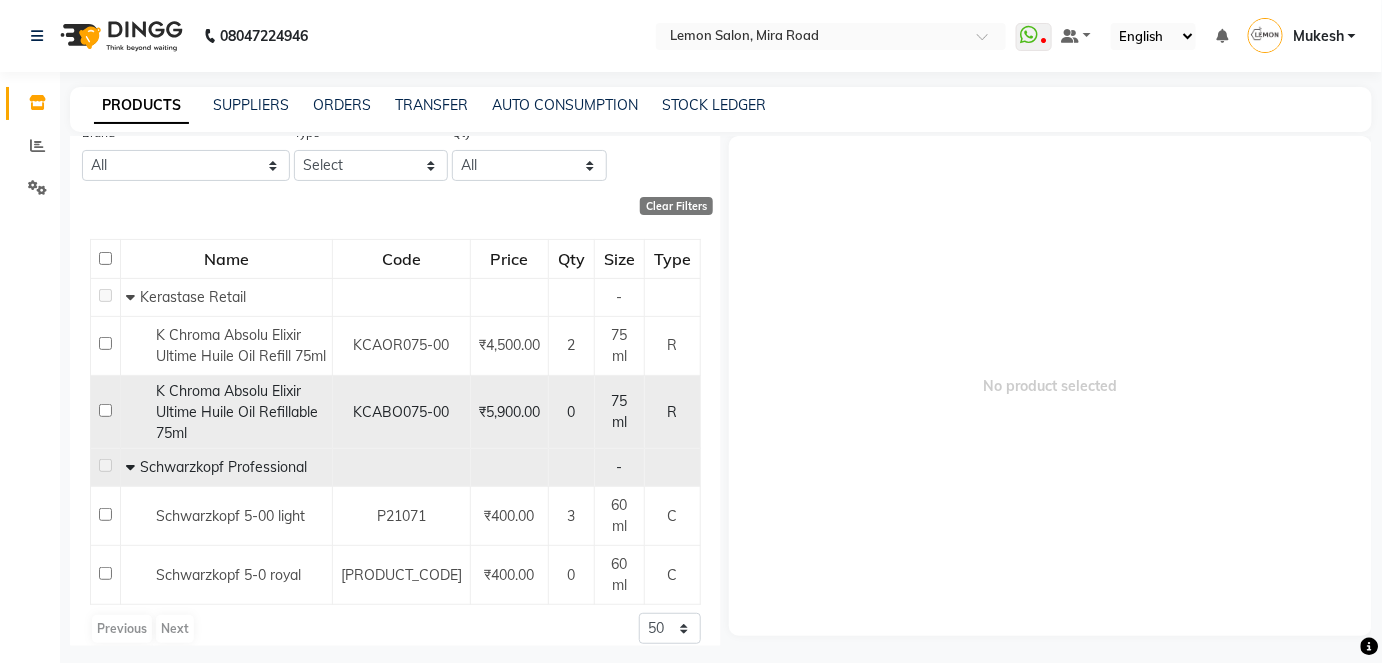 scroll, scrollTop: 147, scrollLeft: 0, axis: vertical 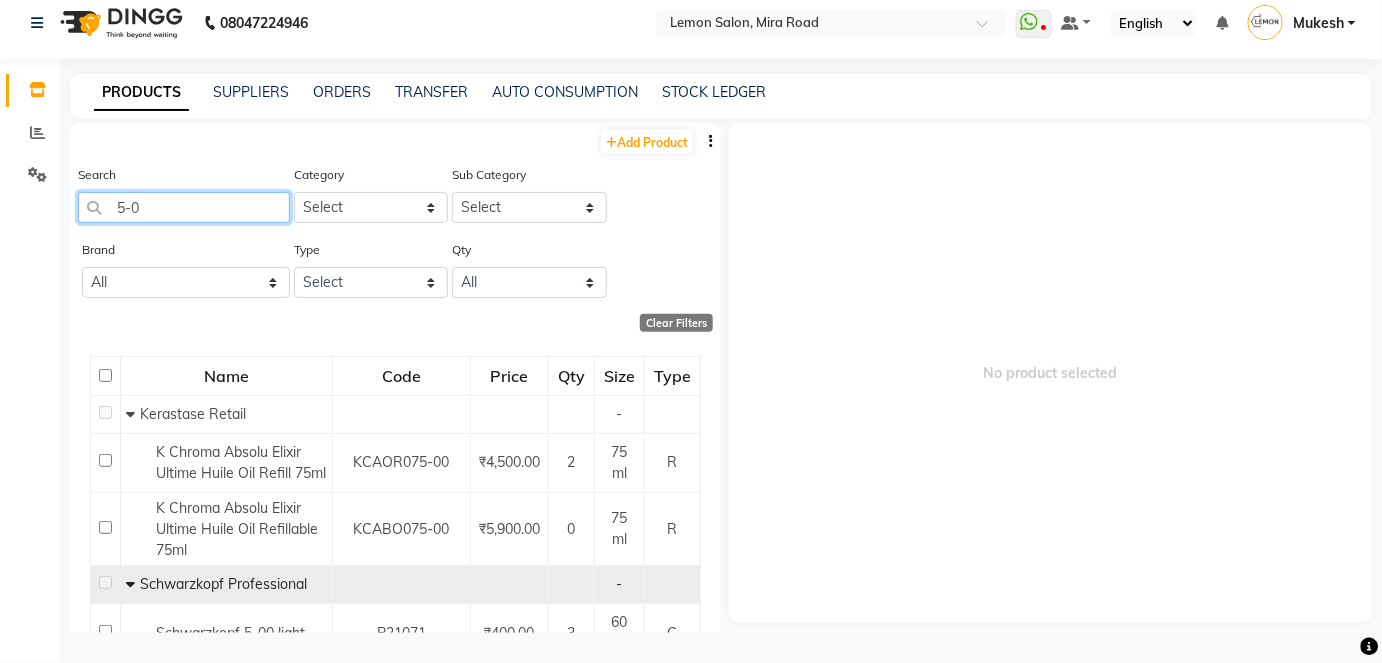 click on "5-0" 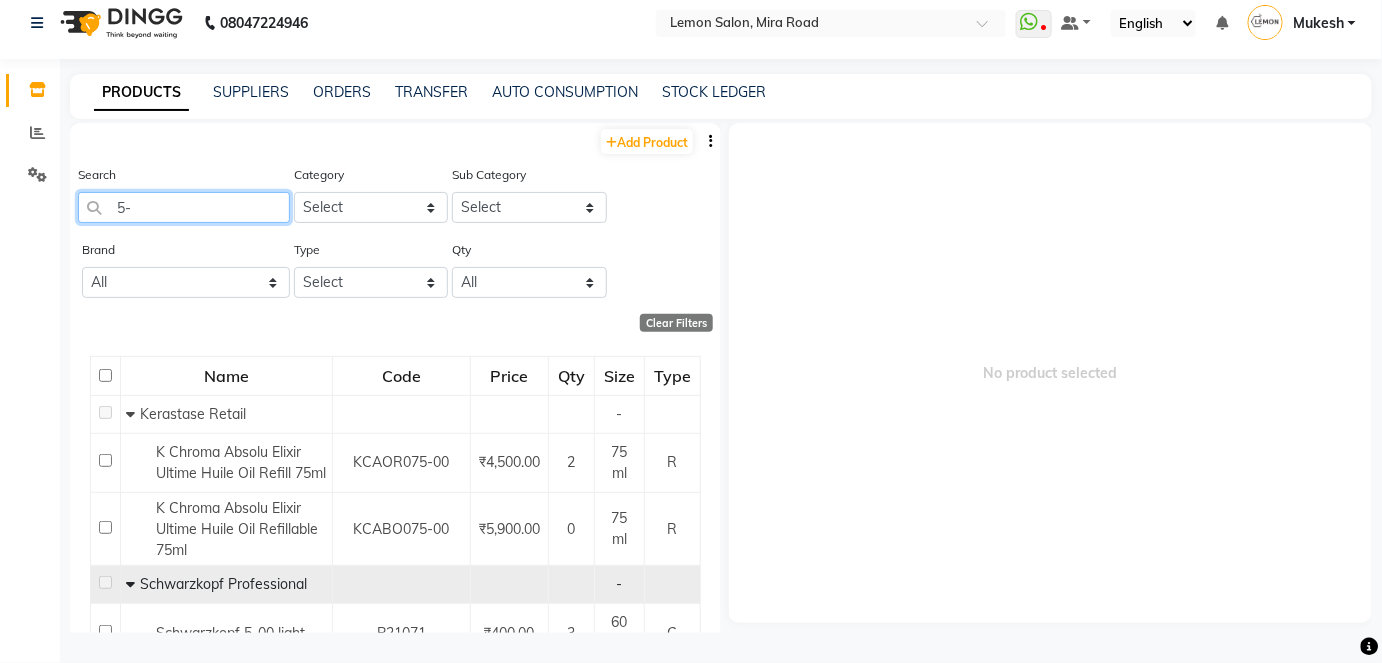 type on "5" 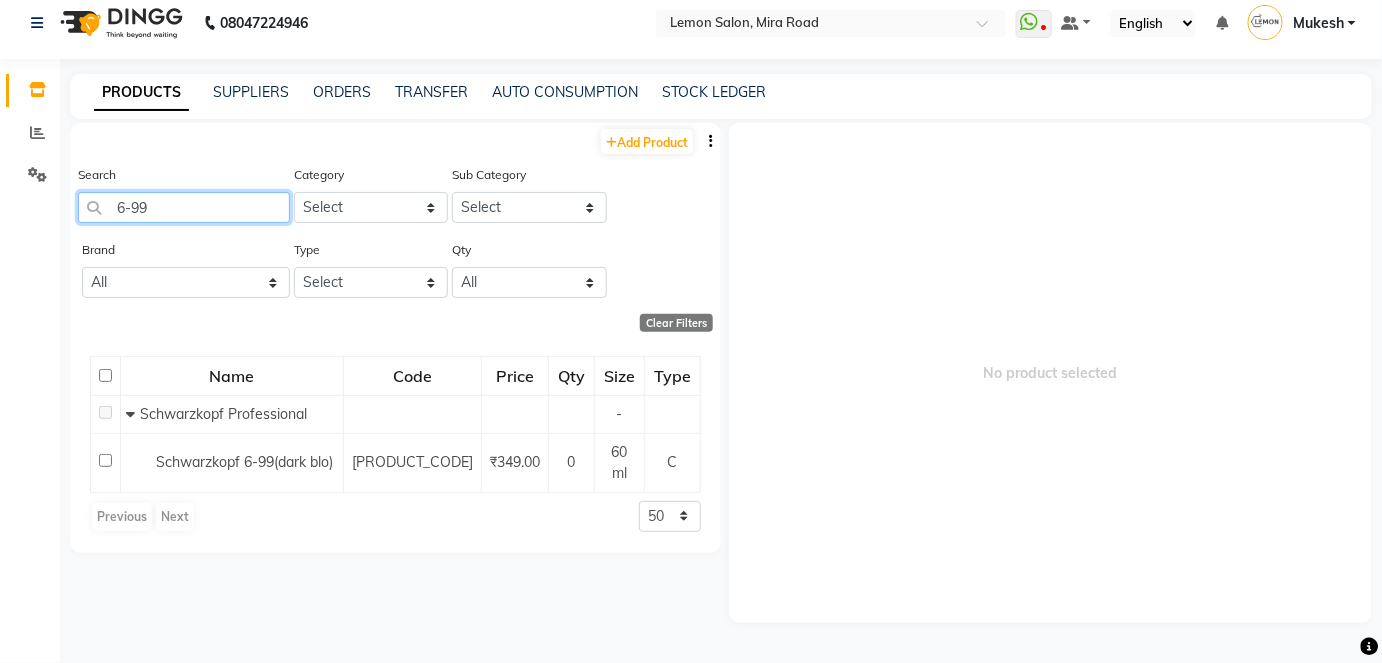 drag, startPoint x: 152, startPoint y: 206, endPoint x: 126, endPoint y: 204, distance: 26.076809 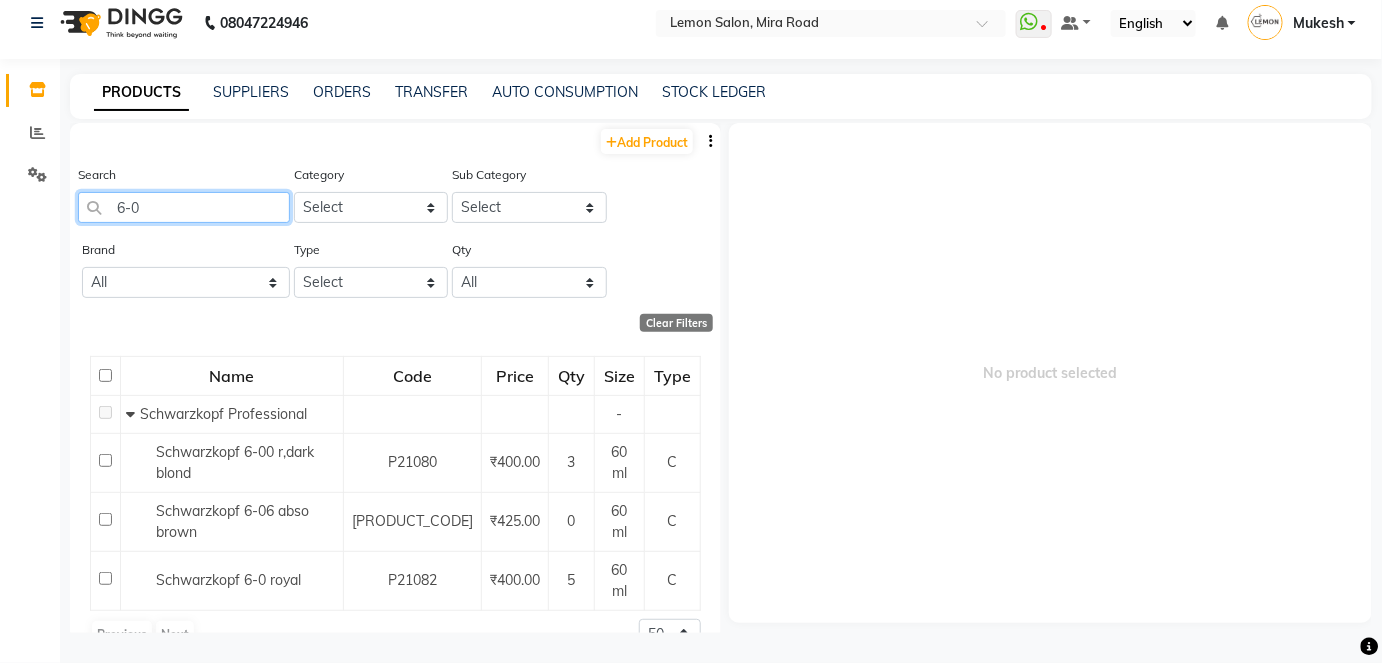 drag, startPoint x: 131, startPoint y: 204, endPoint x: 93, endPoint y: 205, distance: 38.013157 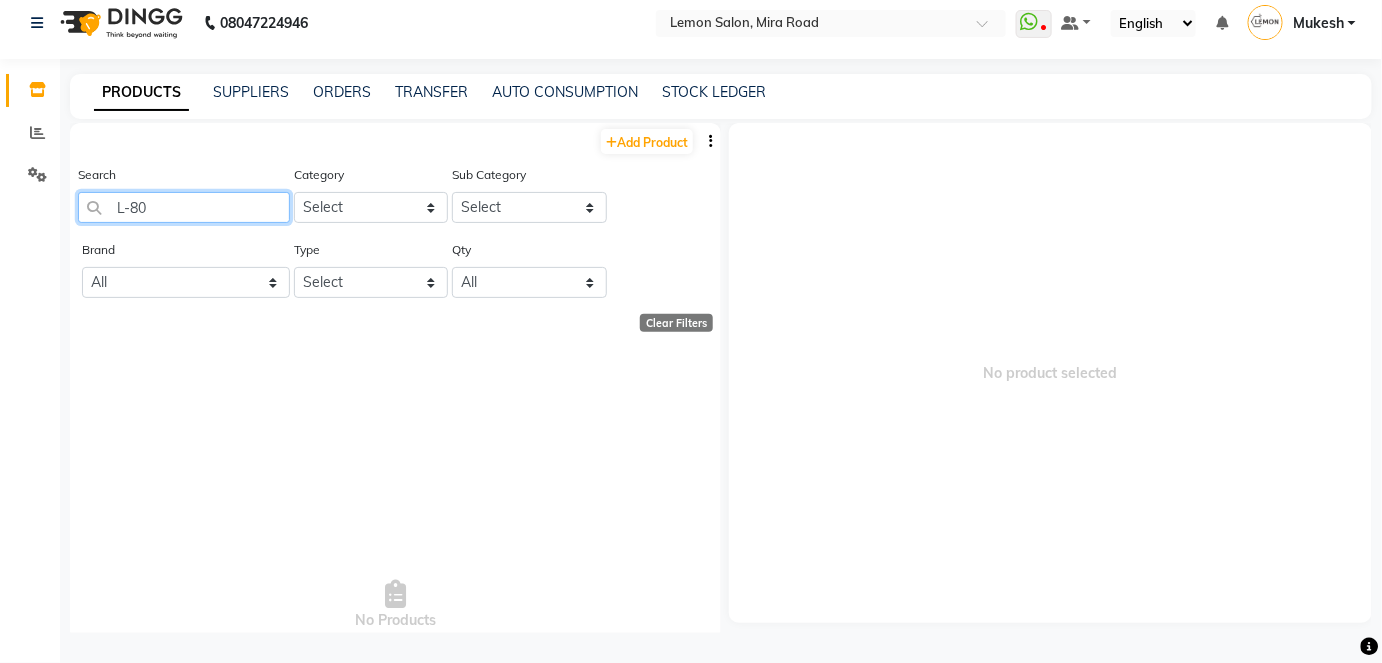 click on "L-80" 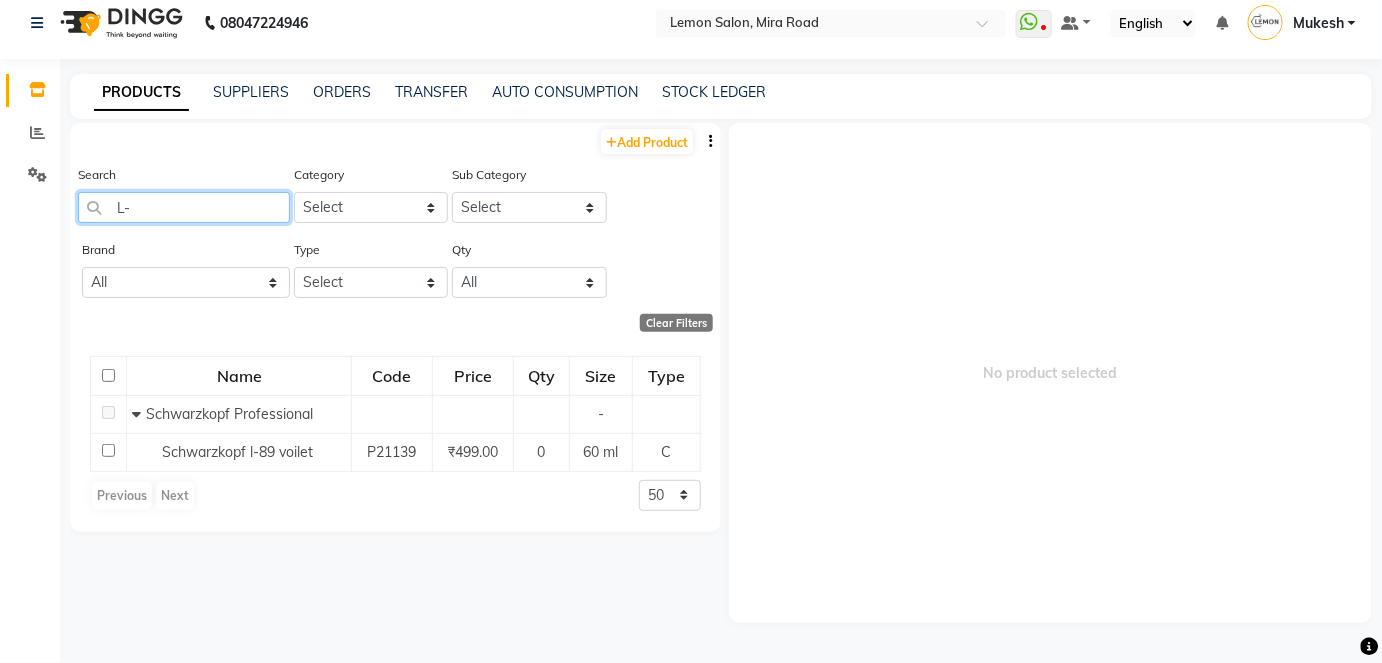 type on "L" 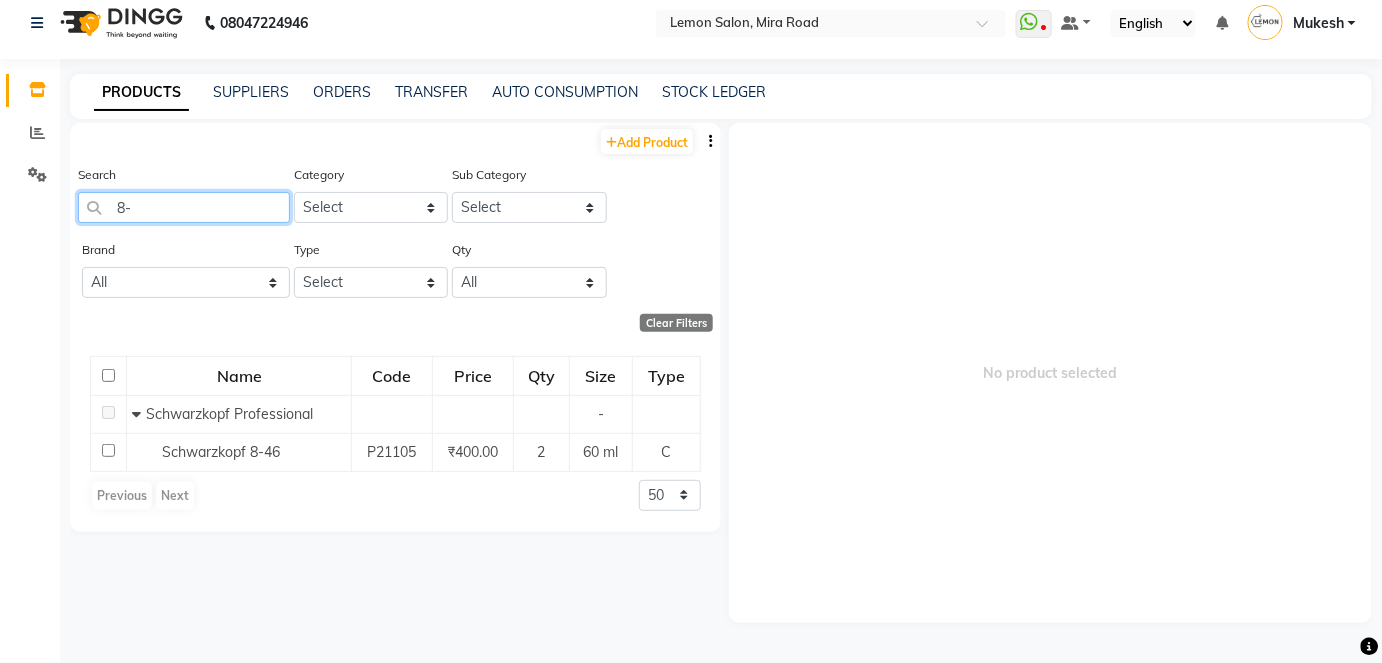 type on "8" 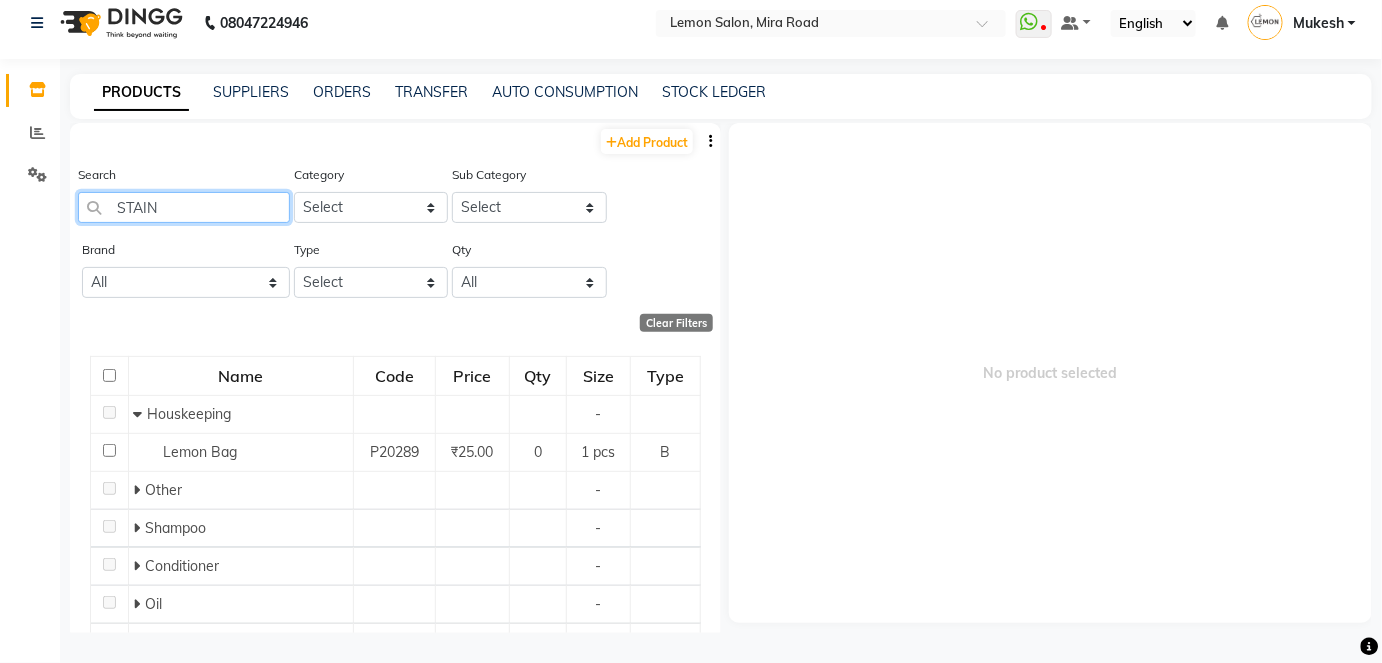 type on "STAIN" 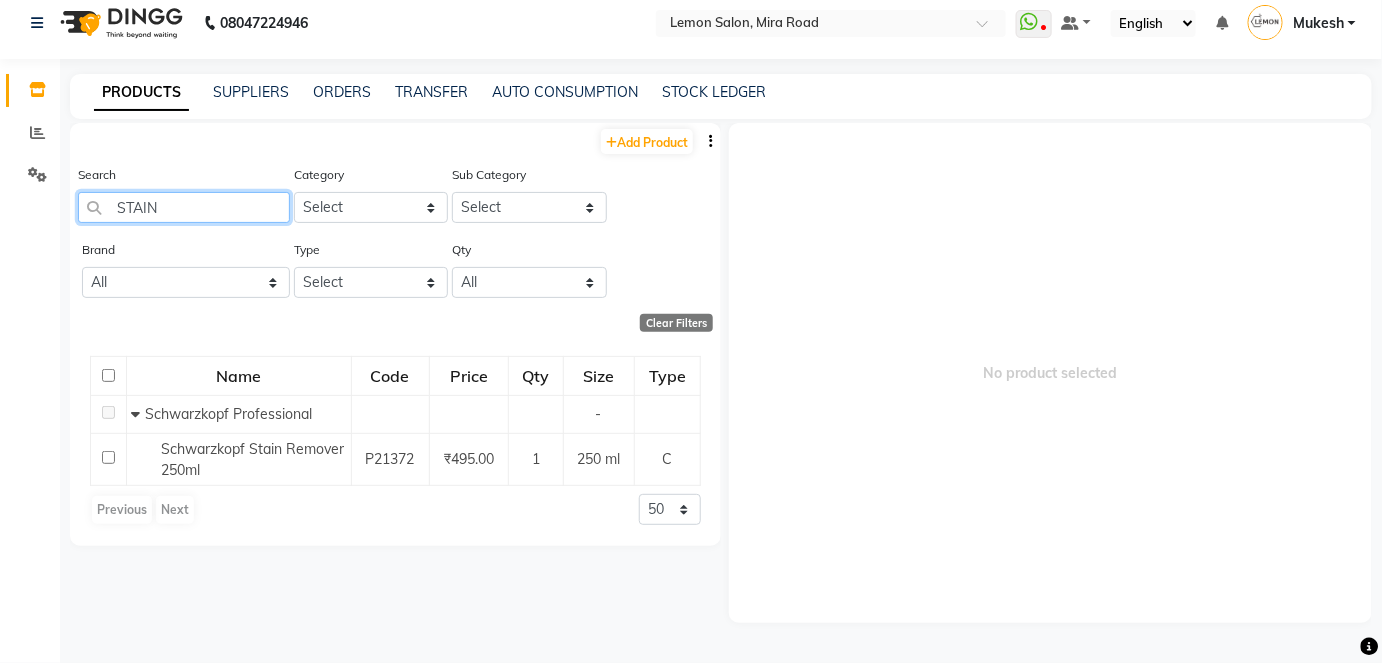 drag, startPoint x: 157, startPoint y: 207, endPoint x: 102, endPoint y: 209, distance: 55.03635 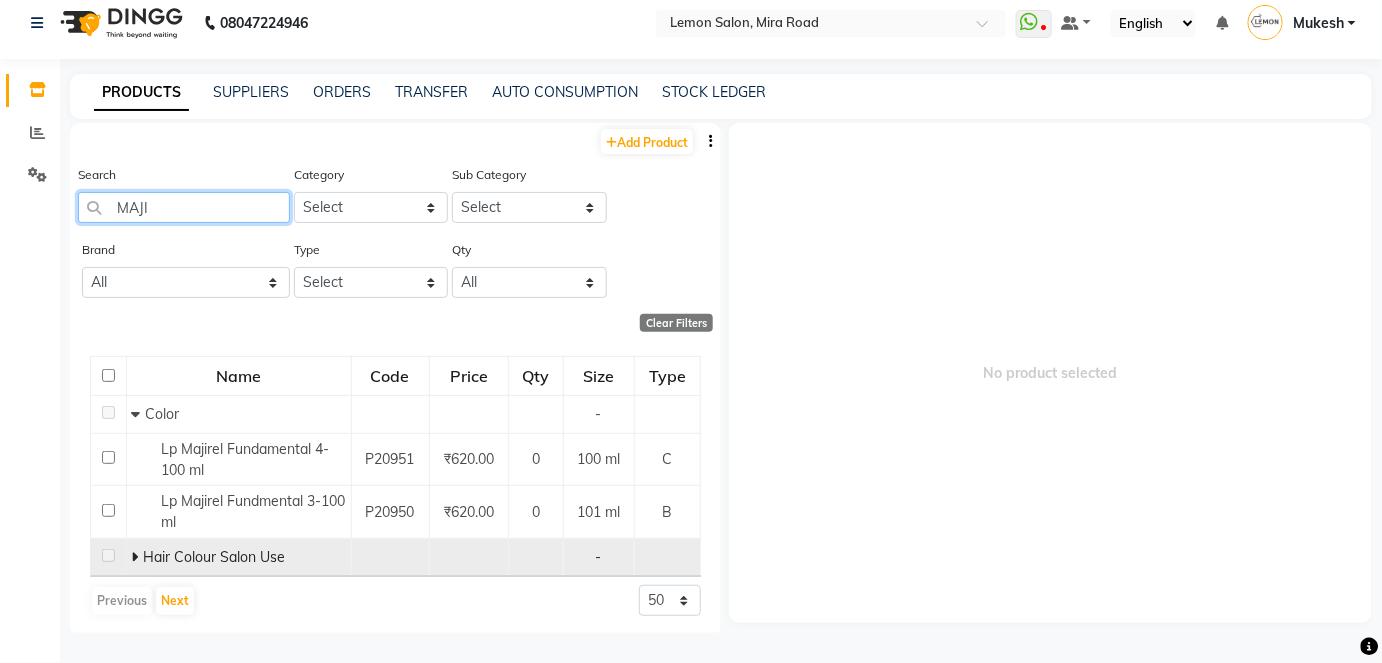 type on "MAJI" 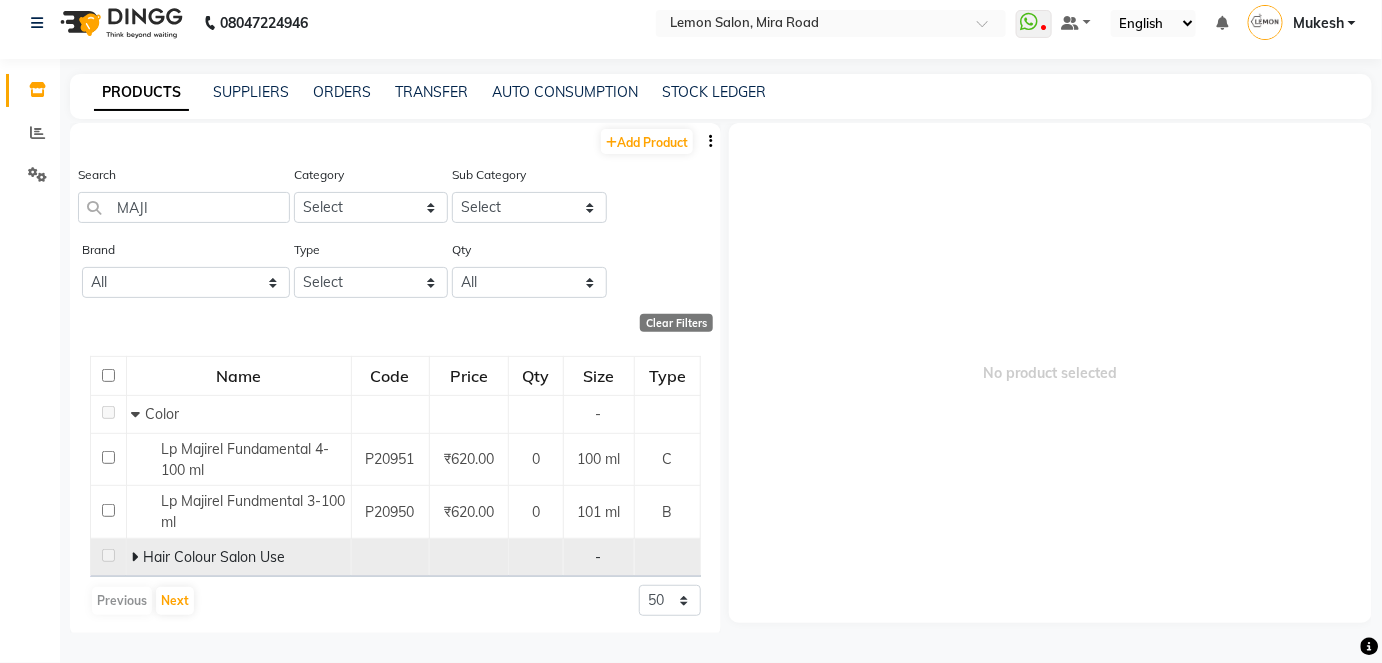 click 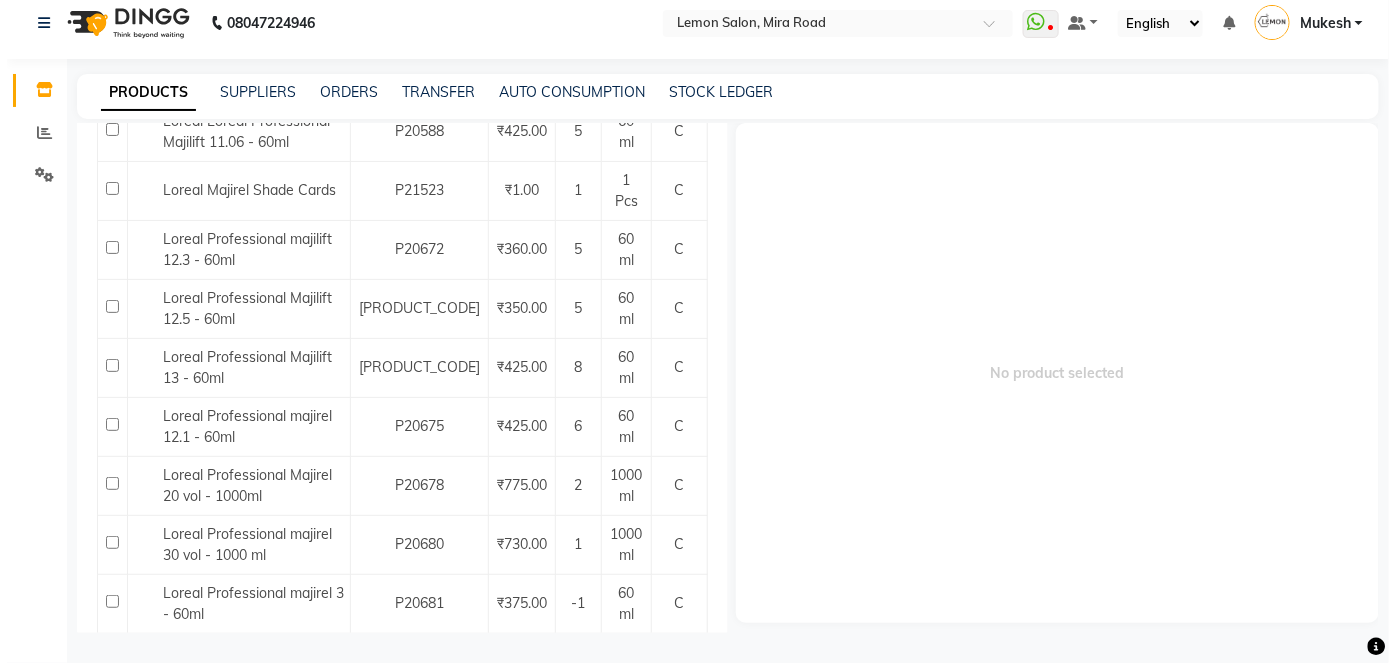 scroll, scrollTop: 545, scrollLeft: 0, axis: vertical 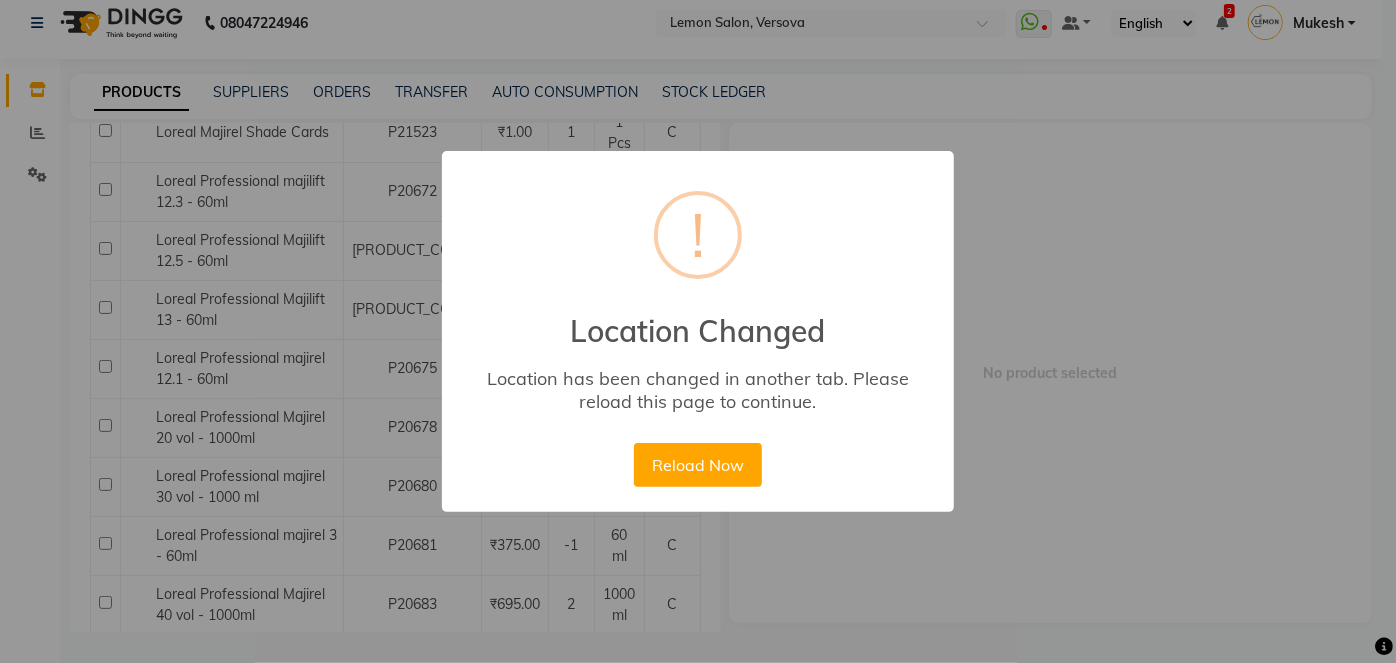 click on "× ! Location Changed Location has been changed in another tab. Please reload this page to continue. Reload Now No Cancel" at bounding box center [698, 331] 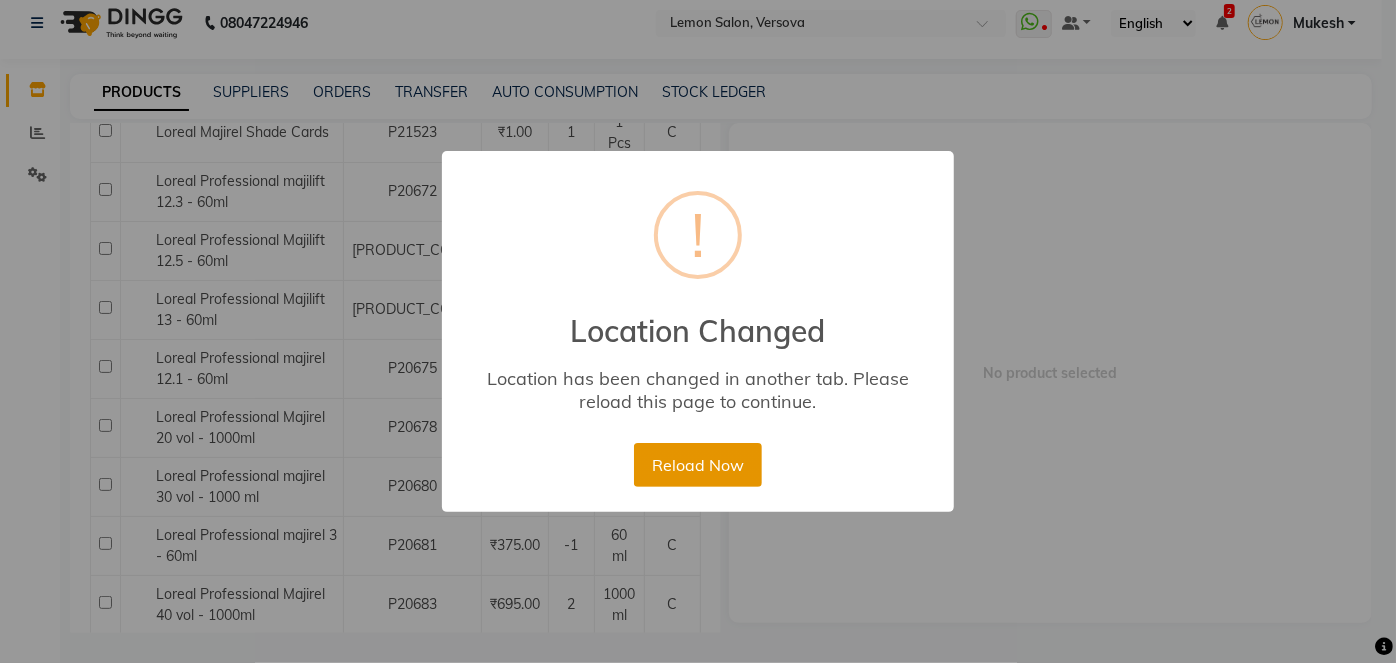 click on "Reload Now" at bounding box center (697, 465) 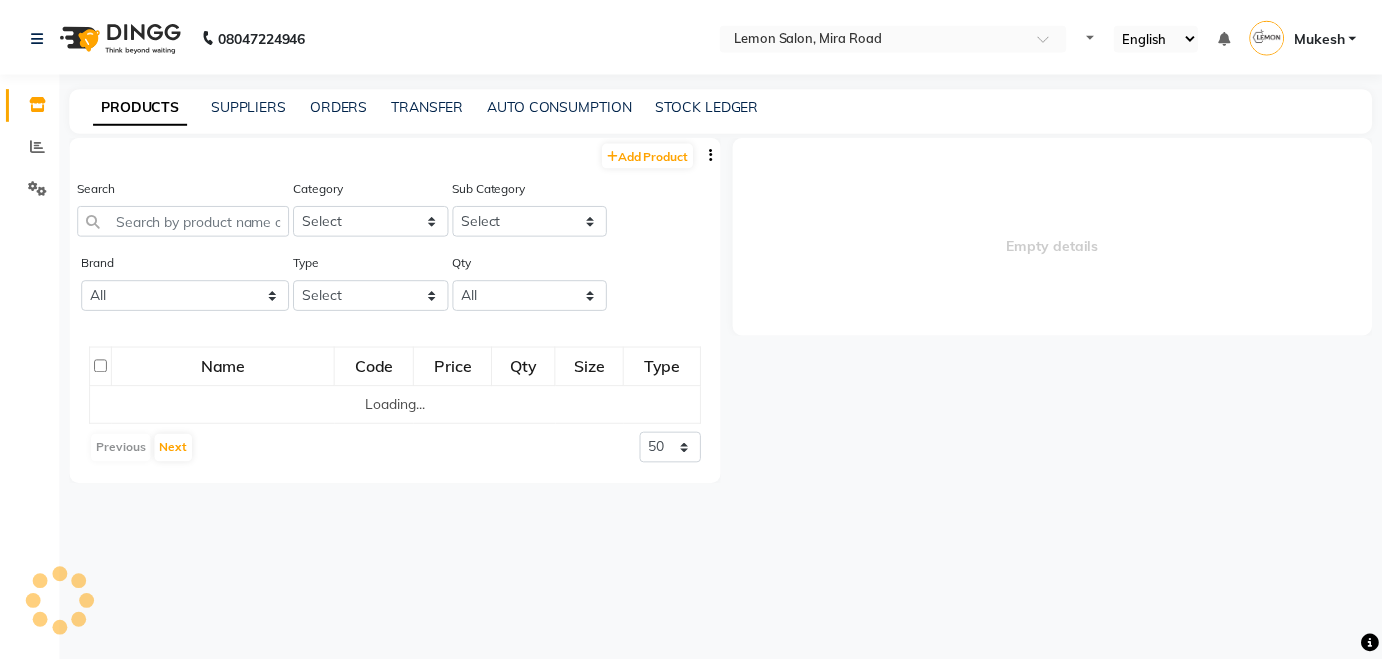scroll, scrollTop: 0, scrollLeft: 0, axis: both 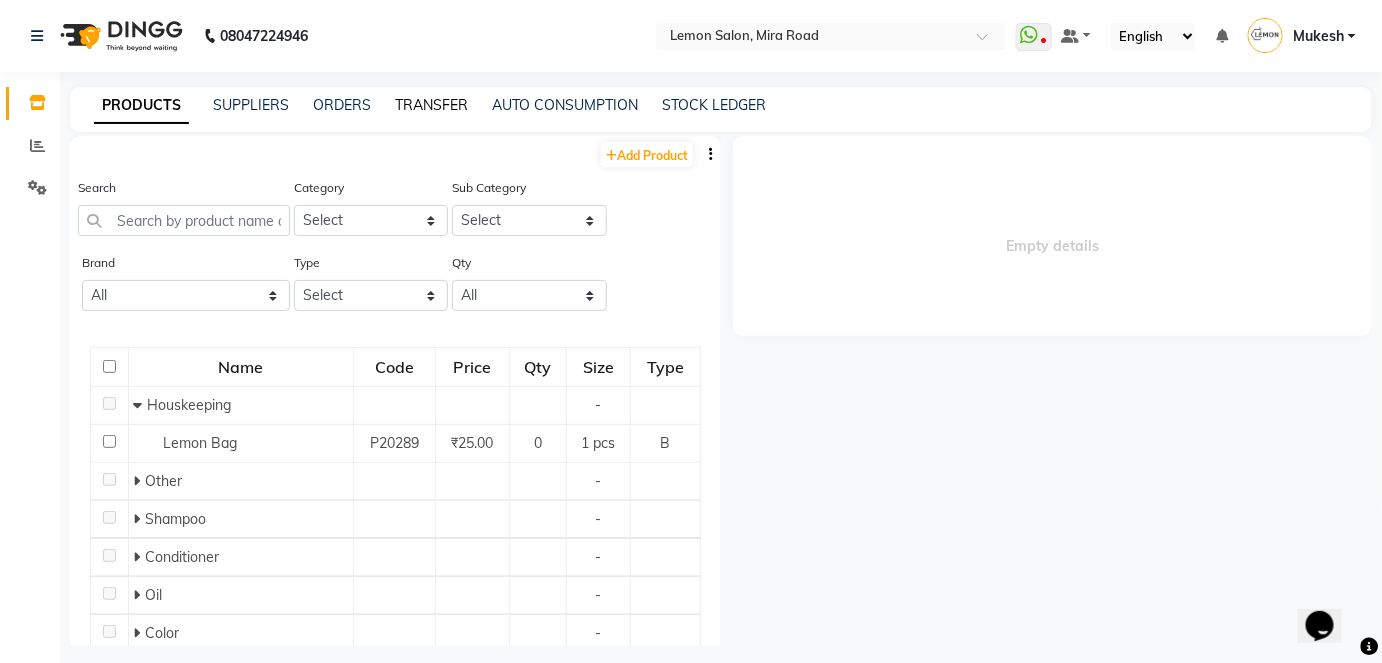 click on "TRANSFER" 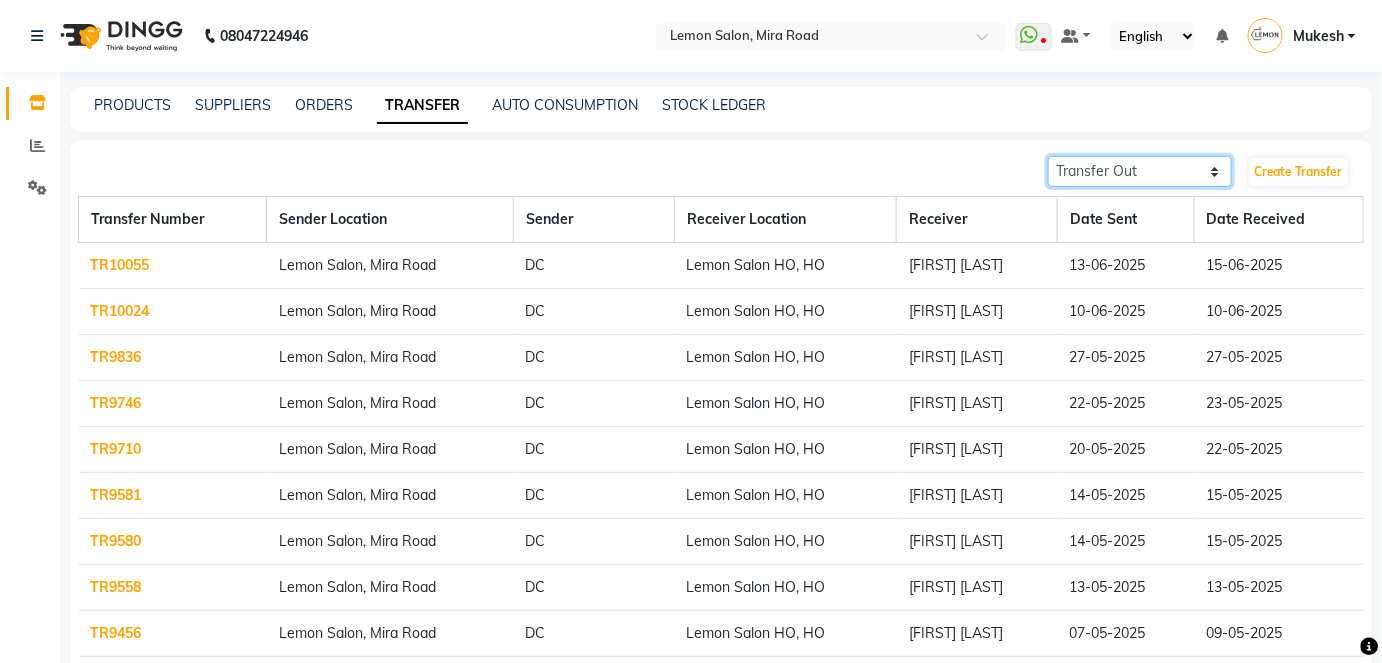 click on "Transfer In Transfer Out" 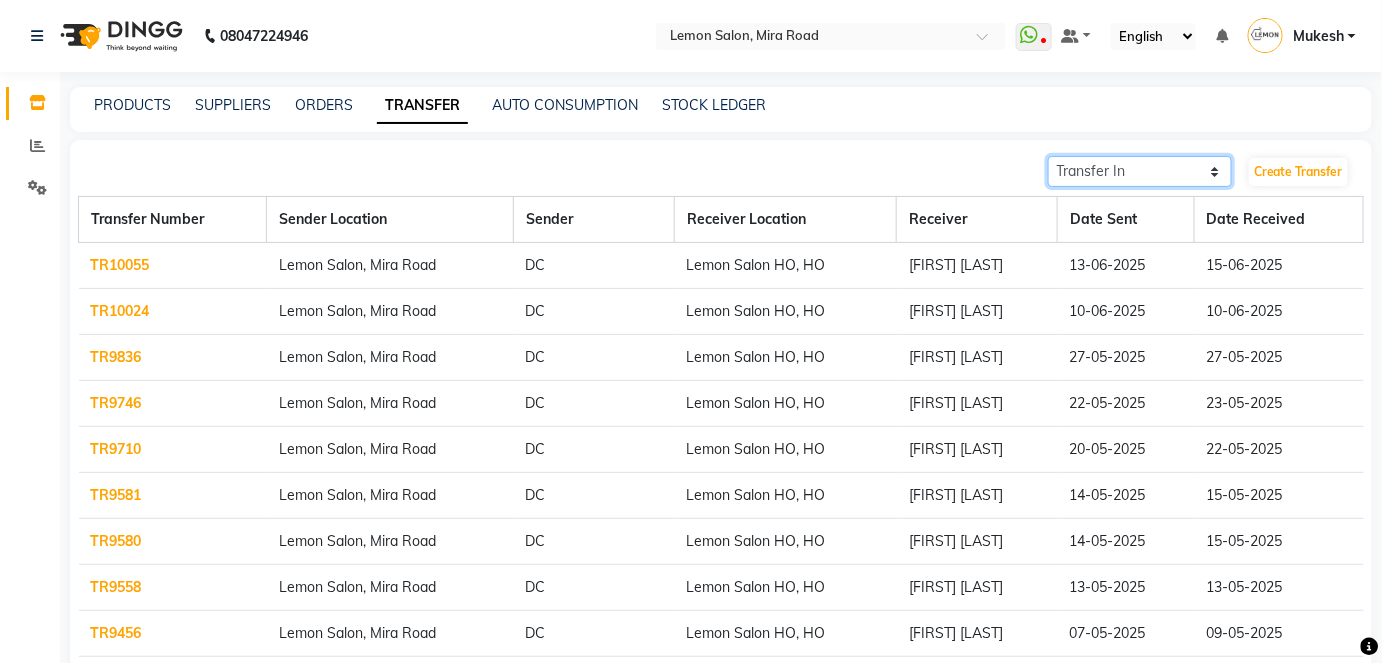 click on "Transfer In Transfer Out" 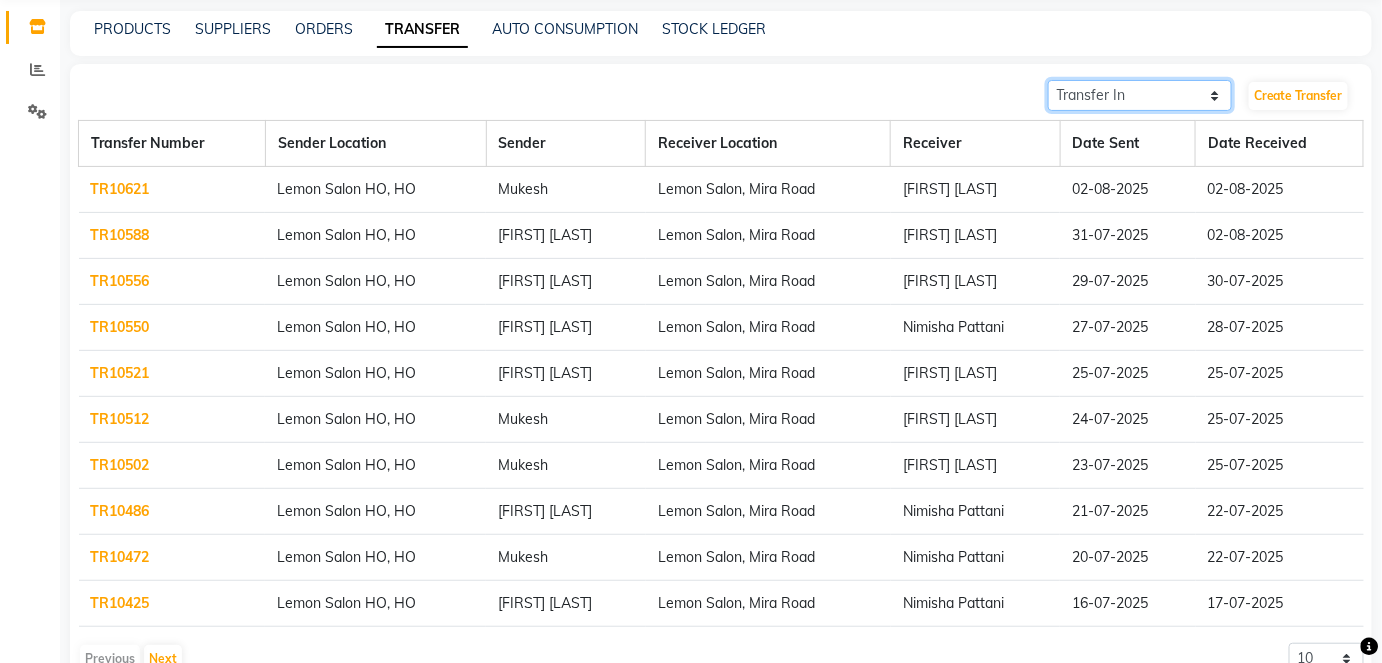 scroll, scrollTop: 130, scrollLeft: 0, axis: vertical 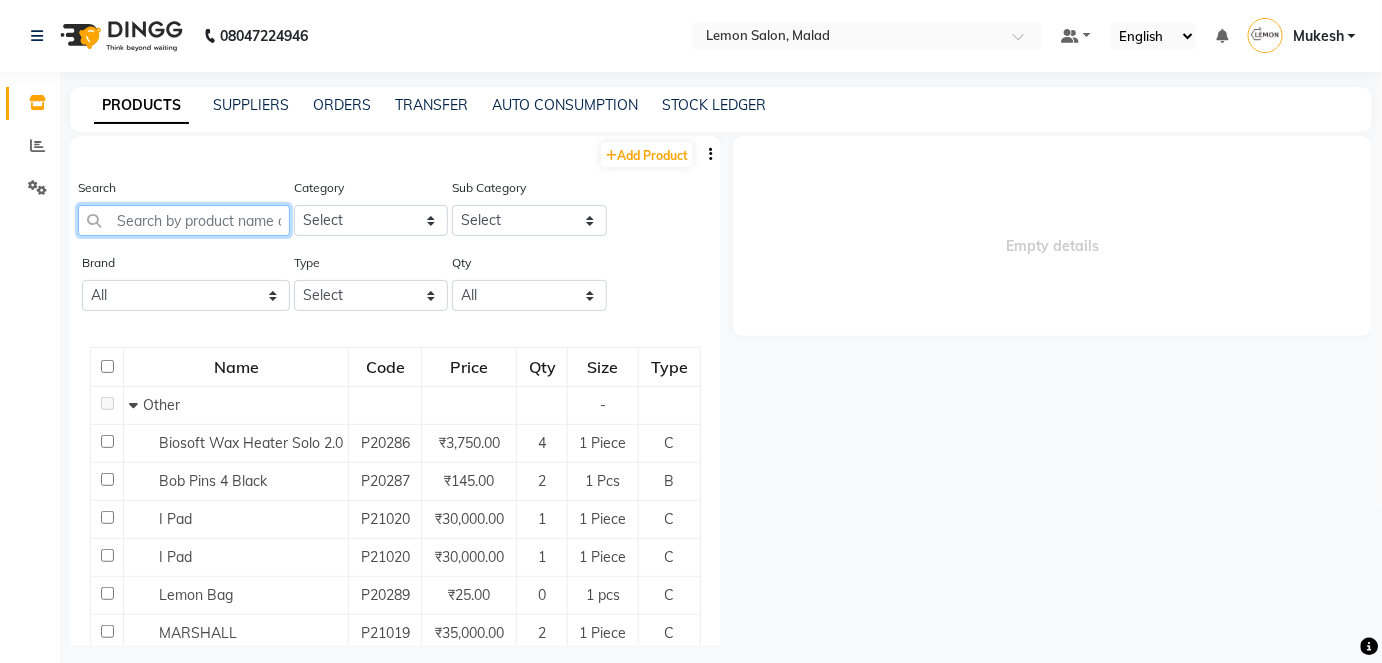 click 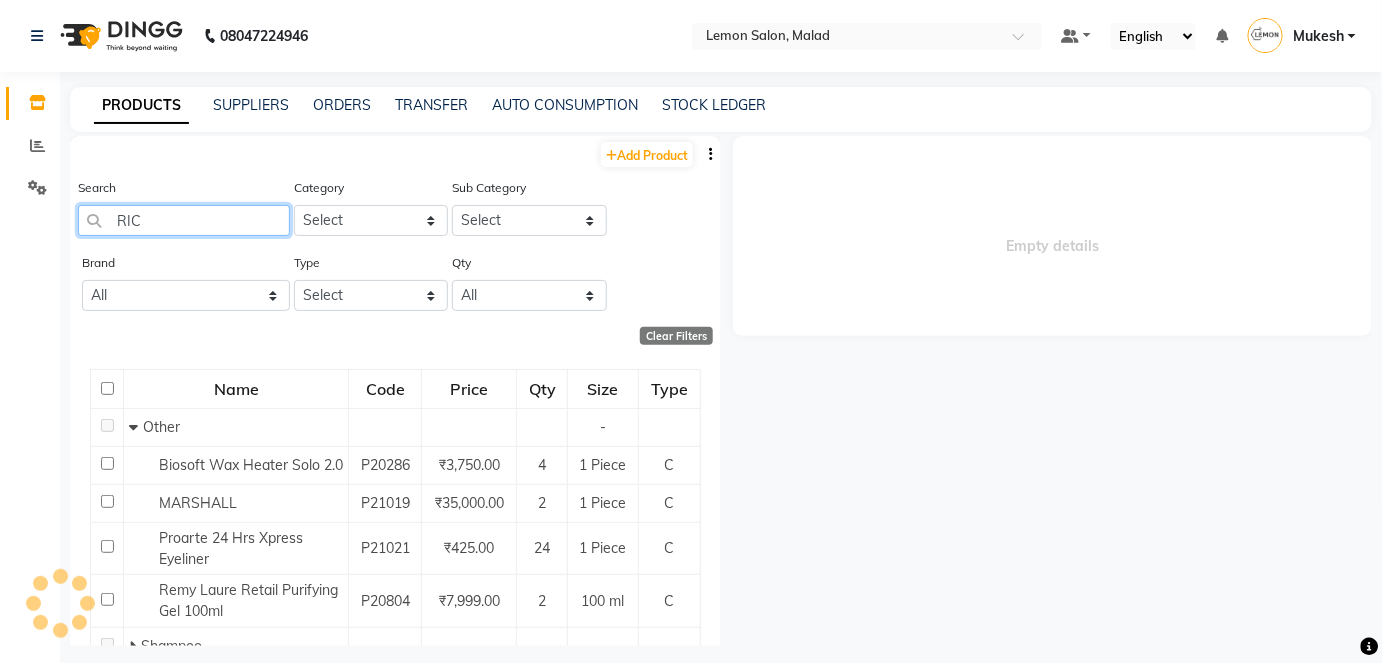 type on "RICA" 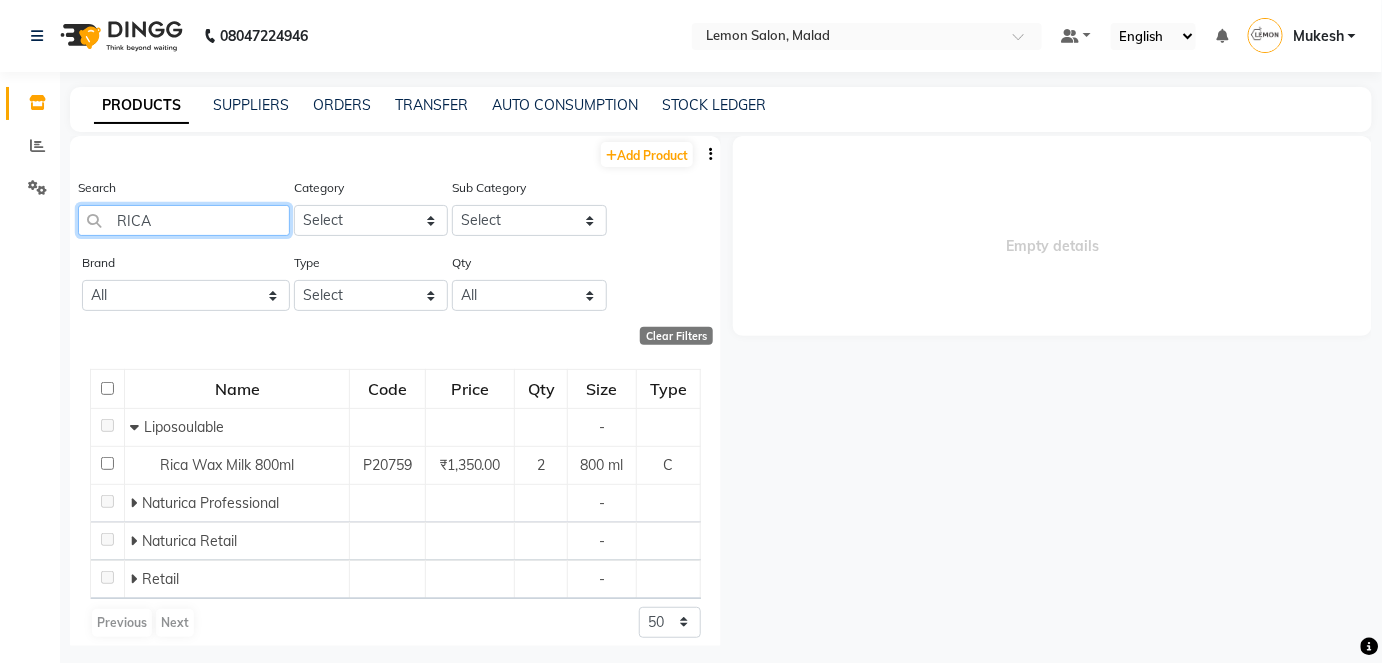 drag, startPoint x: 148, startPoint y: 217, endPoint x: 111, endPoint y: 222, distance: 37.336308 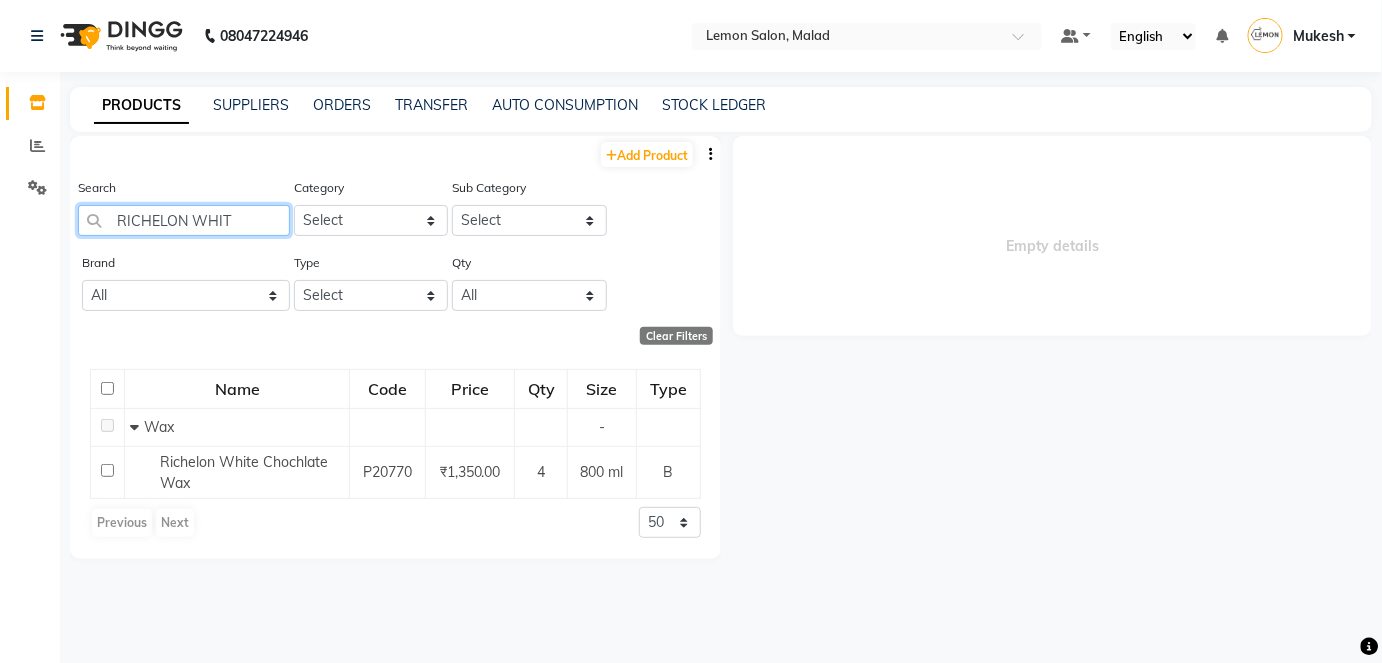 type on "RICHELON WHITE" 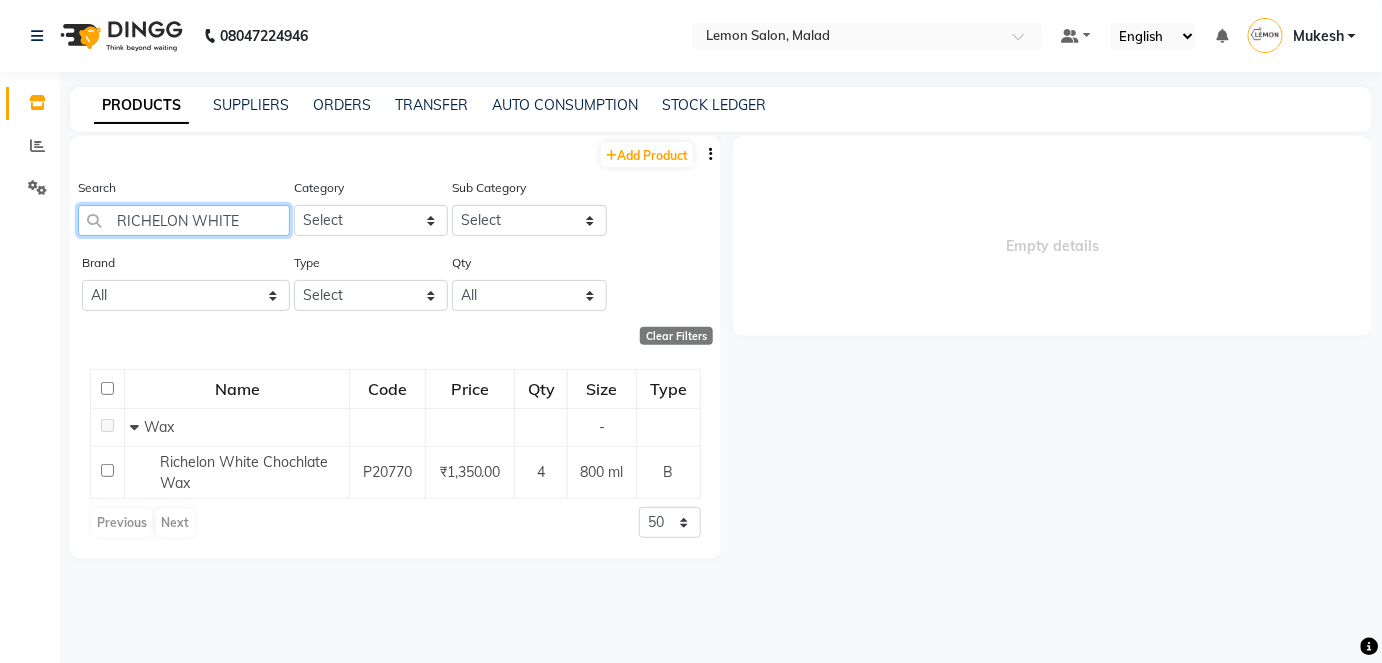 drag, startPoint x: 250, startPoint y: 219, endPoint x: 109, endPoint y: 233, distance: 141.69333 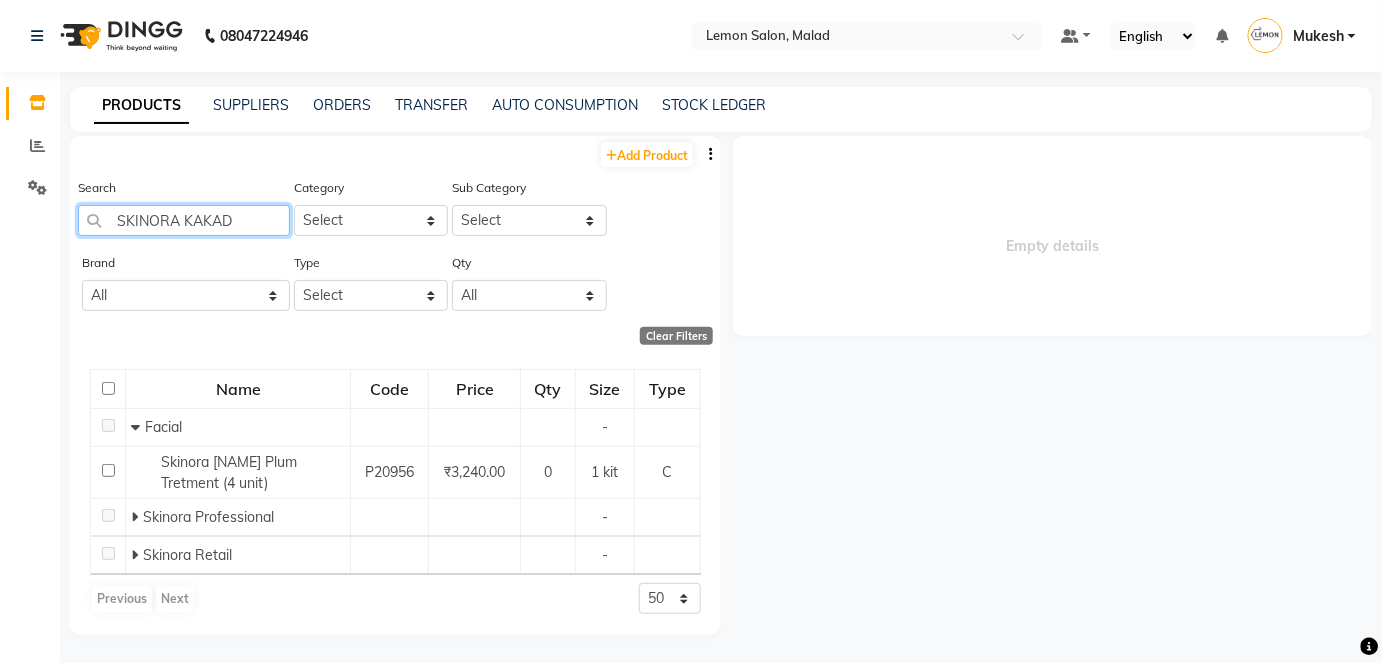 type on "SKINORA KAKADU" 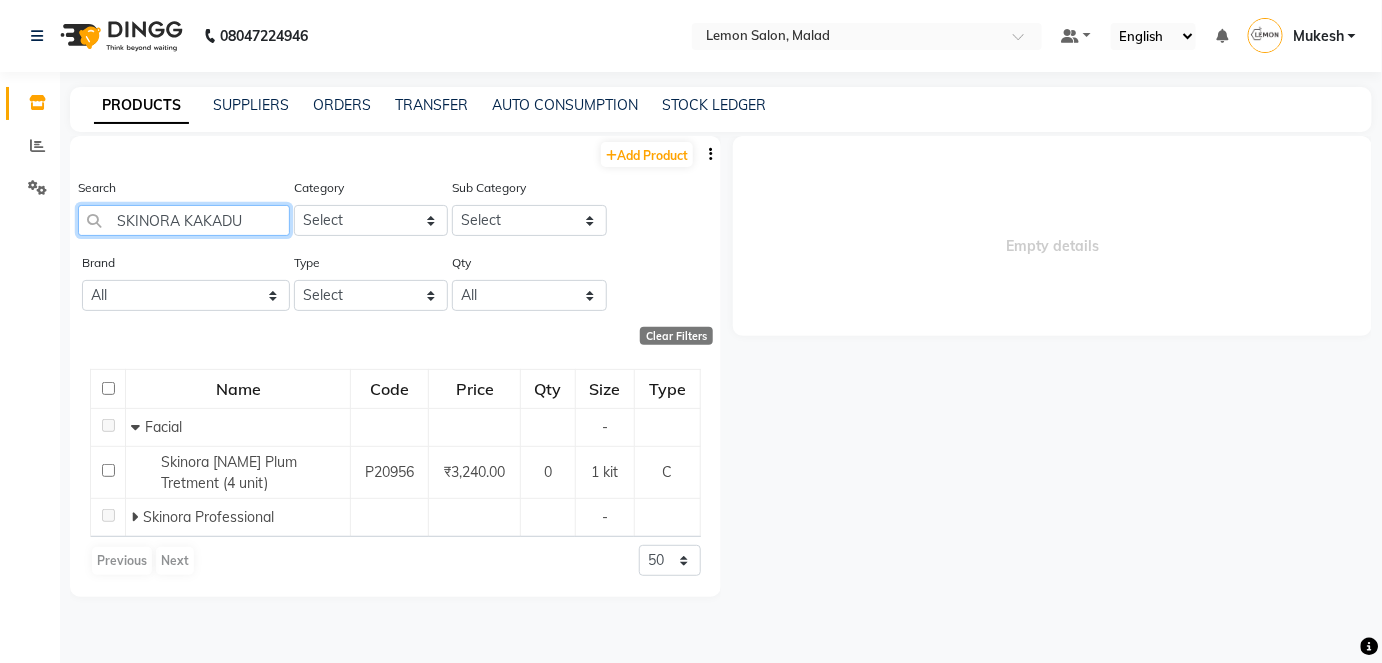 drag, startPoint x: 228, startPoint y: 214, endPoint x: 118, endPoint y: 222, distance: 110.29053 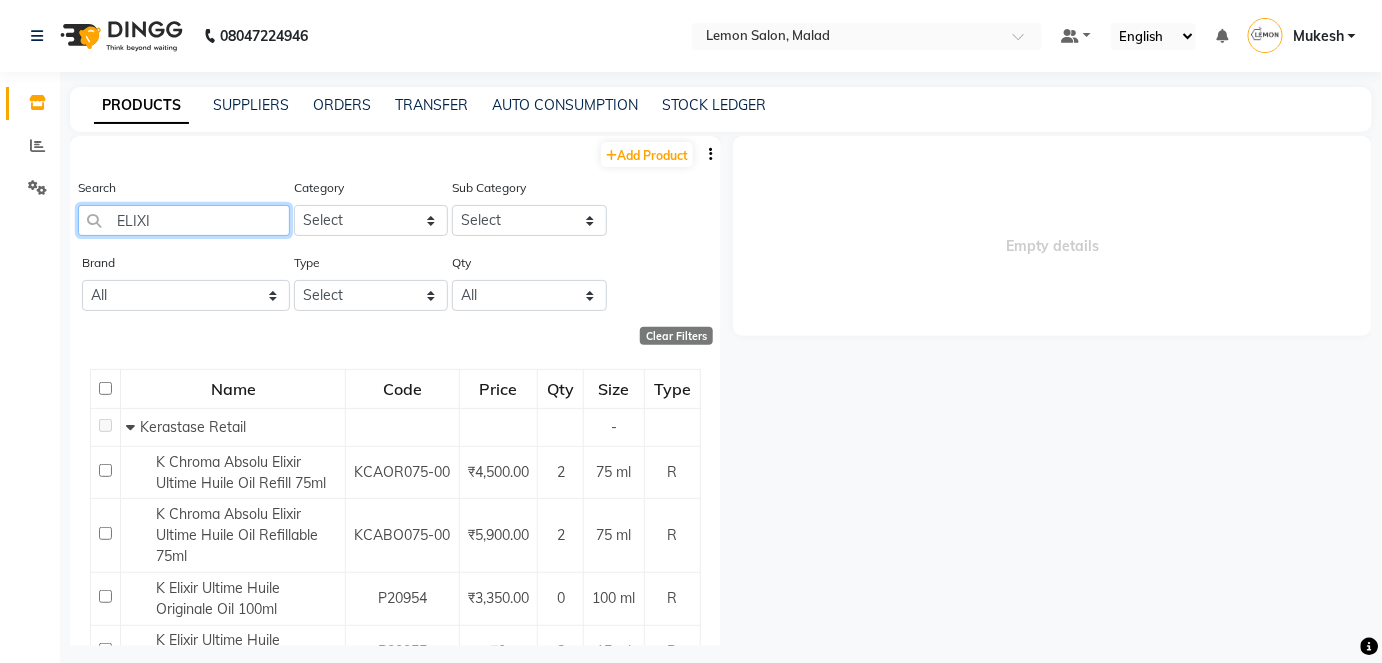 type on "ELIXIR" 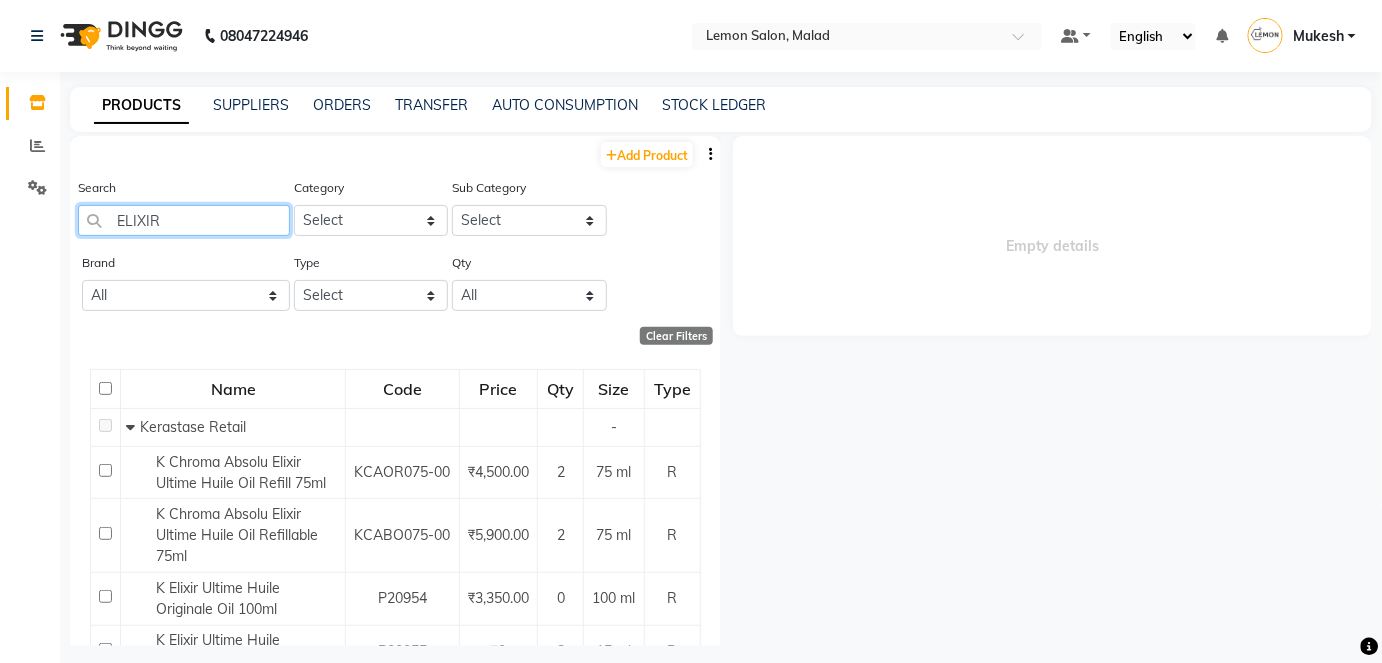 drag, startPoint x: 163, startPoint y: 216, endPoint x: 115, endPoint y: 224, distance: 48.6621 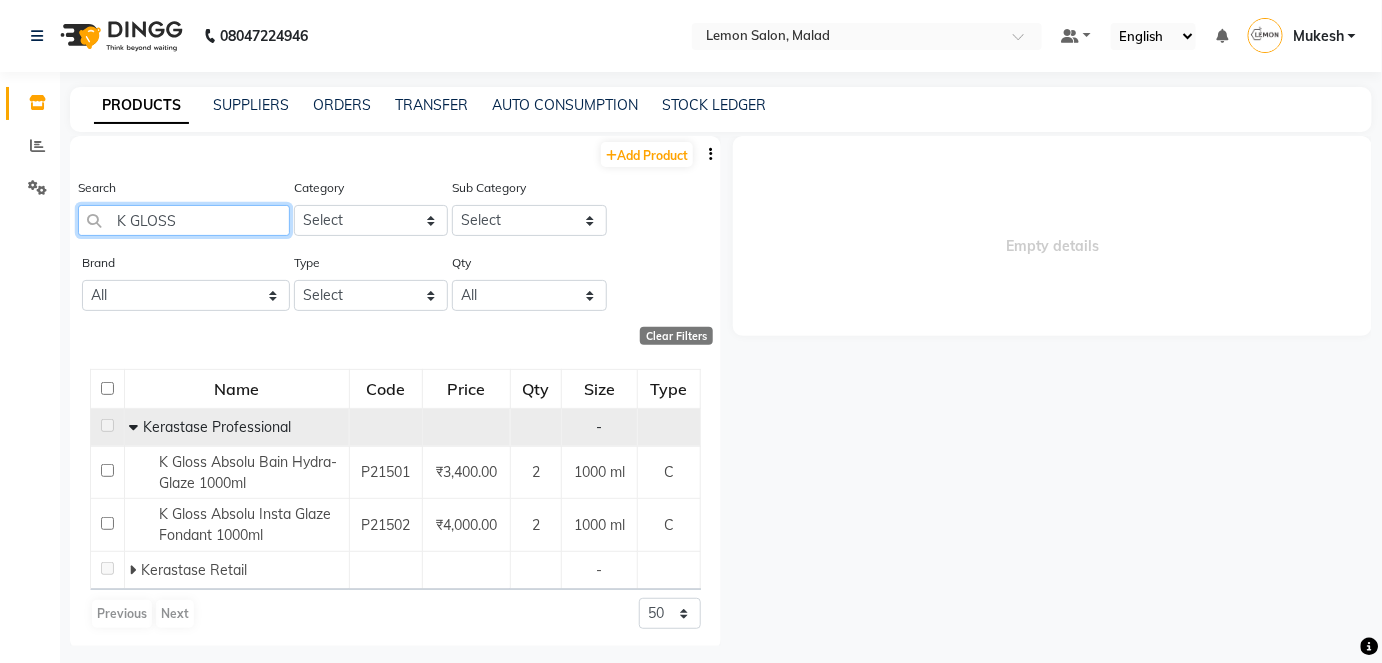 scroll, scrollTop: 2, scrollLeft: 0, axis: vertical 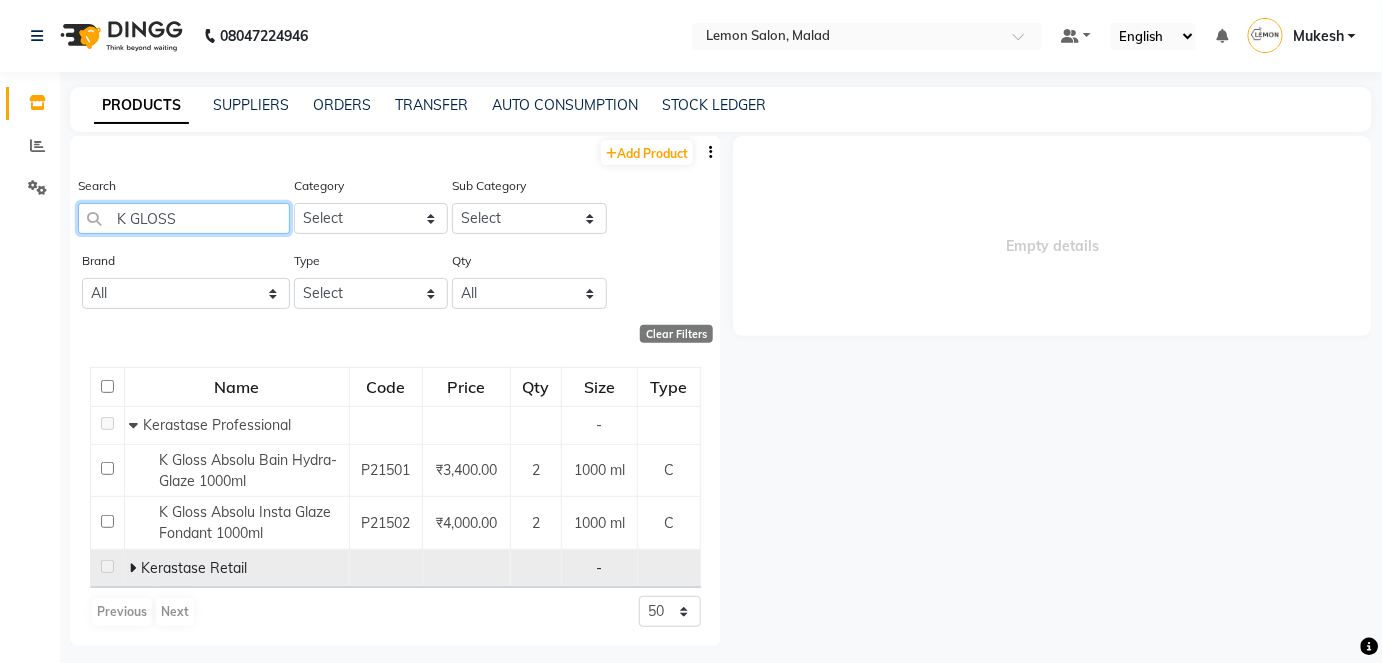 type on "K GLOSS" 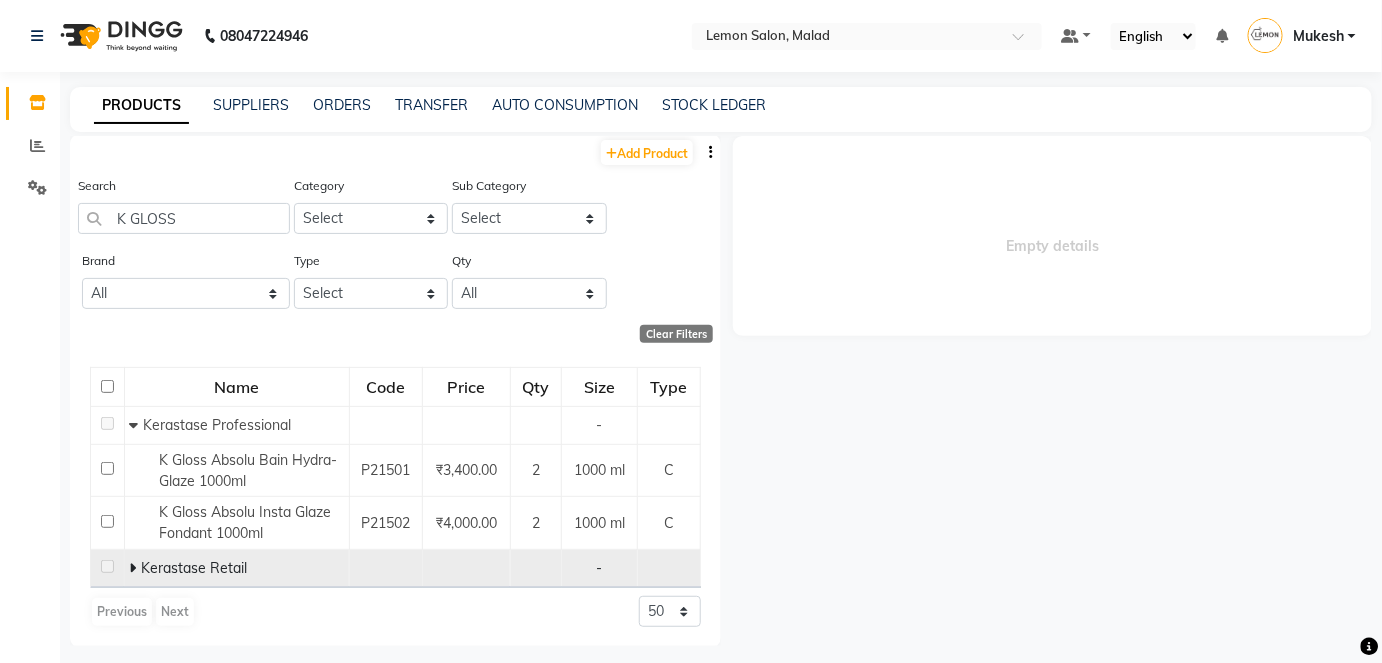 click 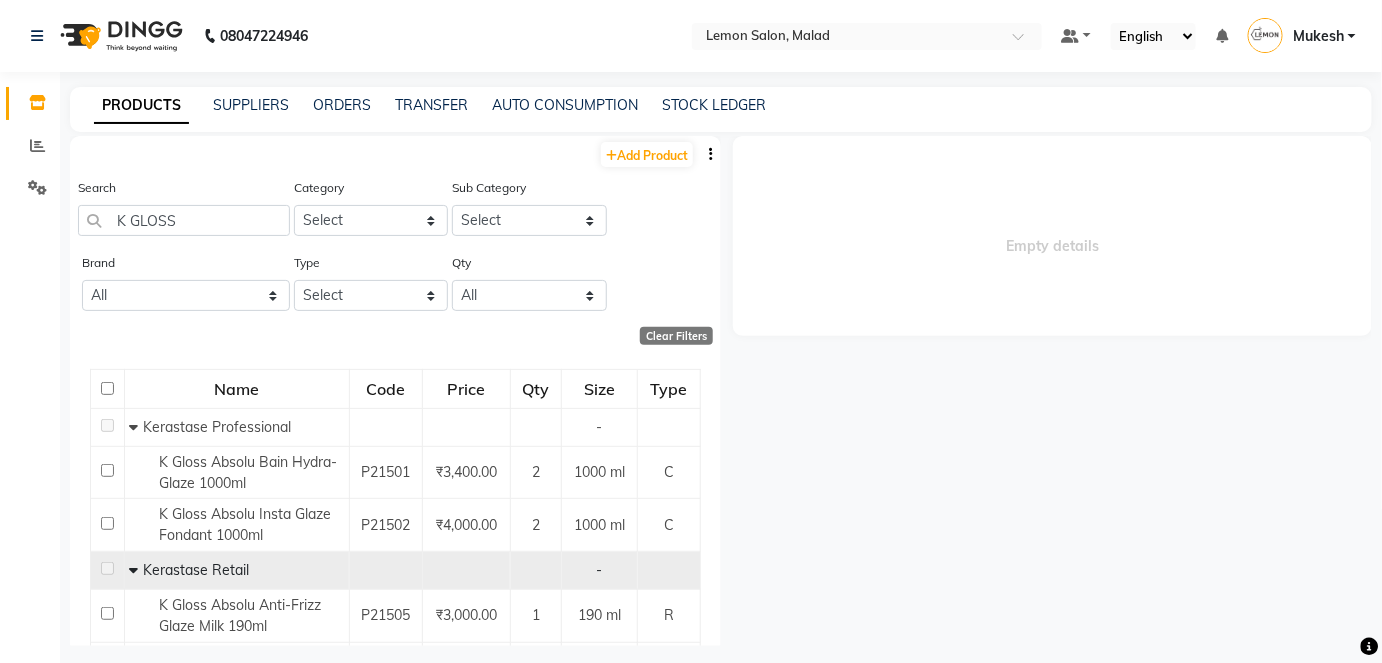 scroll, scrollTop: 0, scrollLeft: 0, axis: both 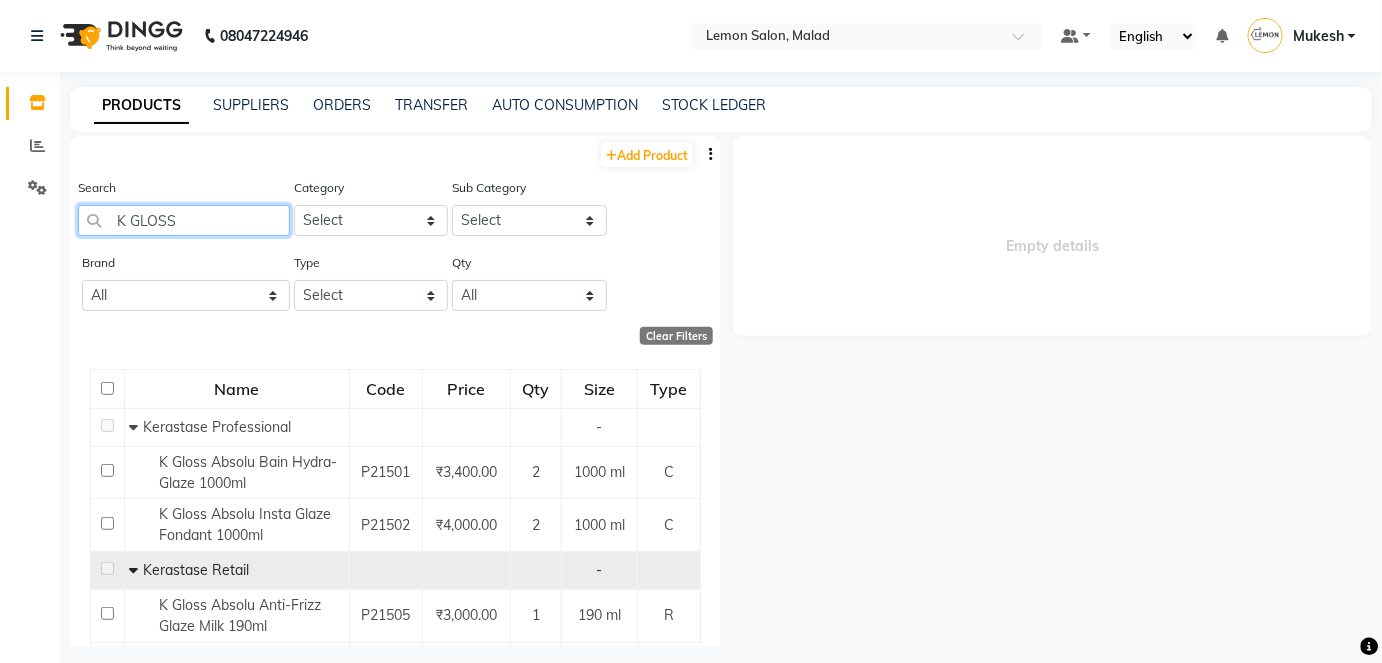 drag, startPoint x: 182, startPoint y: 219, endPoint x: 81, endPoint y: 218, distance: 101.00495 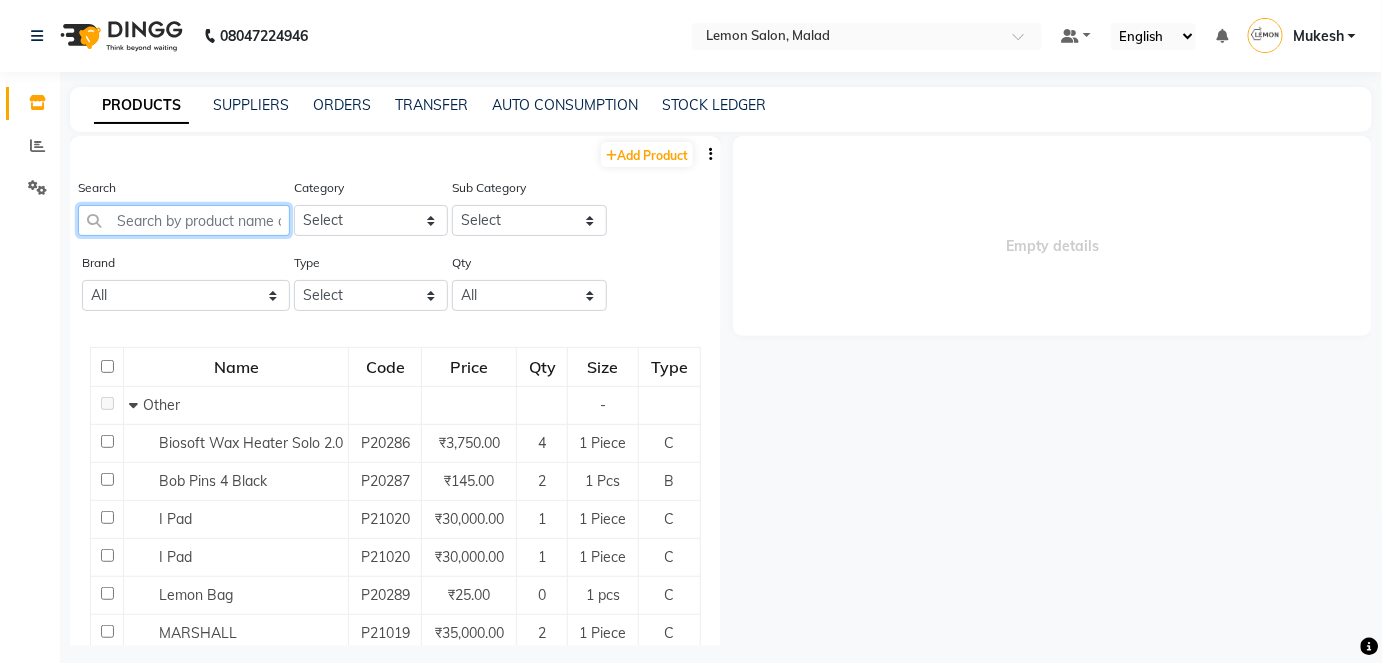 type on "T" 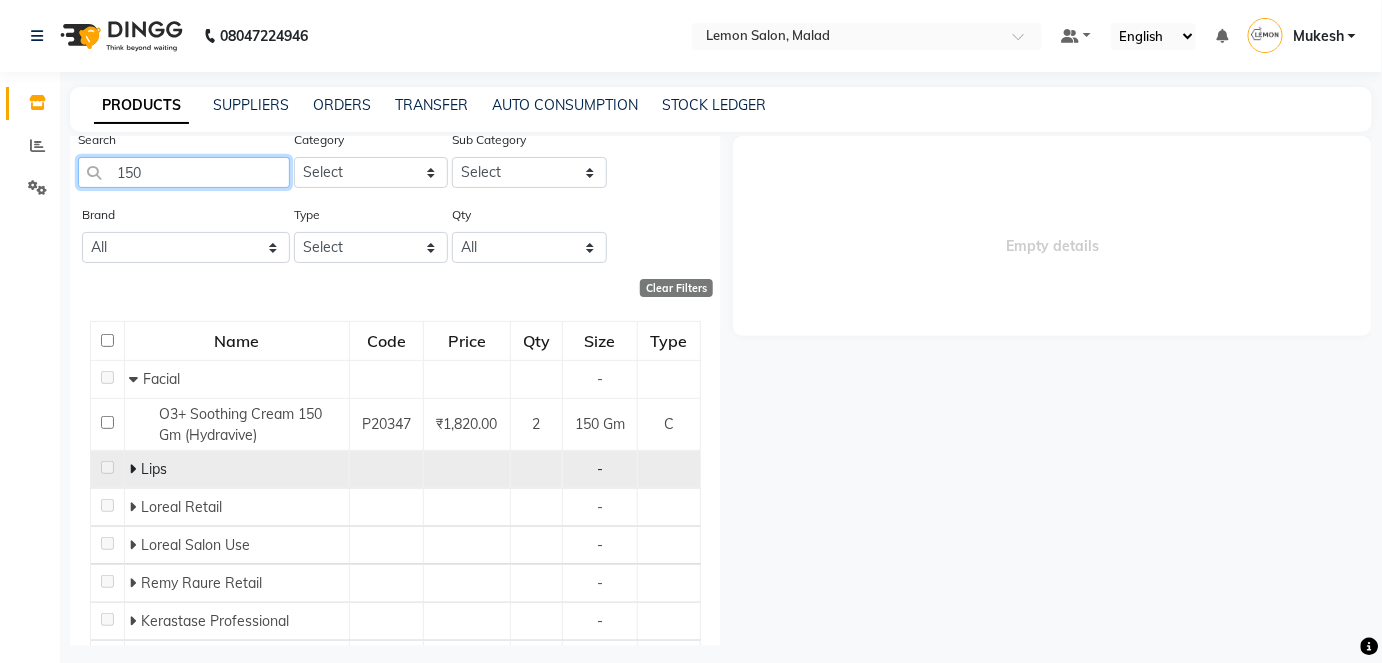 scroll, scrollTop: 90, scrollLeft: 0, axis: vertical 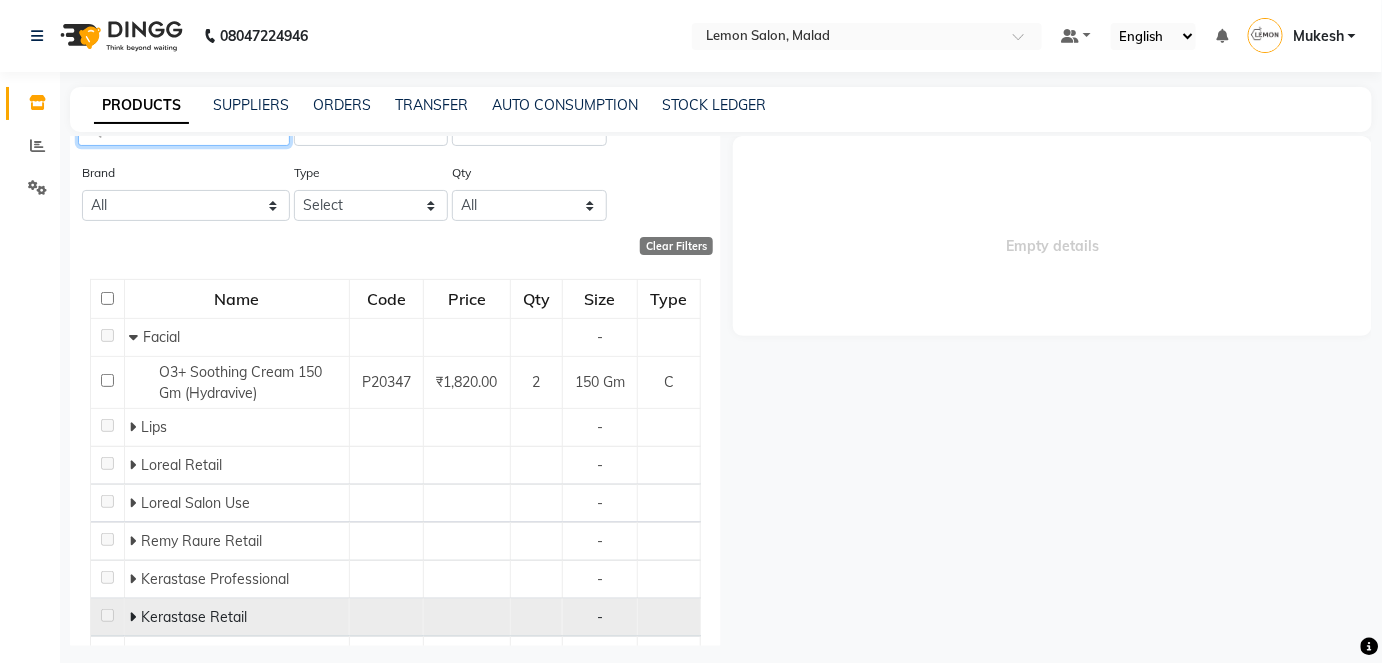 type on "150" 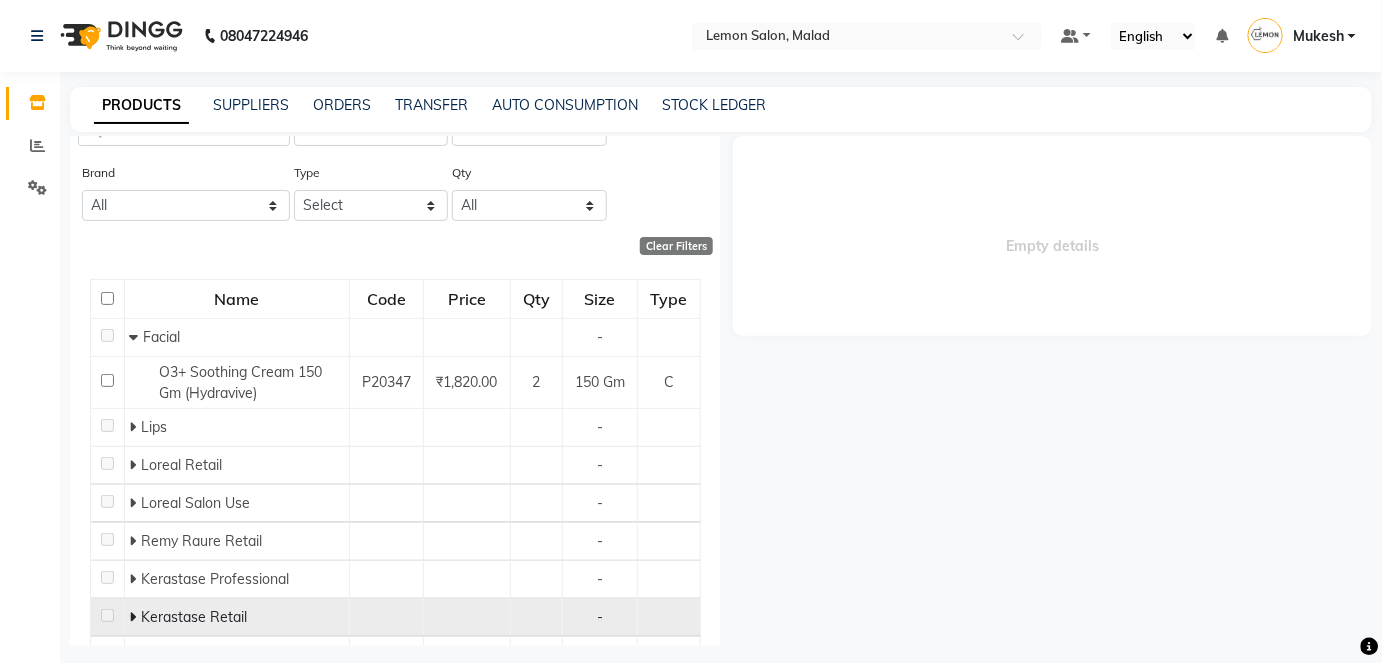 click 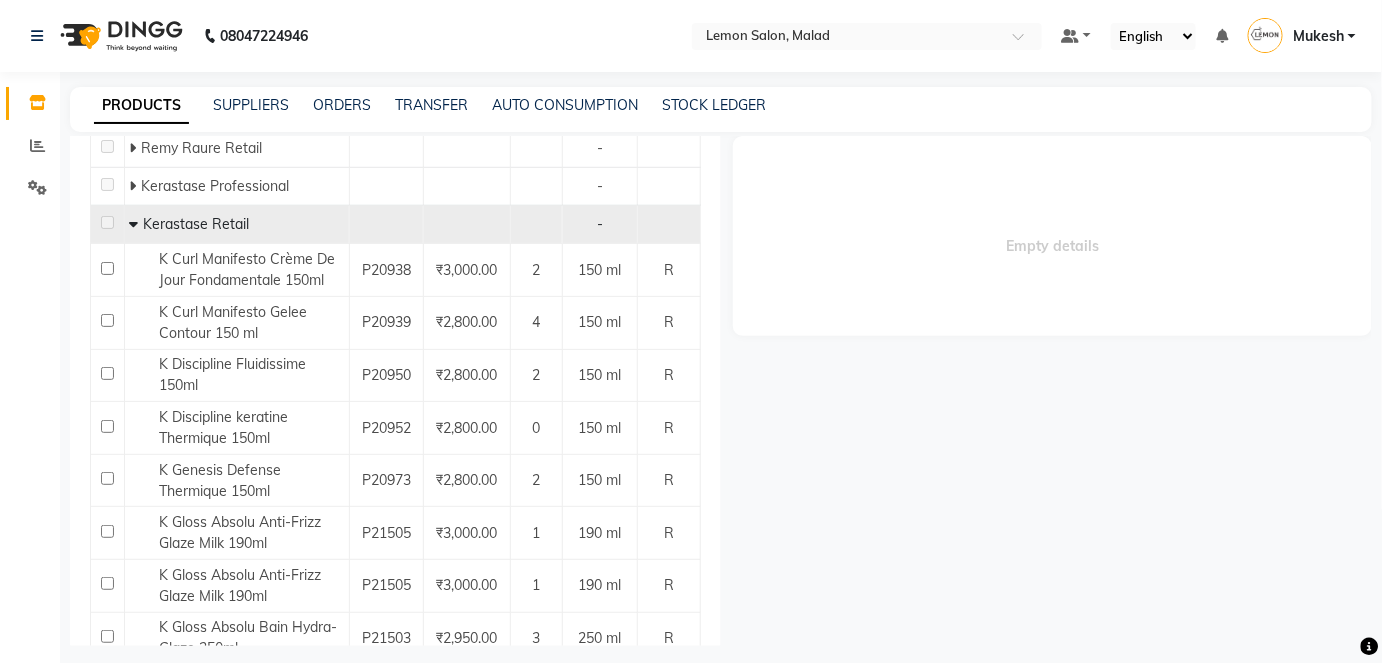scroll, scrollTop: 0, scrollLeft: 0, axis: both 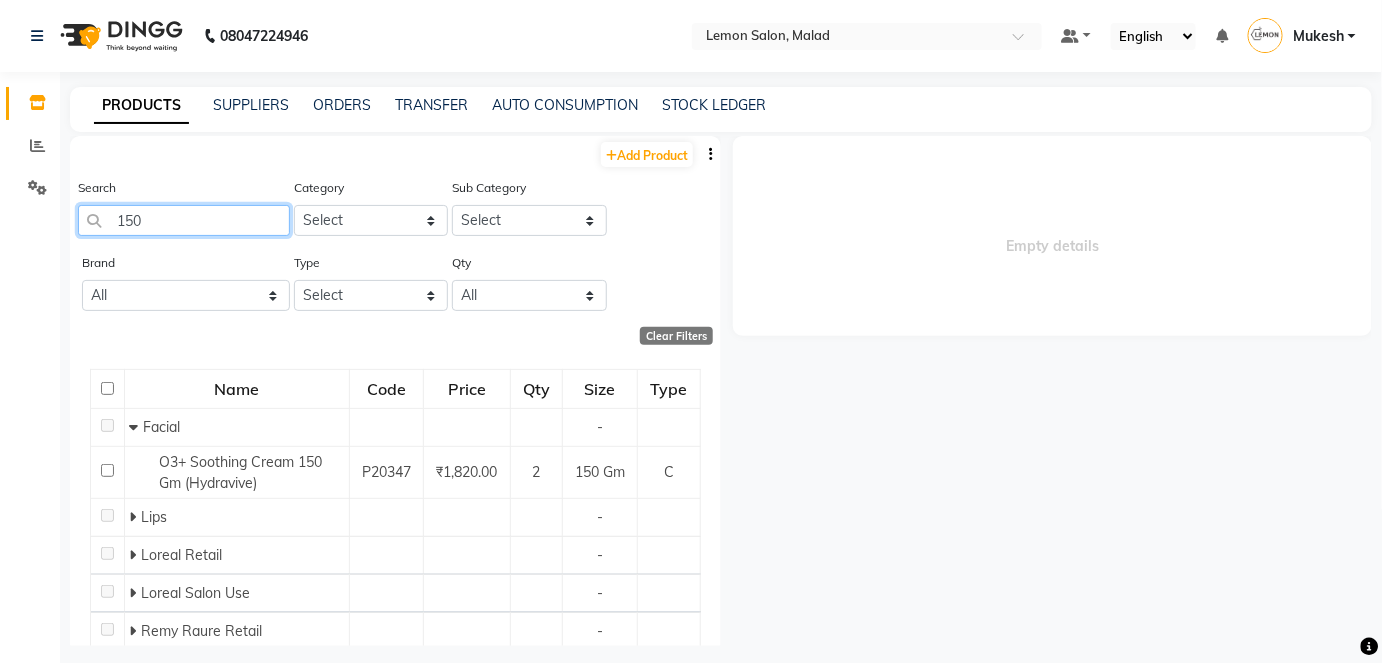 drag, startPoint x: 133, startPoint y: 215, endPoint x: 107, endPoint y: 230, distance: 30.016663 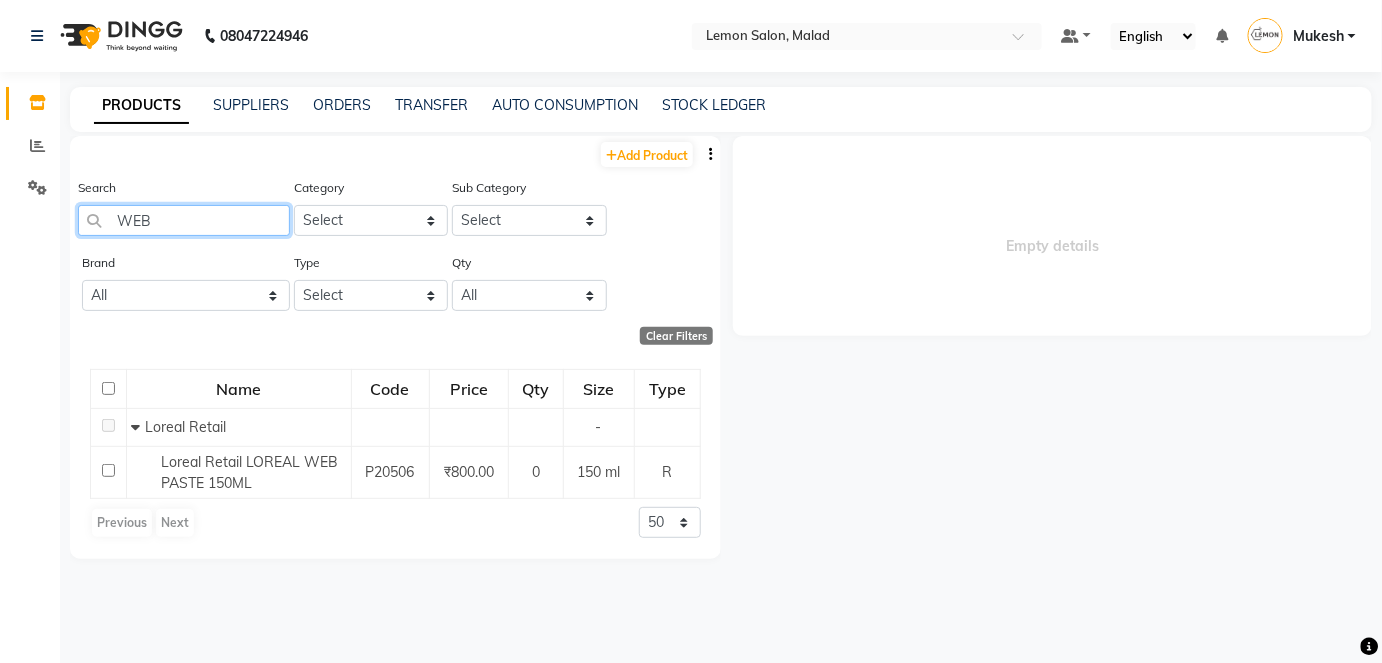 drag, startPoint x: 154, startPoint y: 223, endPoint x: 144, endPoint y: 221, distance: 10.198039 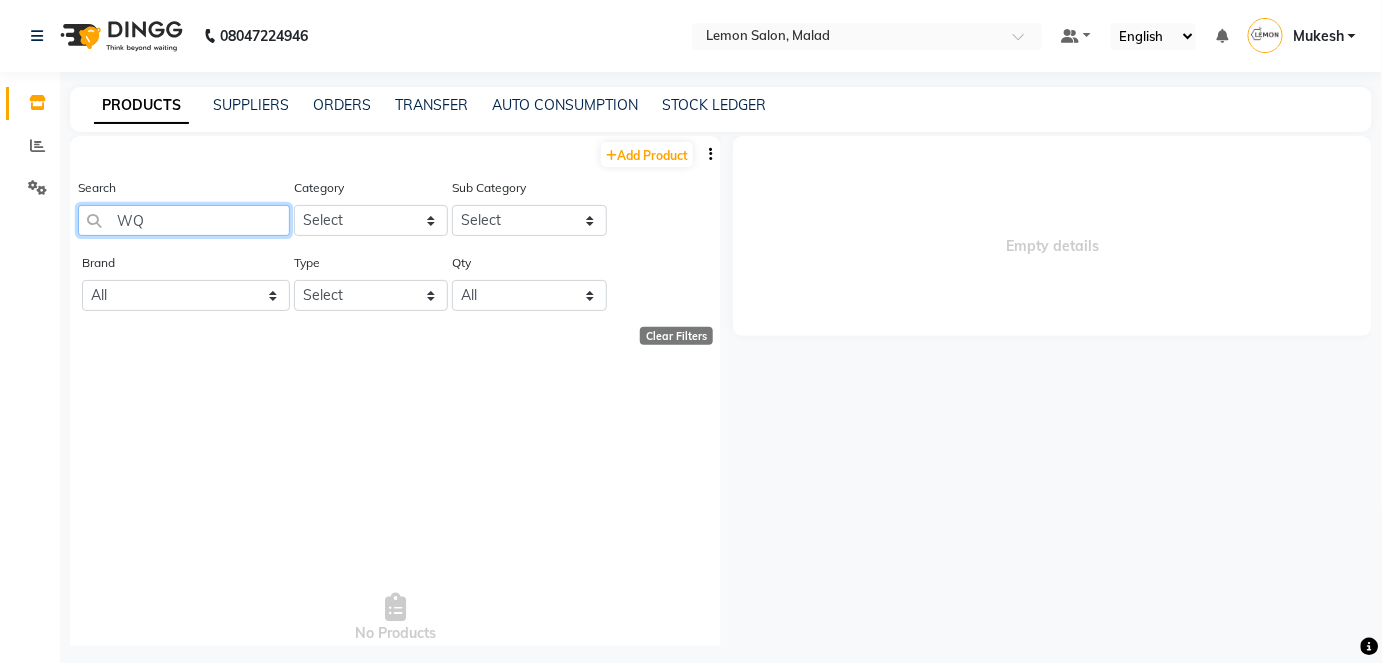type on "W" 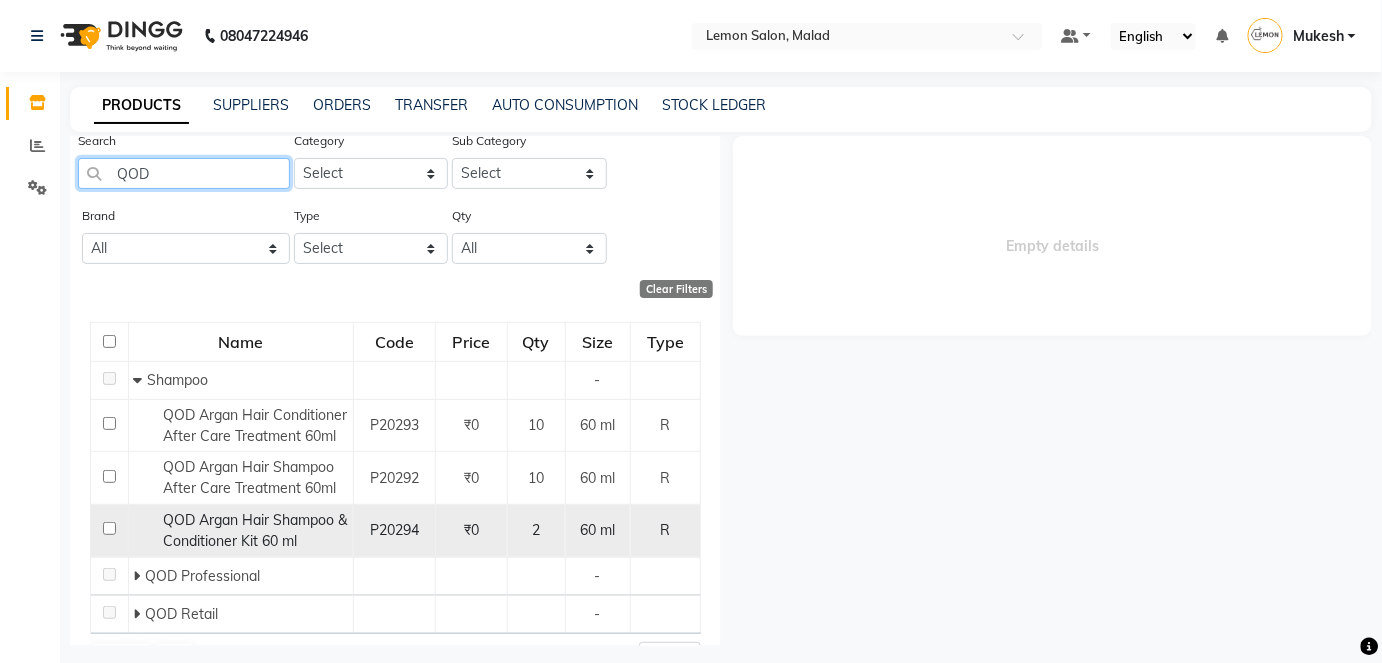 scroll, scrollTop: 90, scrollLeft: 0, axis: vertical 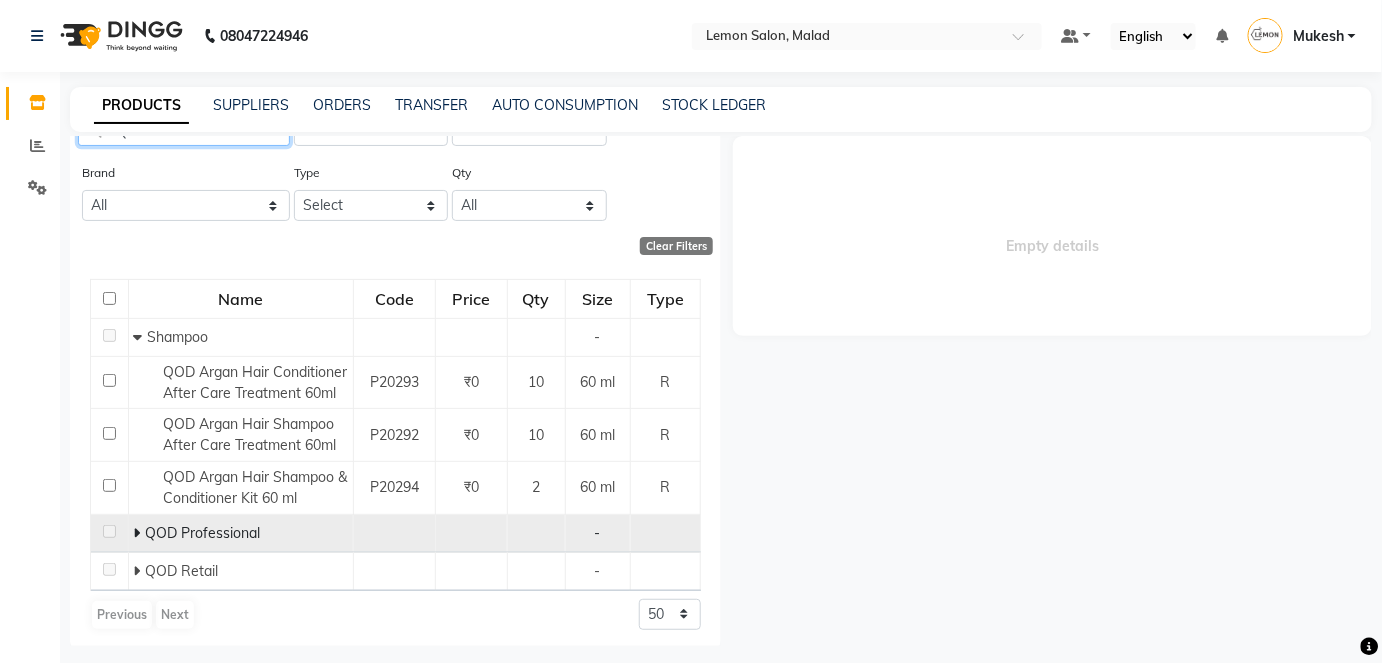 type on "QOD" 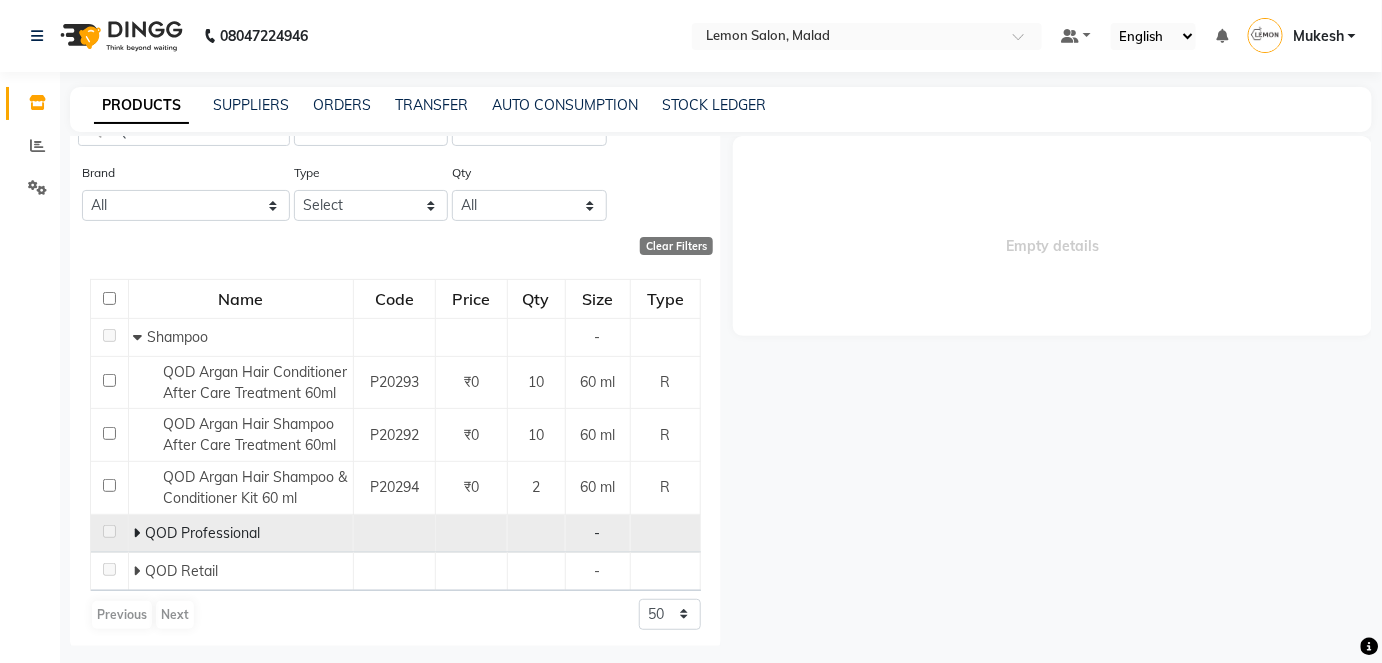 click 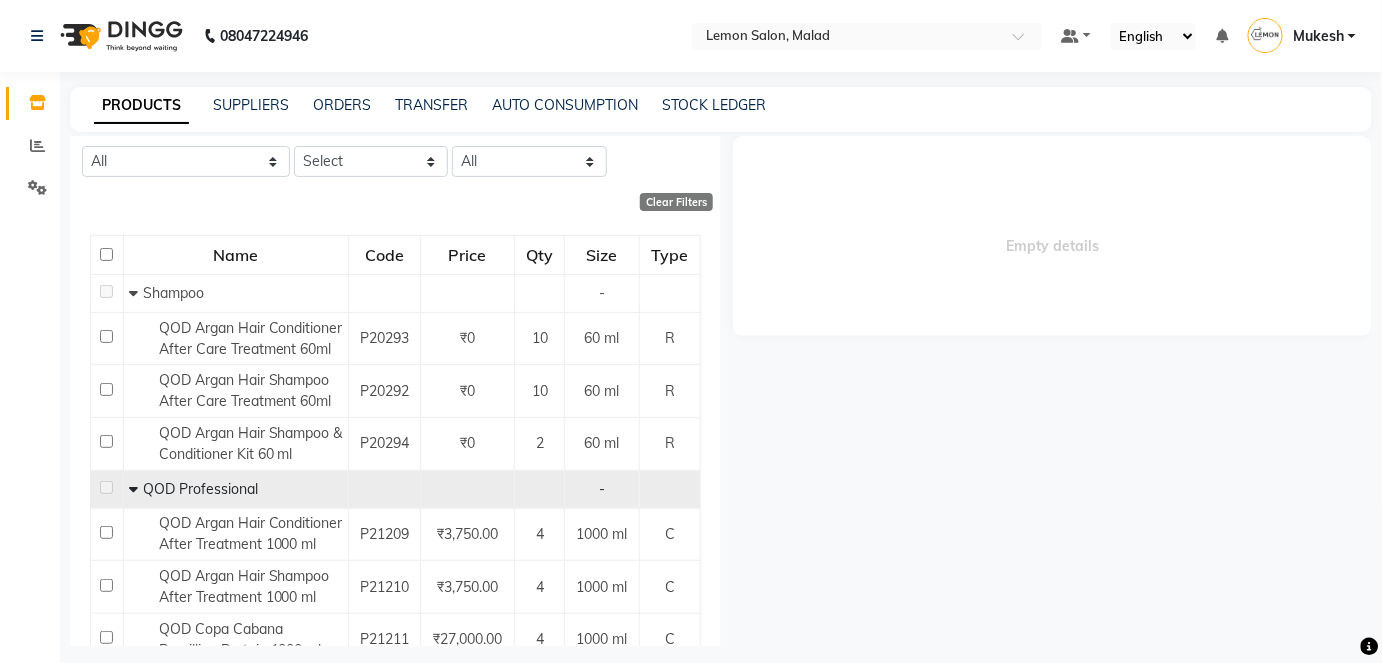 scroll, scrollTop: 0, scrollLeft: 0, axis: both 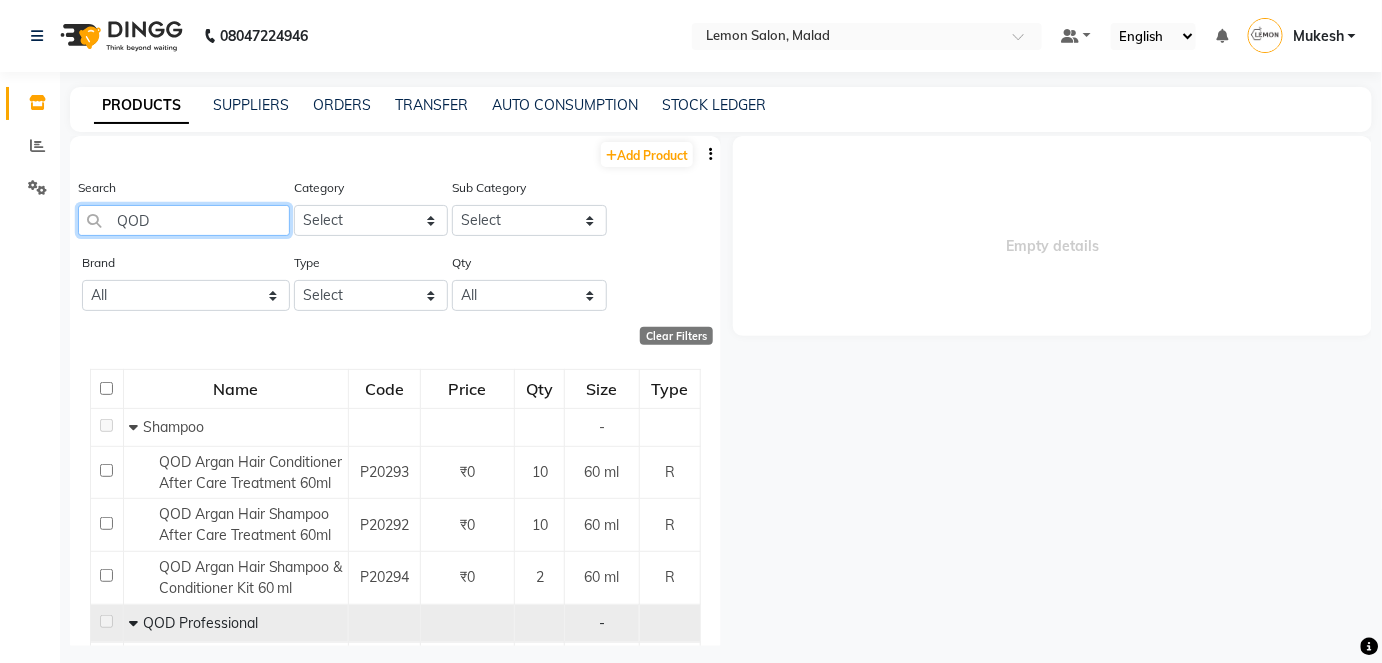 drag, startPoint x: 165, startPoint y: 214, endPoint x: 113, endPoint y: 219, distance: 52.23983 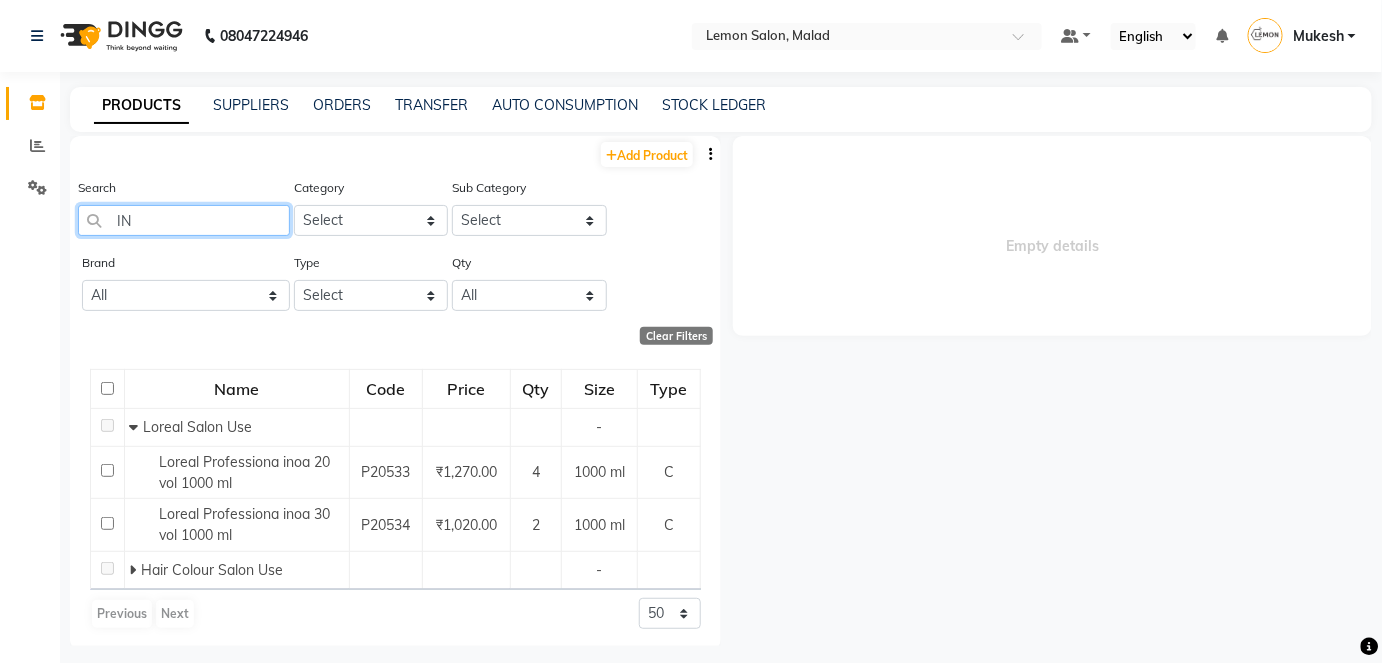 type on "I" 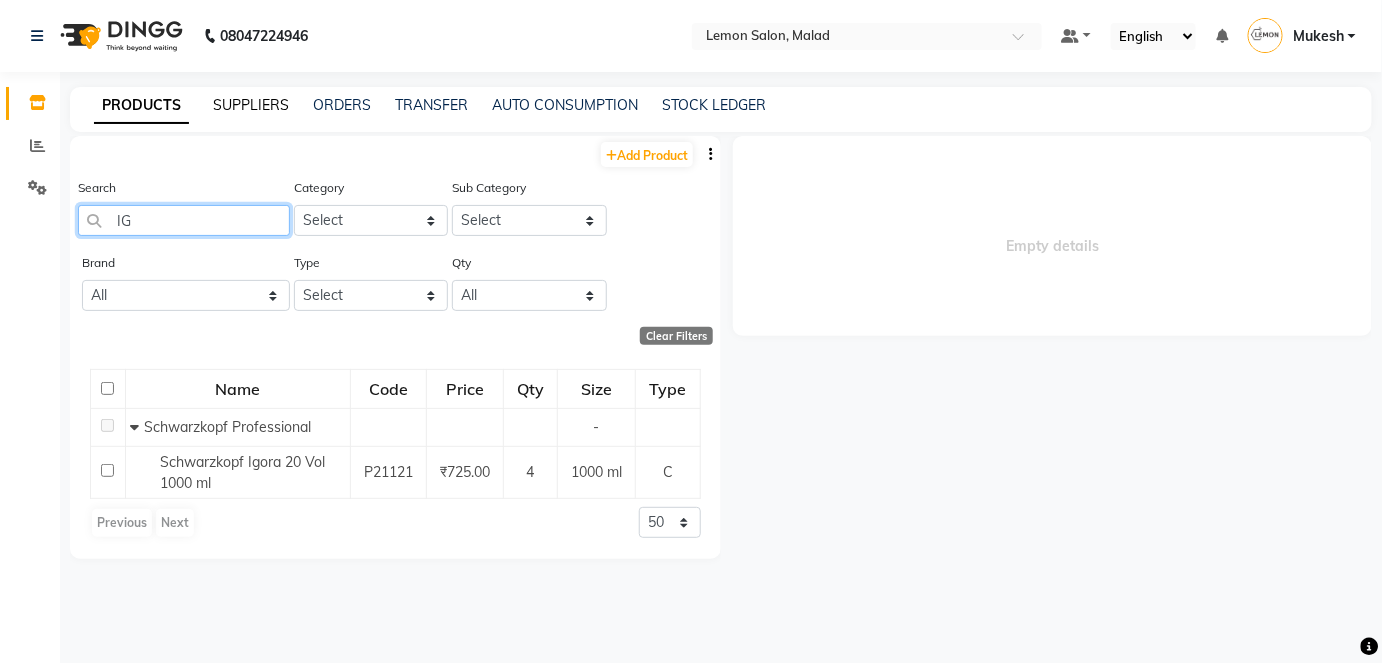 type on "I" 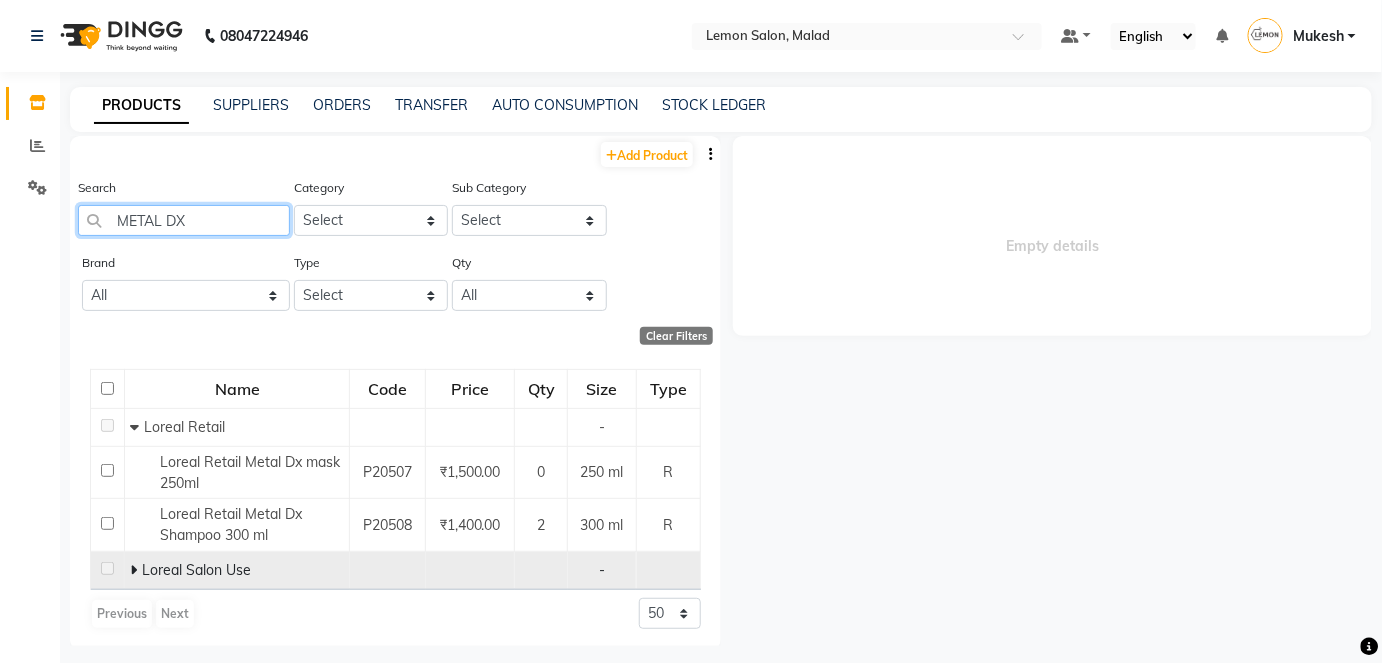 type on "METAL DX" 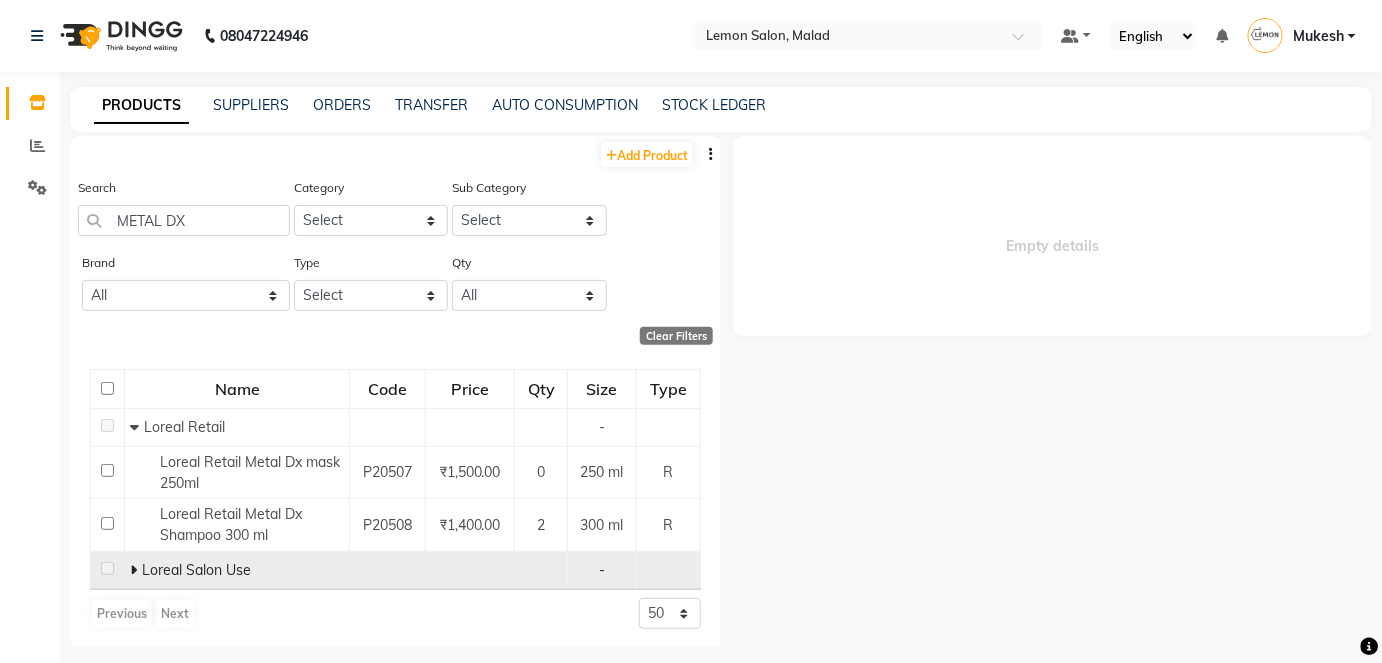 click 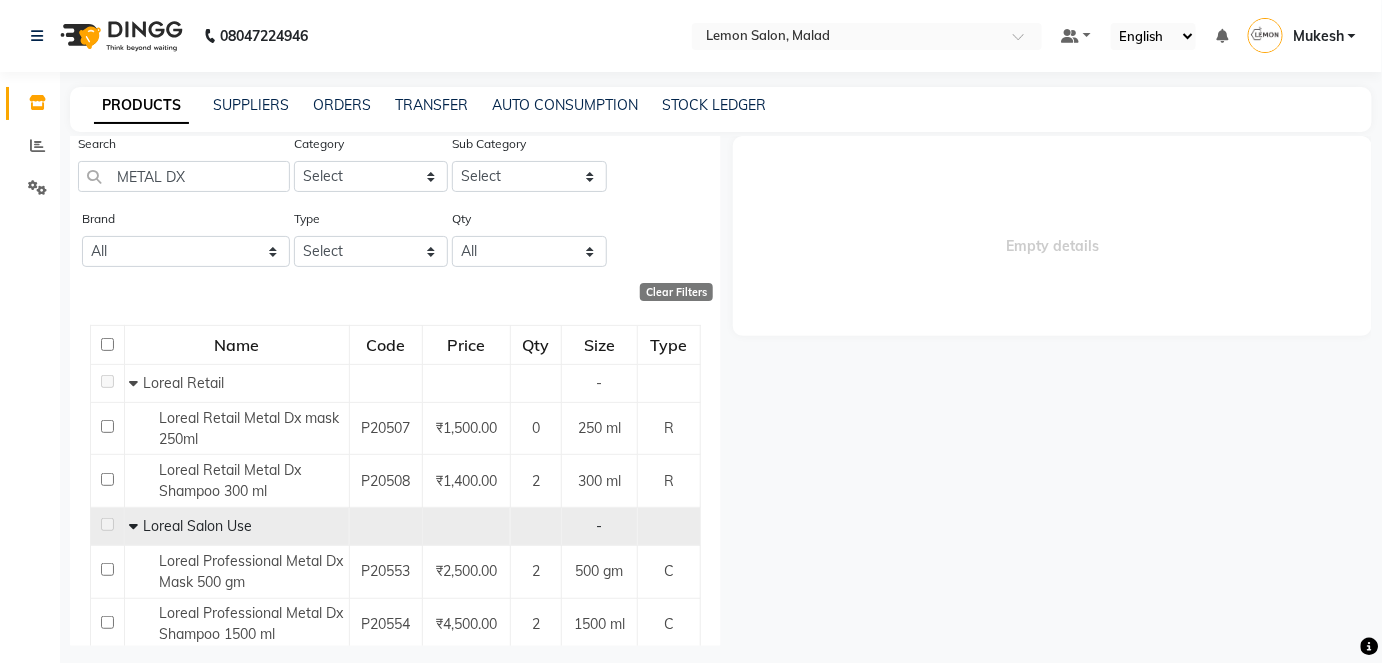 scroll, scrollTop: 0, scrollLeft: 0, axis: both 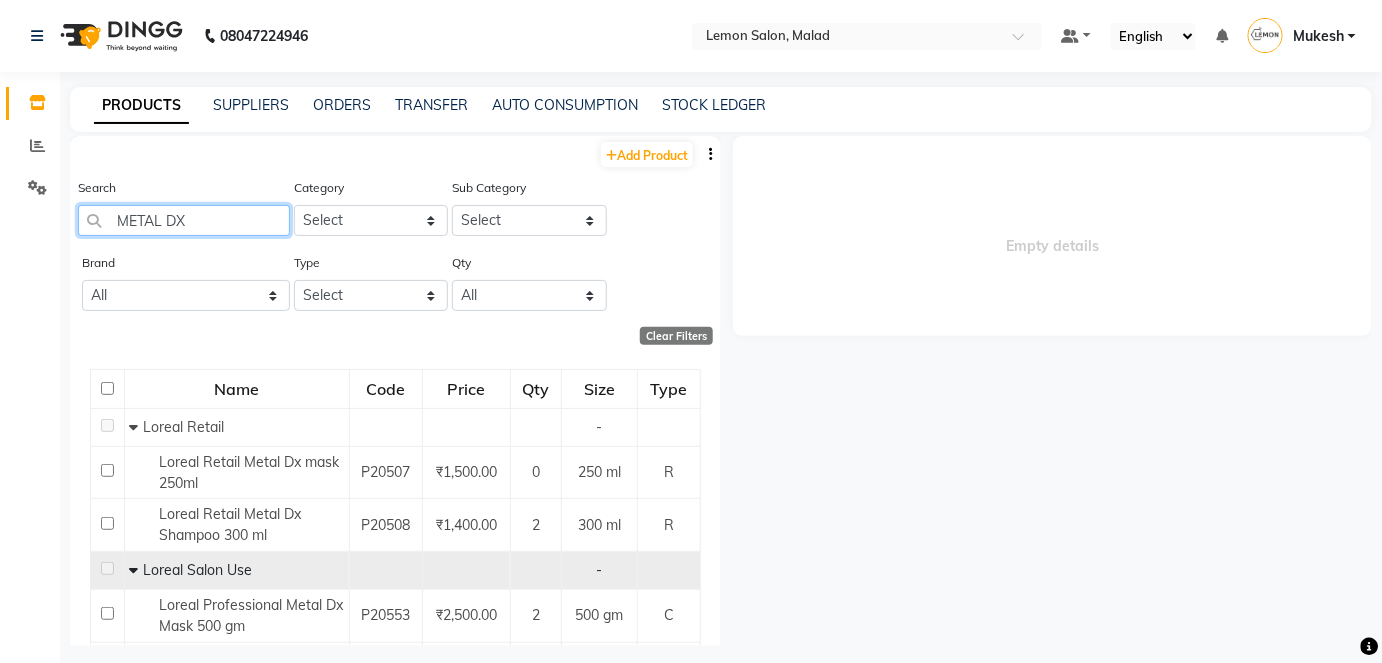 drag, startPoint x: 186, startPoint y: 223, endPoint x: 156, endPoint y: 216, distance: 30.805843 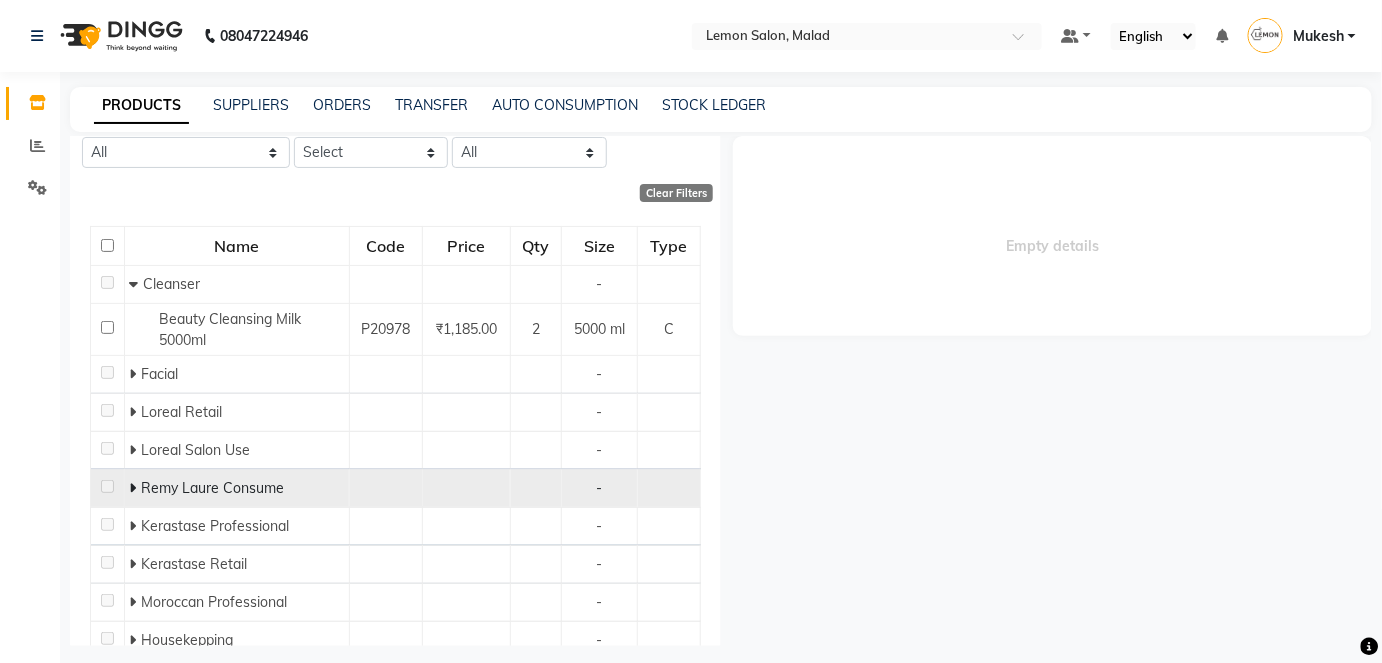 scroll, scrollTop: 181, scrollLeft: 0, axis: vertical 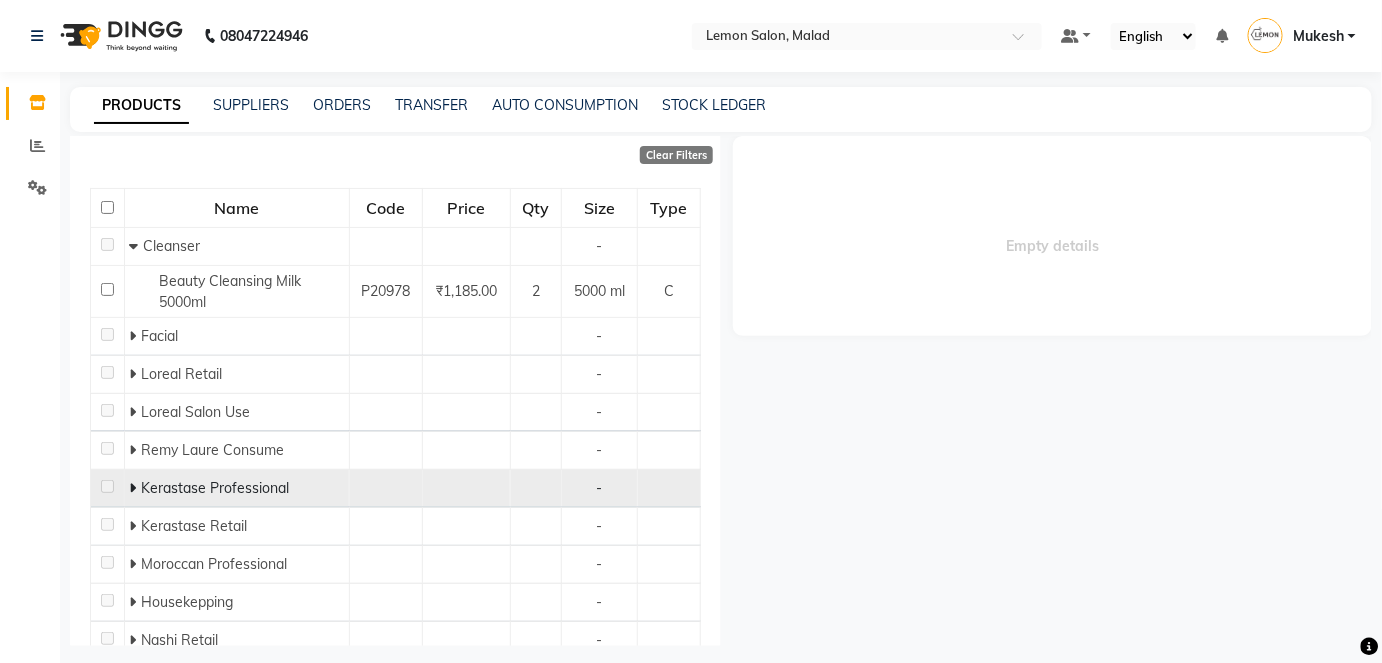 type on "500" 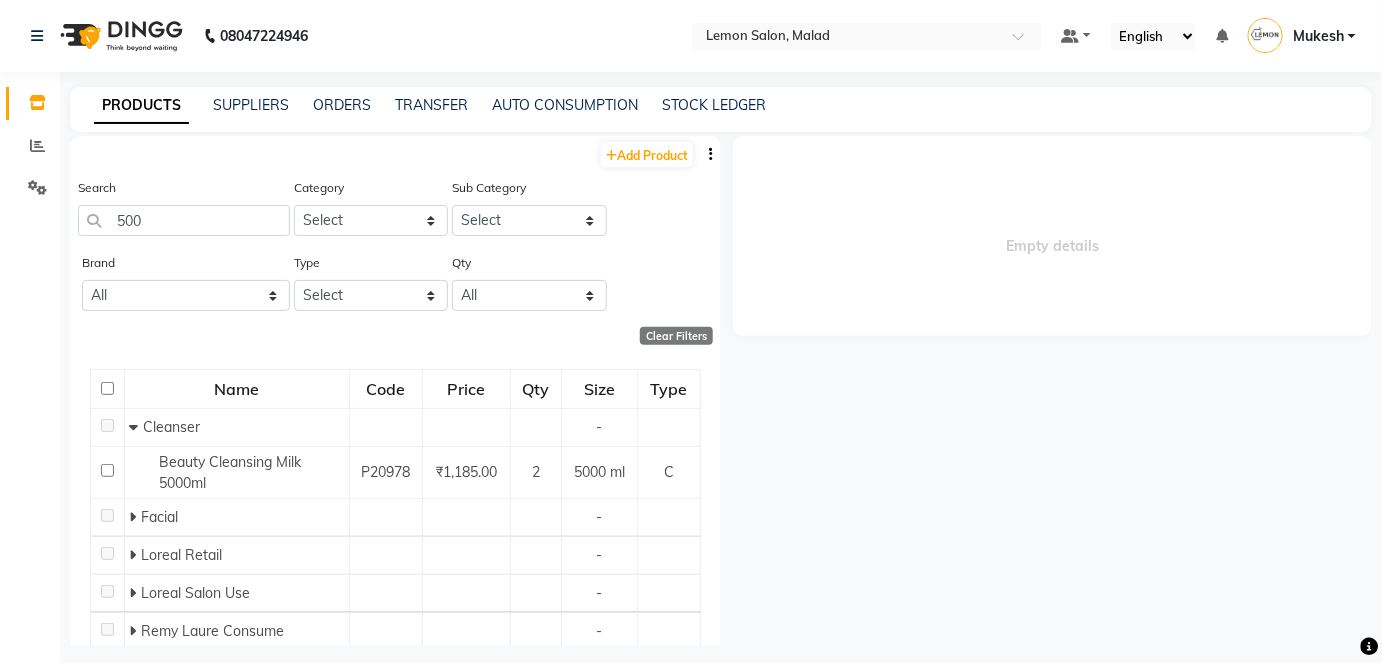 scroll, scrollTop: 0, scrollLeft: 0, axis: both 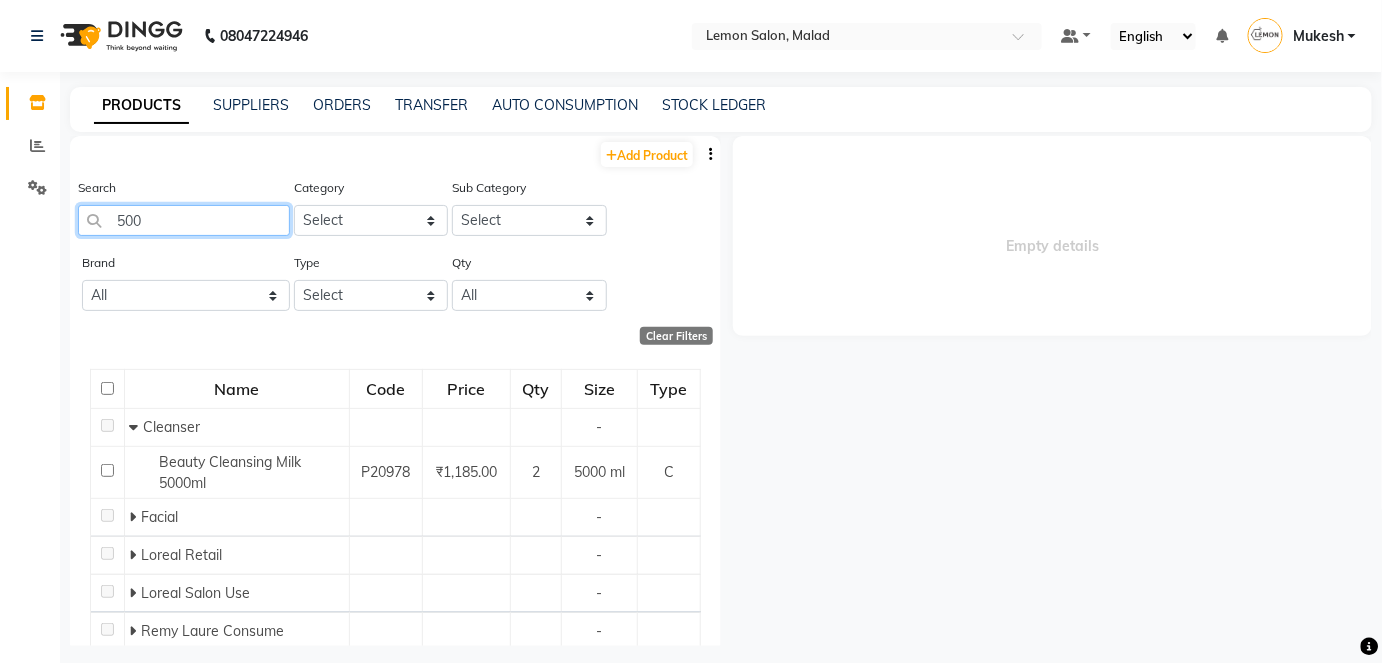 drag, startPoint x: 144, startPoint y: 218, endPoint x: 112, endPoint y: 220, distance: 32.06244 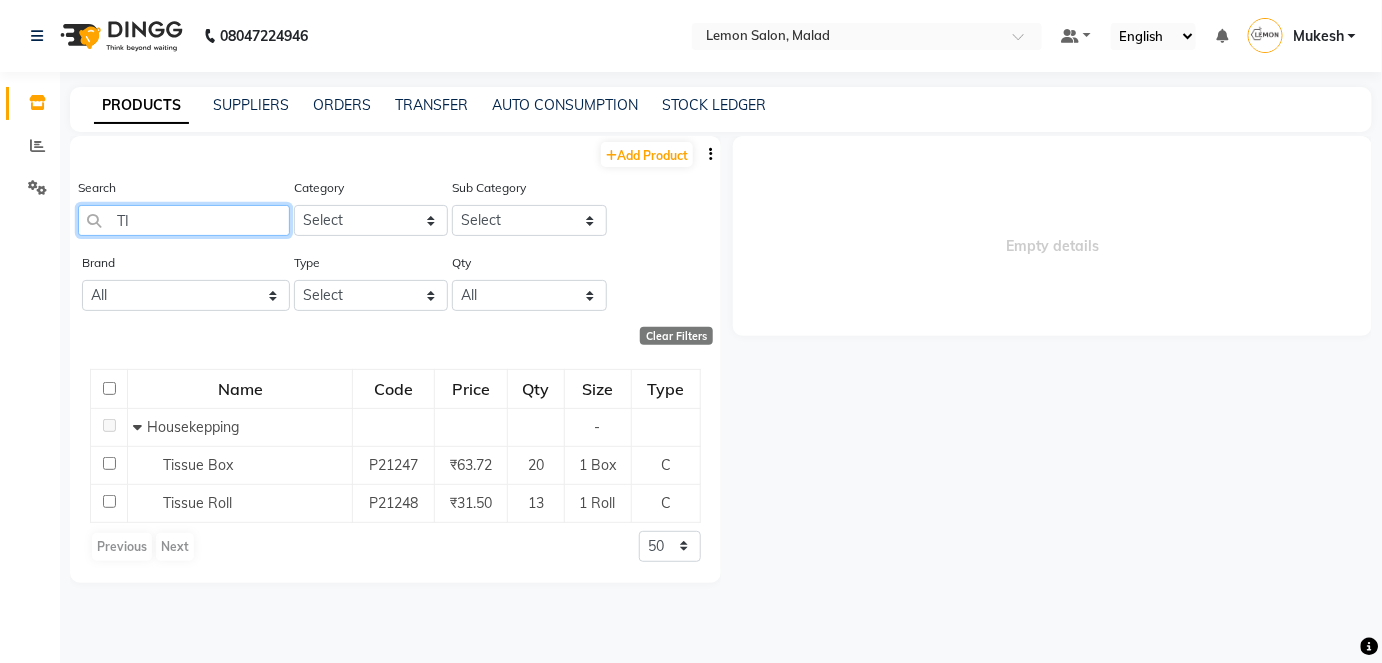 type on "T" 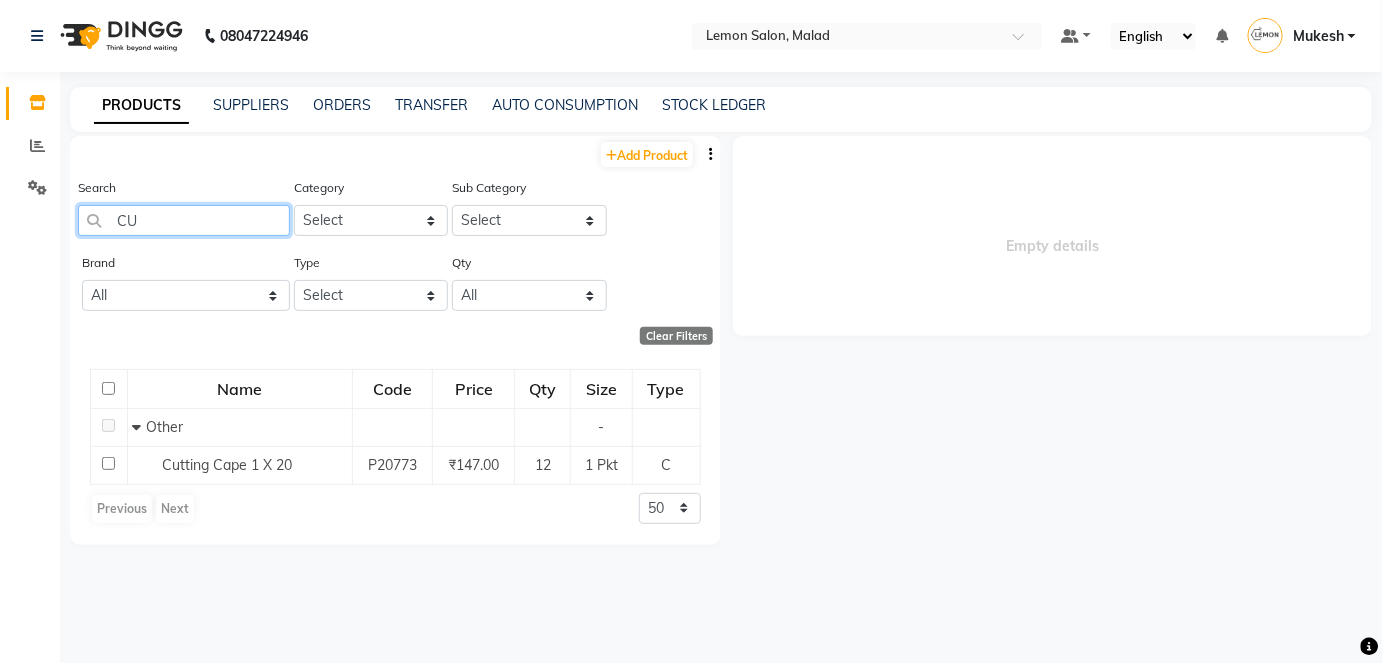type on "C" 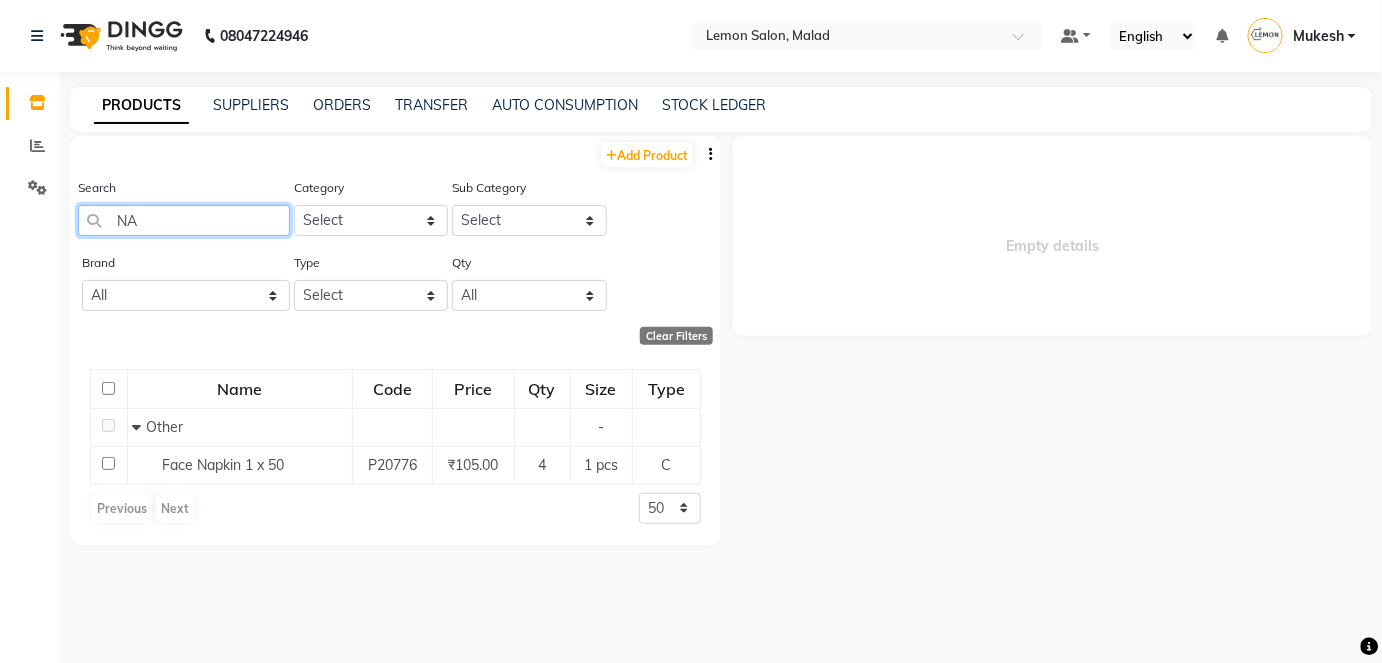 type on "N" 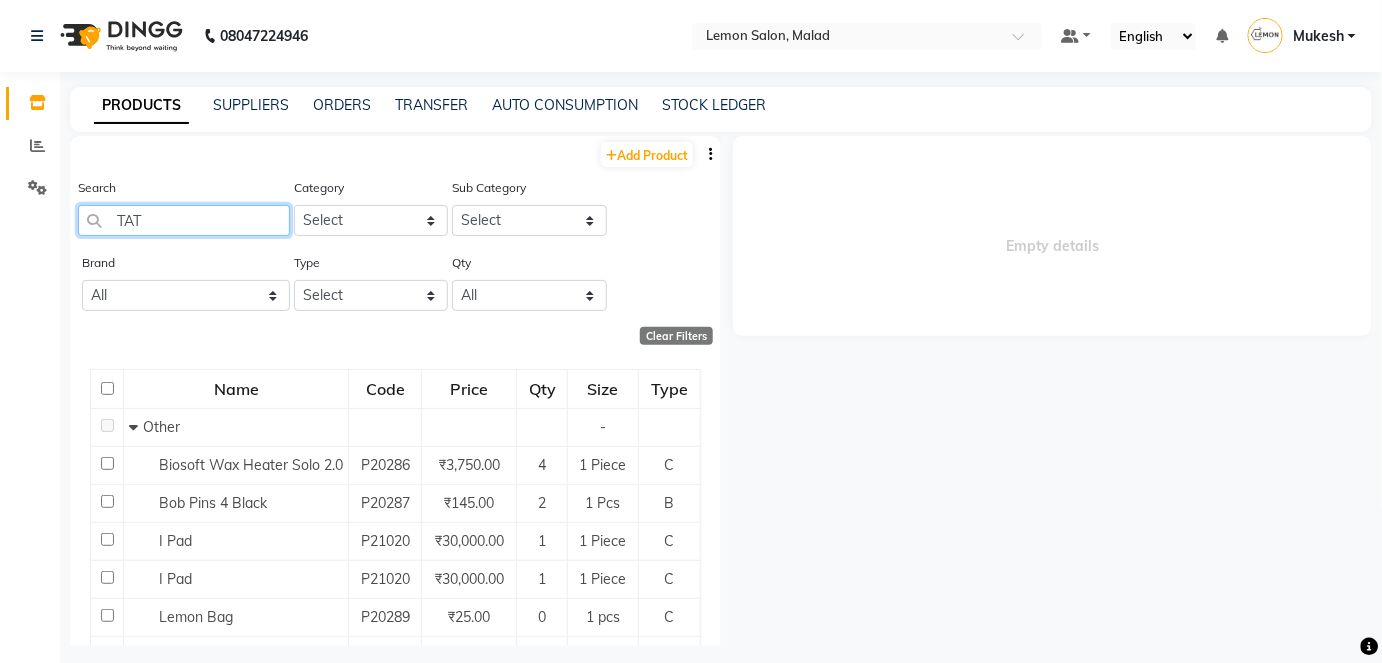 type on "TATA" 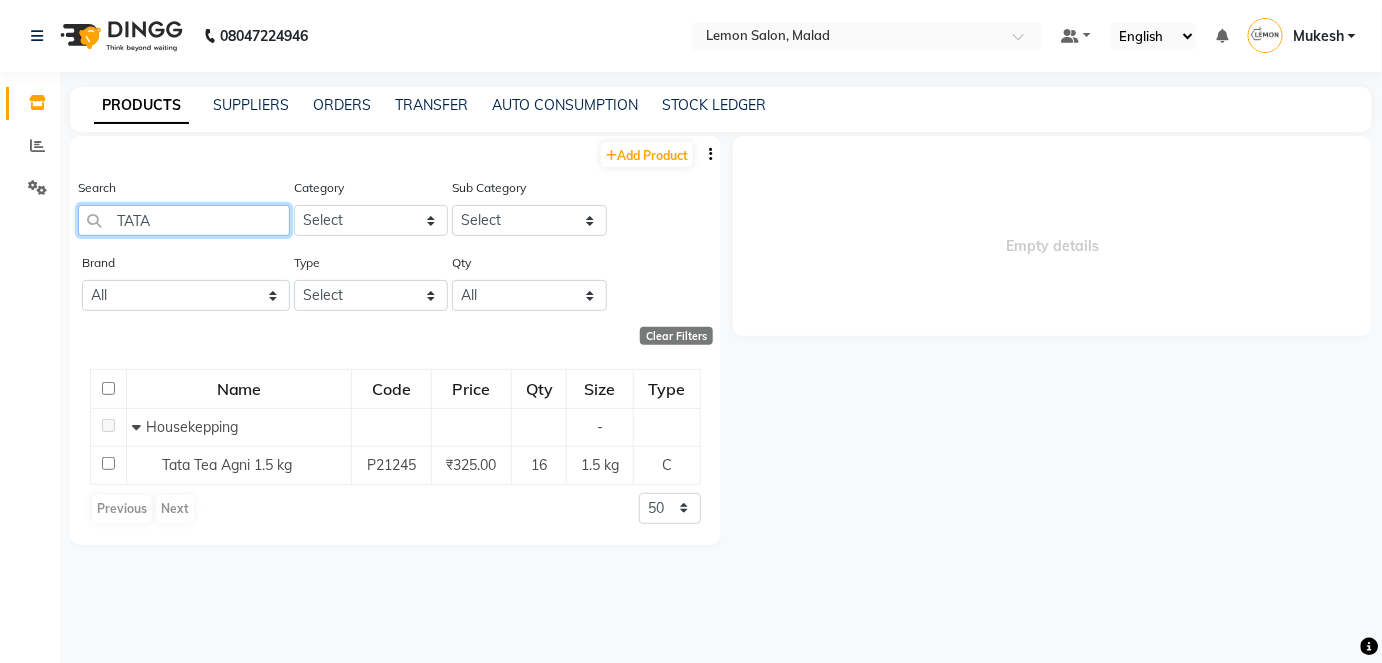 drag, startPoint x: 160, startPoint y: 218, endPoint x: 113, endPoint y: 219, distance: 47.010635 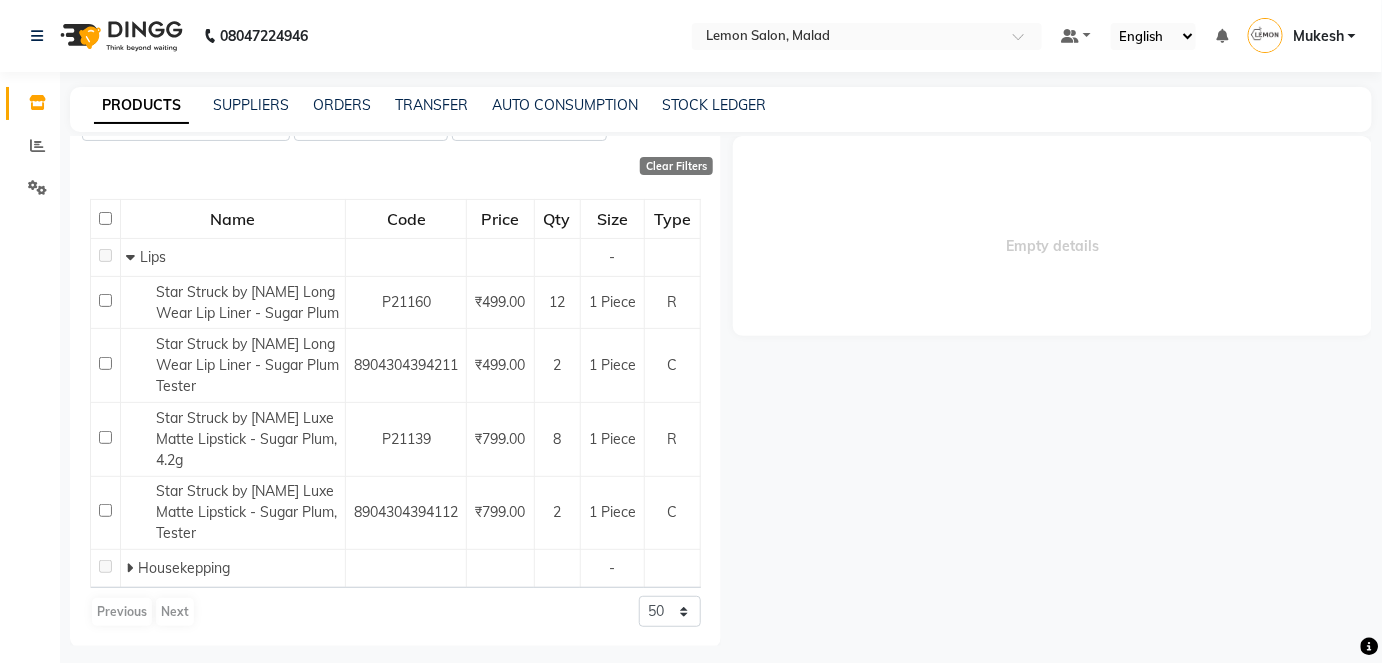 scroll, scrollTop: 181, scrollLeft: 0, axis: vertical 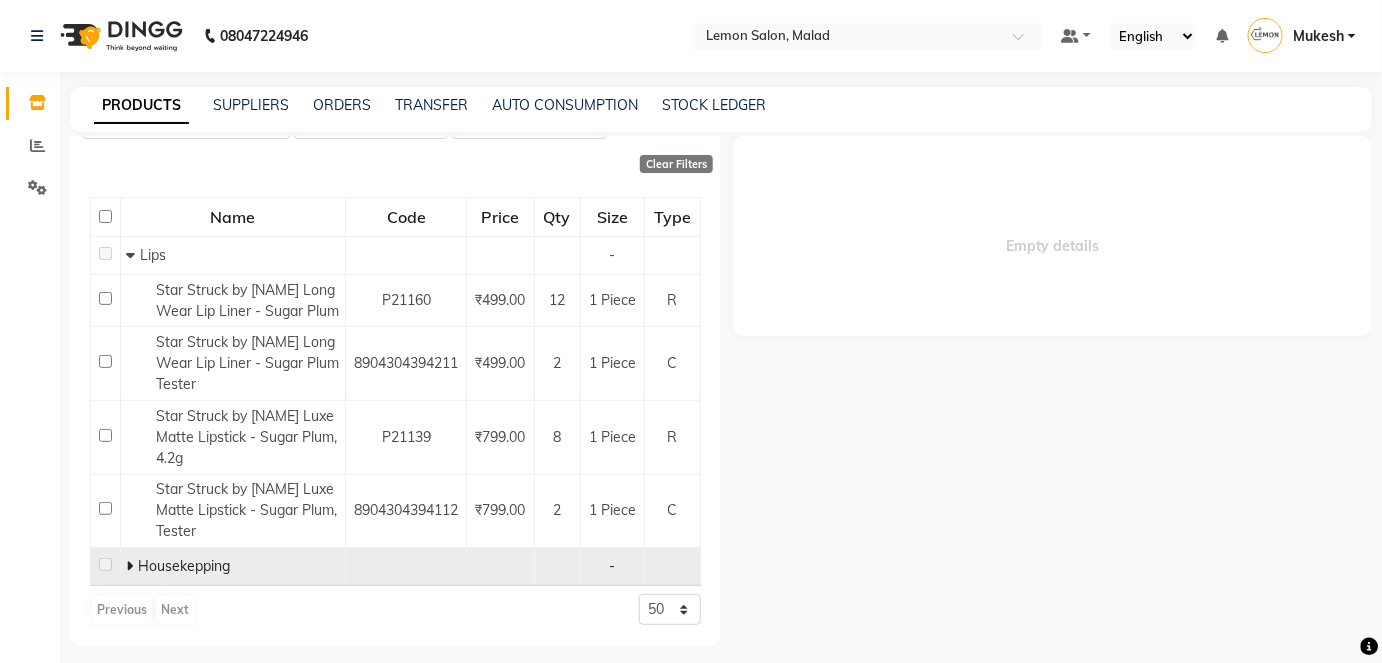 type on "SUGAR" 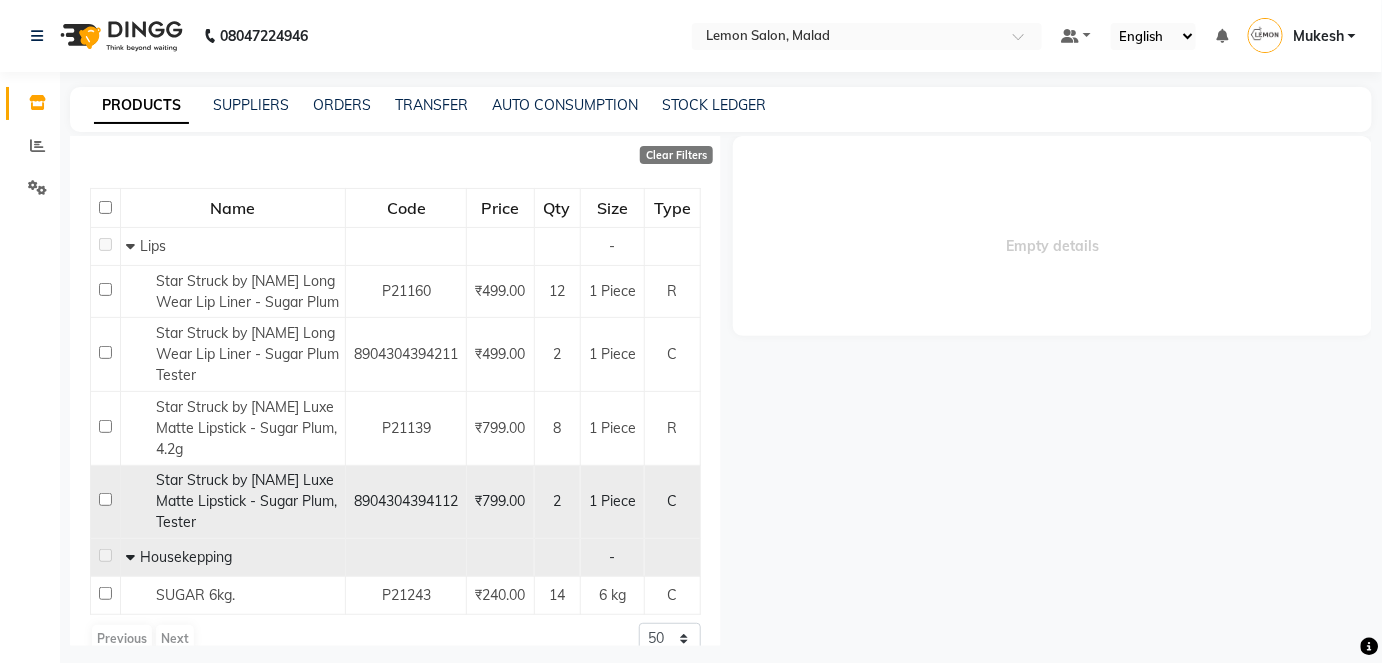 scroll, scrollTop: 229, scrollLeft: 0, axis: vertical 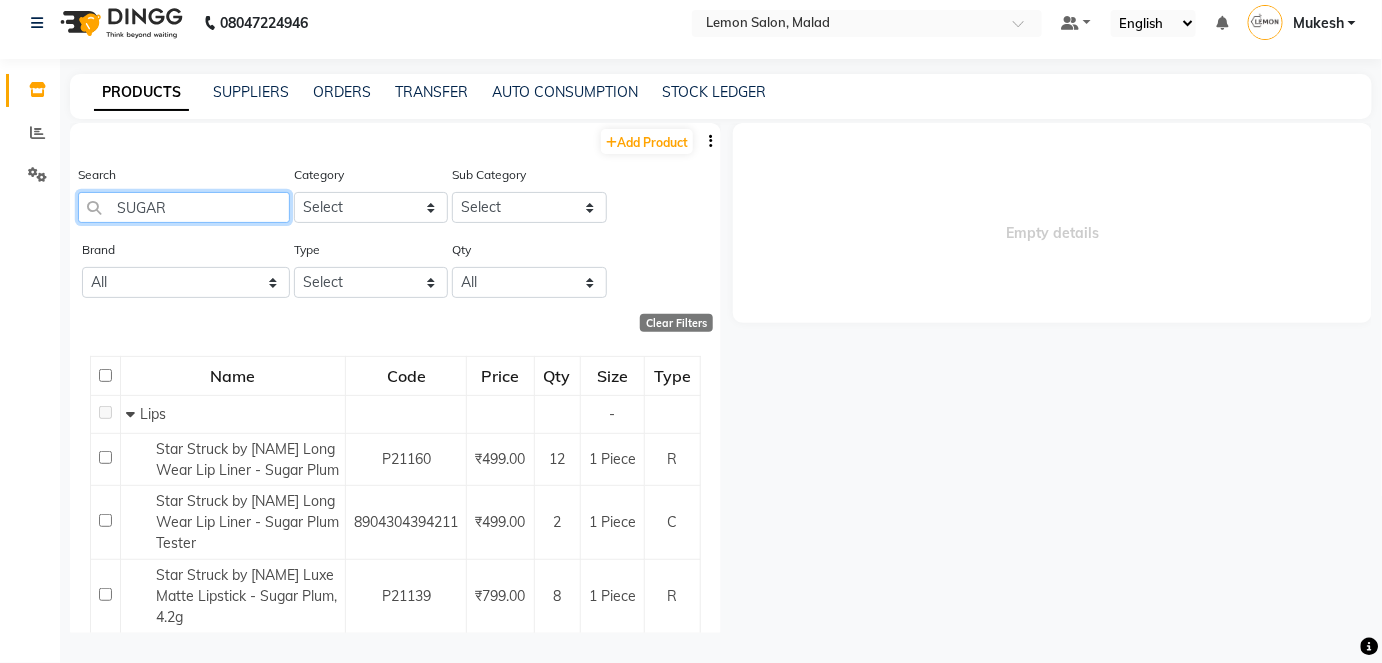 drag, startPoint x: 180, startPoint y: 206, endPoint x: 109, endPoint y: 206, distance: 71 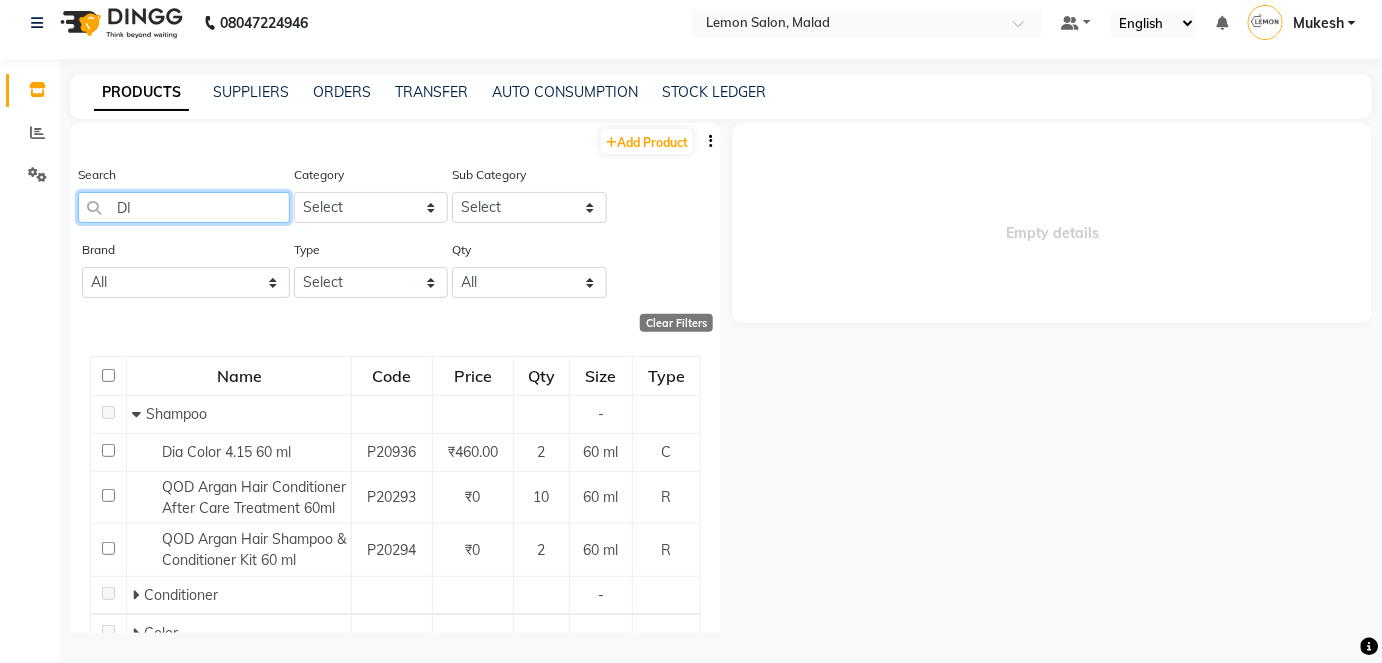 type on "D" 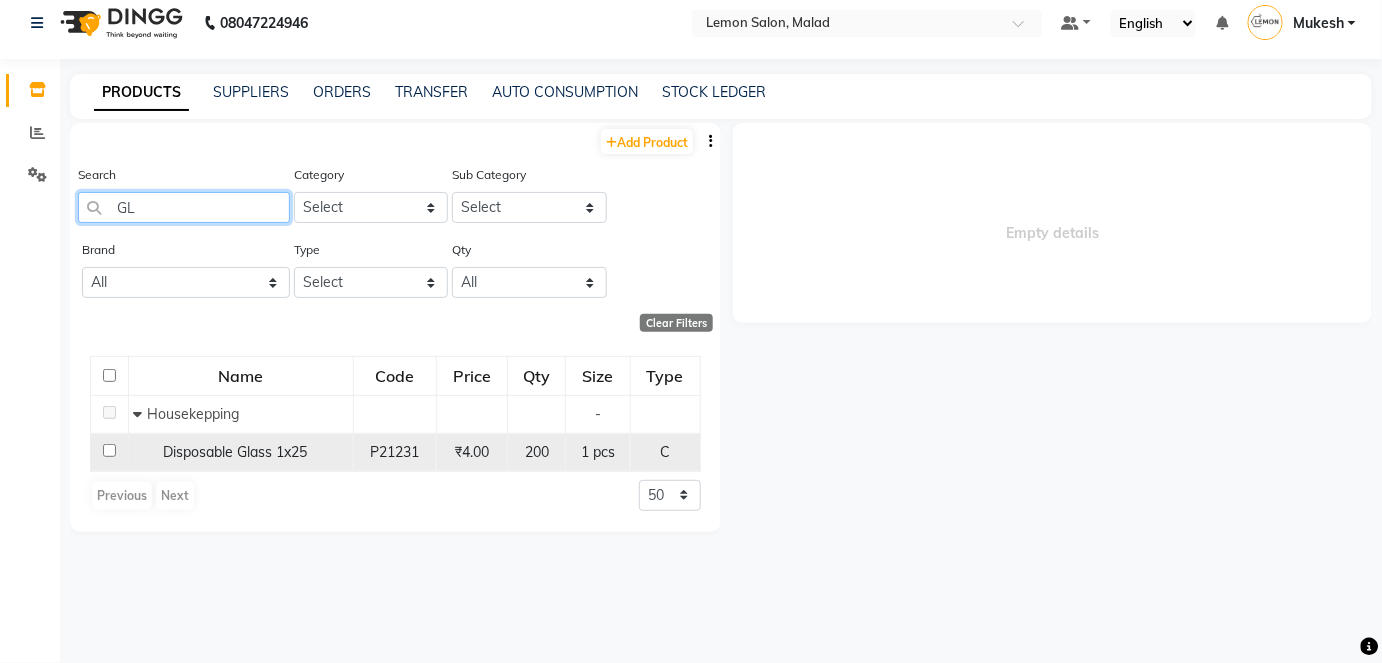 type on "G" 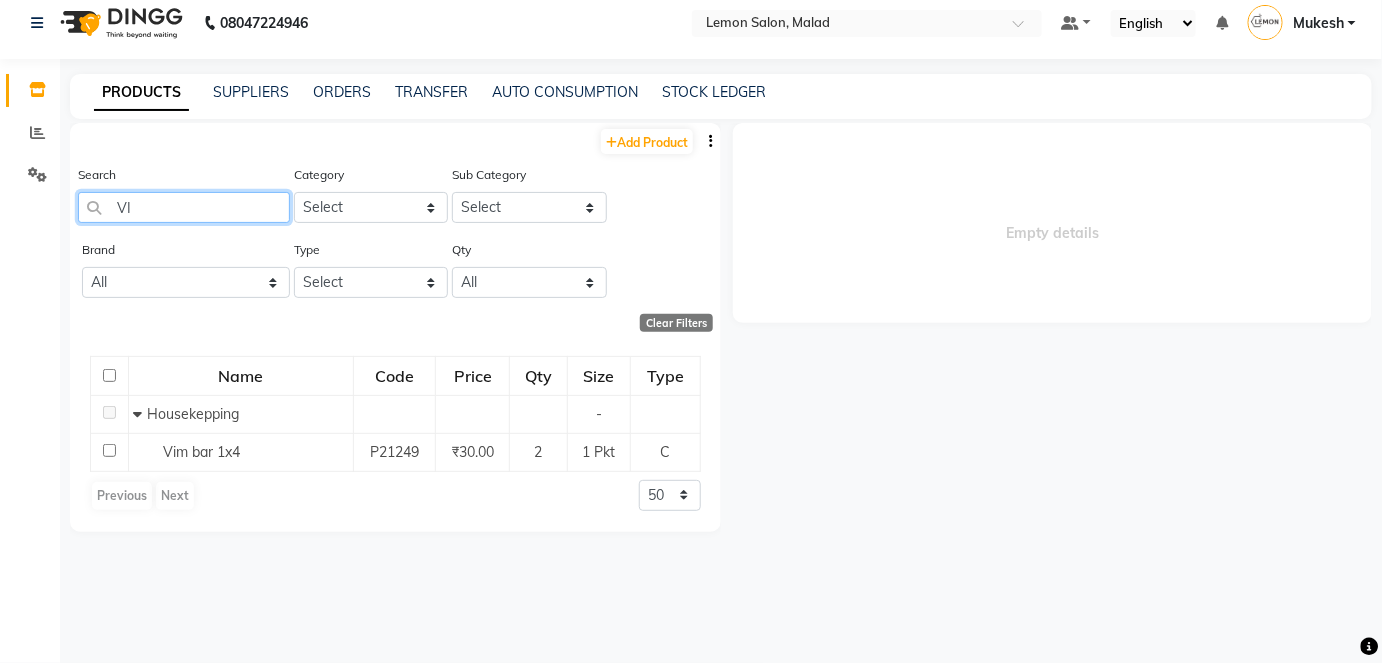 type on "V" 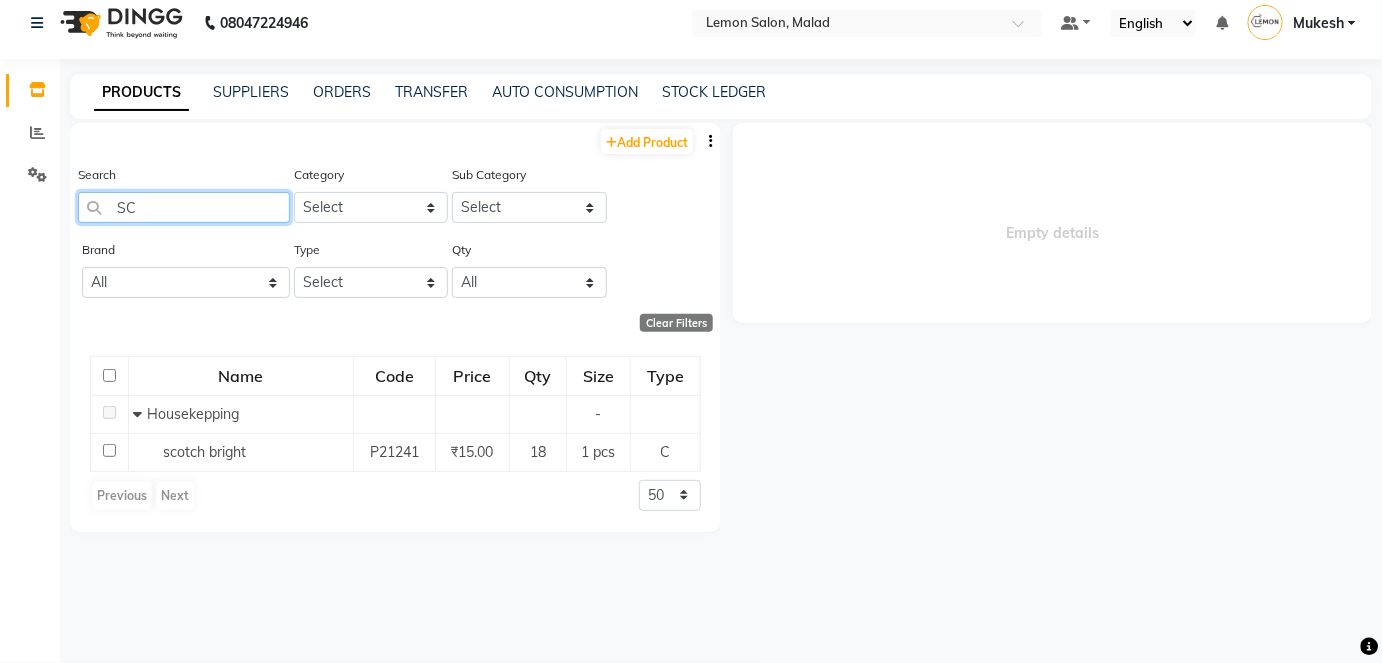 type on "S" 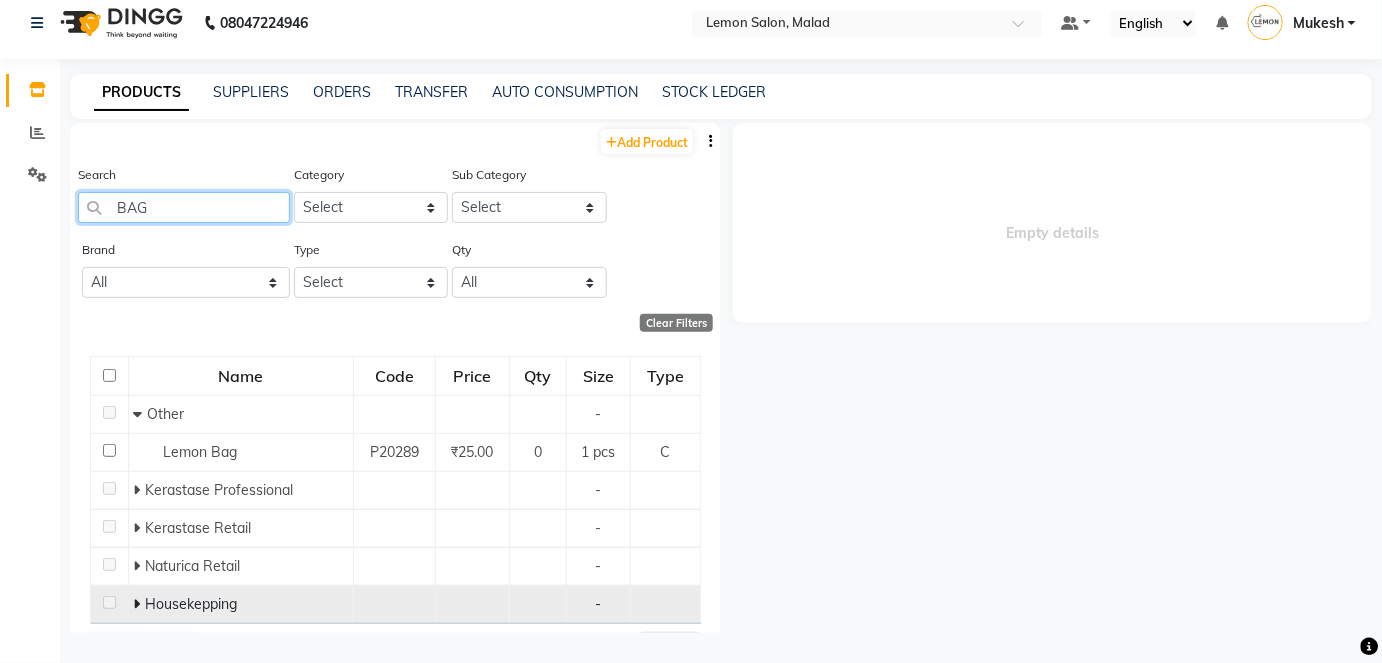 type on "BAG" 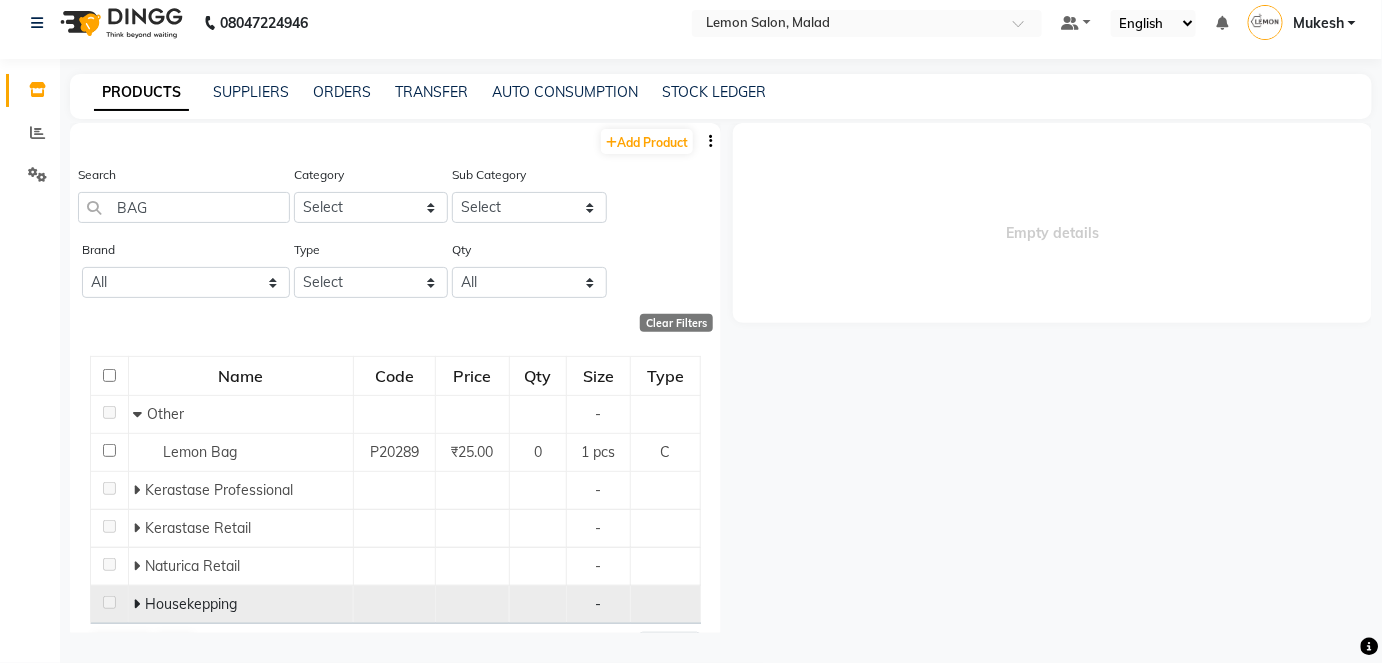click 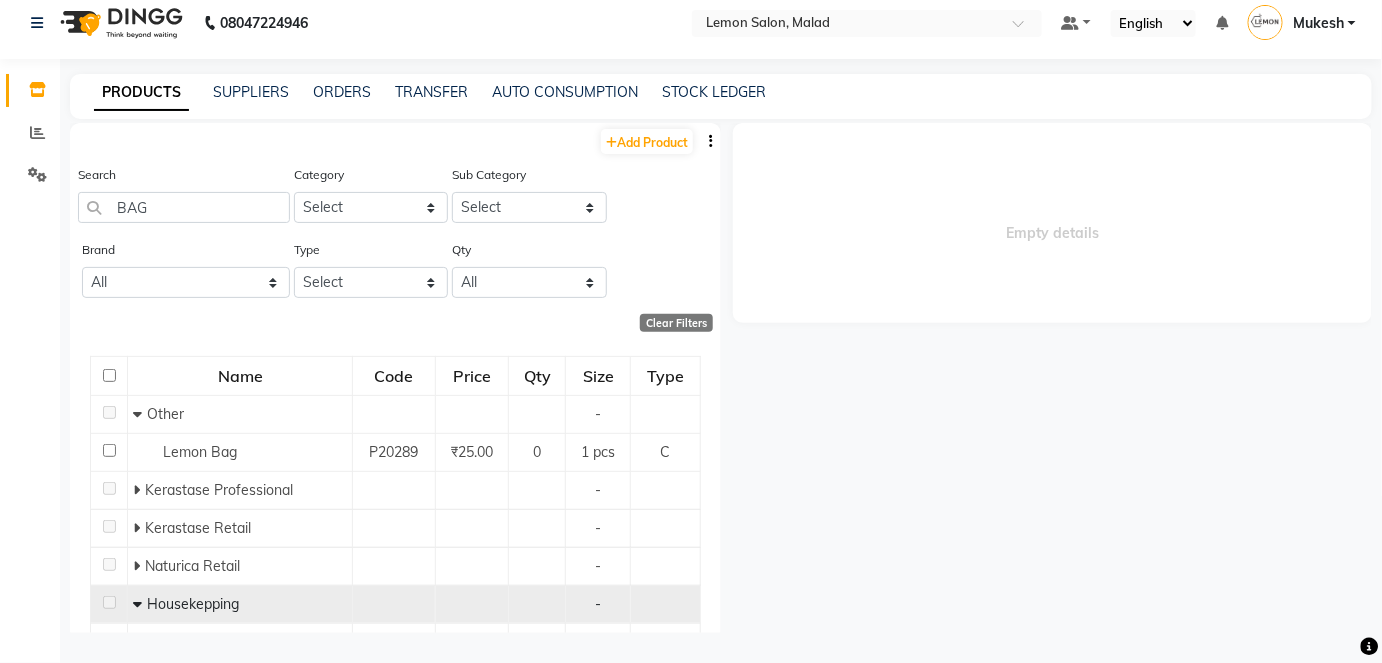 click 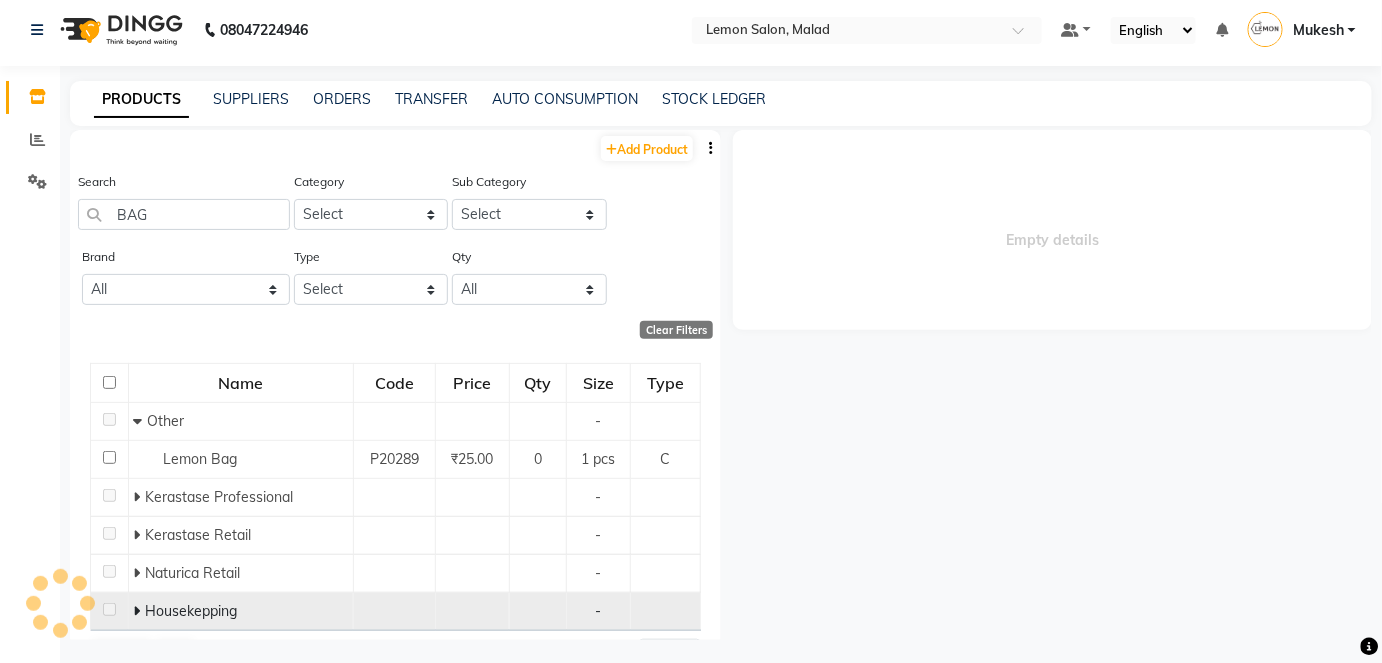 scroll, scrollTop: 13, scrollLeft: 0, axis: vertical 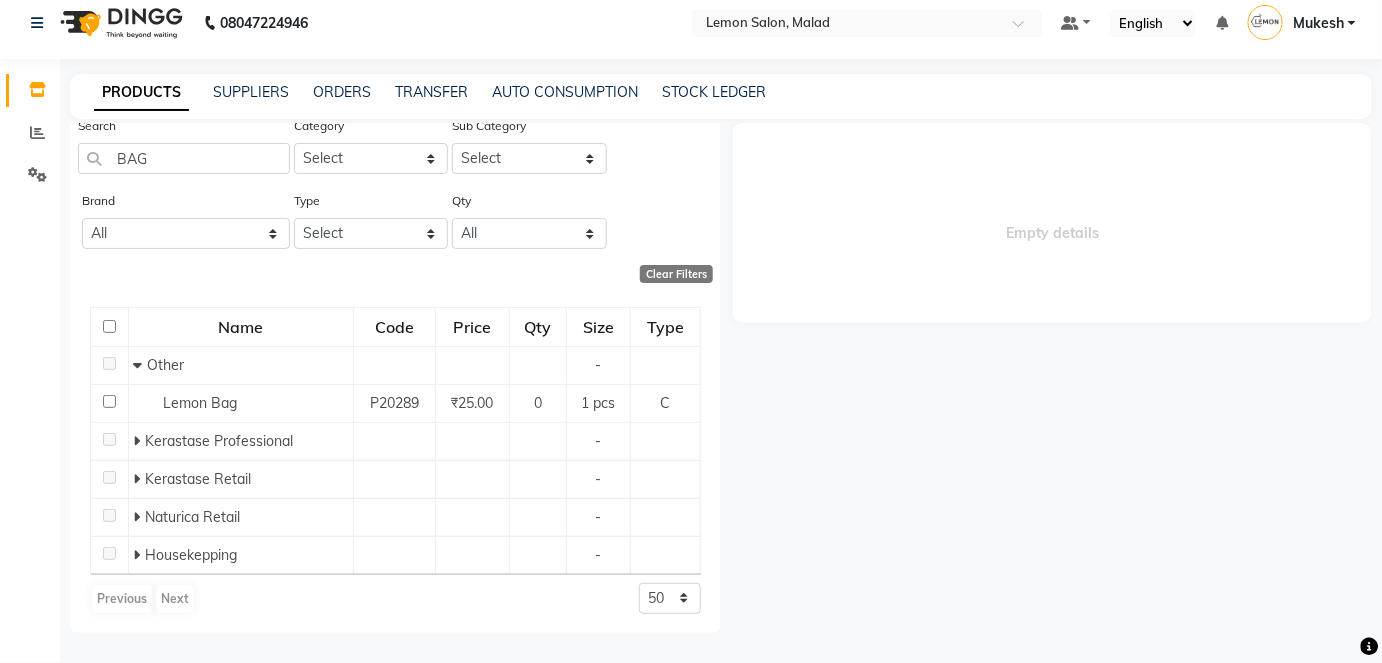 click 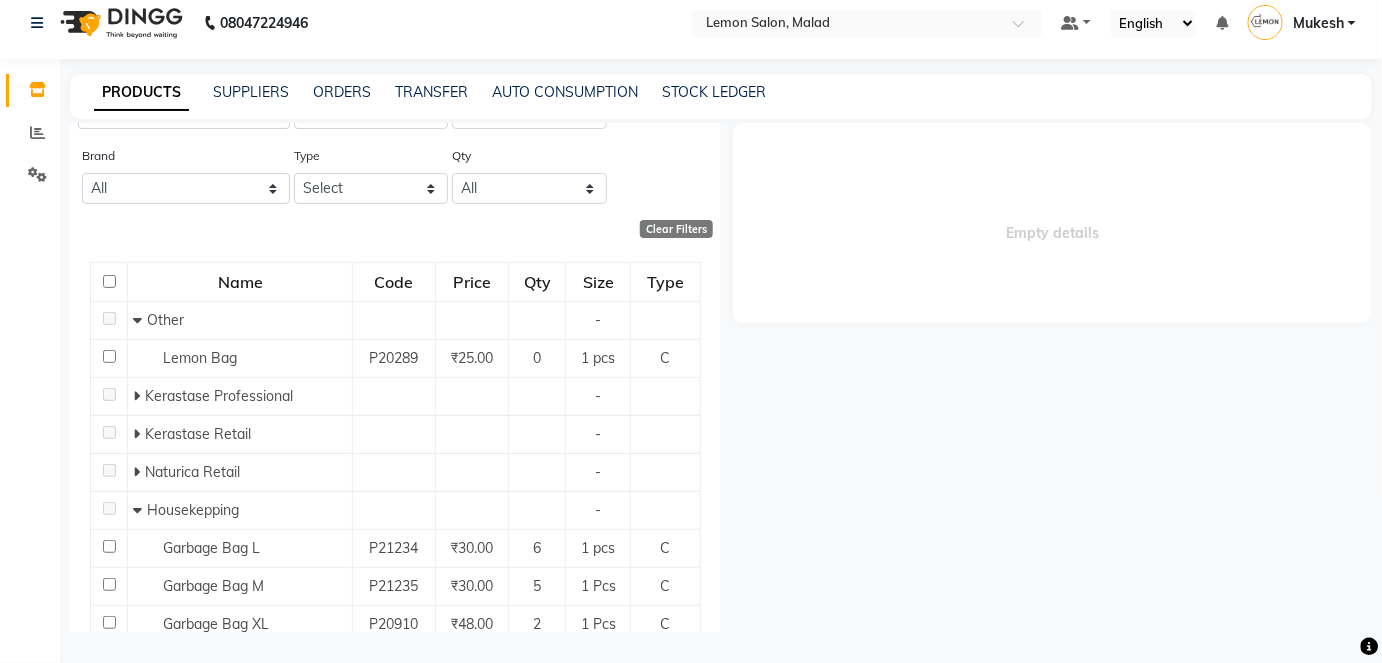 scroll, scrollTop: 0, scrollLeft: 0, axis: both 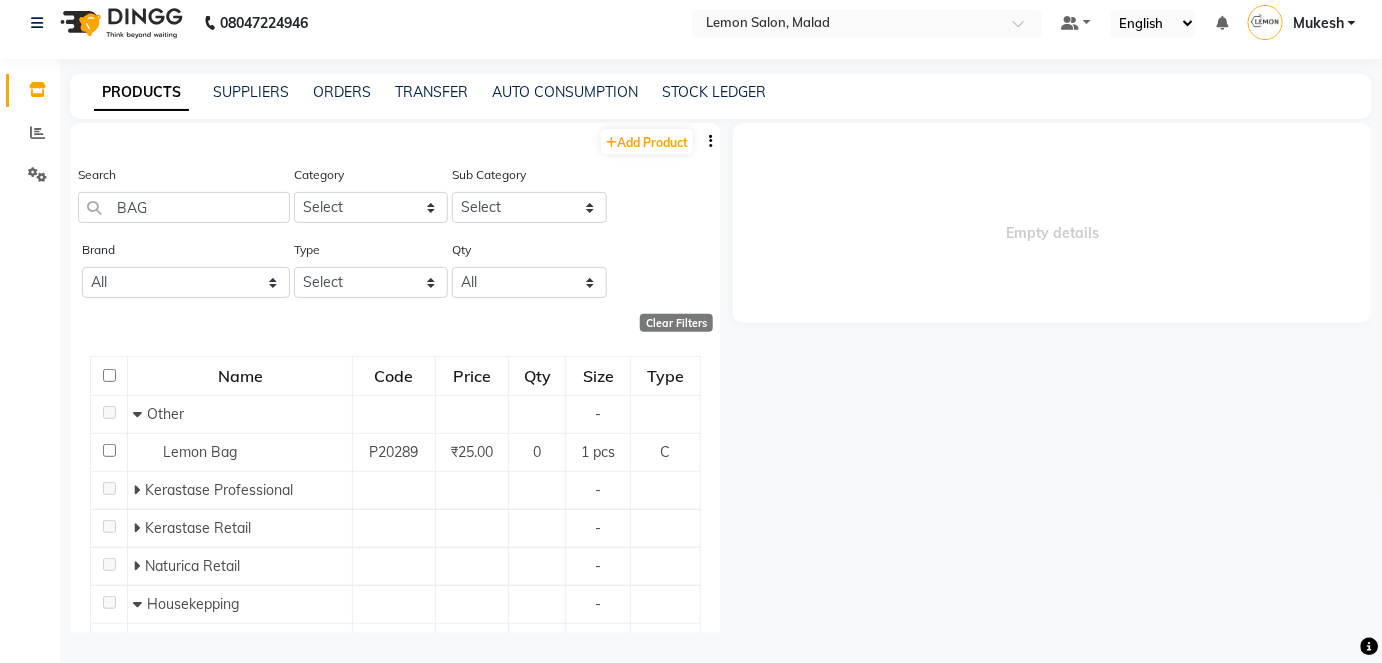 drag, startPoint x: 153, startPoint y: 191, endPoint x: 130, endPoint y: 208, distance: 28.600698 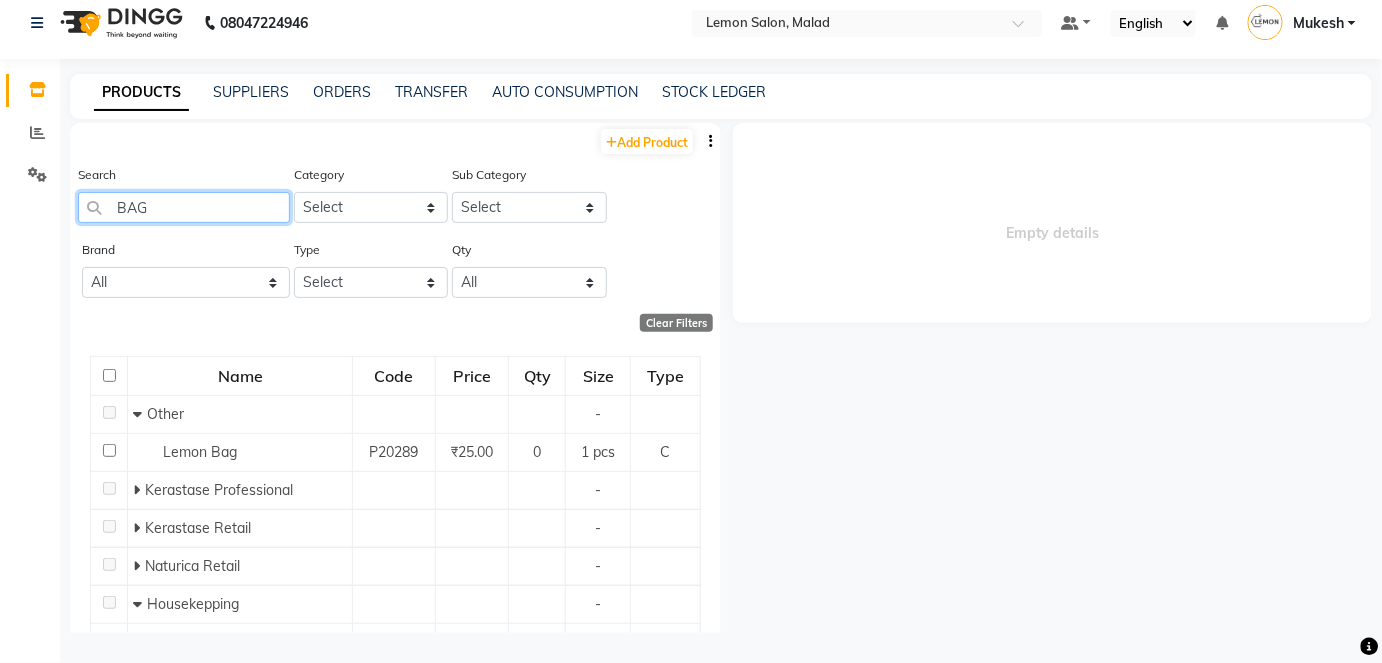 drag, startPoint x: 146, startPoint y: 206, endPoint x: 100, endPoint y: 205, distance: 46.010868 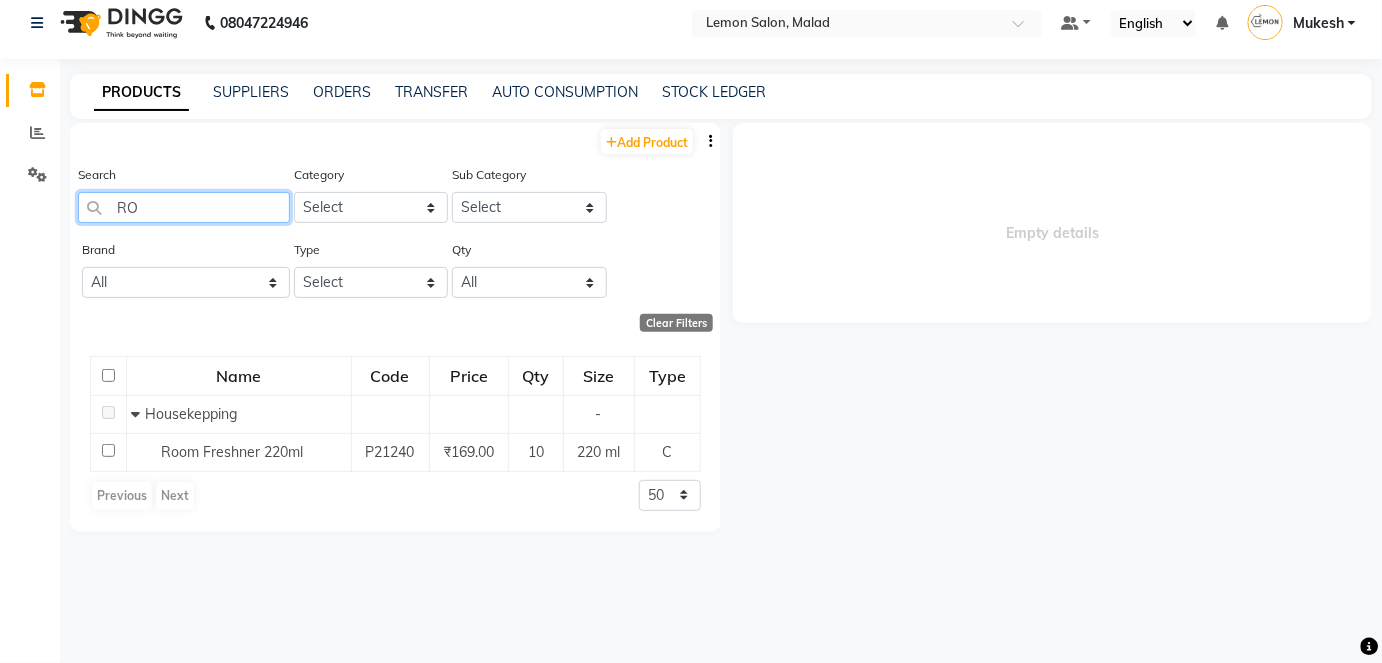 type on "R" 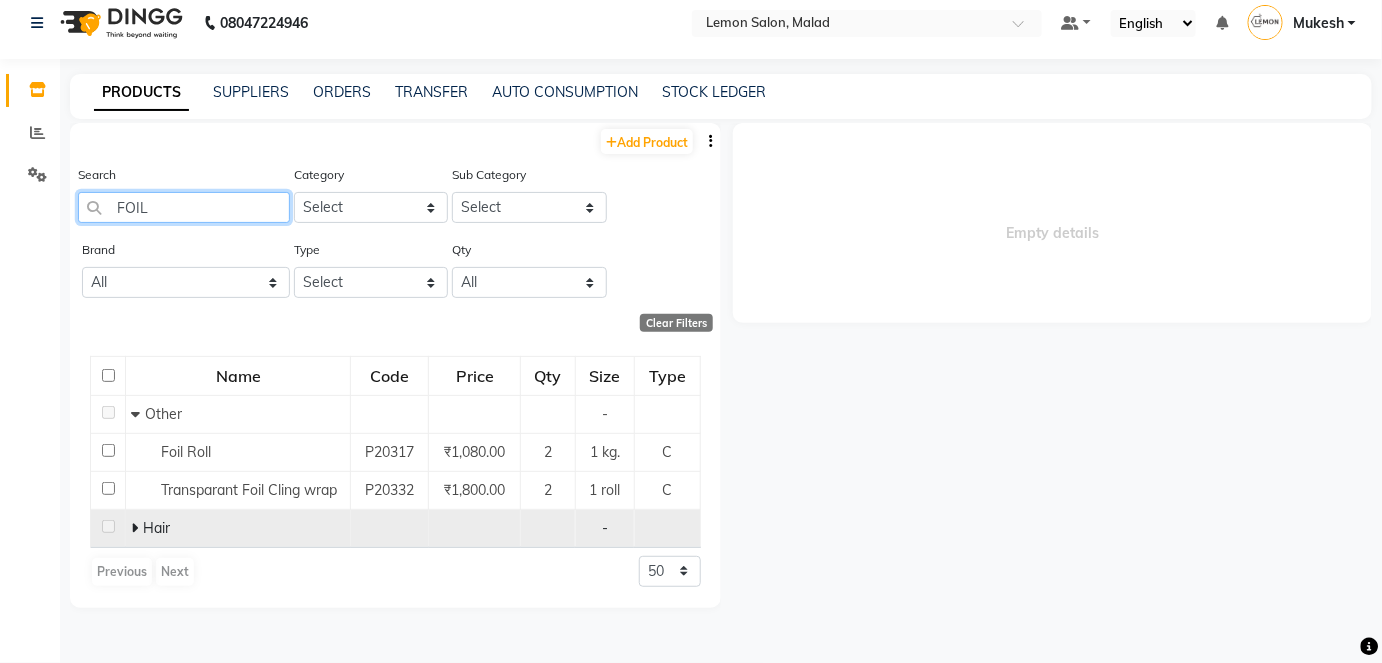 type on "FOIL" 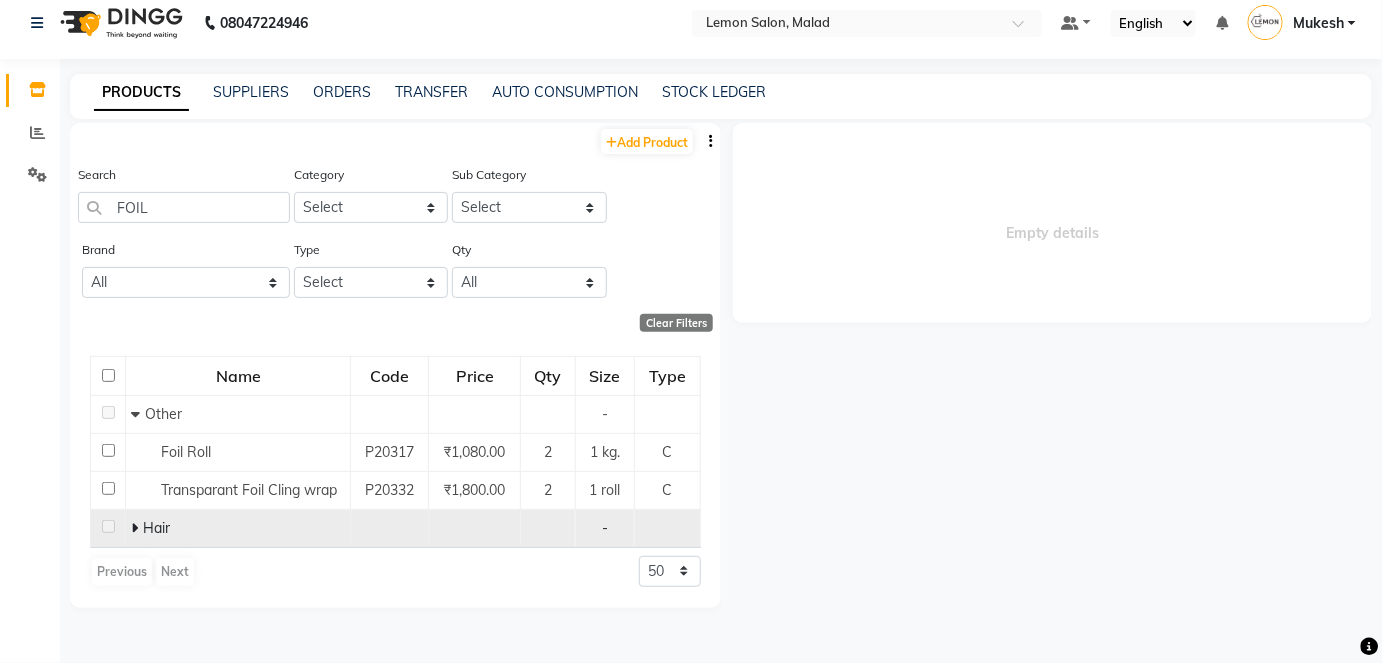 click 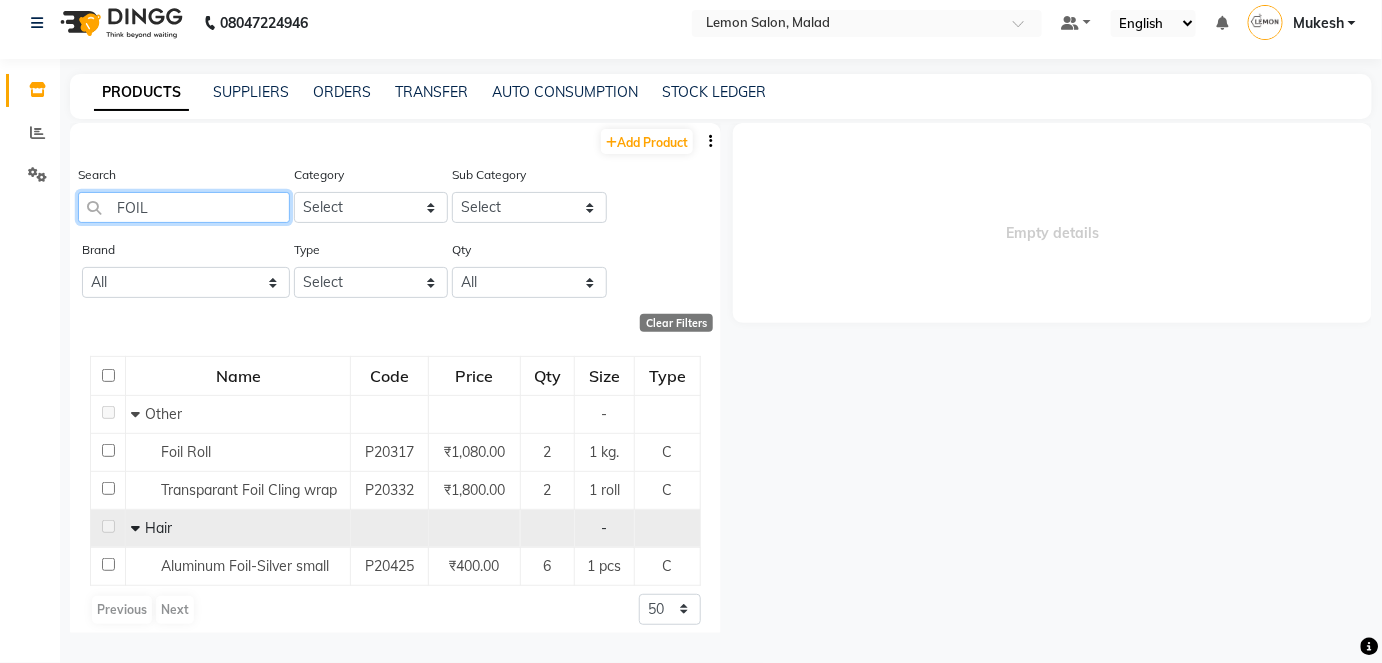 drag, startPoint x: 152, startPoint y: 204, endPoint x: 110, endPoint y: 211, distance: 42.579338 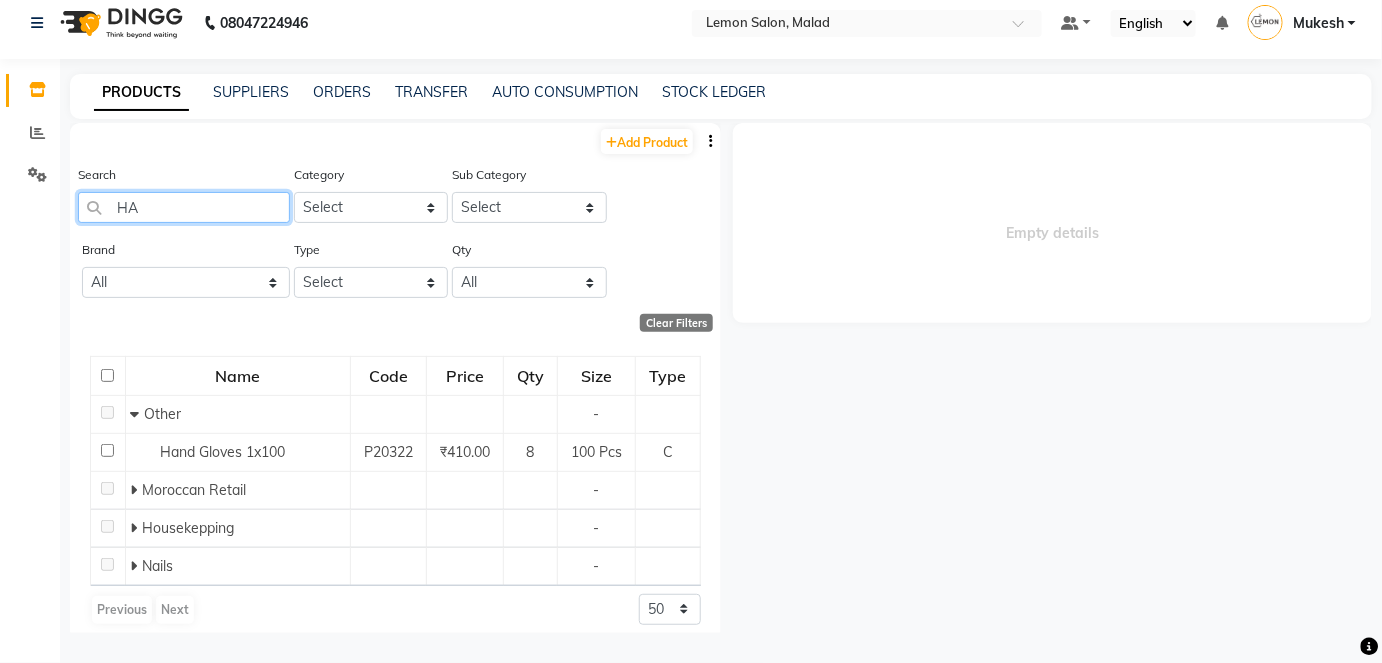 type on "H" 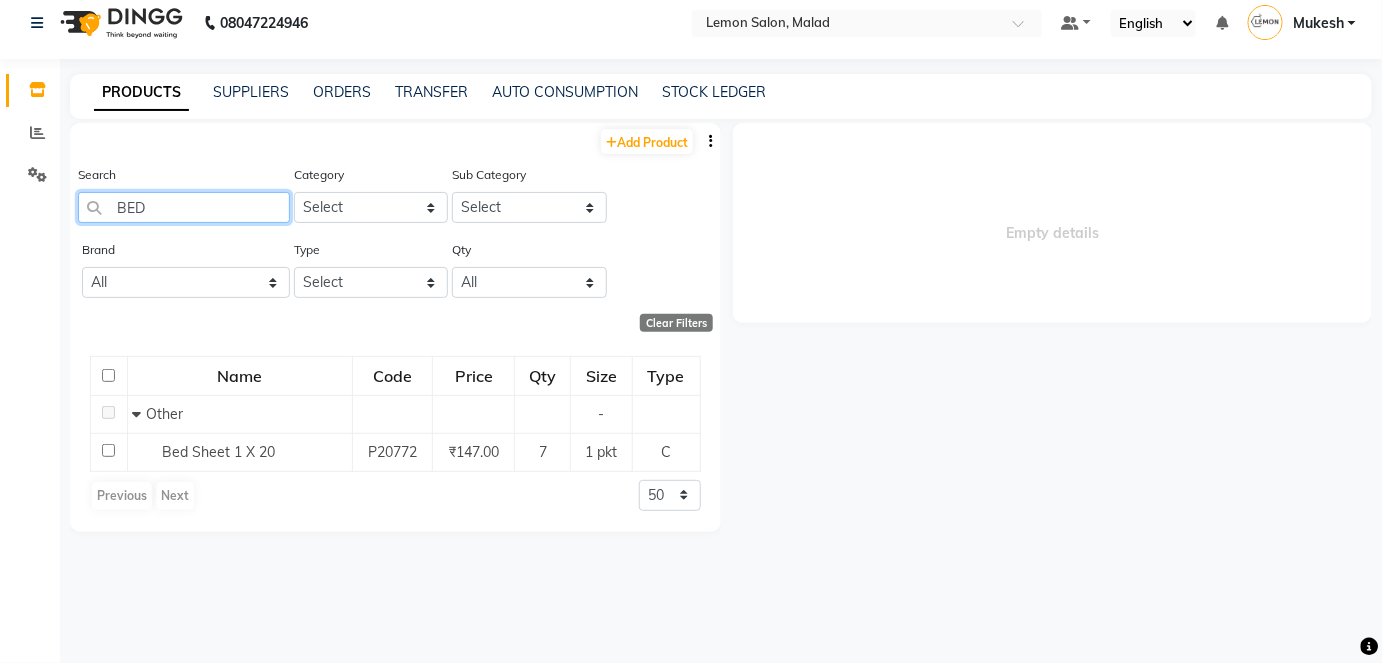 type on "BED" 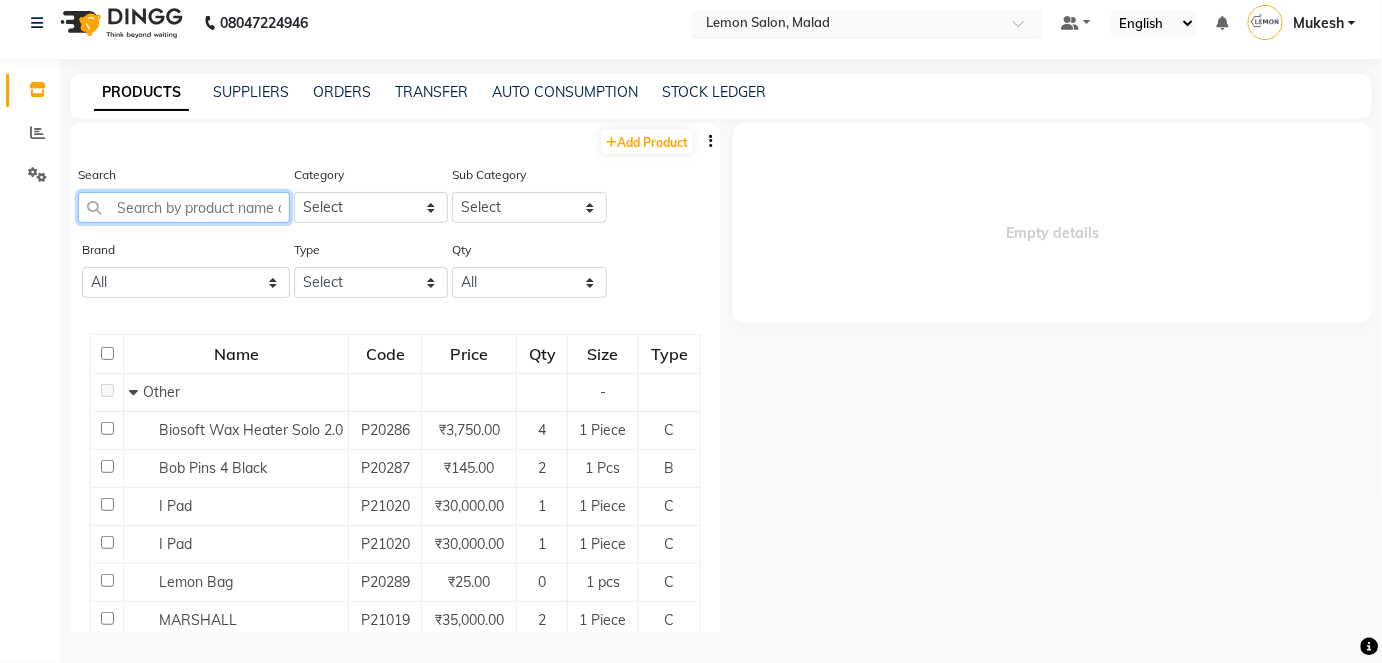 type 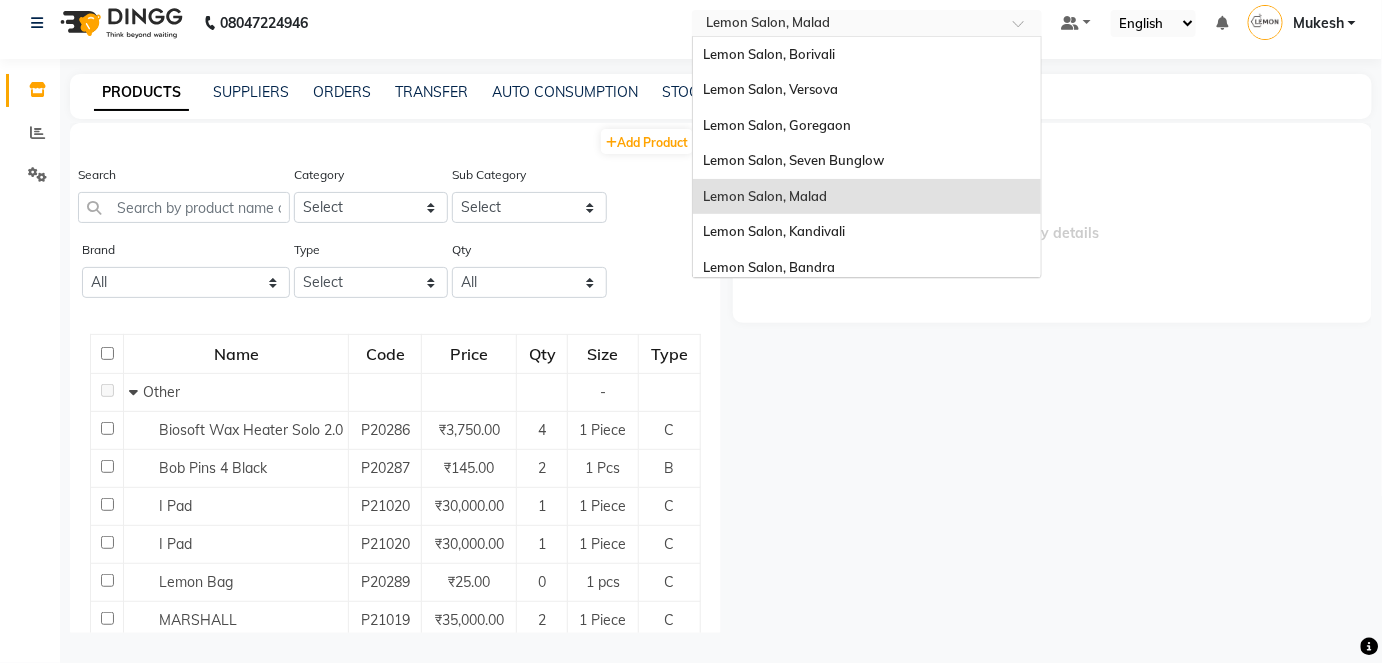 click at bounding box center [1025, 29] 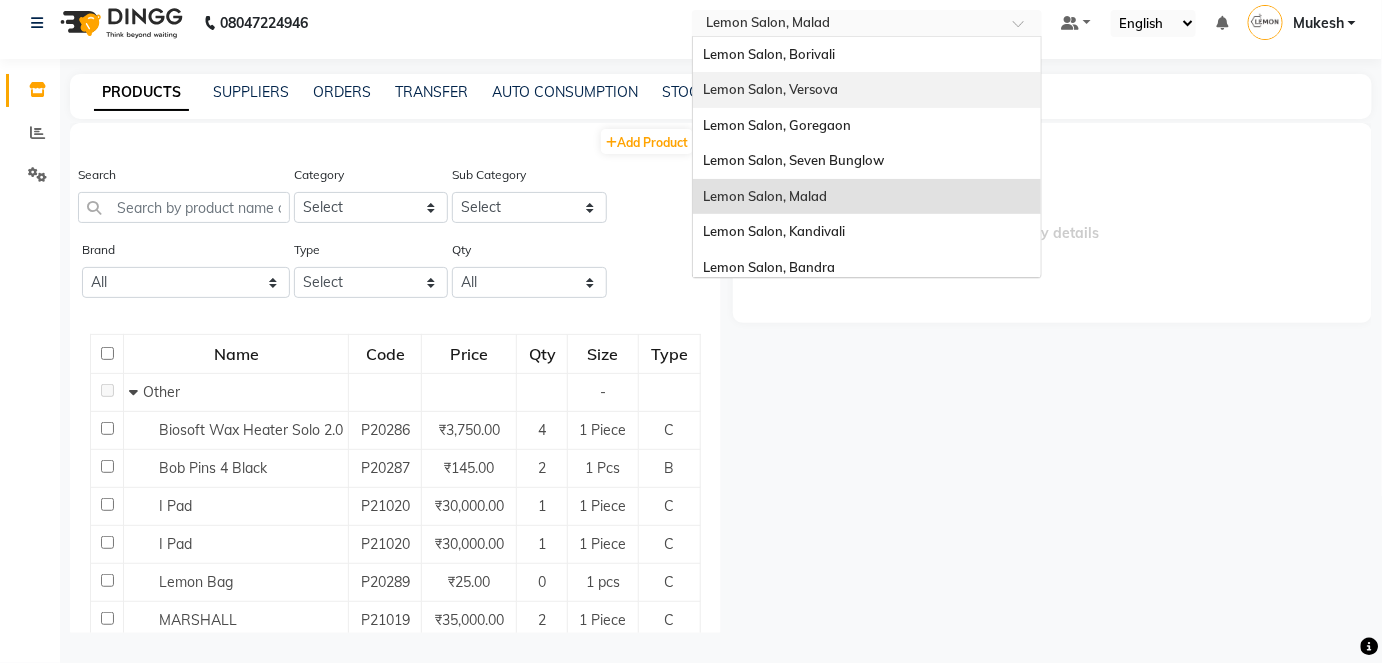 click on "Lemon Salon, Versova" at bounding box center [867, 90] 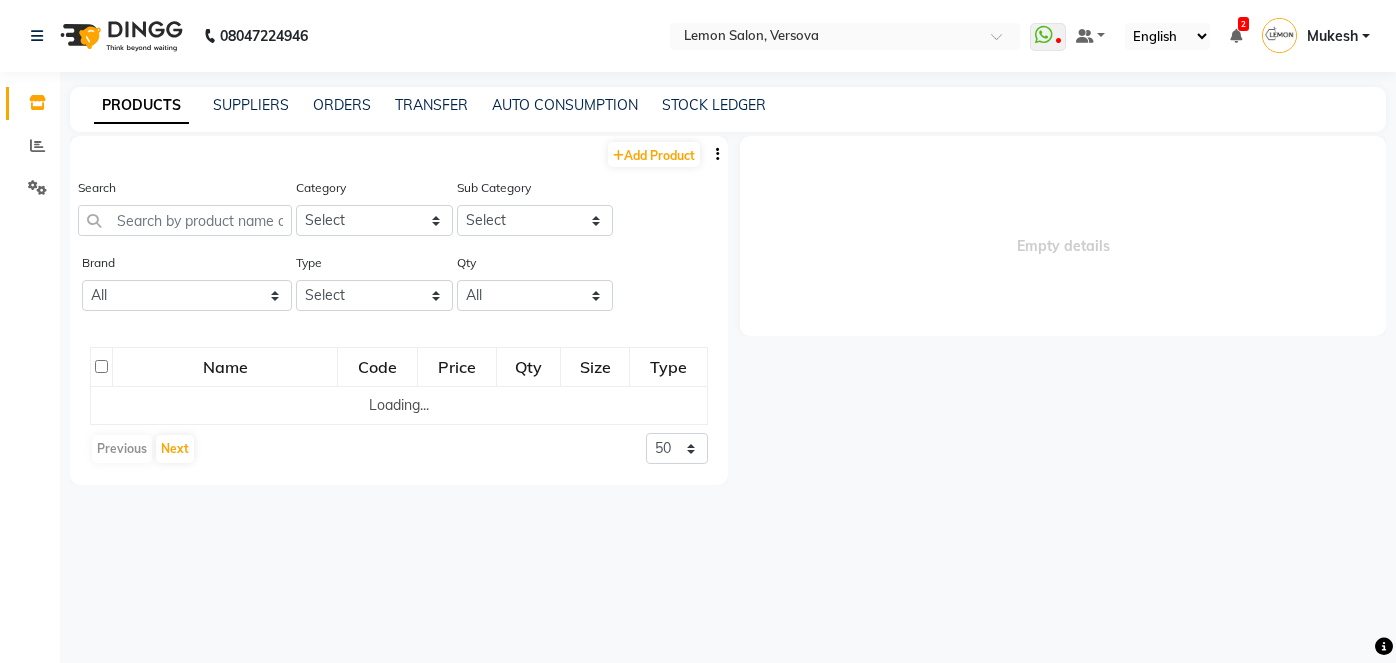 scroll, scrollTop: 0, scrollLeft: 0, axis: both 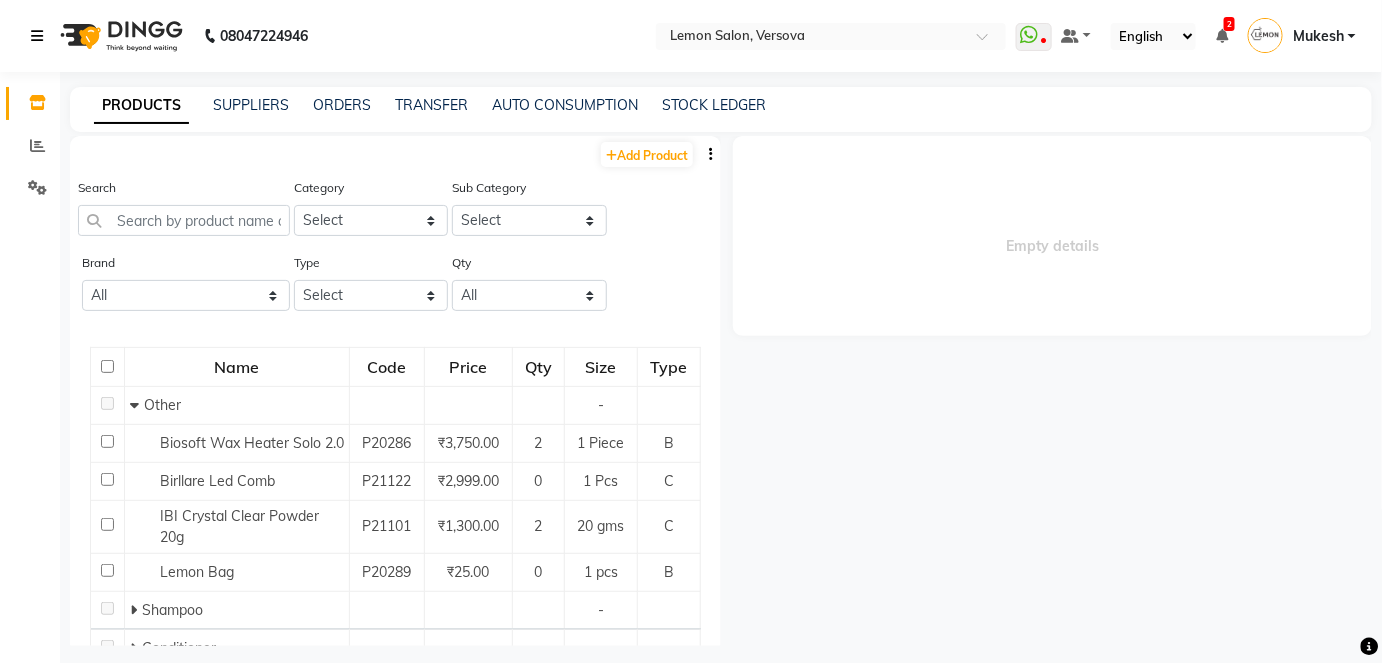click at bounding box center [37, 36] 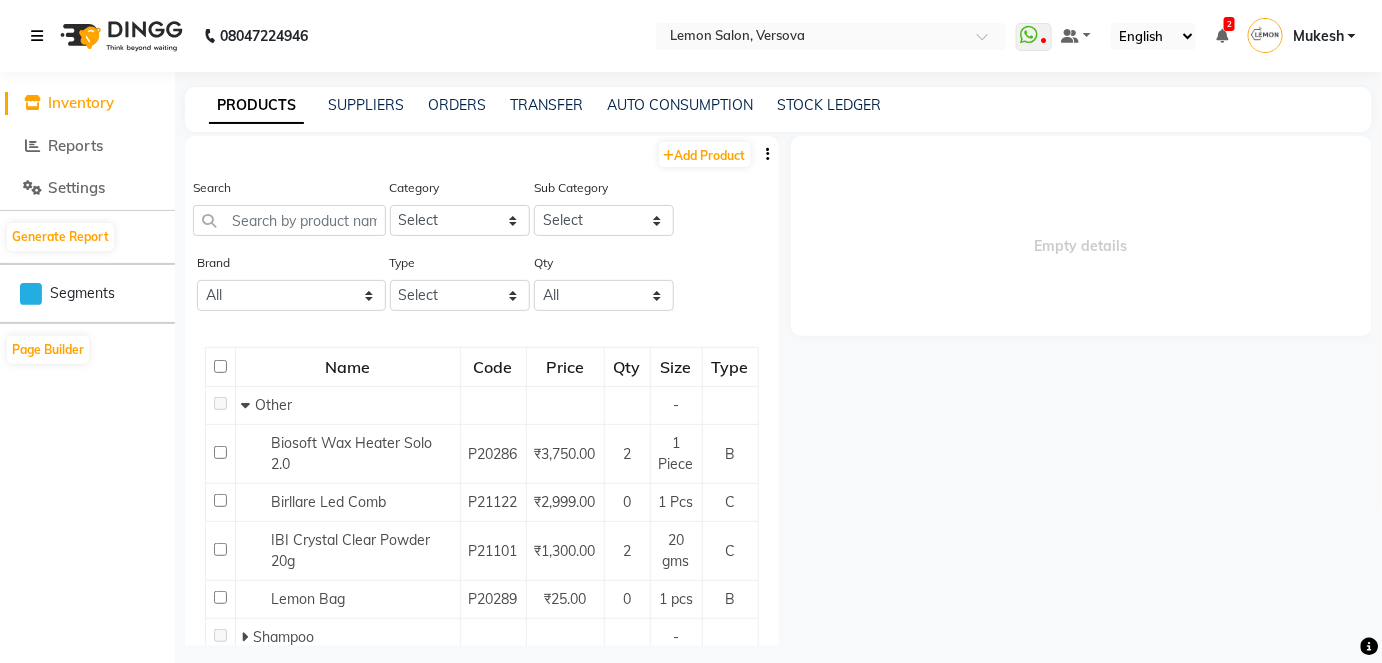 click at bounding box center [37, 36] 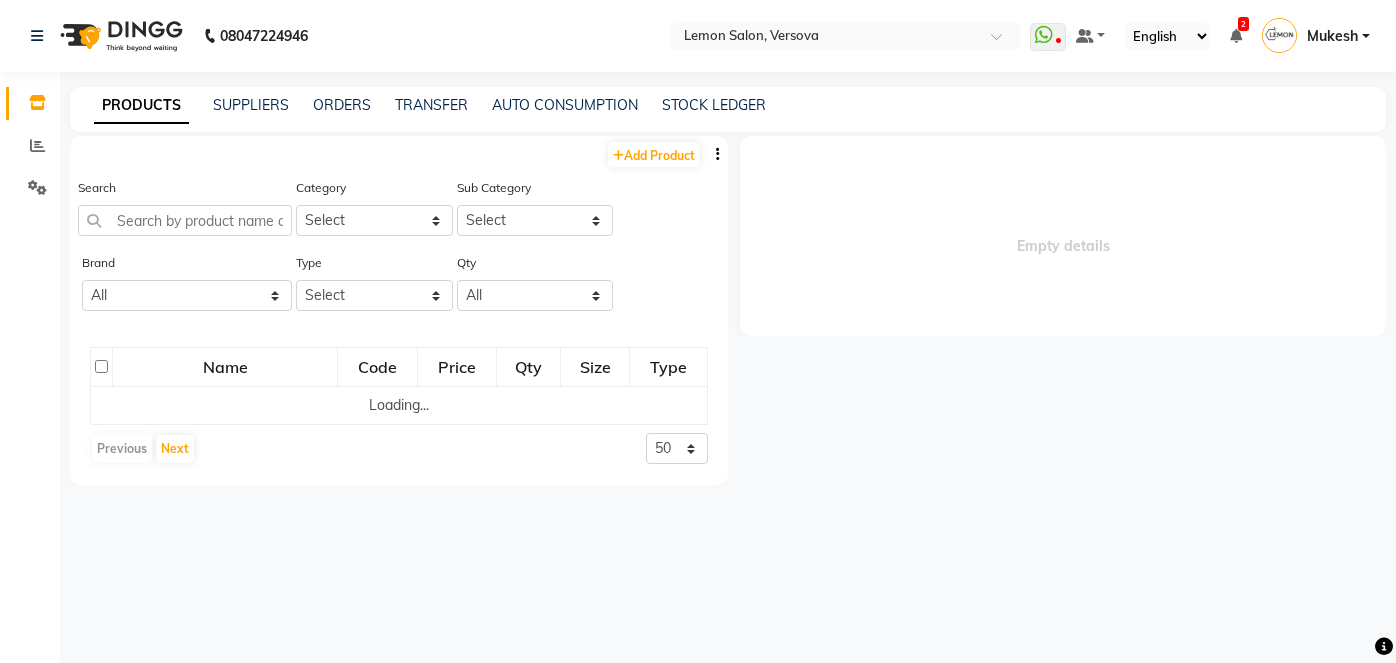 scroll, scrollTop: 0, scrollLeft: 0, axis: both 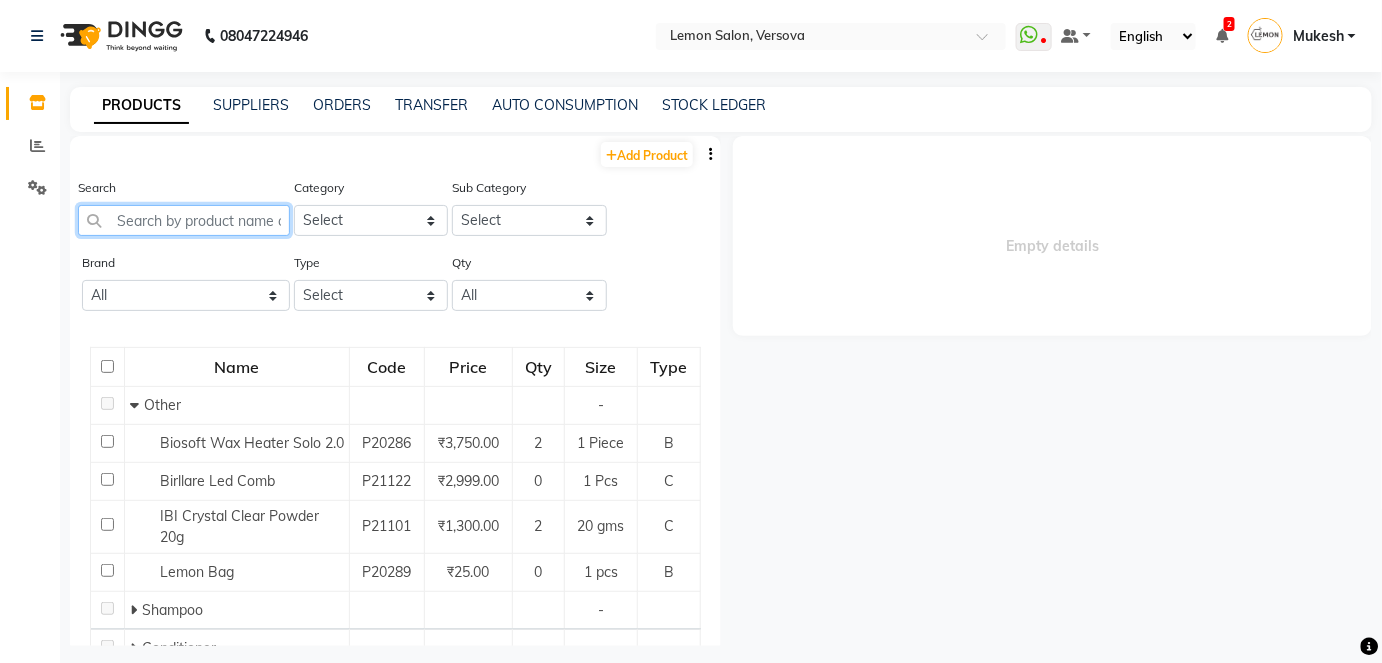 click 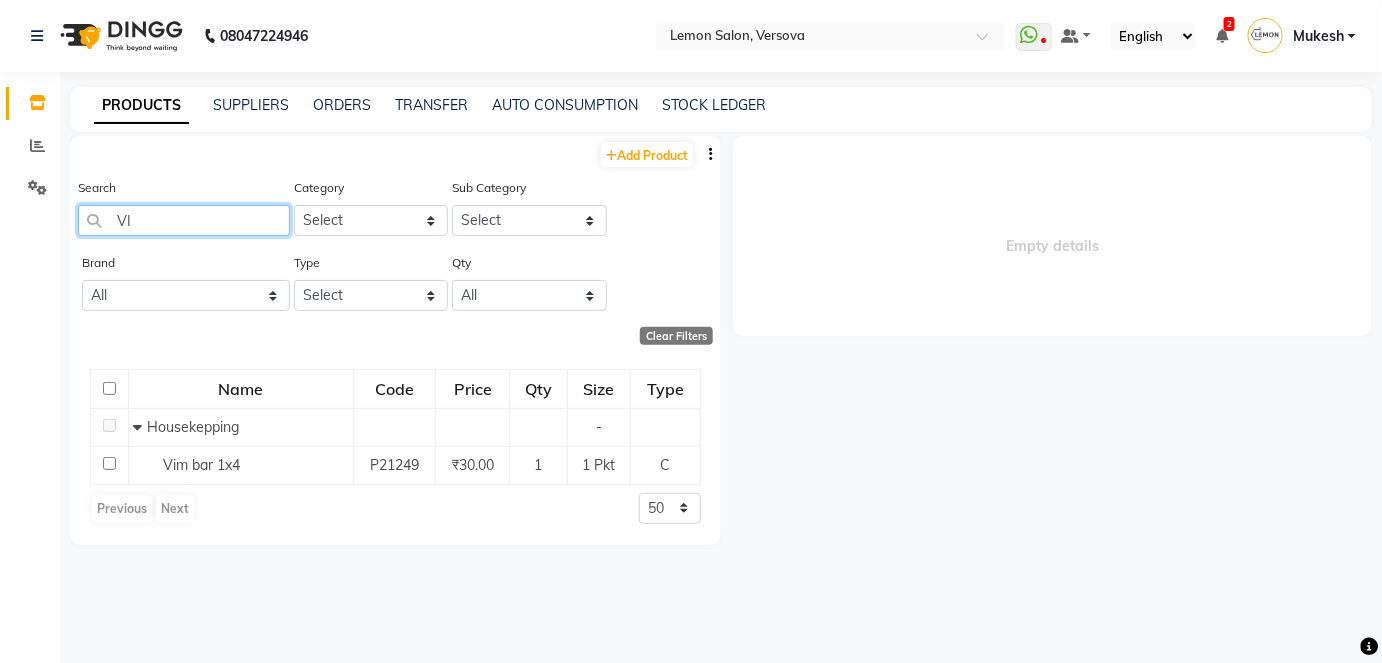 type on "V" 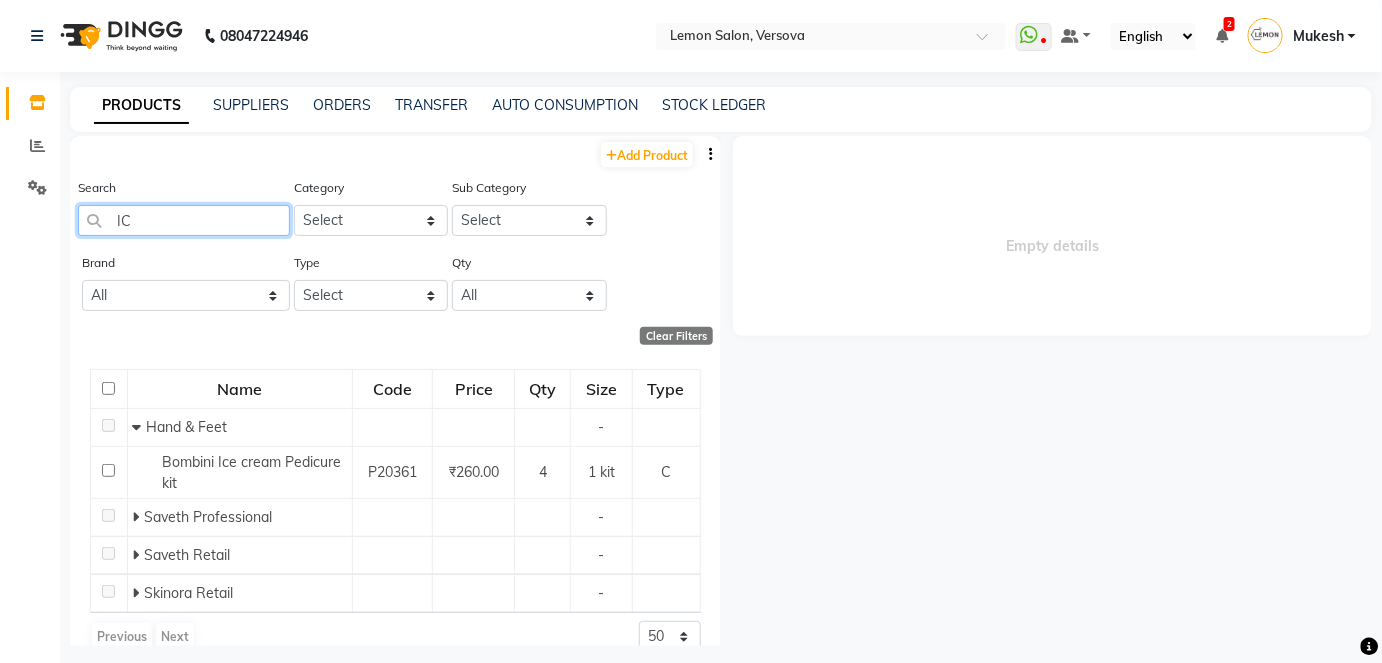 type on "I" 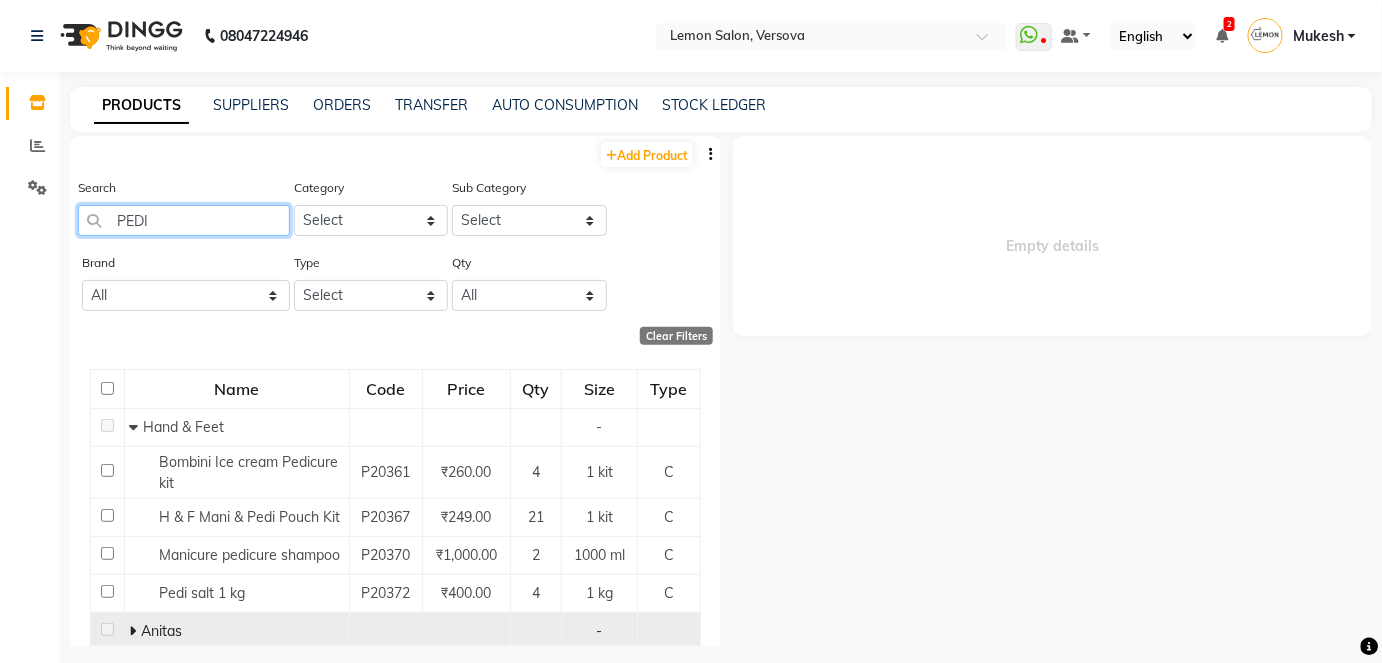 type on "PEDI" 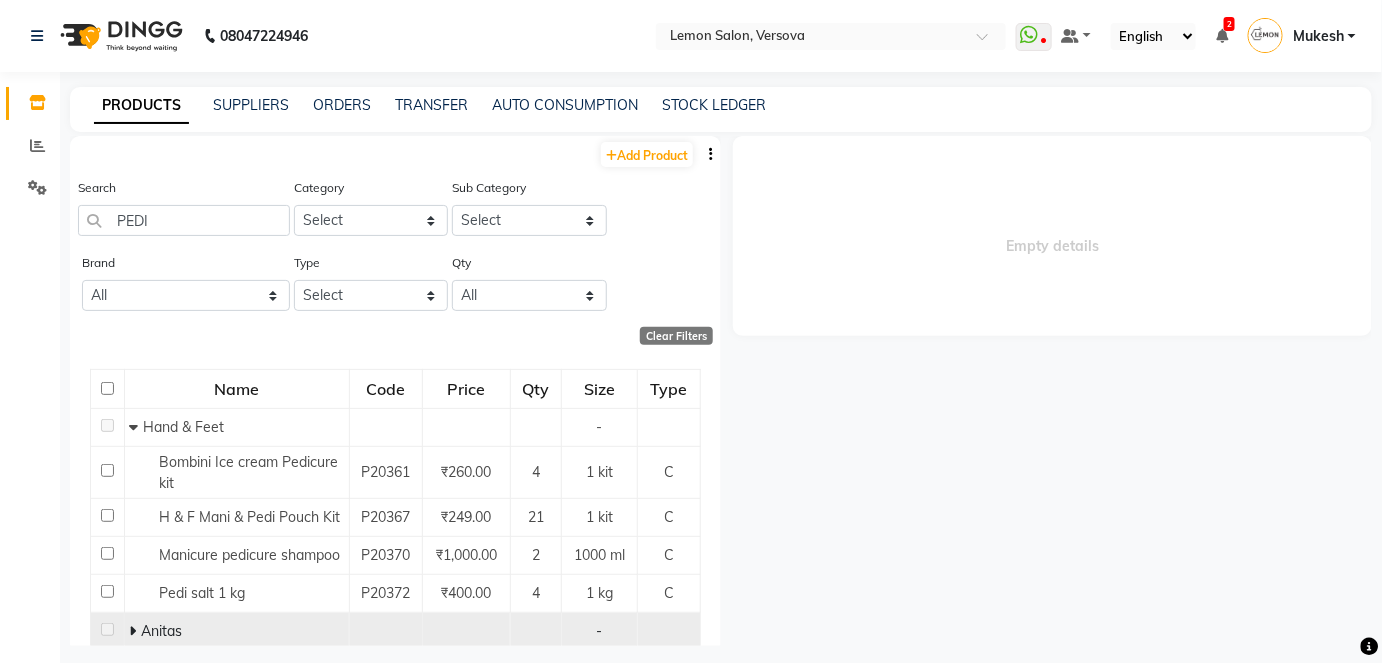 click 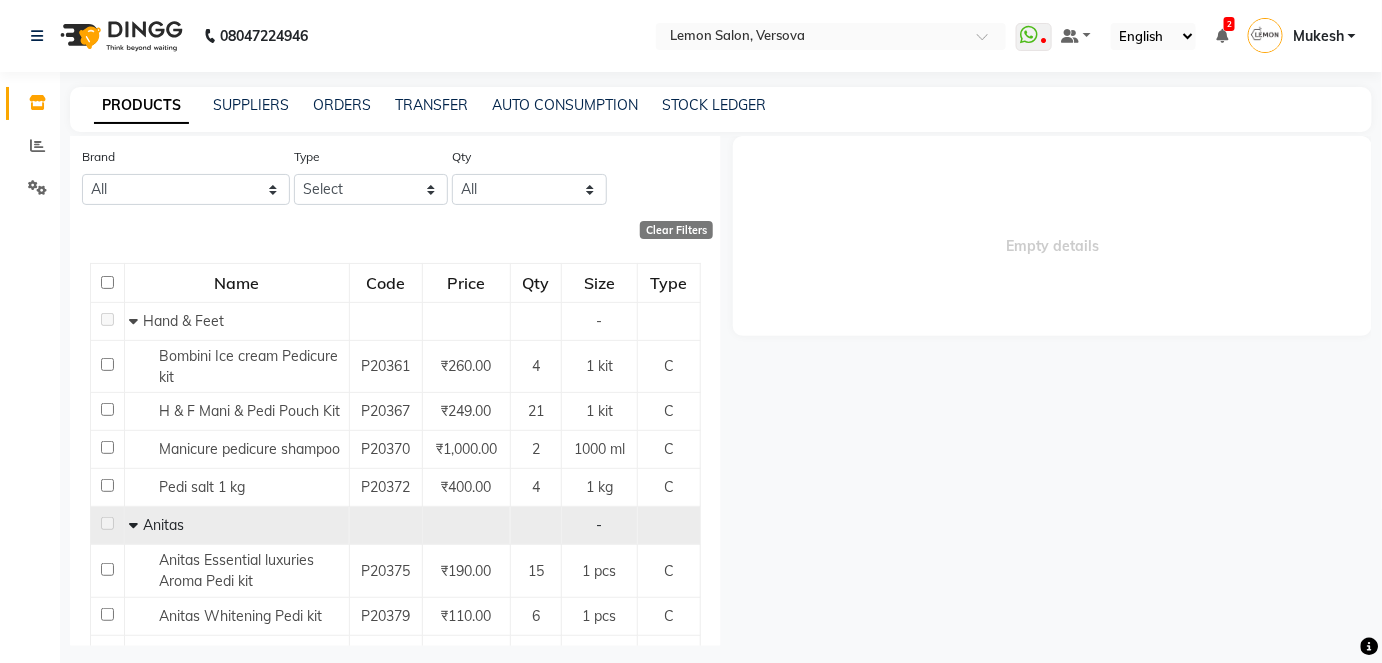 scroll, scrollTop: 0, scrollLeft: 0, axis: both 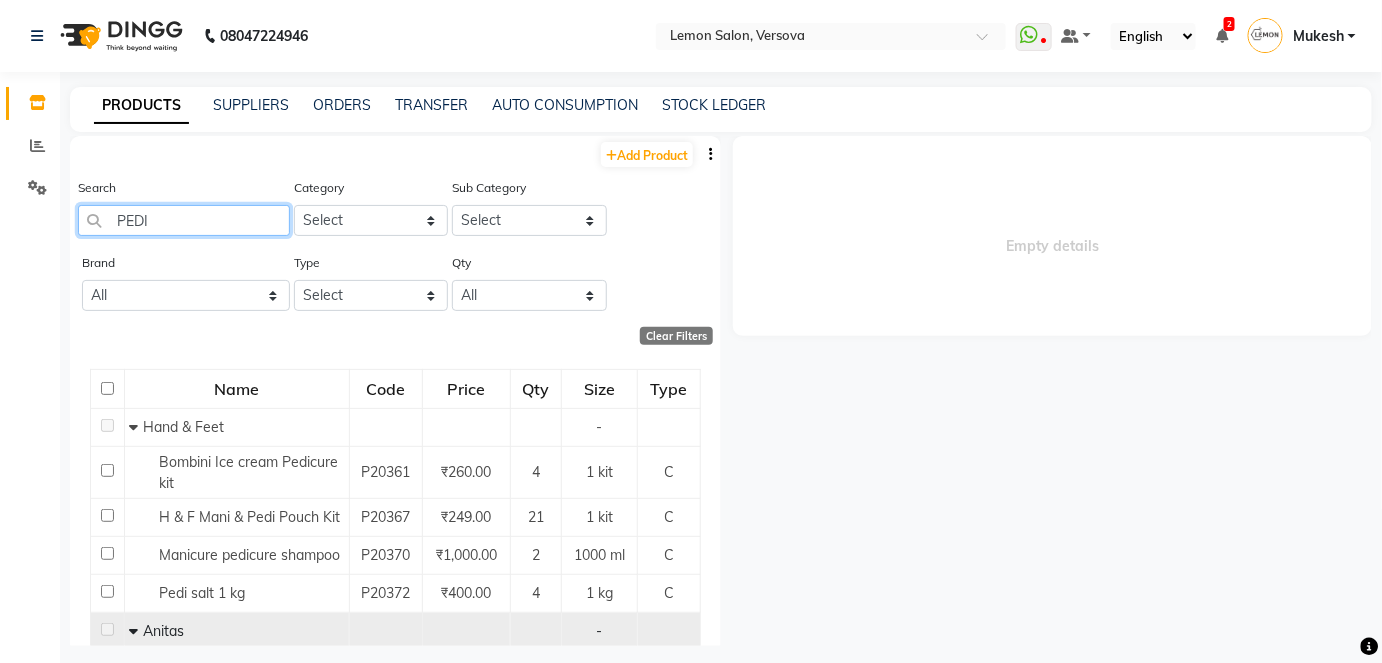 drag, startPoint x: 155, startPoint y: 216, endPoint x: 94, endPoint y: 222, distance: 61.294373 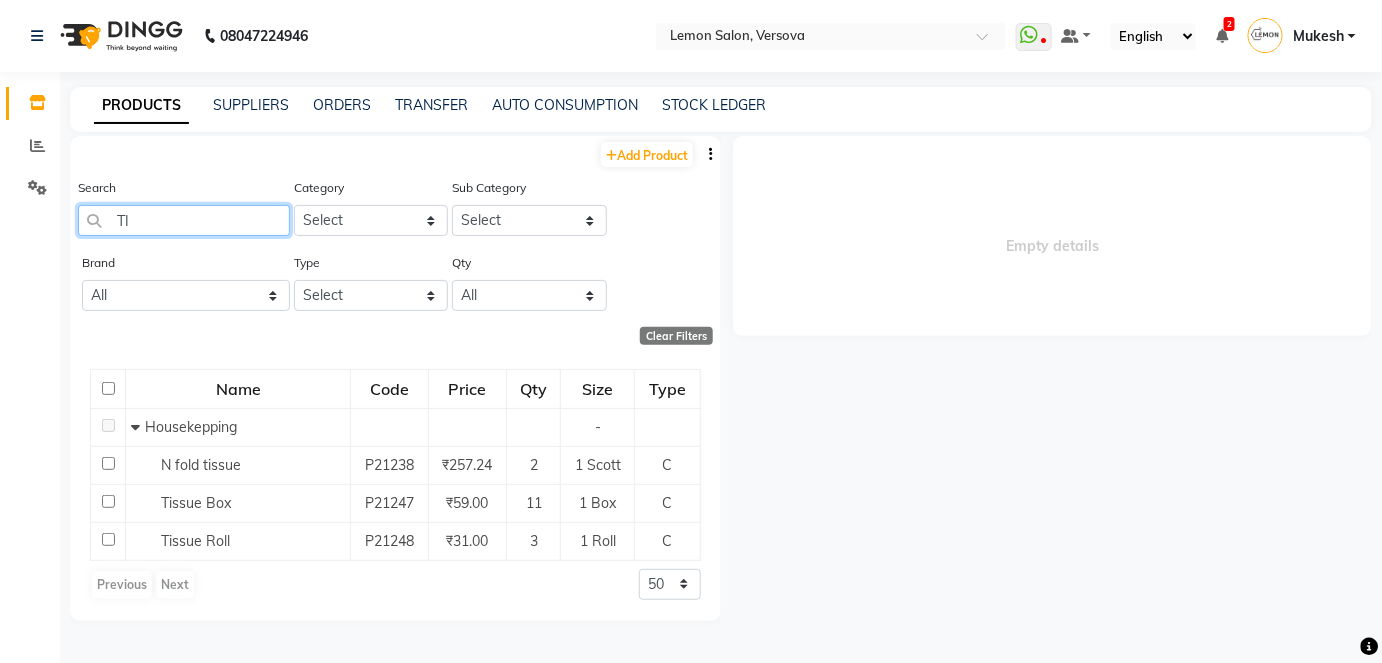 type on "T" 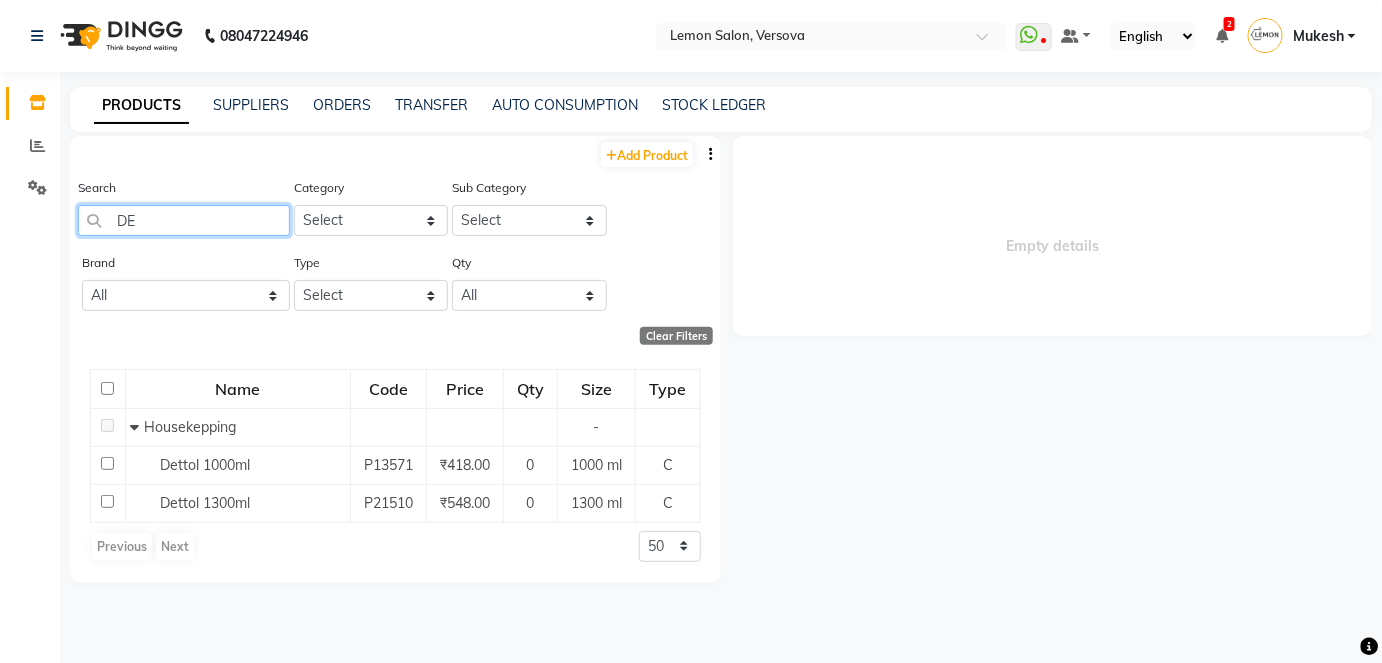 type on "D" 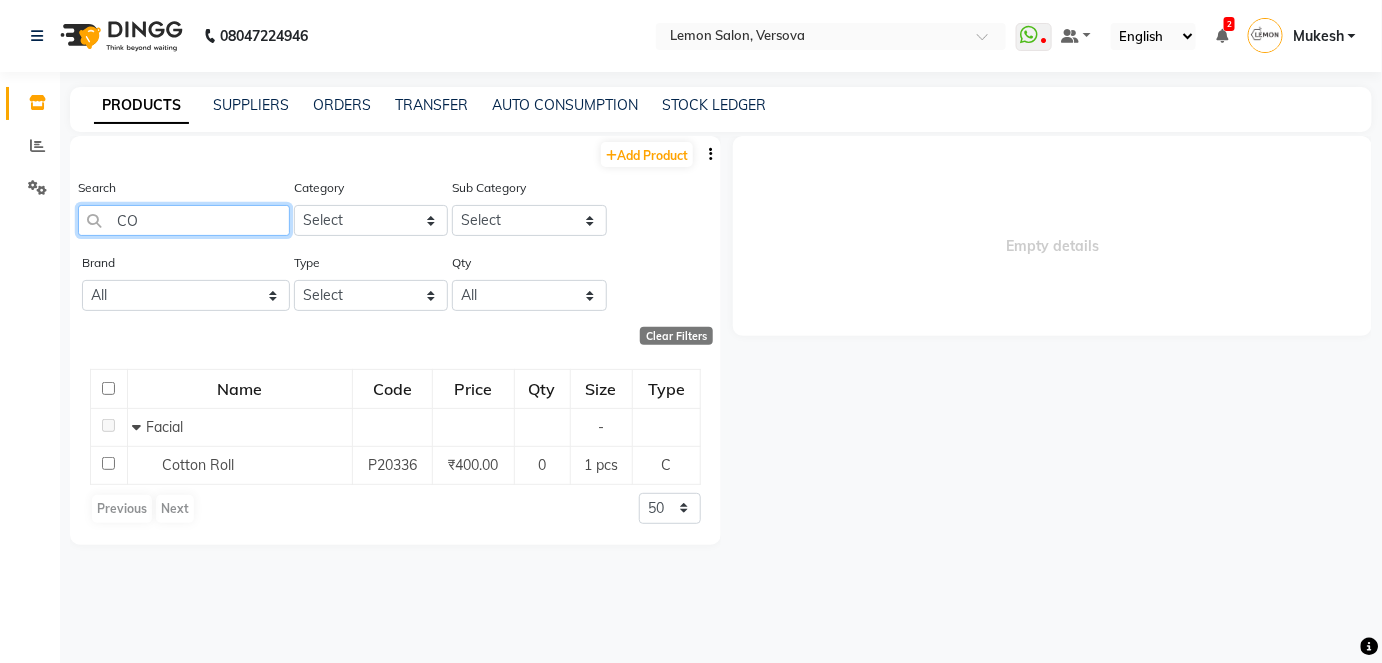 type on "C" 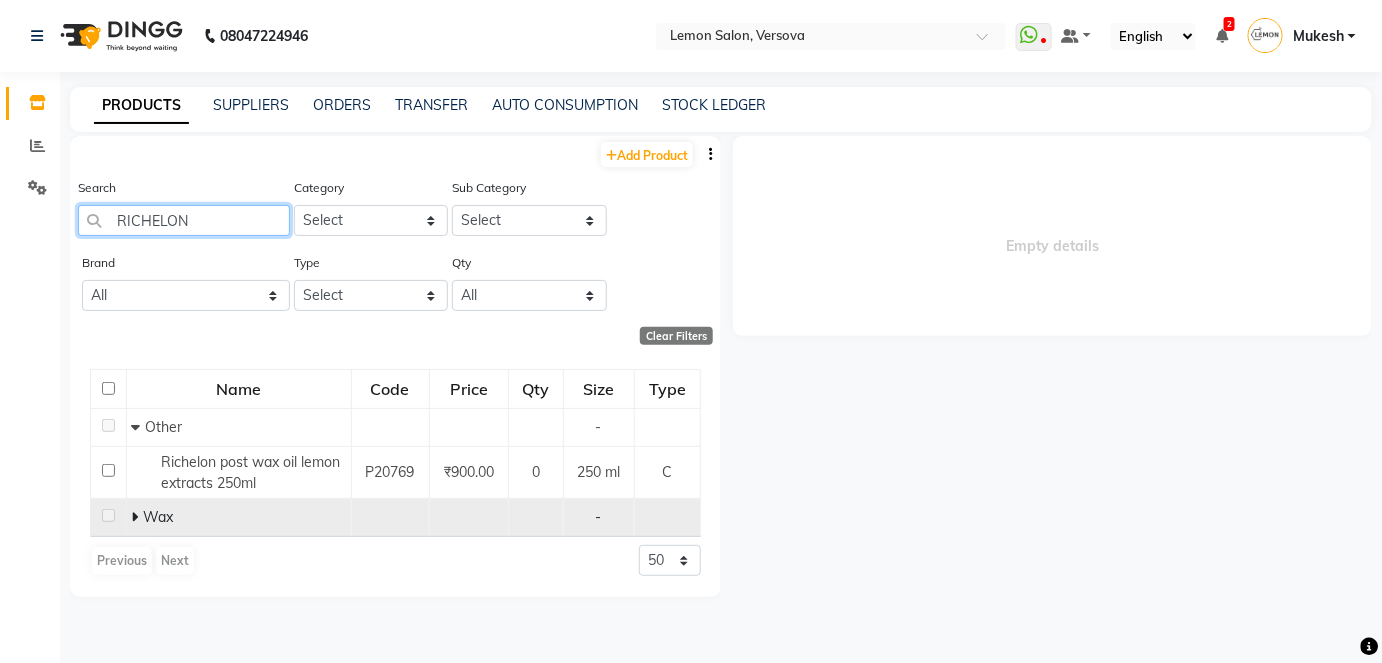 type on "RICHELON" 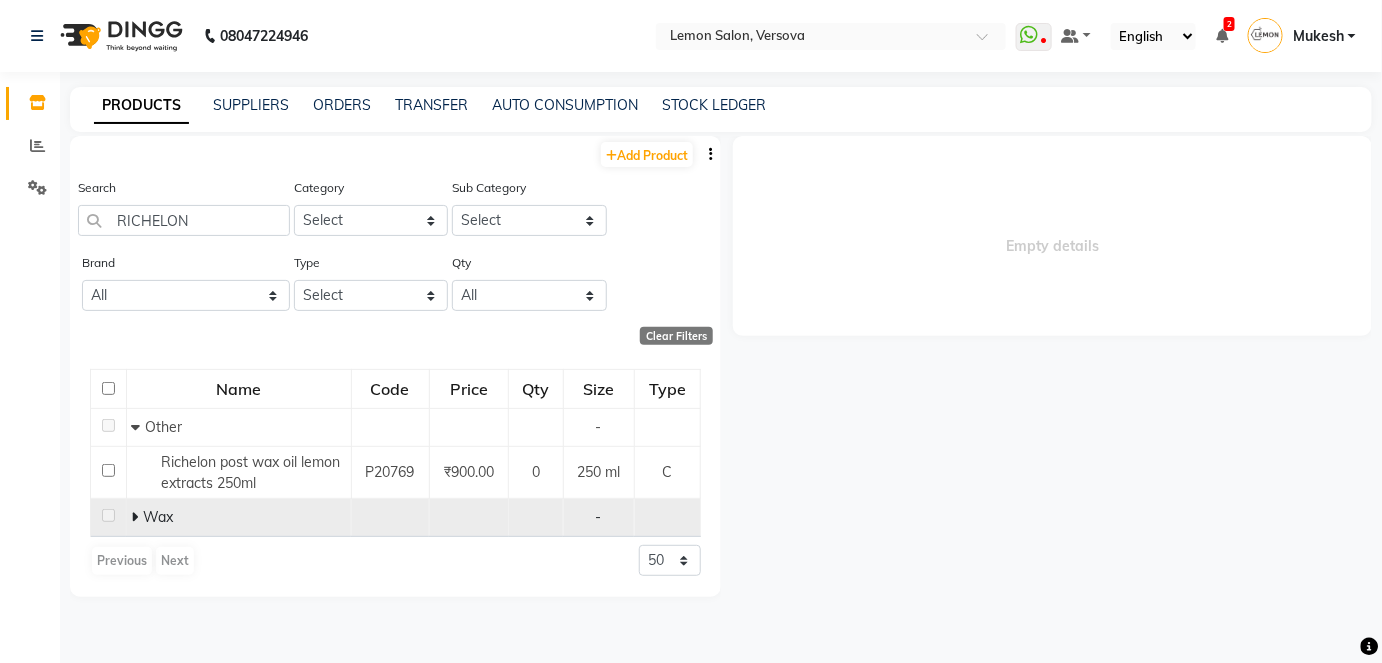 click 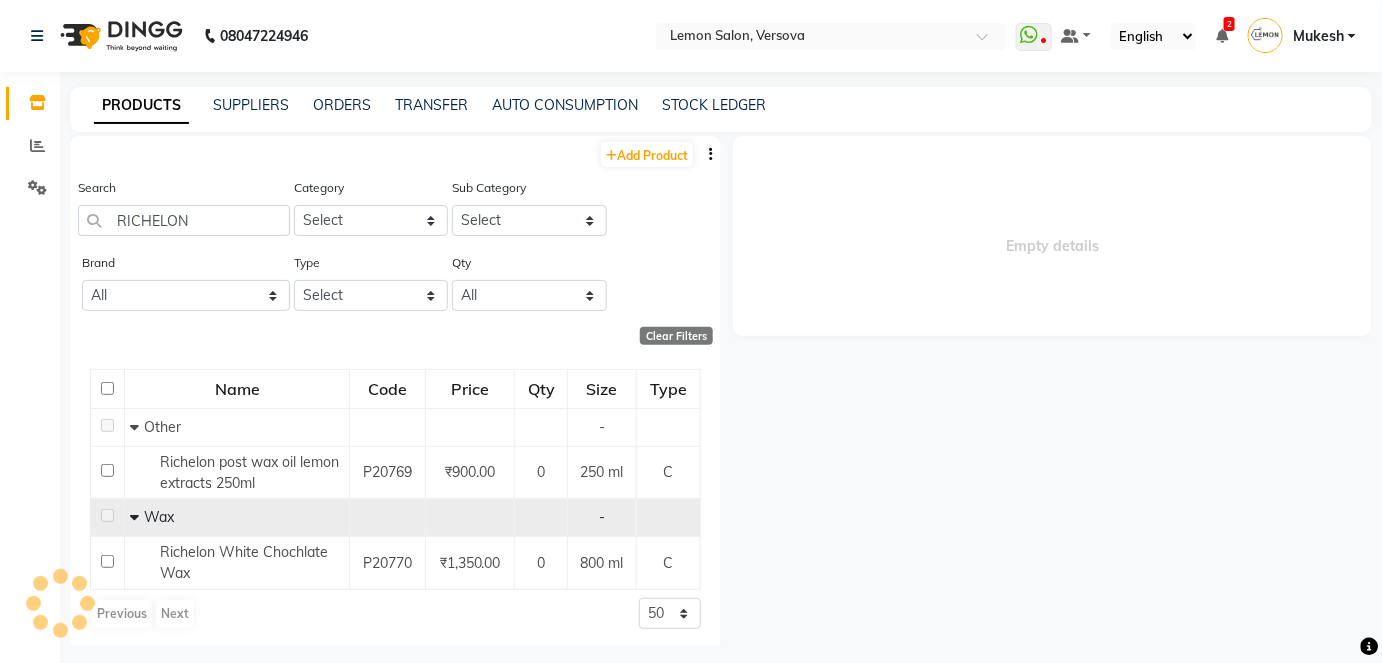 scroll, scrollTop: 2, scrollLeft: 0, axis: vertical 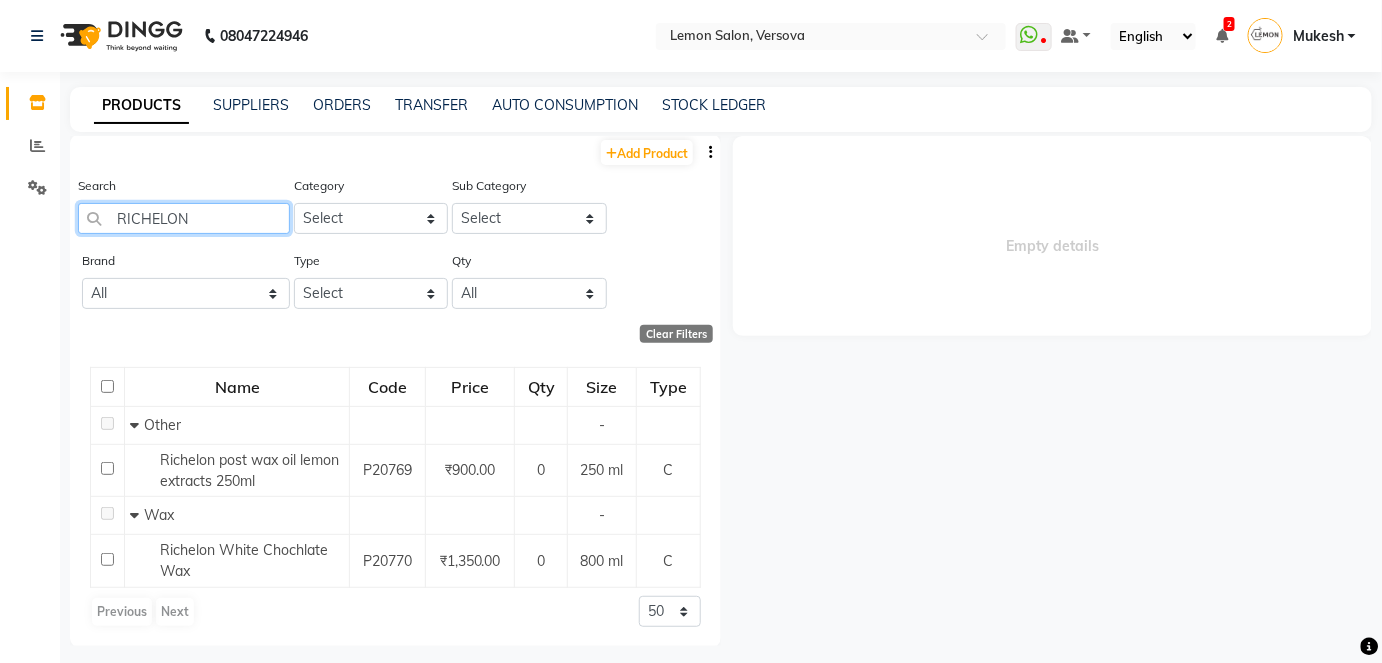 drag, startPoint x: 200, startPoint y: 216, endPoint x: 109, endPoint y: 222, distance: 91.197586 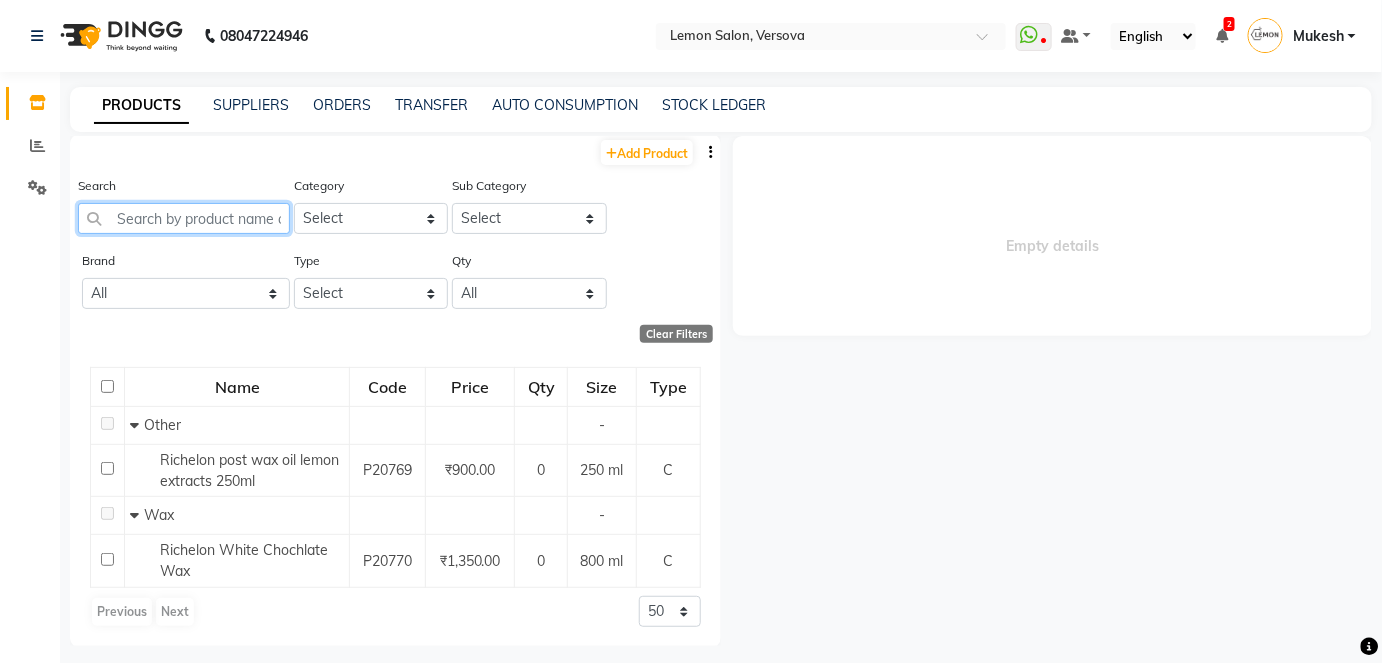 scroll, scrollTop: 0, scrollLeft: 0, axis: both 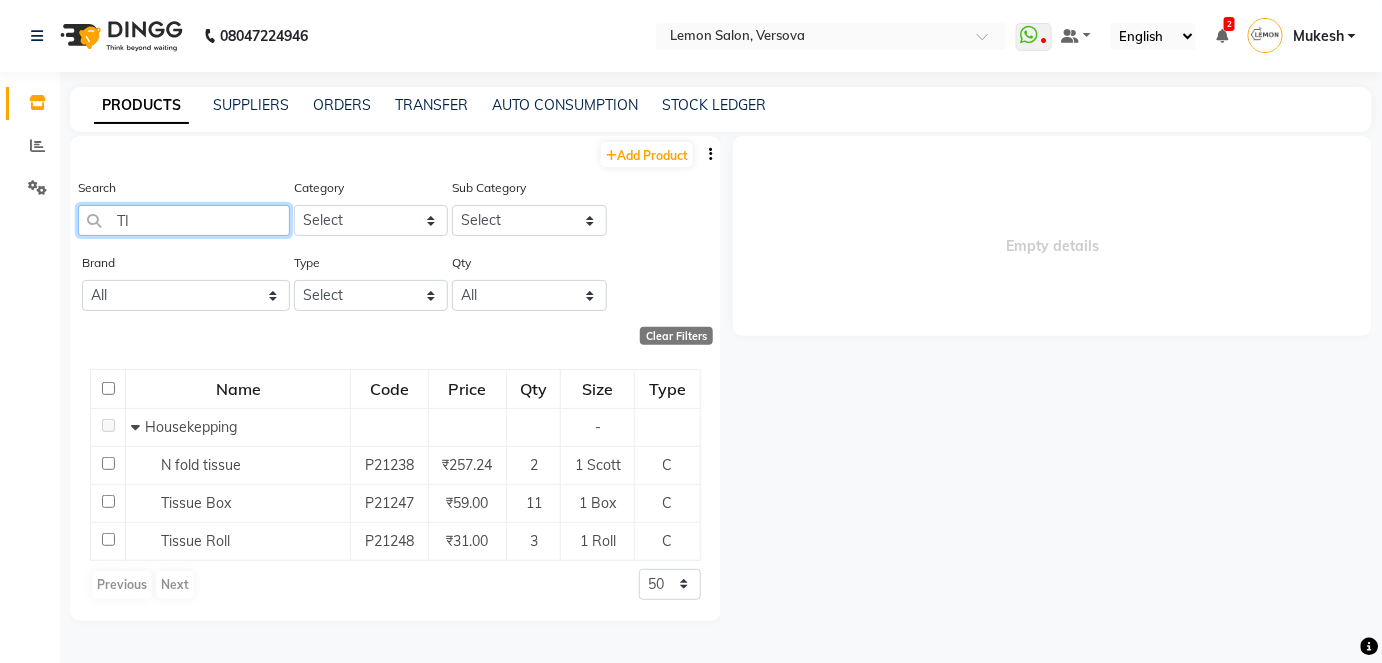 type on "T" 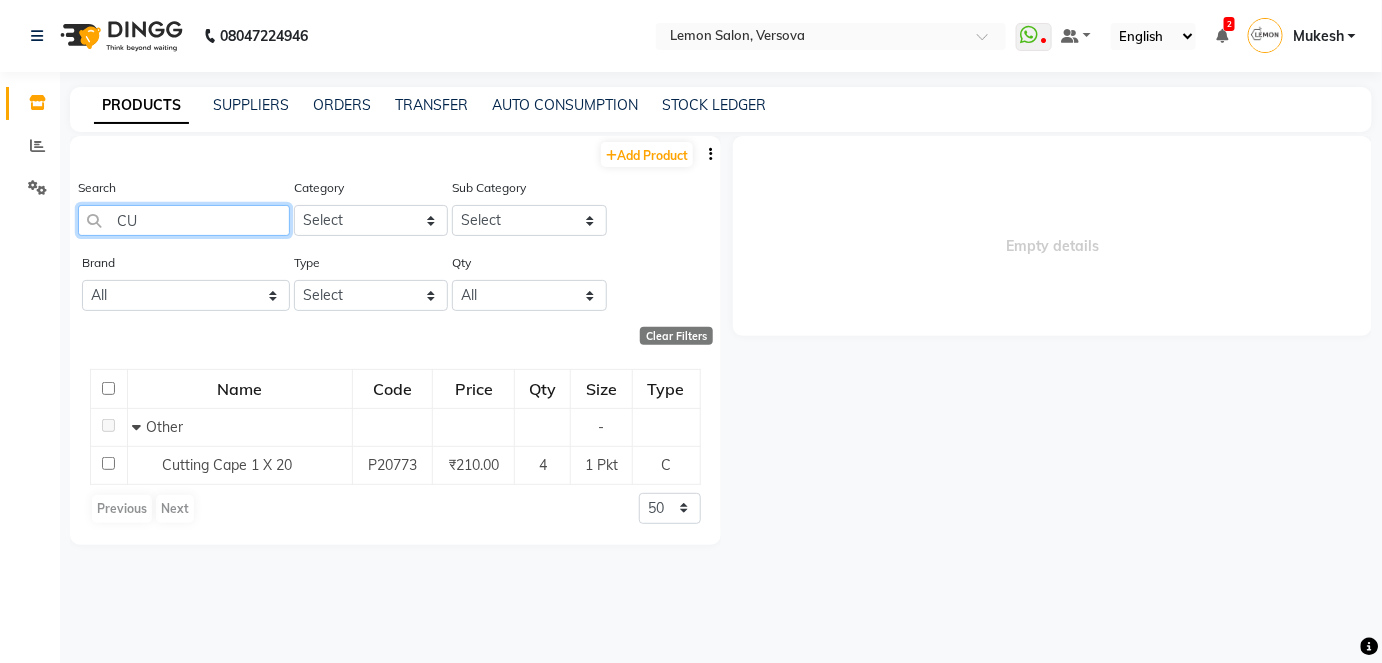 type on "C" 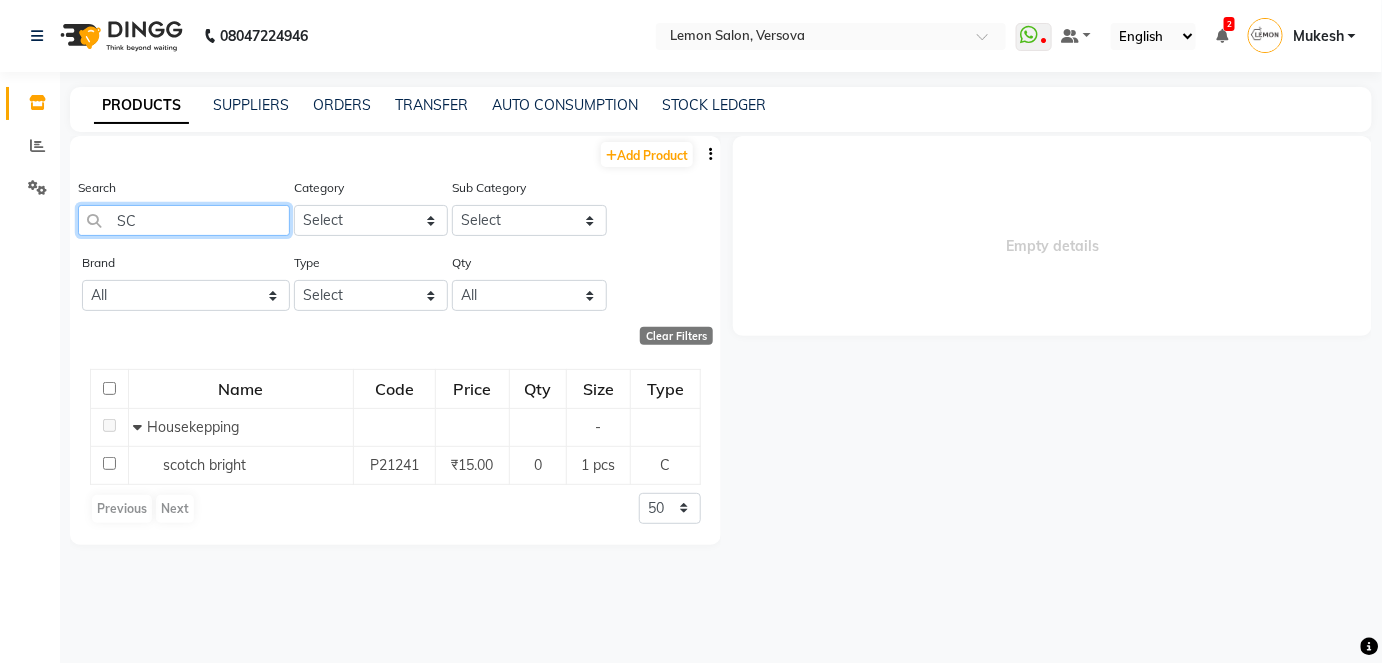 type on "S" 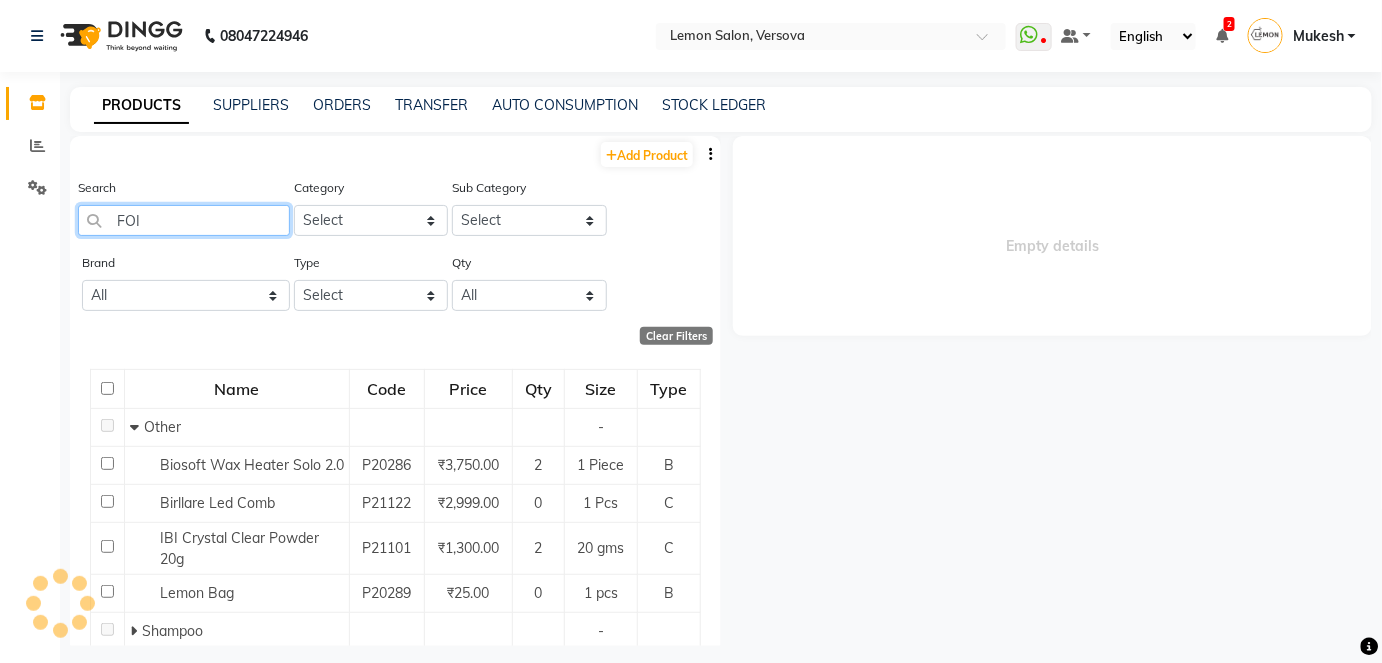 type on "FOIL" 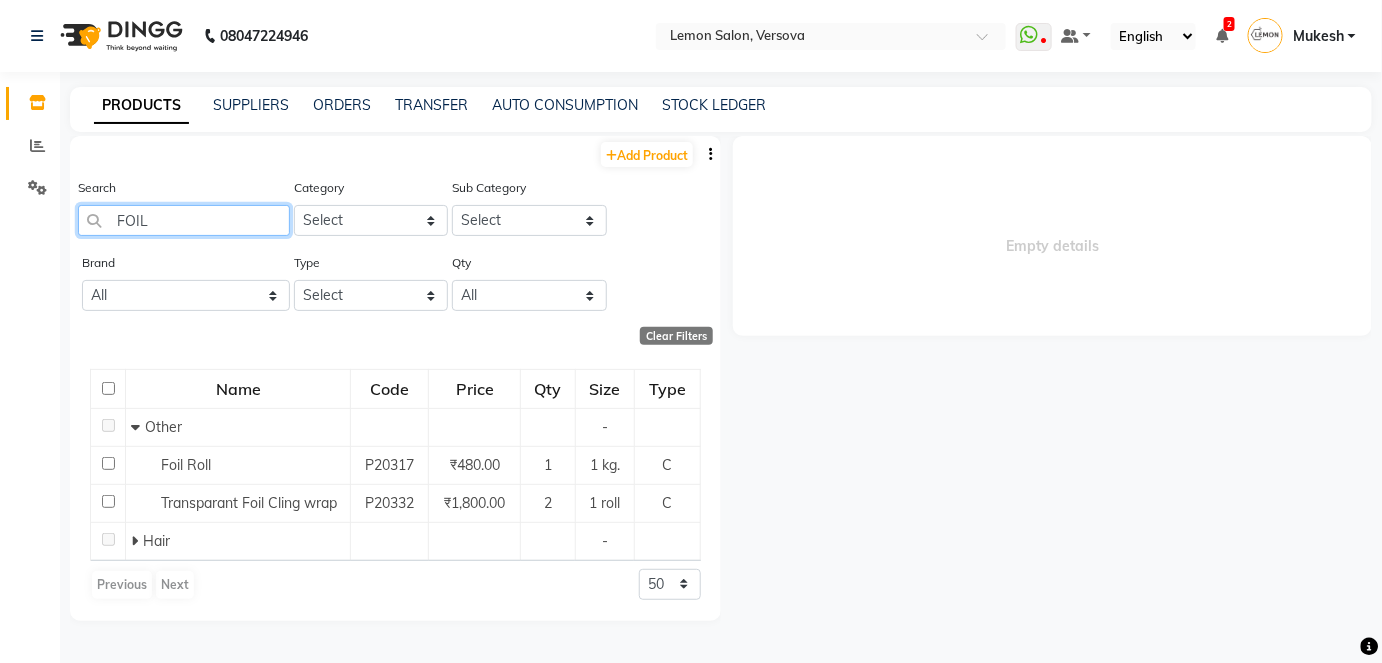 drag, startPoint x: 147, startPoint y: 222, endPoint x: 108, endPoint y: 223, distance: 39.012817 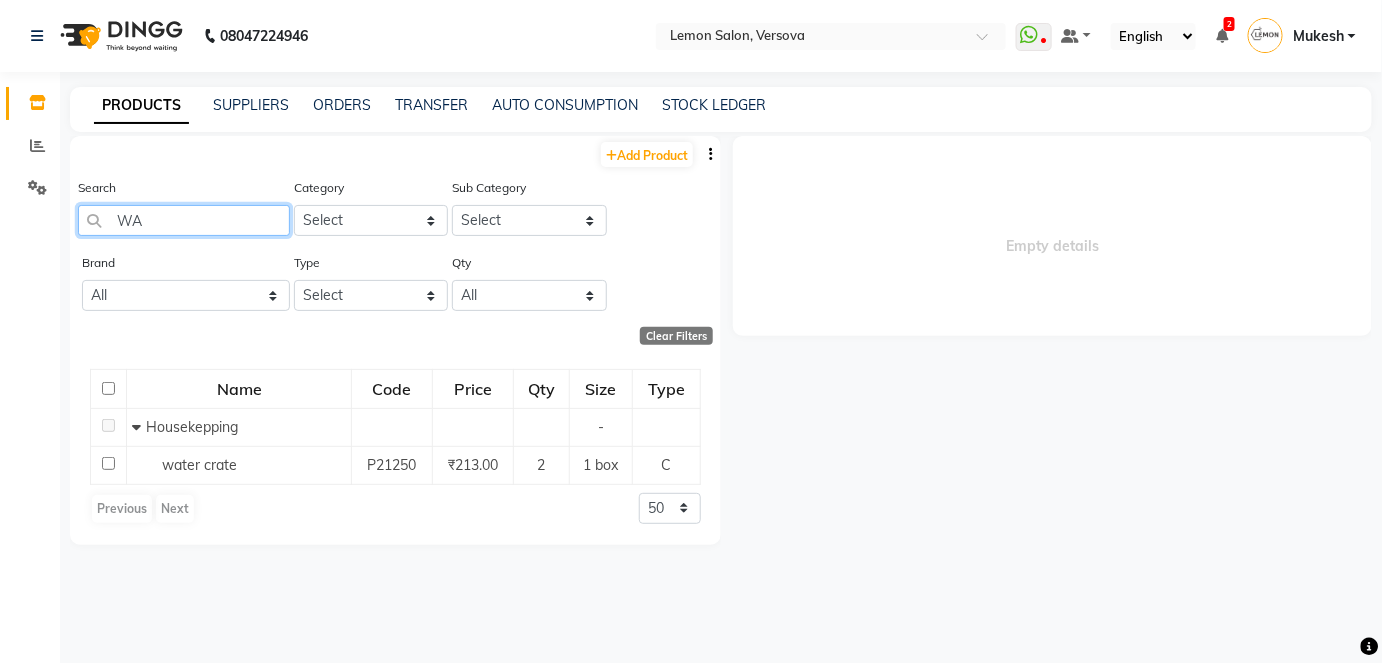 type on "W" 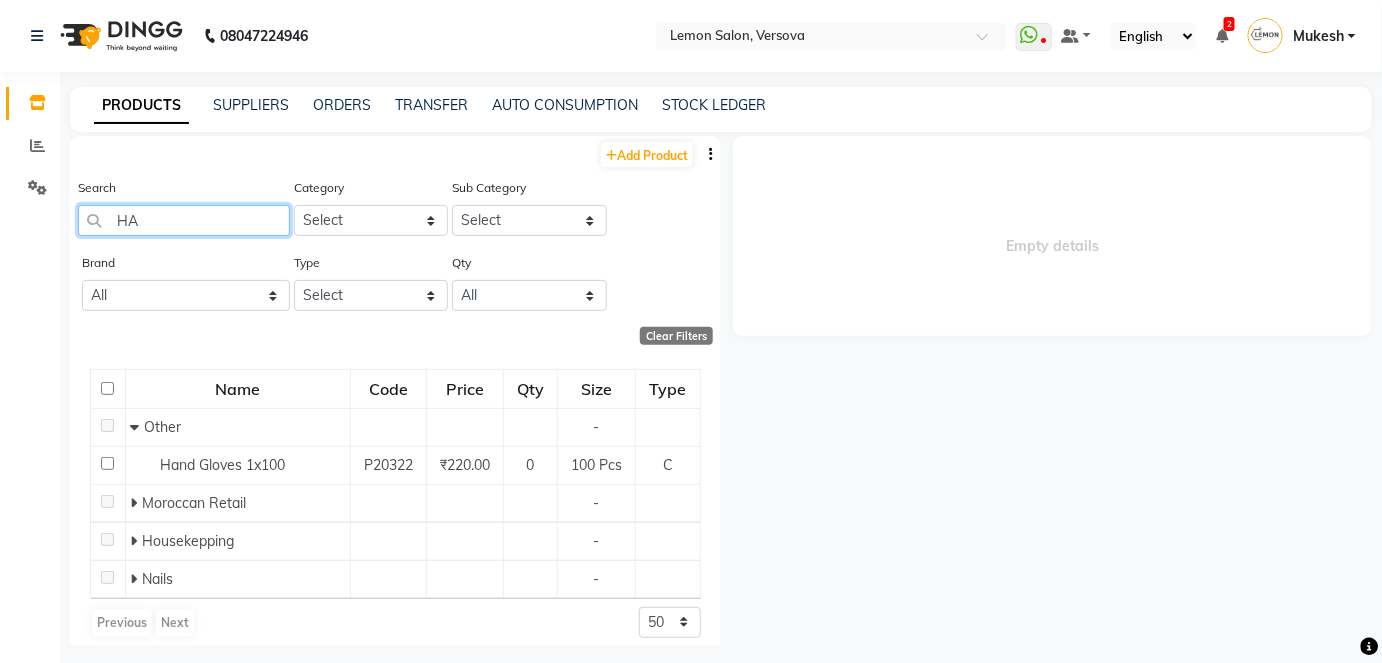 type on "H" 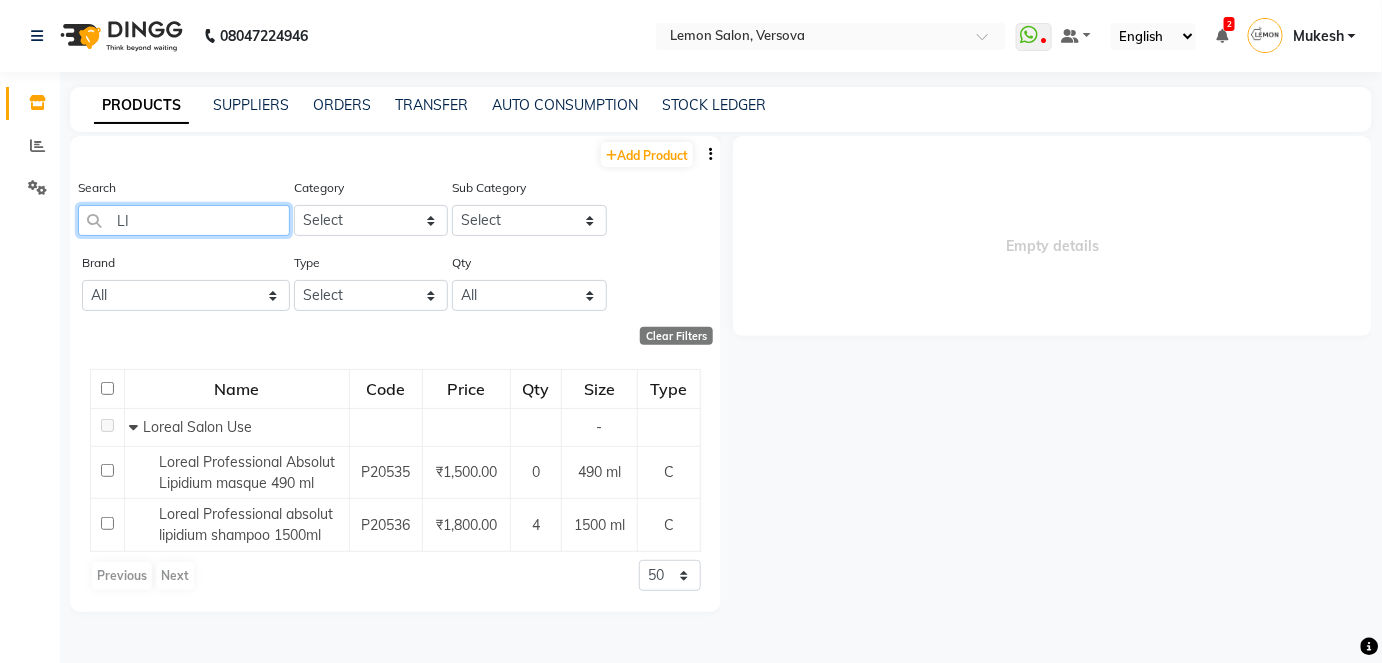 type on "L" 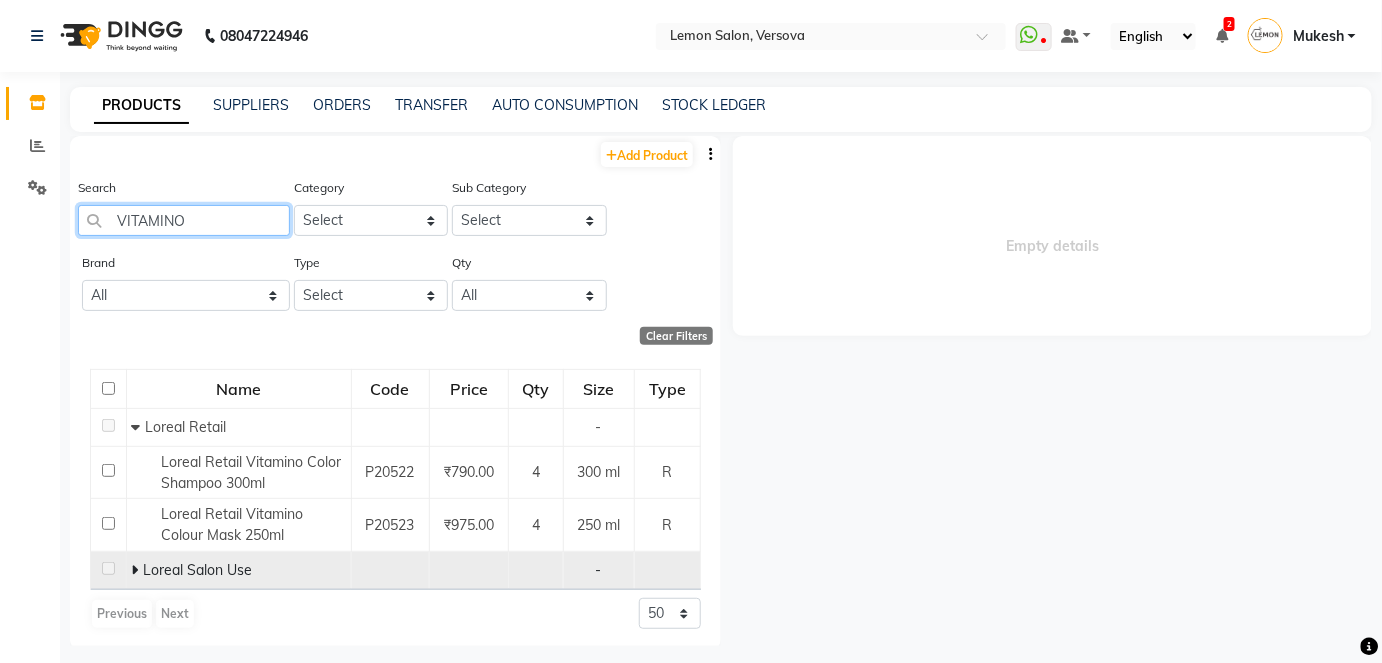 type on "VITAMINO" 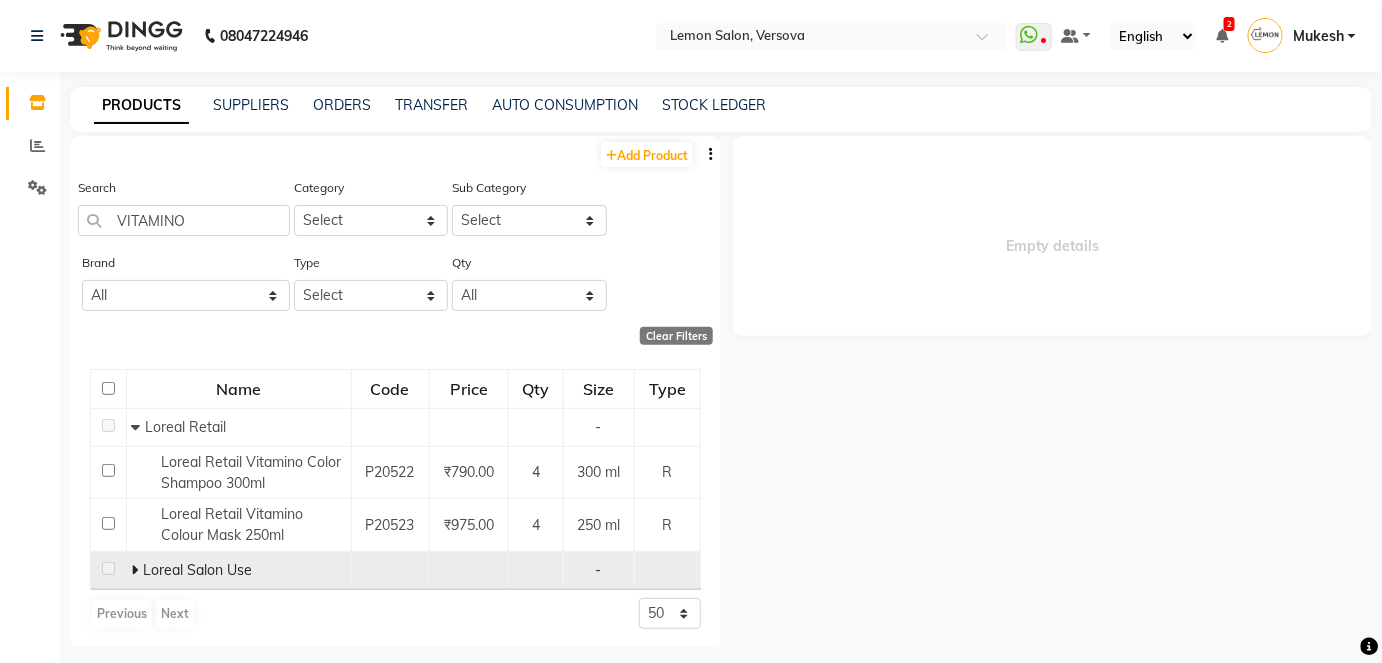 click 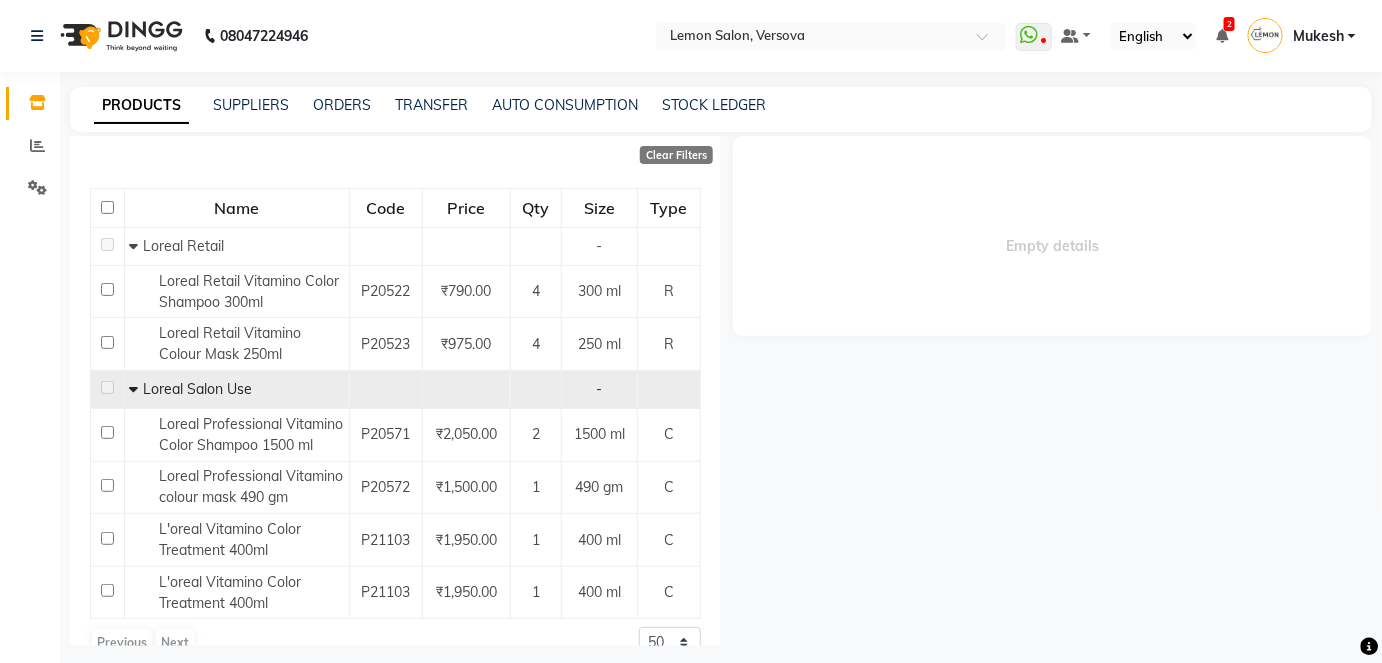 scroll, scrollTop: 0, scrollLeft: 0, axis: both 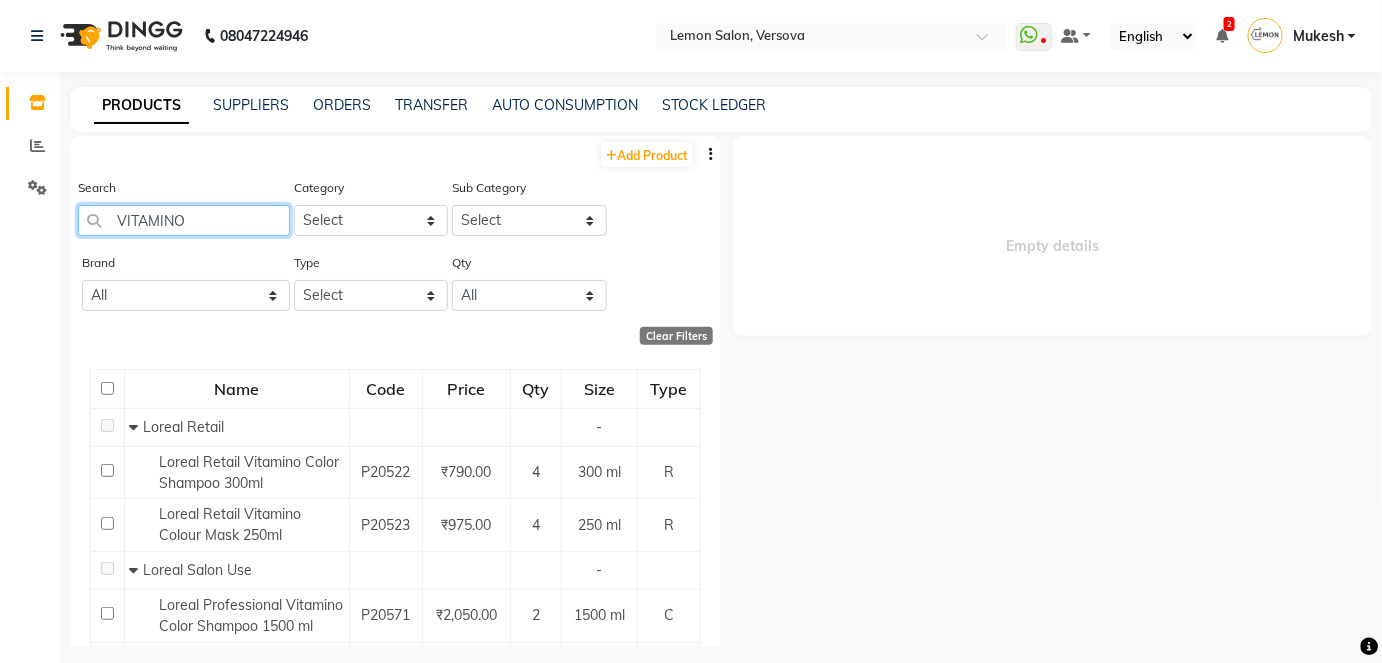 drag, startPoint x: 165, startPoint y: 209, endPoint x: 109, endPoint y: 216, distance: 56.435802 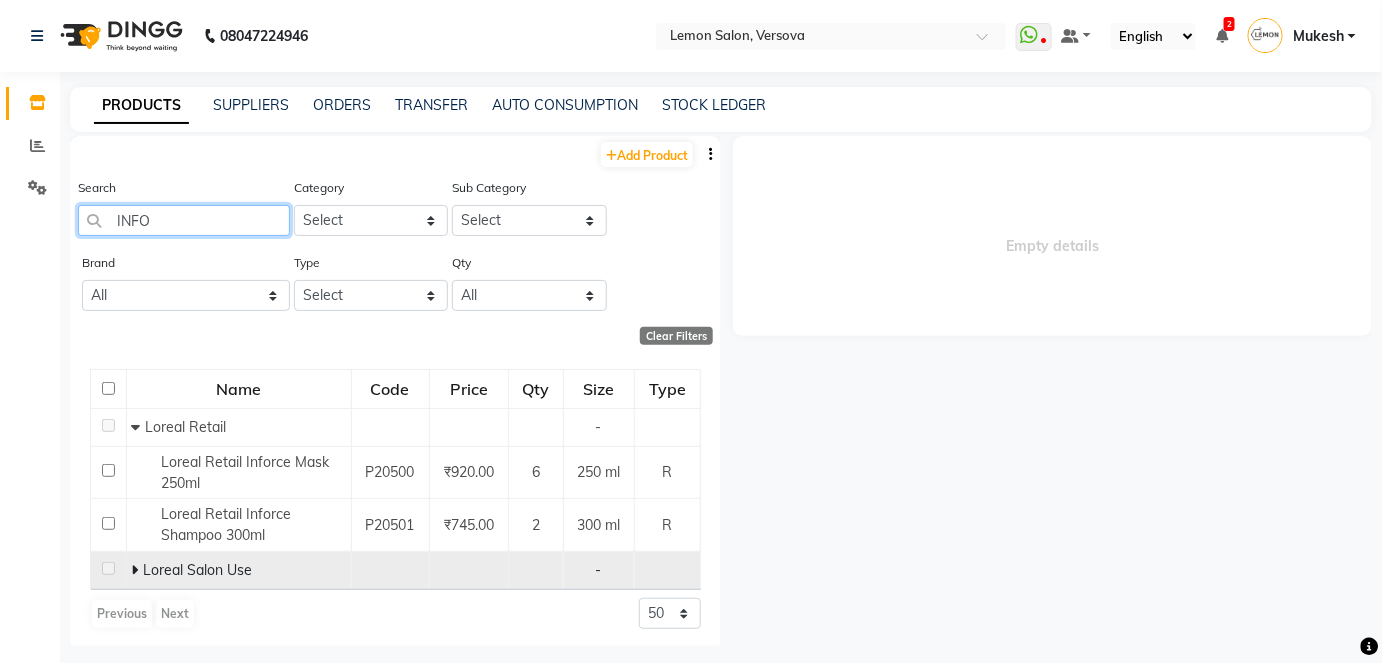 type on "INFO" 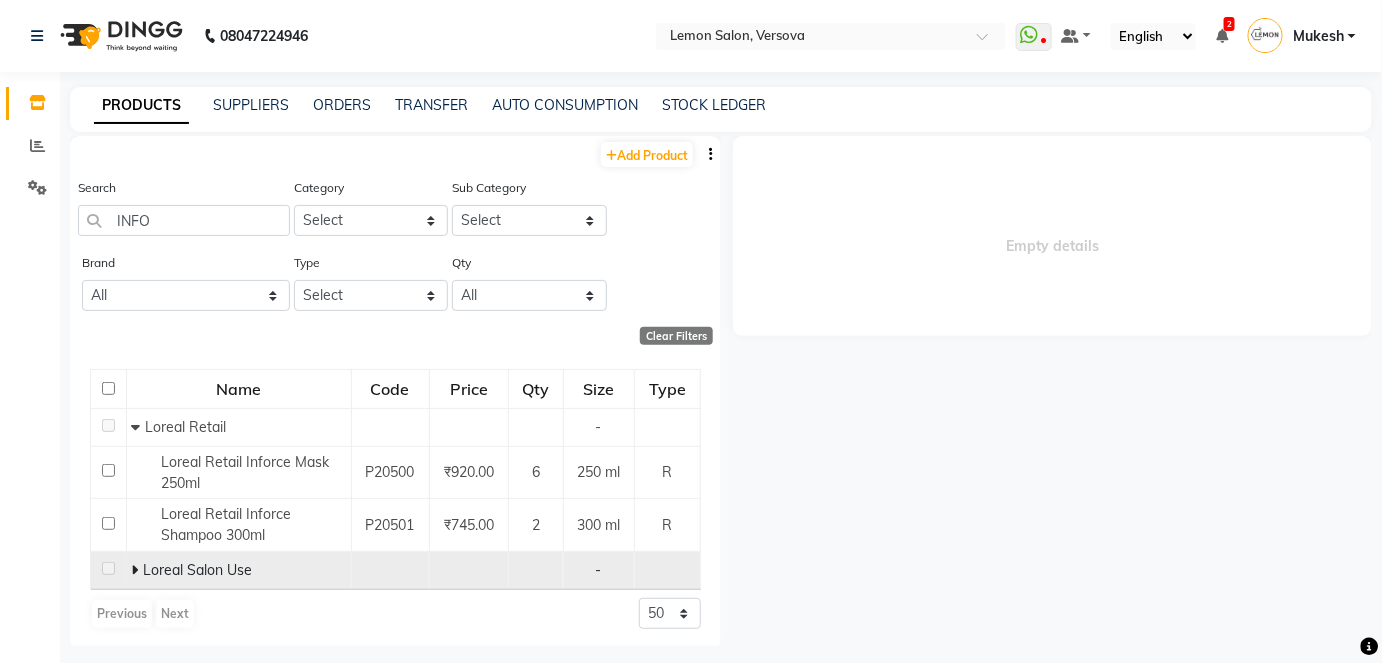 click 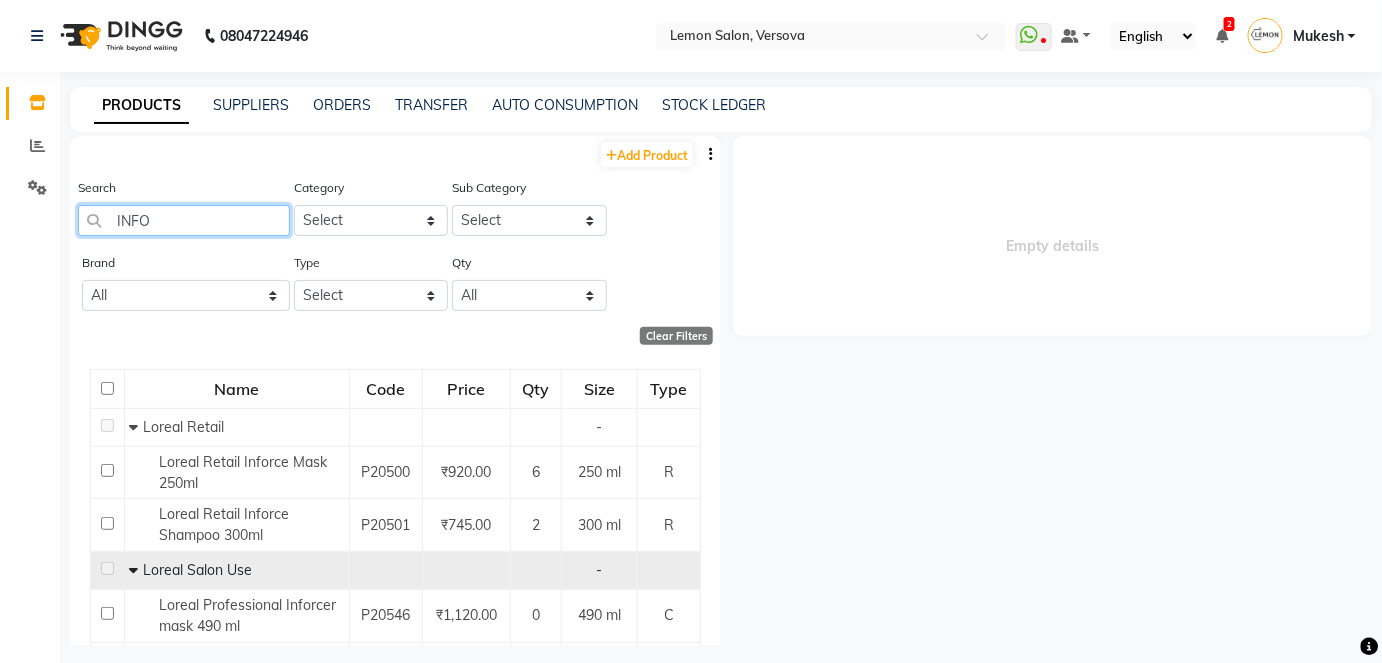drag, startPoint x: 151, startPoint y: 214, endPoint x: 88, endPoint y: 216, distance: 63.03174 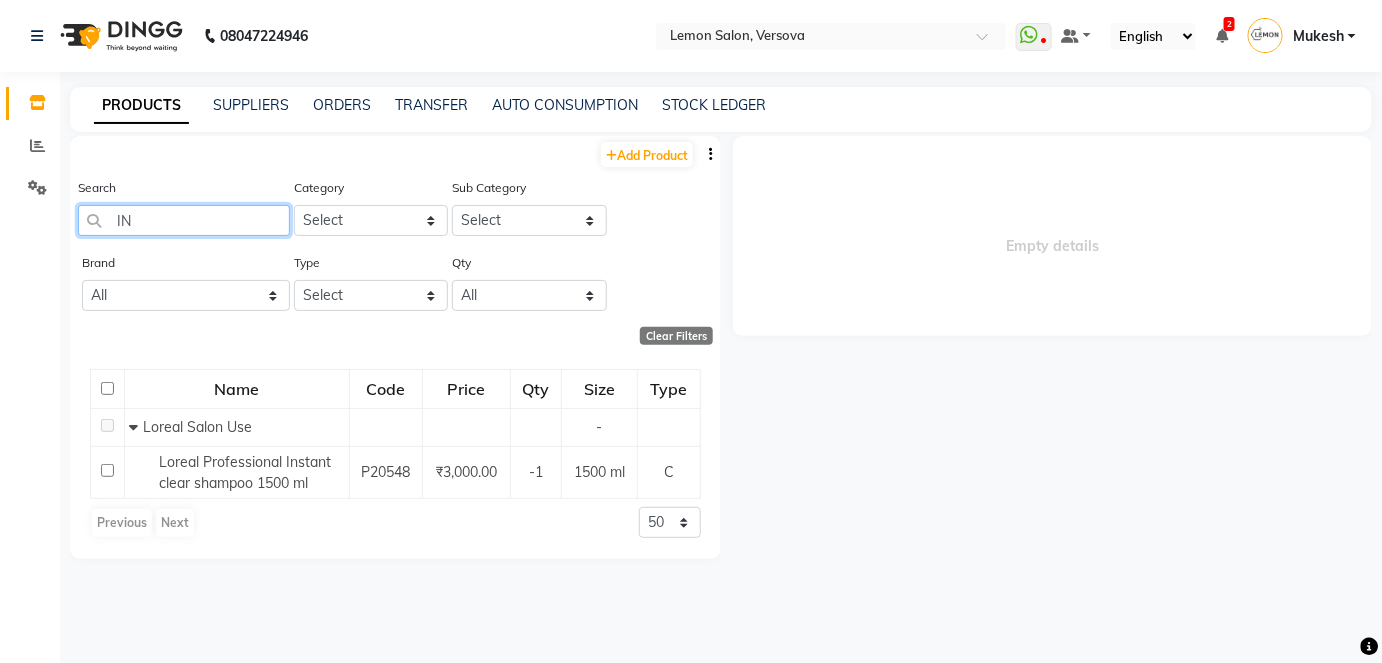 type on "I" 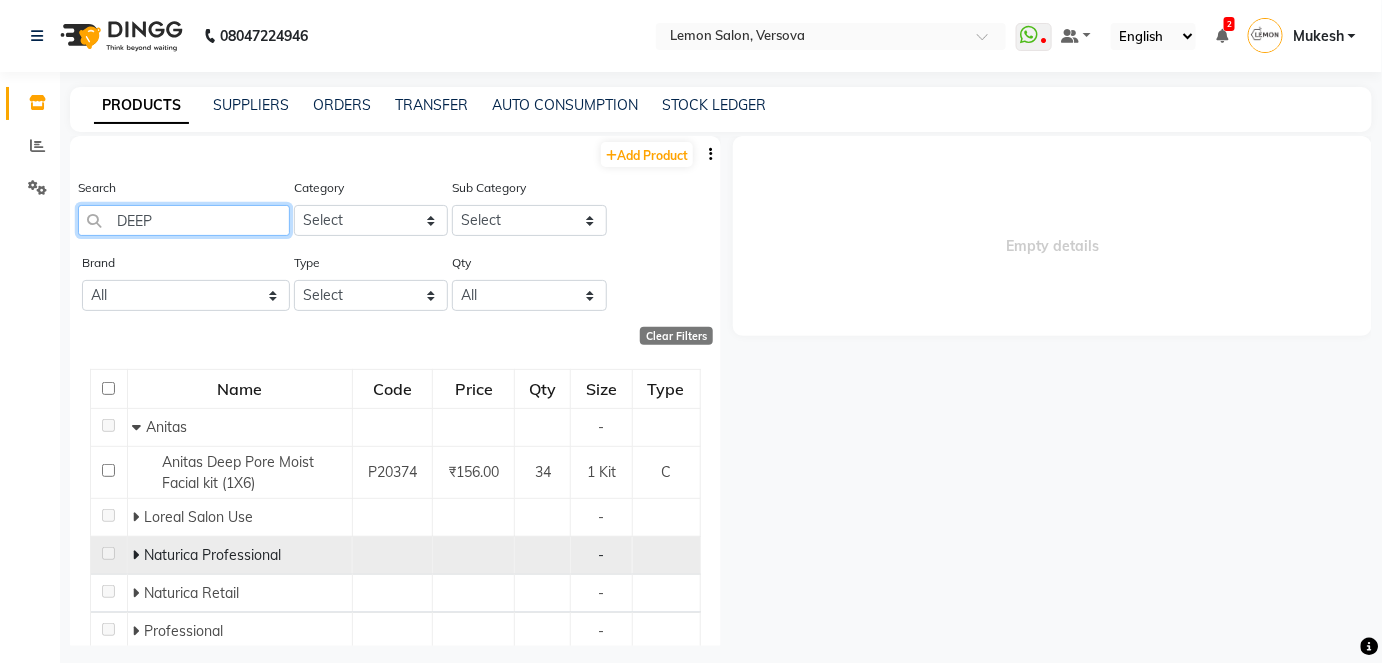 type on "DEEP" 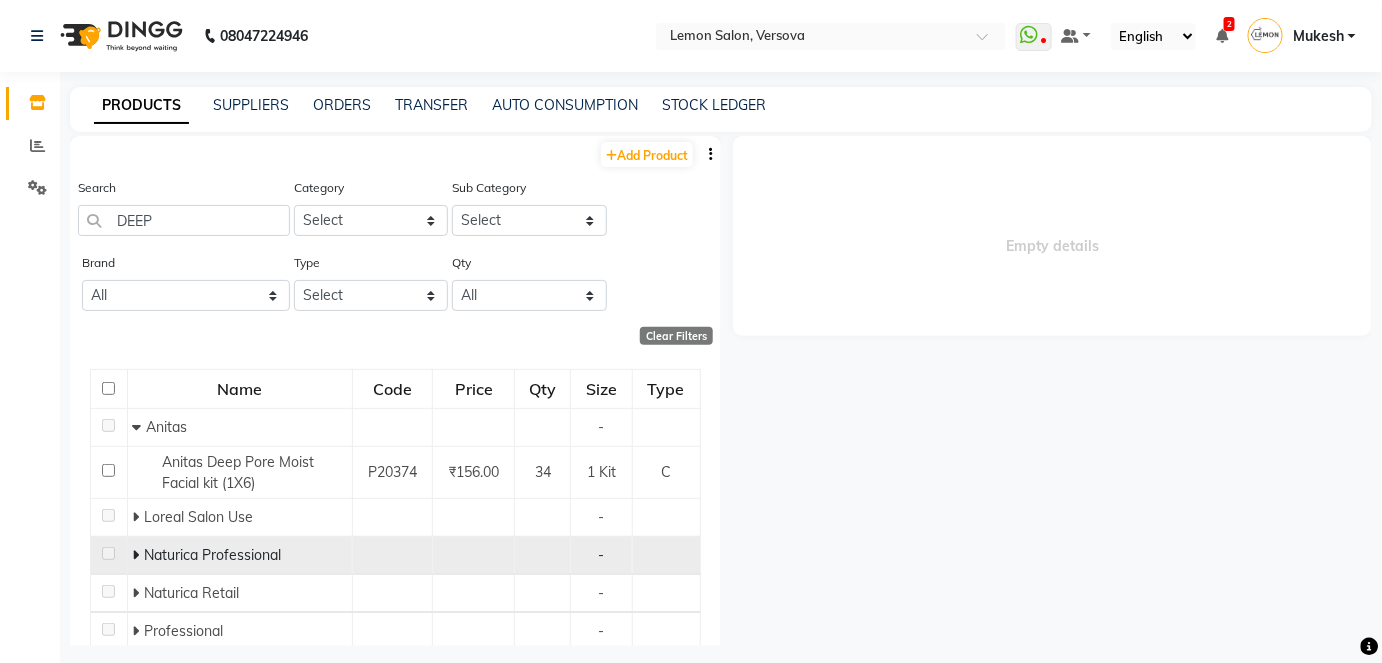 click 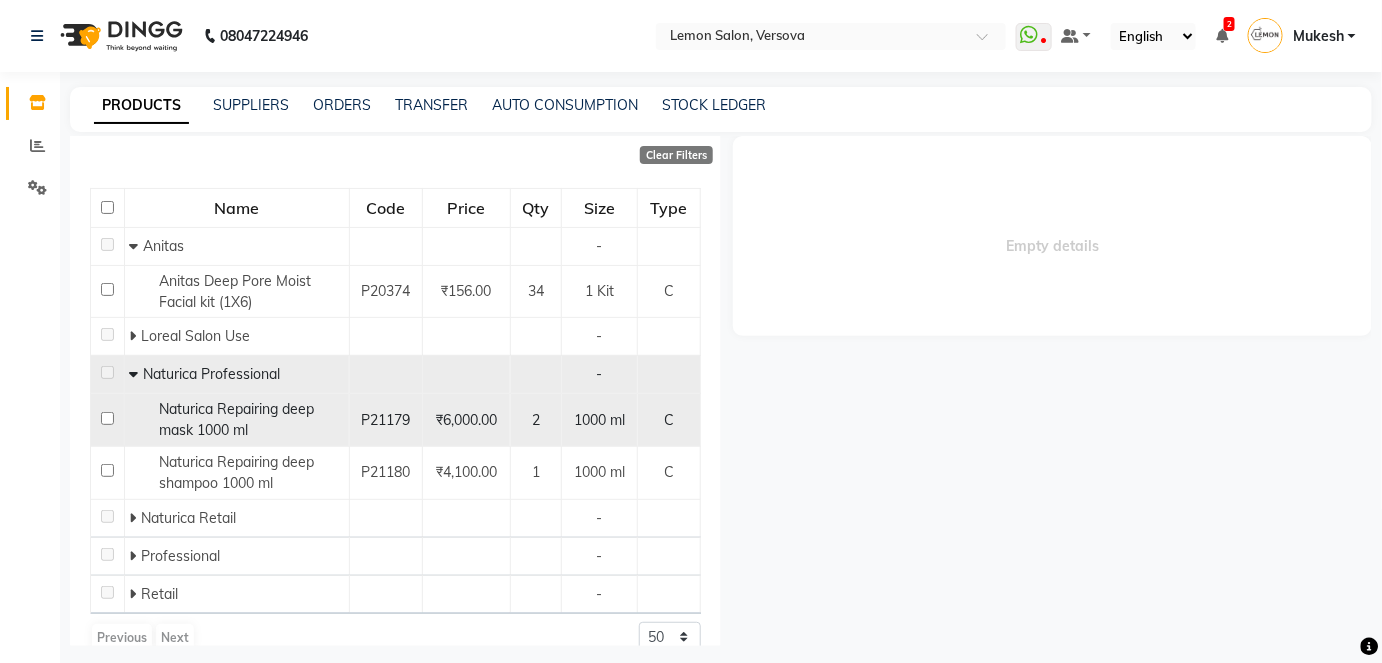 scroll, scrollTop: 0, scrollLeft: 0, axis: both 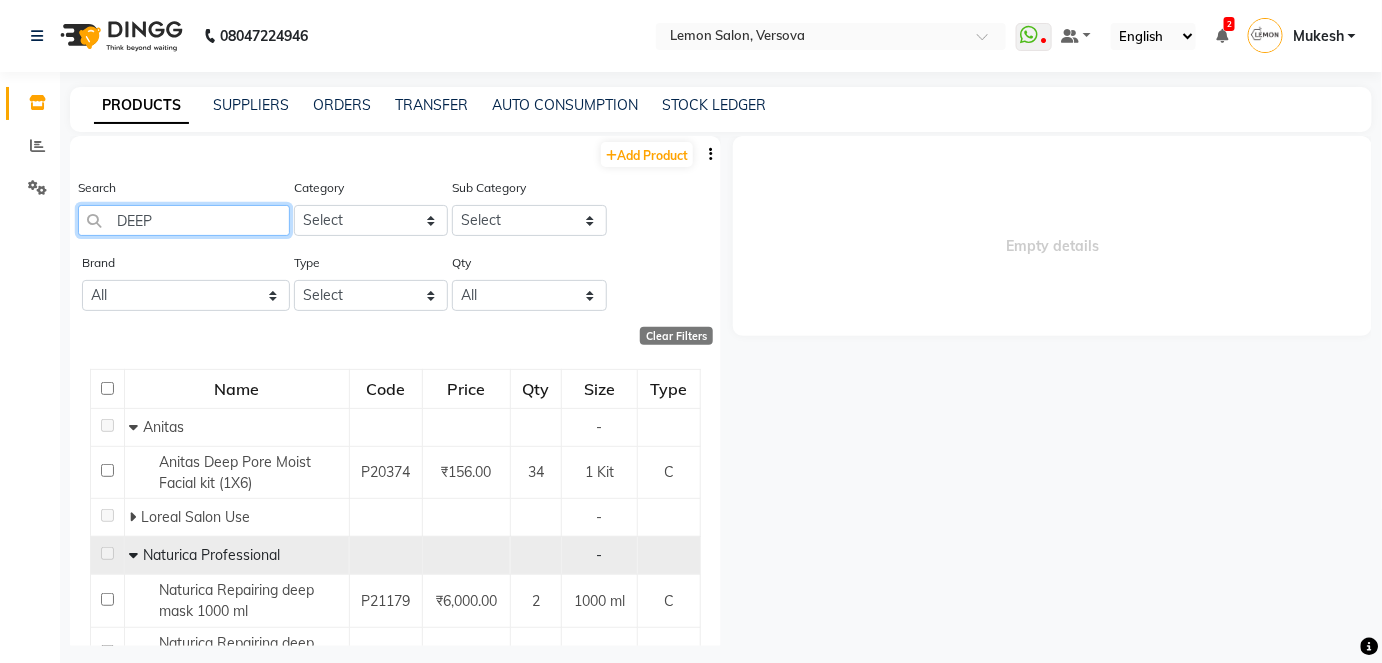 drag, startPoint x: 155, startPoint y: 215, endPoint x: 115, endPoint y: 224, distance: 41 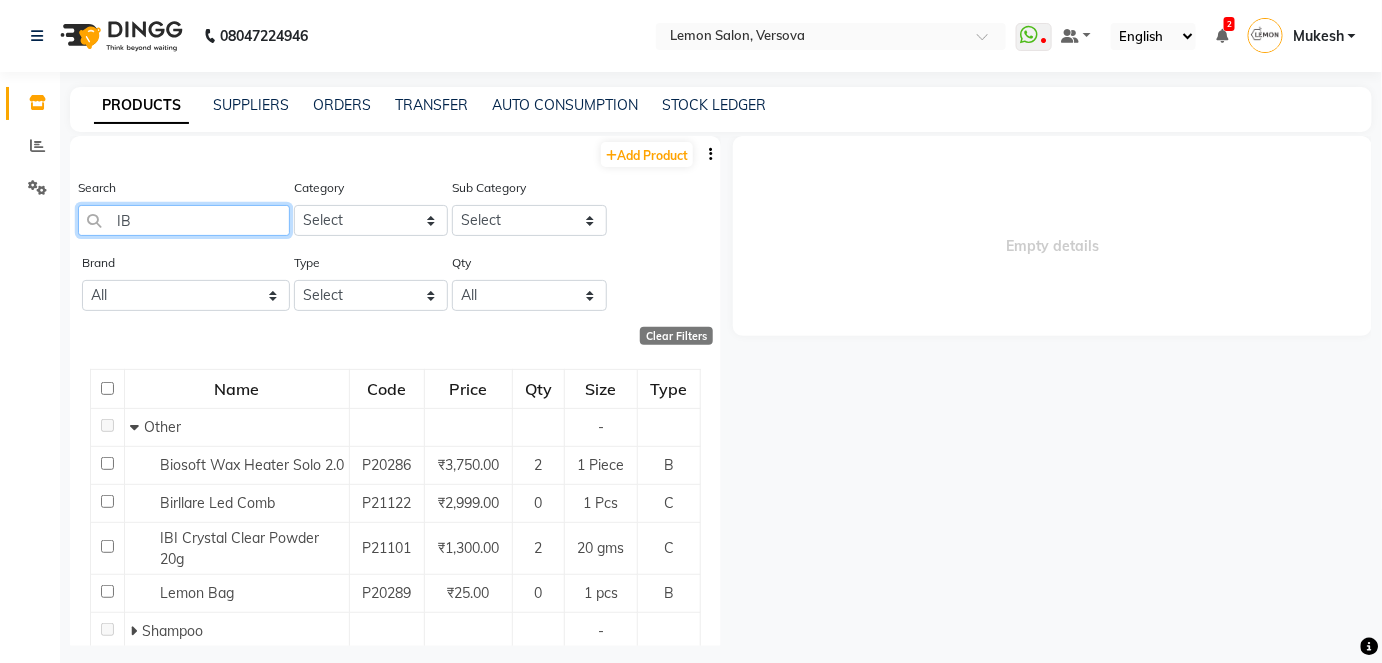 type on "IBI" 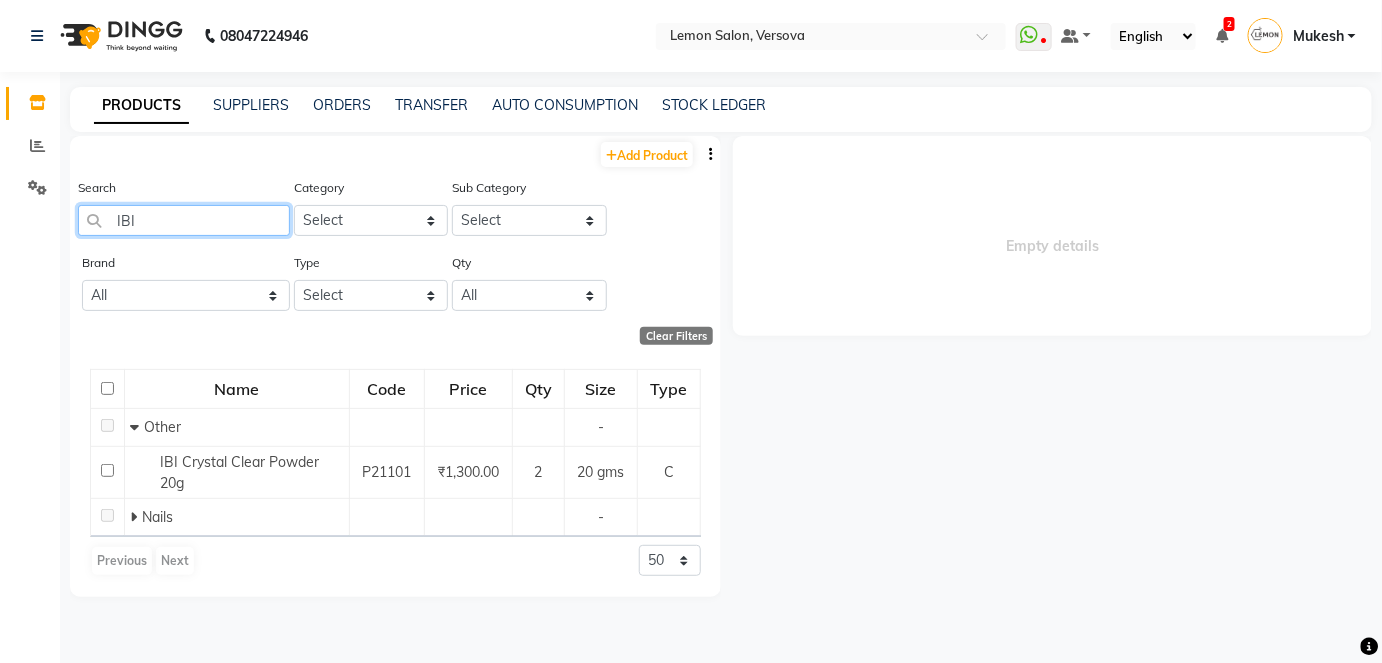 drag, startPoint x: 144, startPoint y: 224, endPoint x: 158, endPoint y: 222, distance: 14.142136 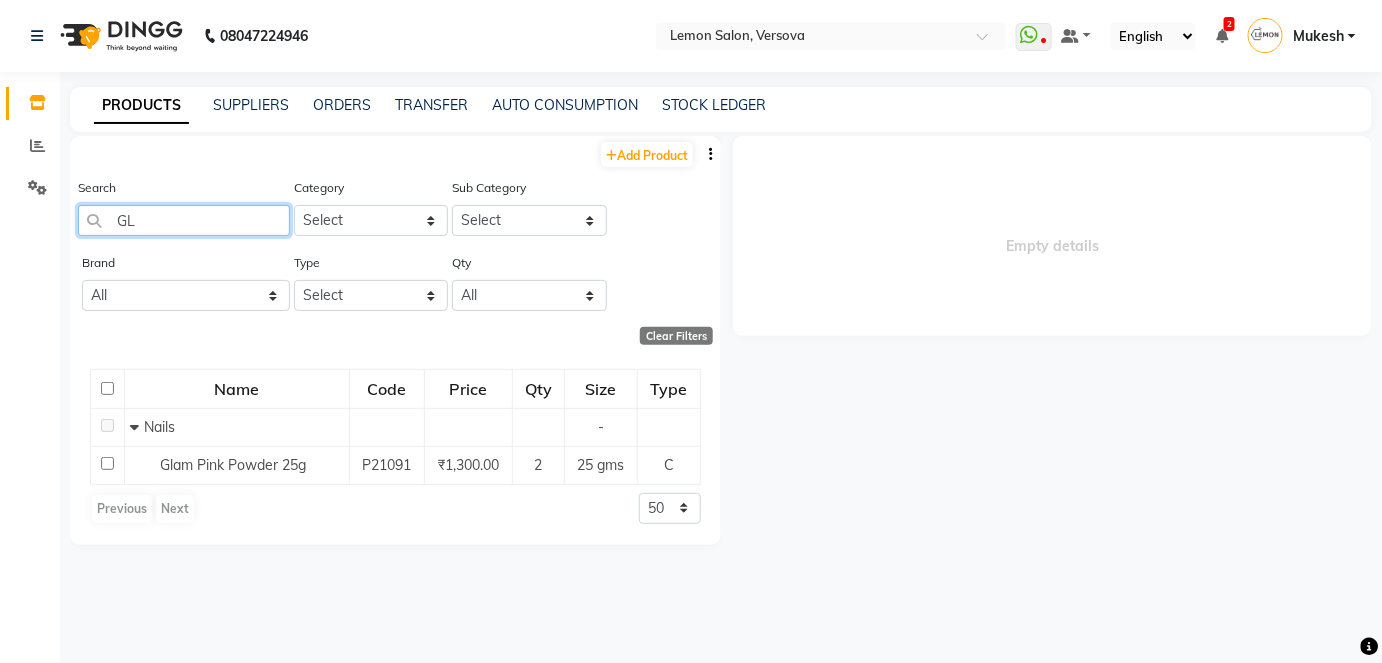 type on "G" 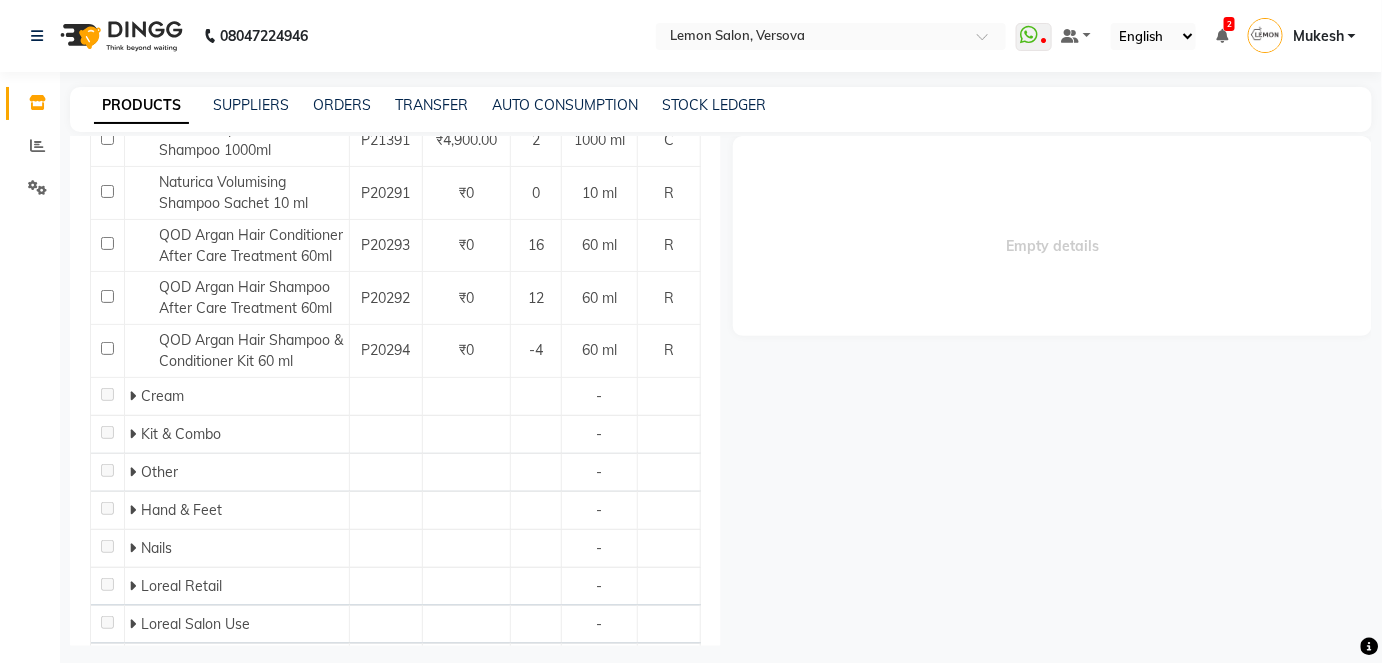 scroll, scrollTop: 0, scrollLeft: 0, axis: both 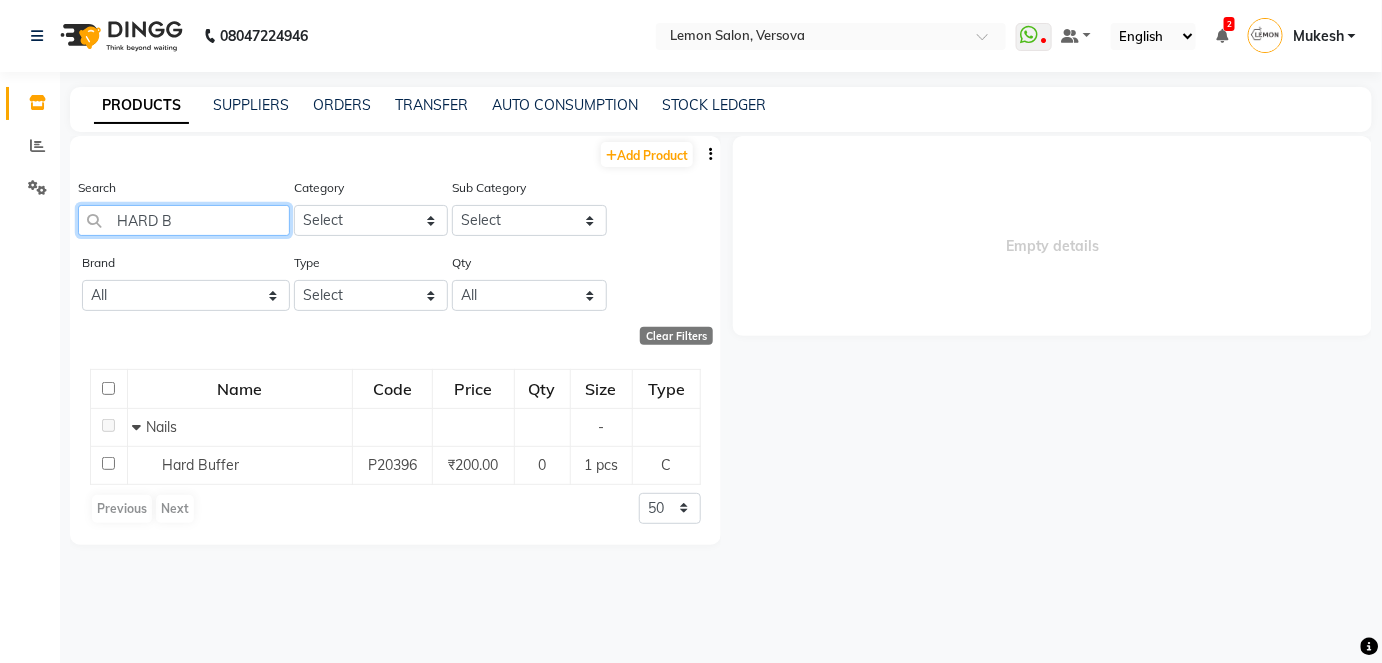 type on "HARD BU" 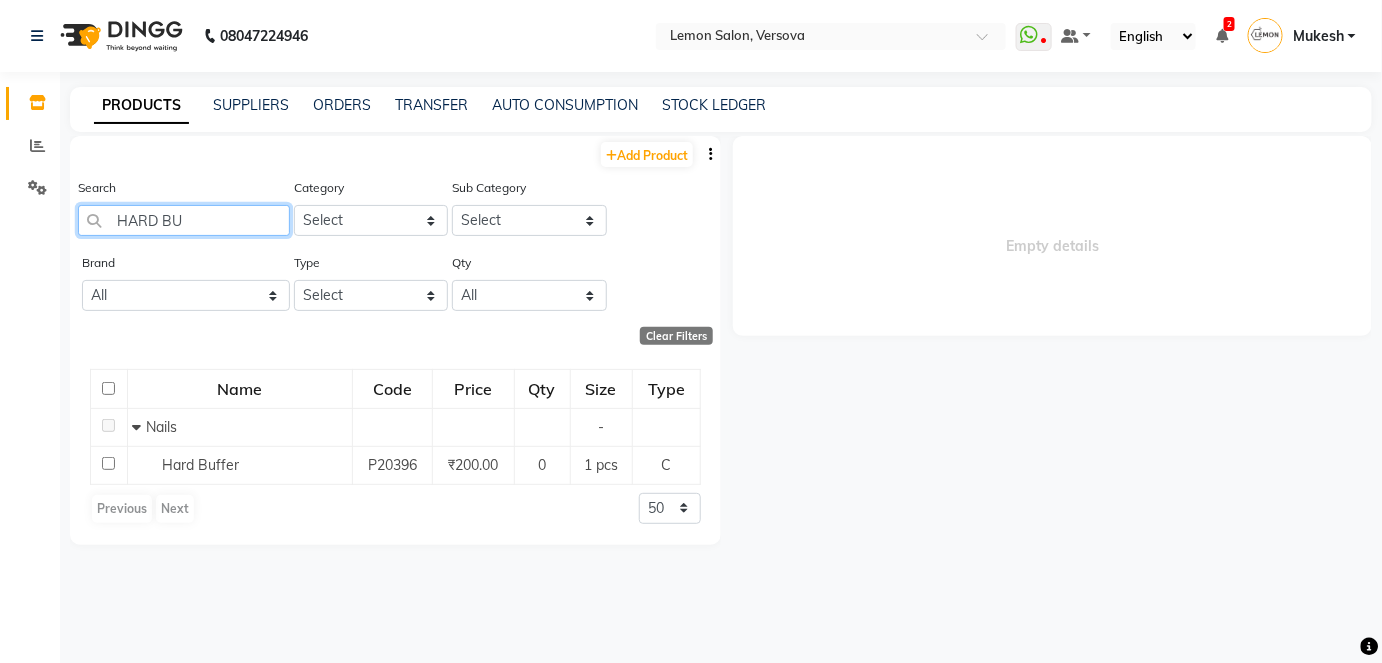 drag, startPoint x: 186, startPoint y: 214, endPoint x: 115, endPoint y: 217, distance: 71.063354 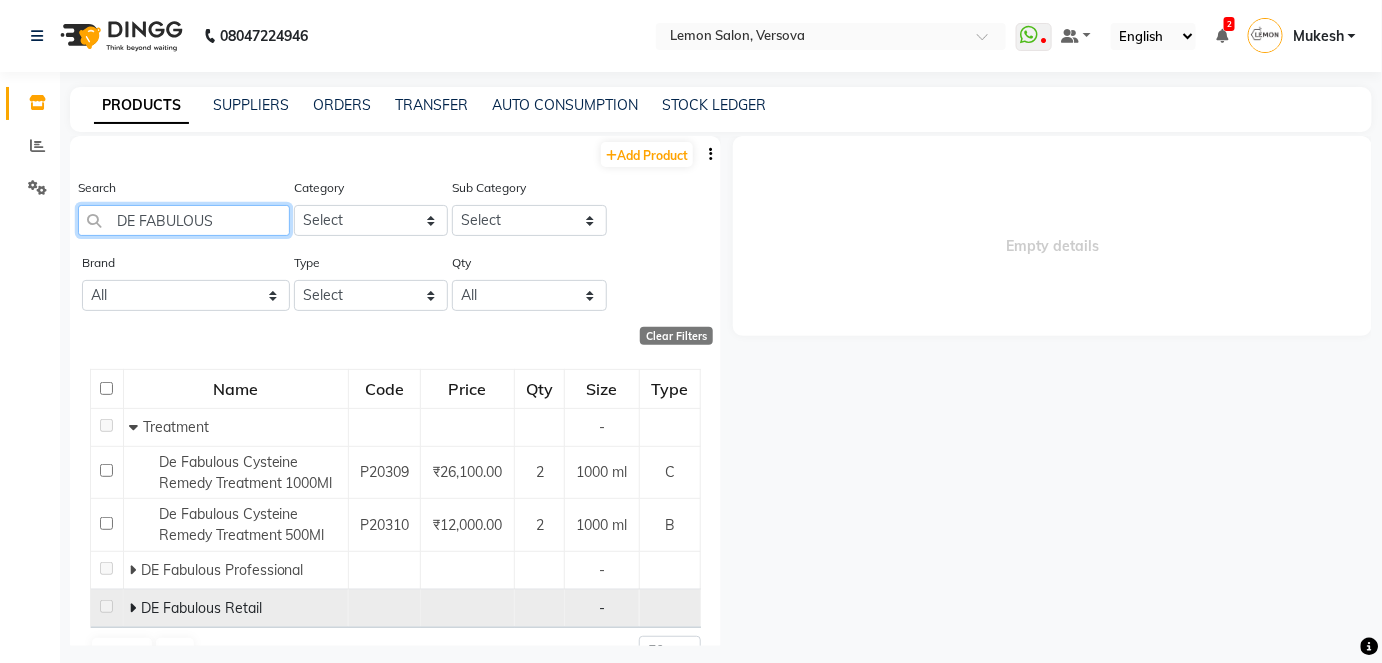 type on "DE FABULOUS" 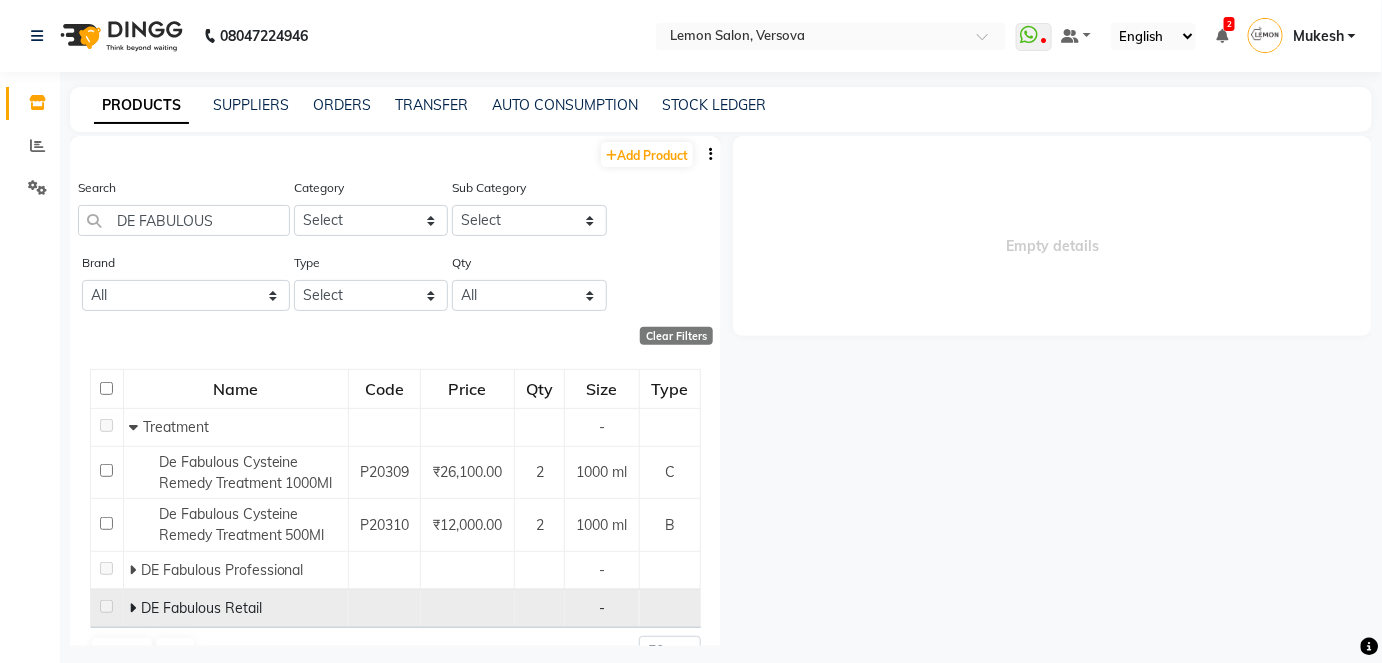 click 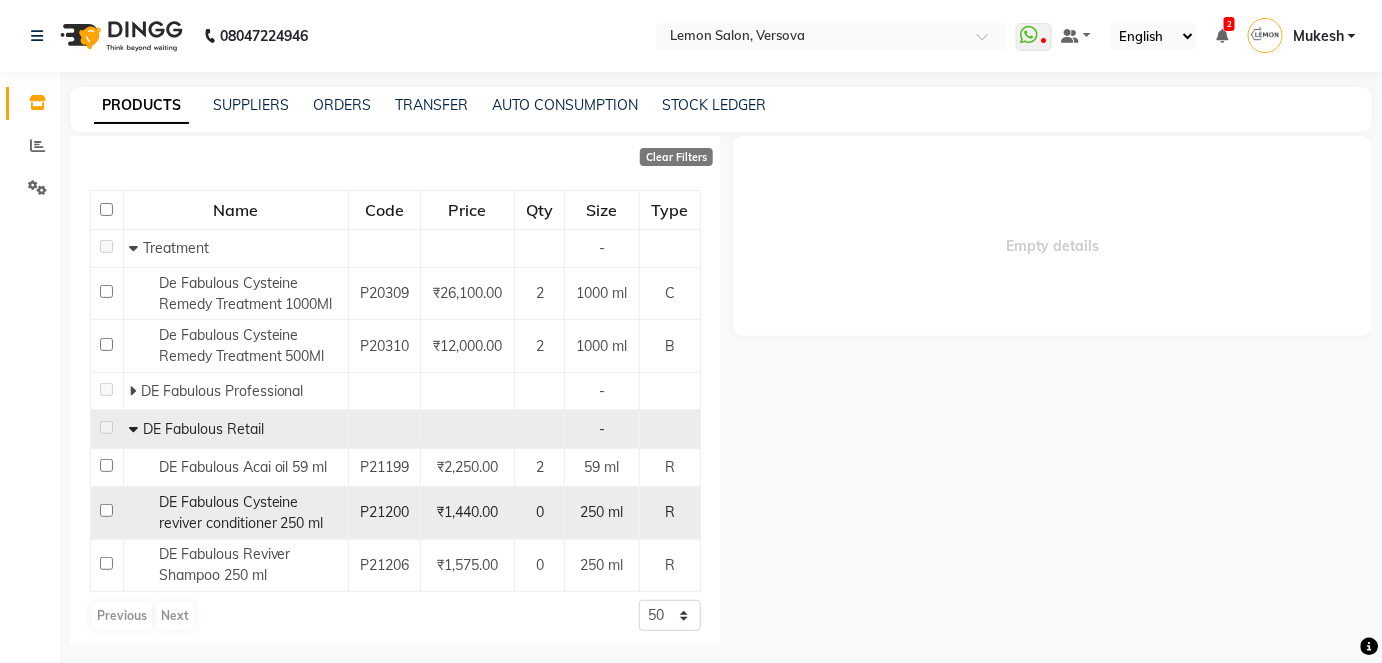 scroll, scrollTop: 181, scrollLeft: 0, axis: vertical 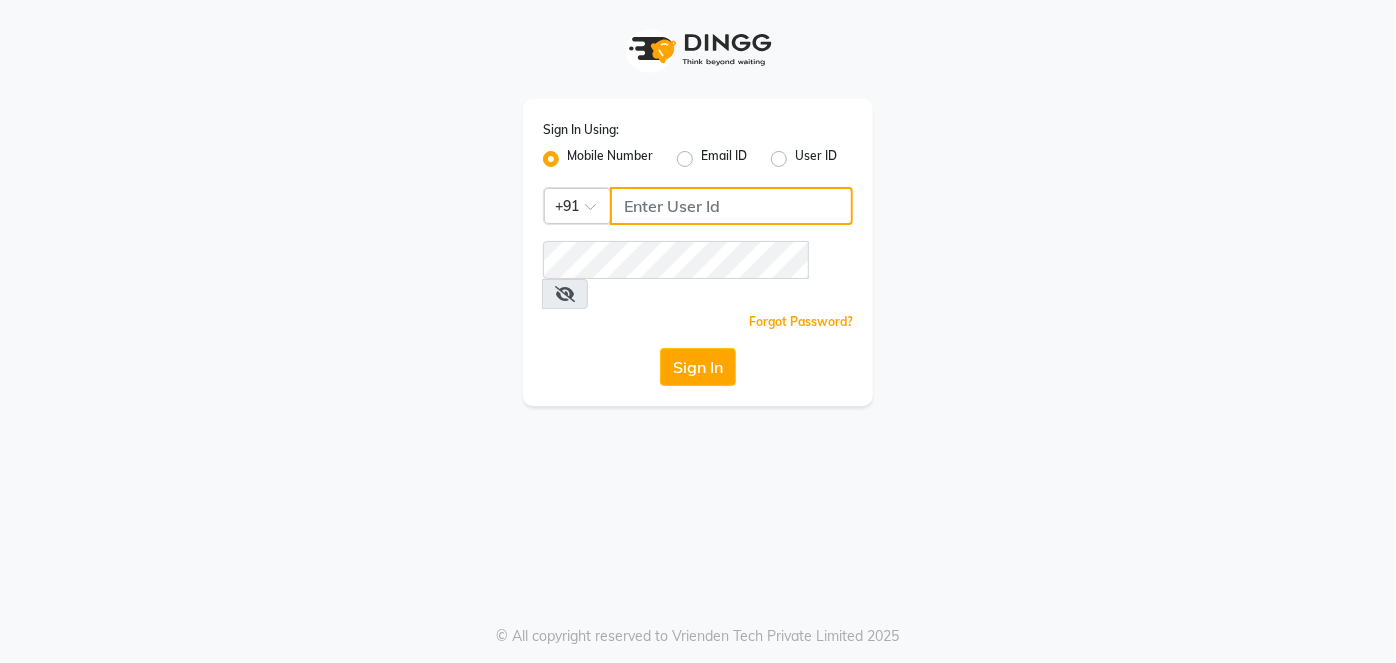click 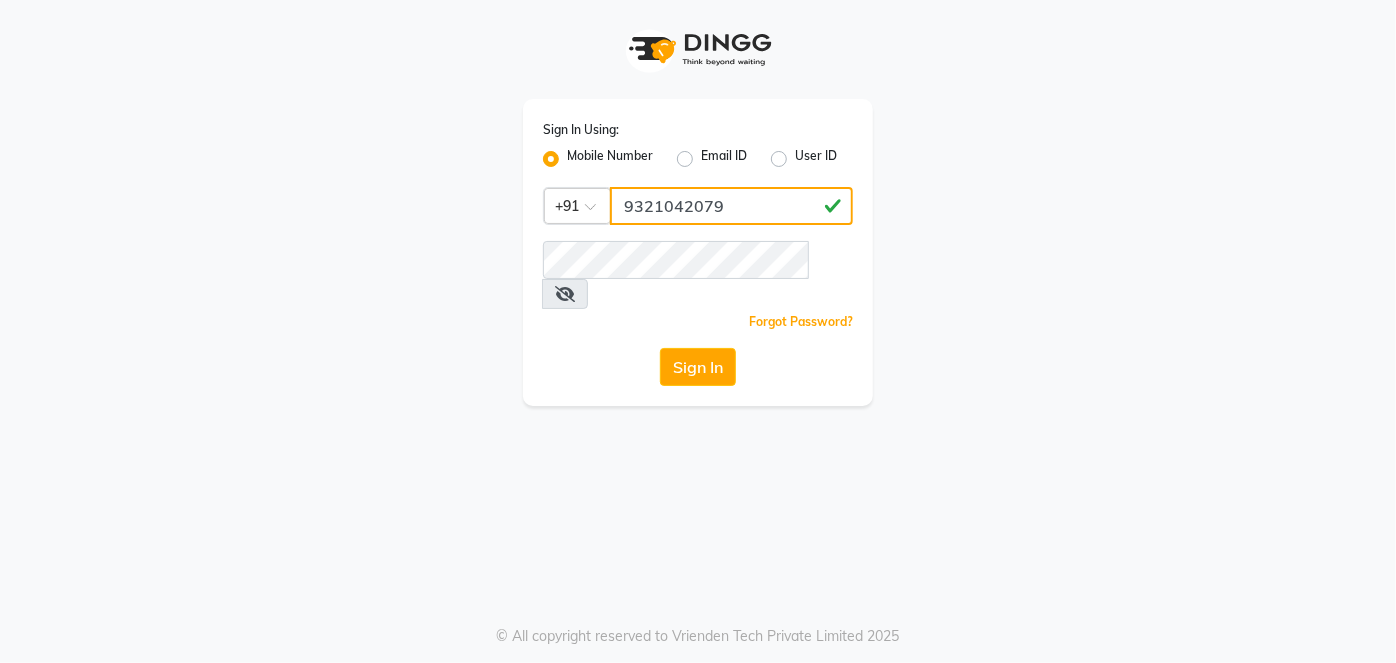 type on "9321042079" 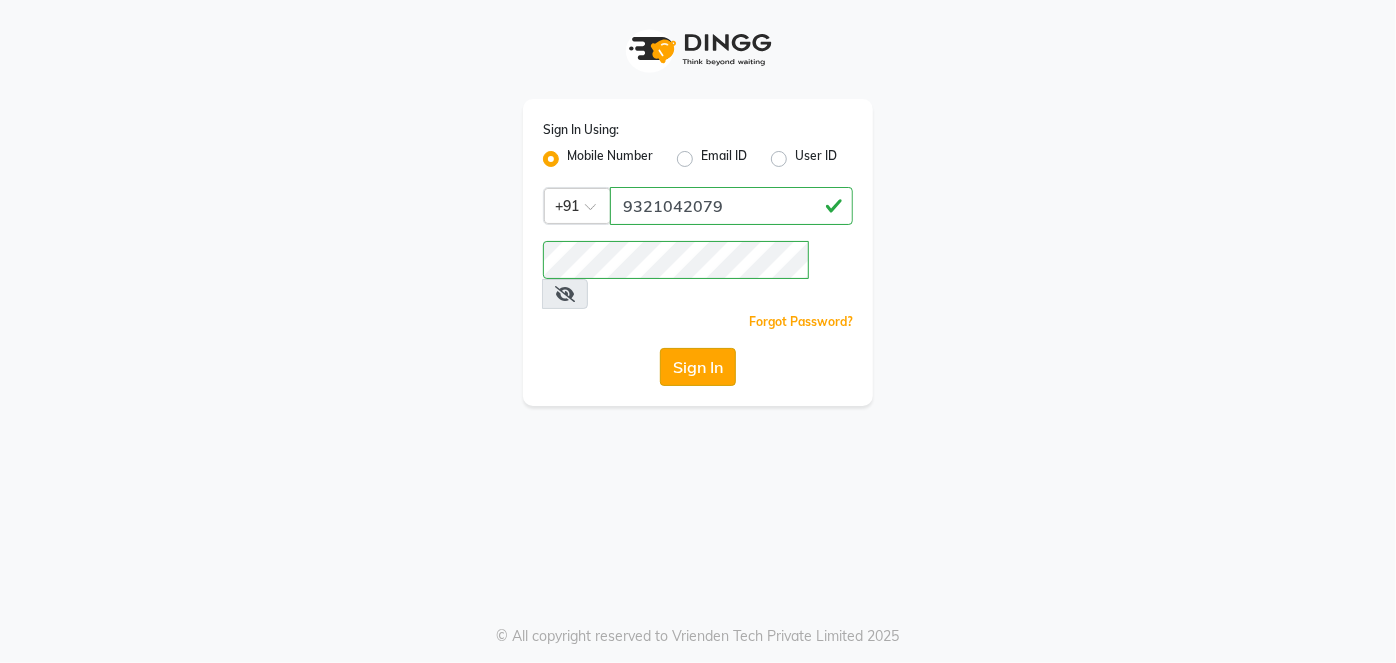click on "Sign In" 